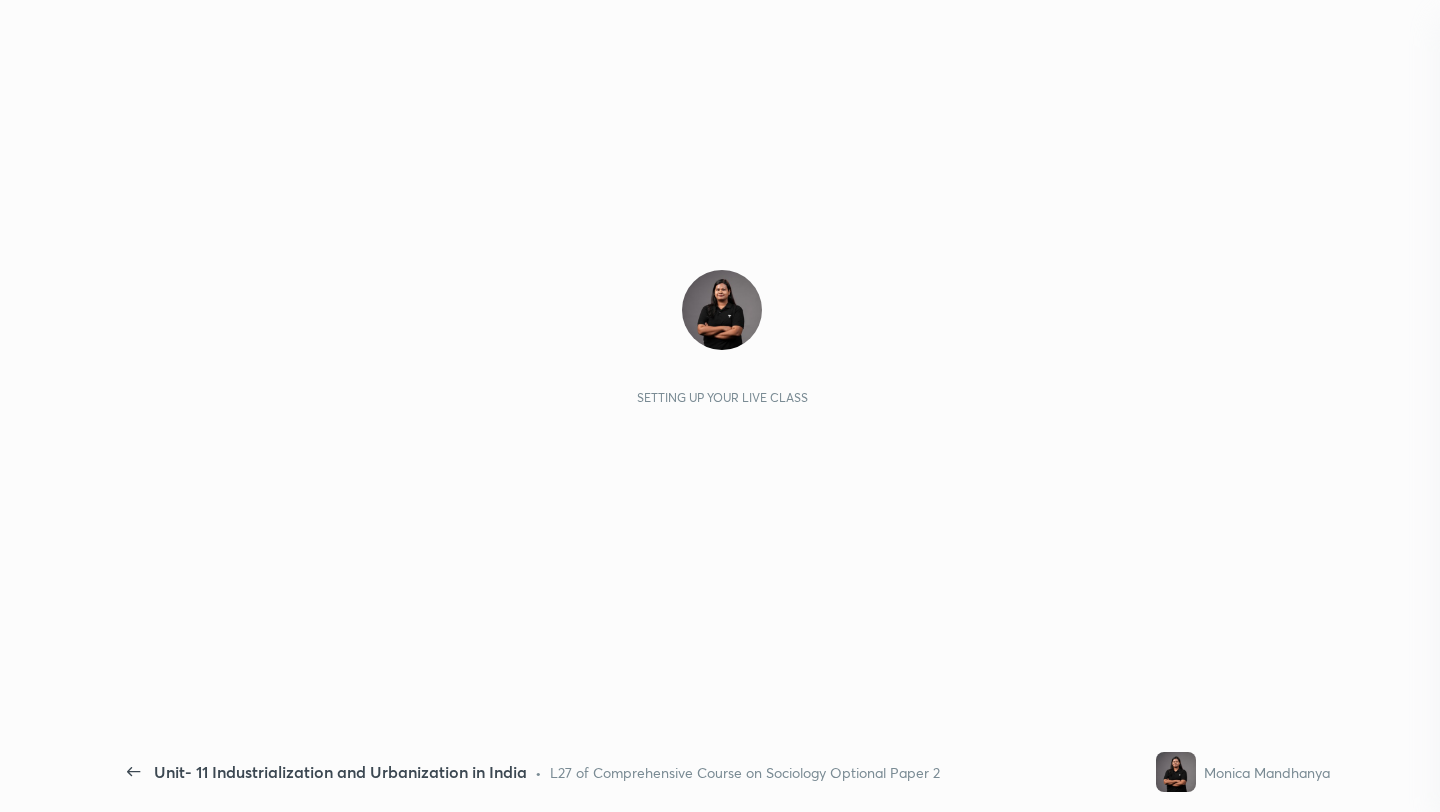 scroll, scrollTop: 0, scrollLeft: 0, axis: both 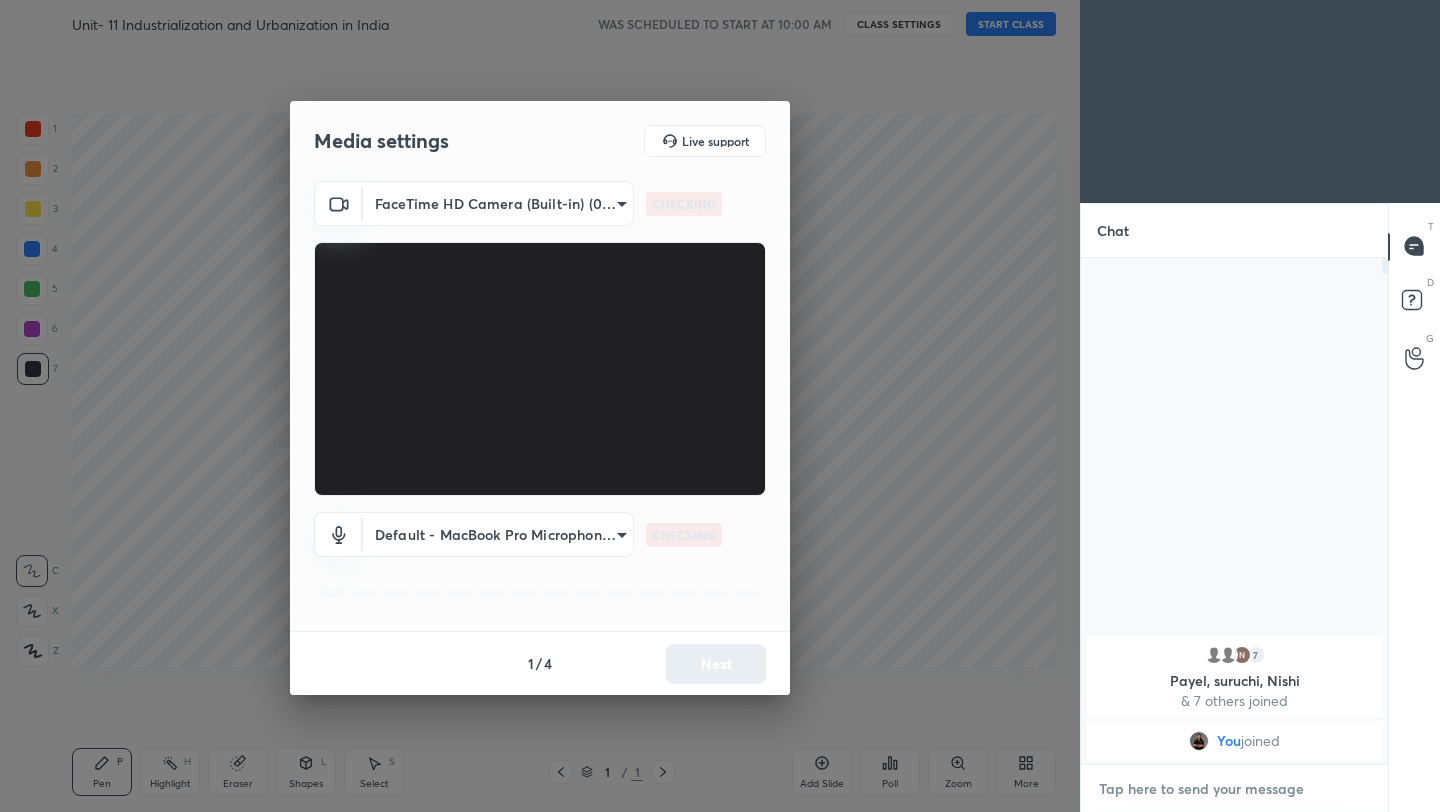 type on "x" 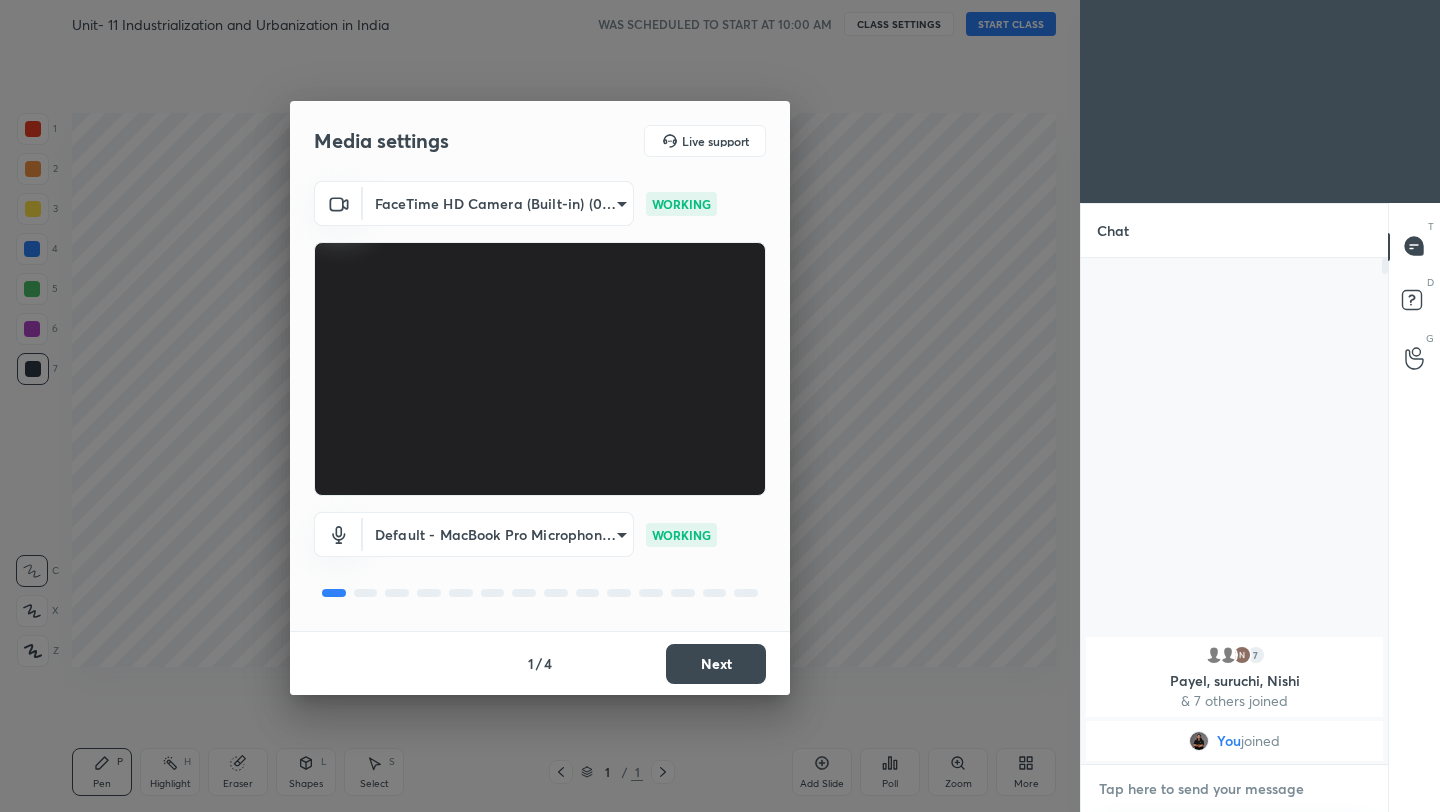 paste on "https://t.me/sociologybymonica" 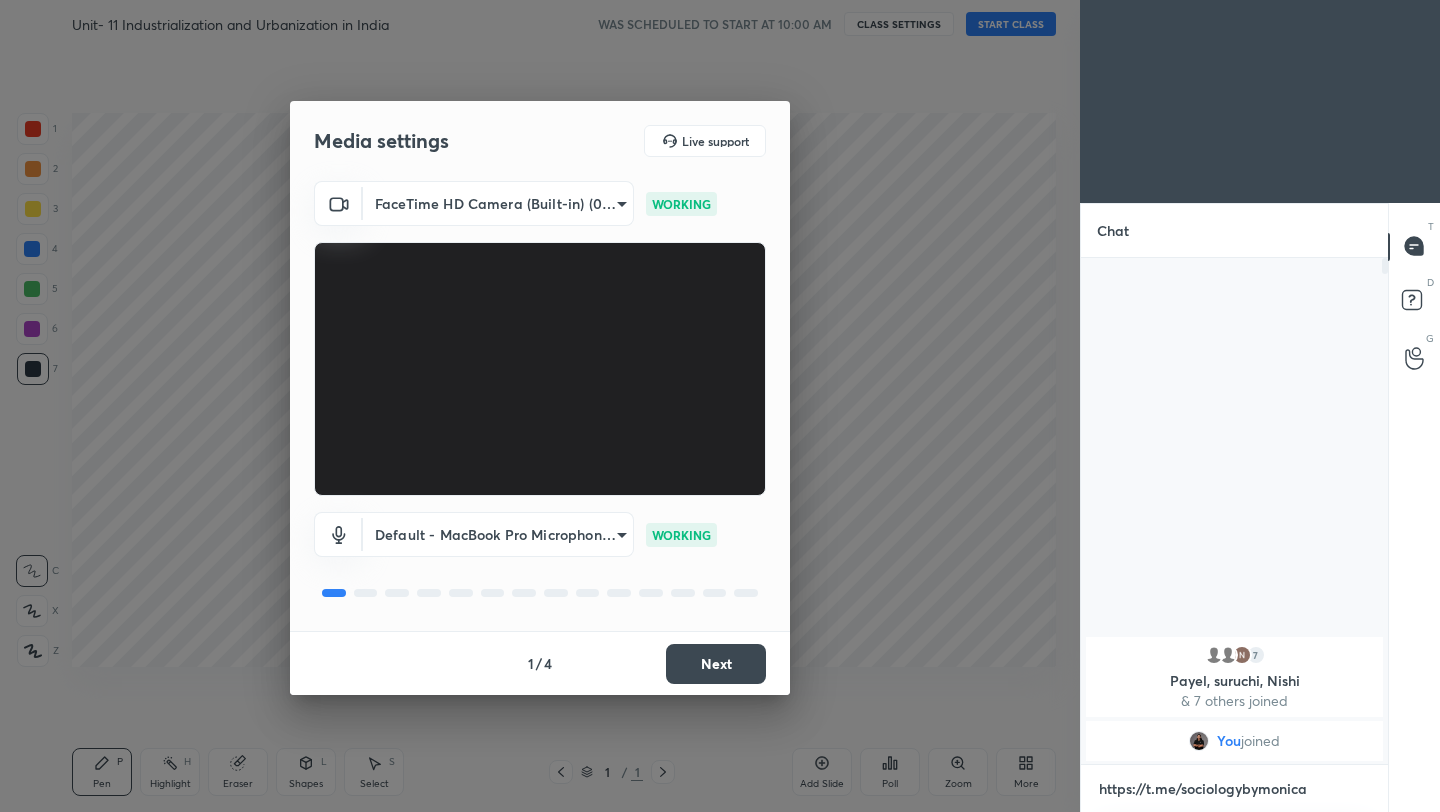 scroll, scrollTop: 494, scrollLeft: 301, axis: both 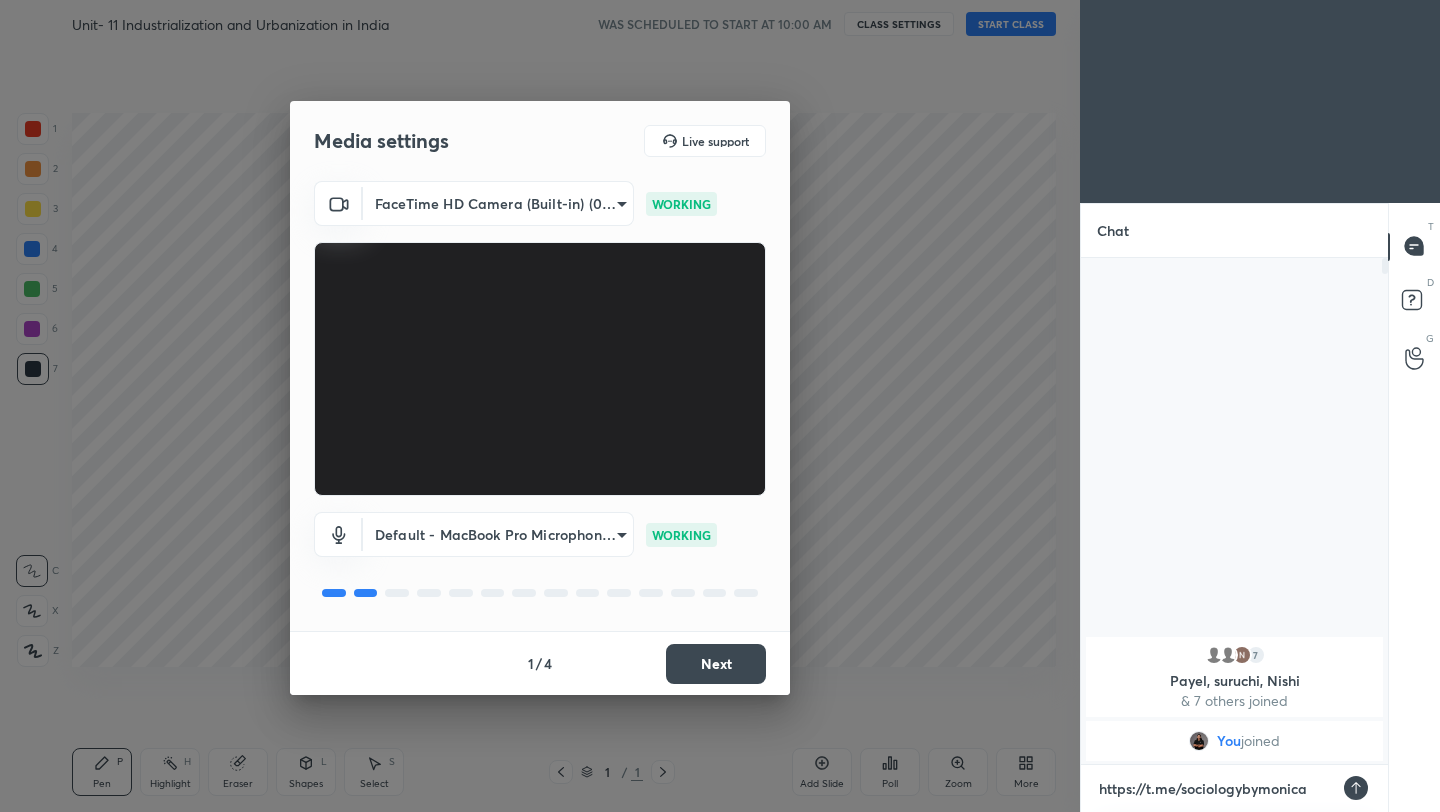 type 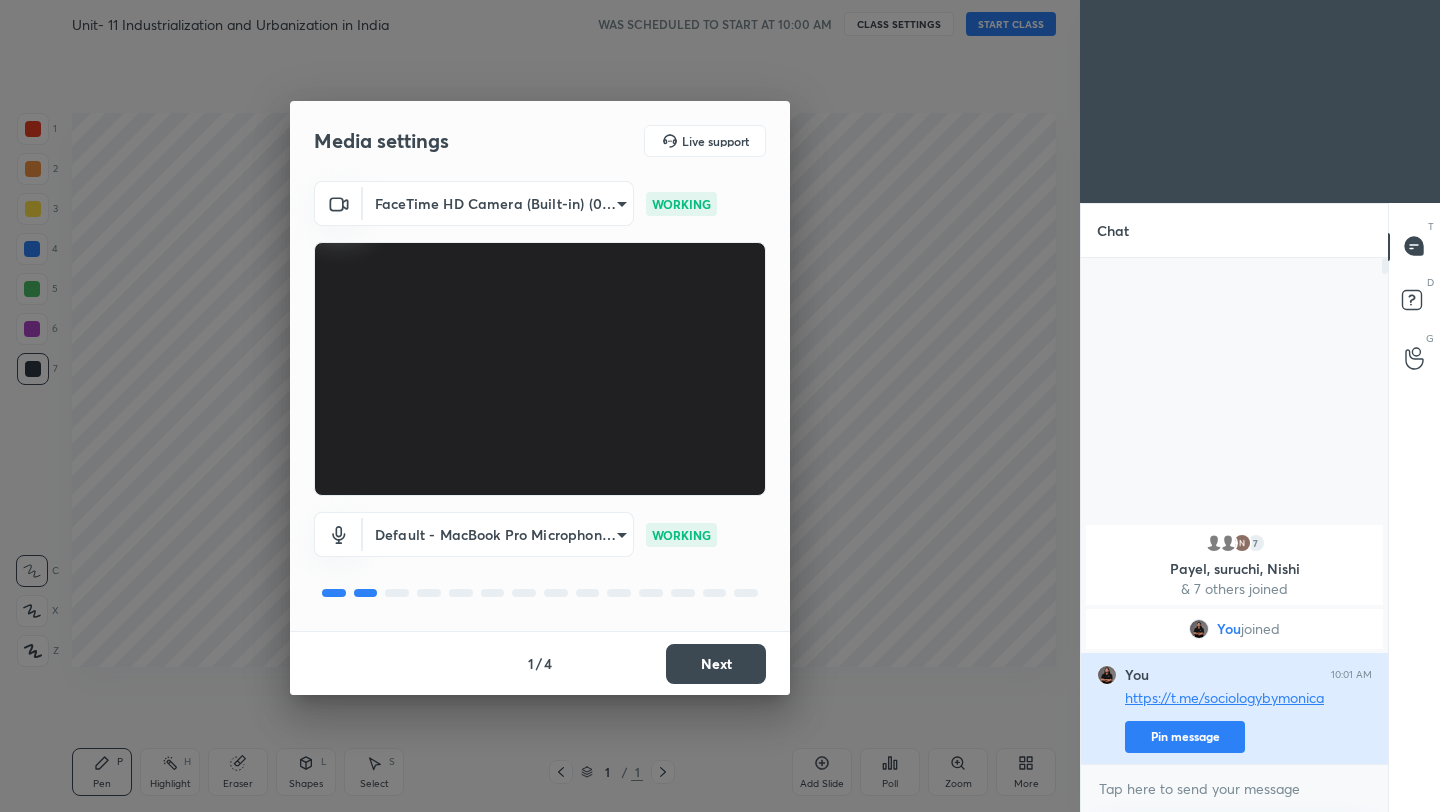 click on "Pin message" at bounding box center (1185, 737) 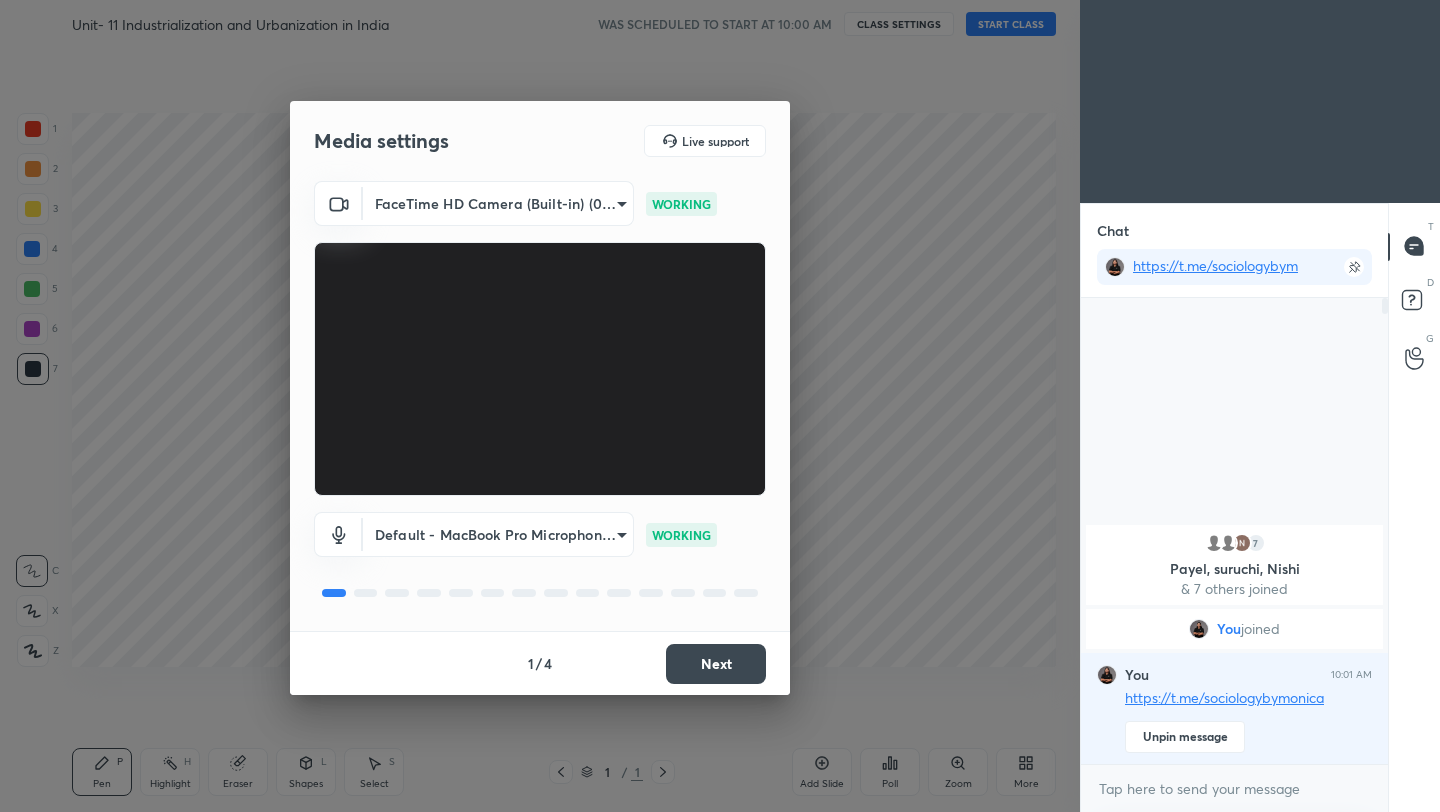 click on "Next" at bounding box center (716, 664) 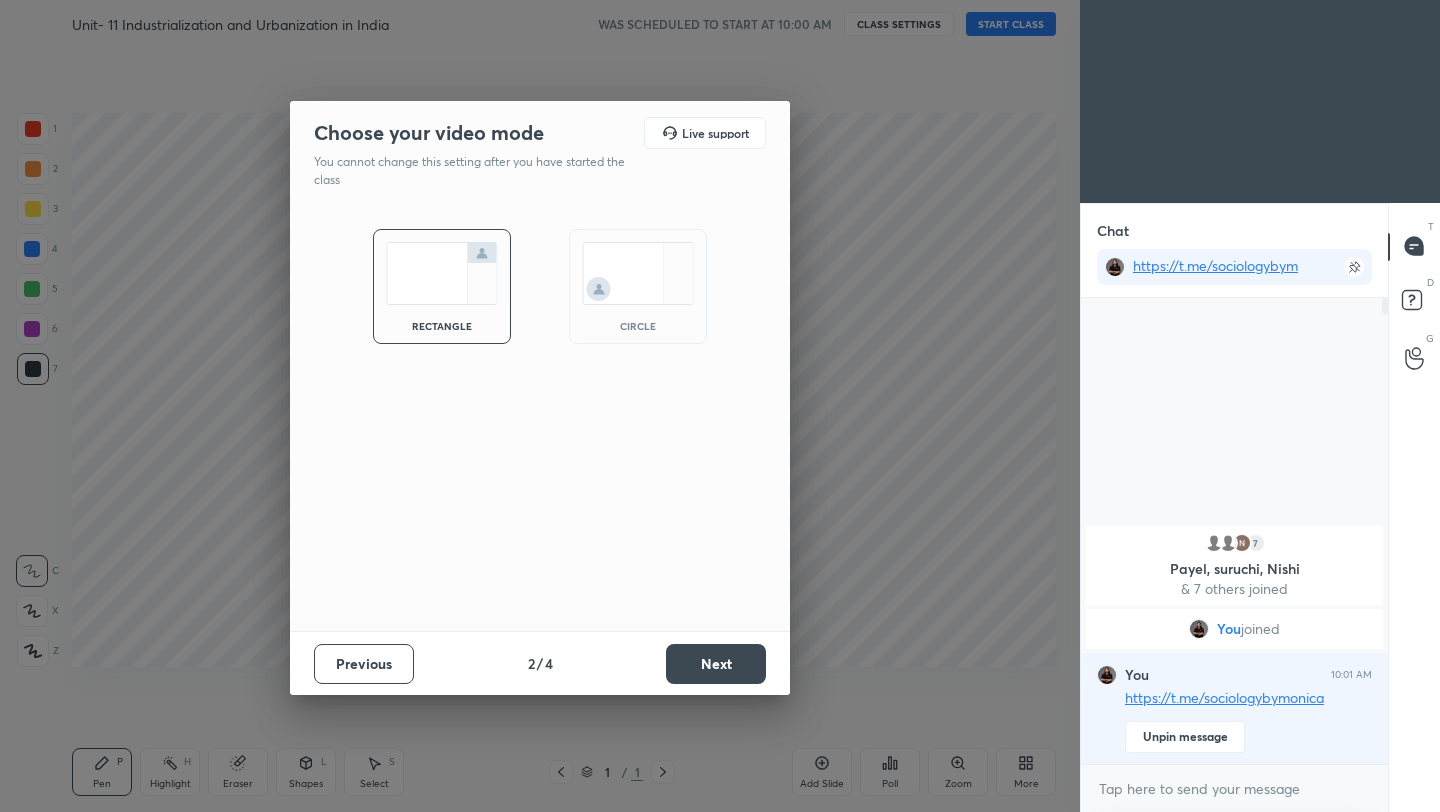 click on "Next" at bounding box center (716, 664) 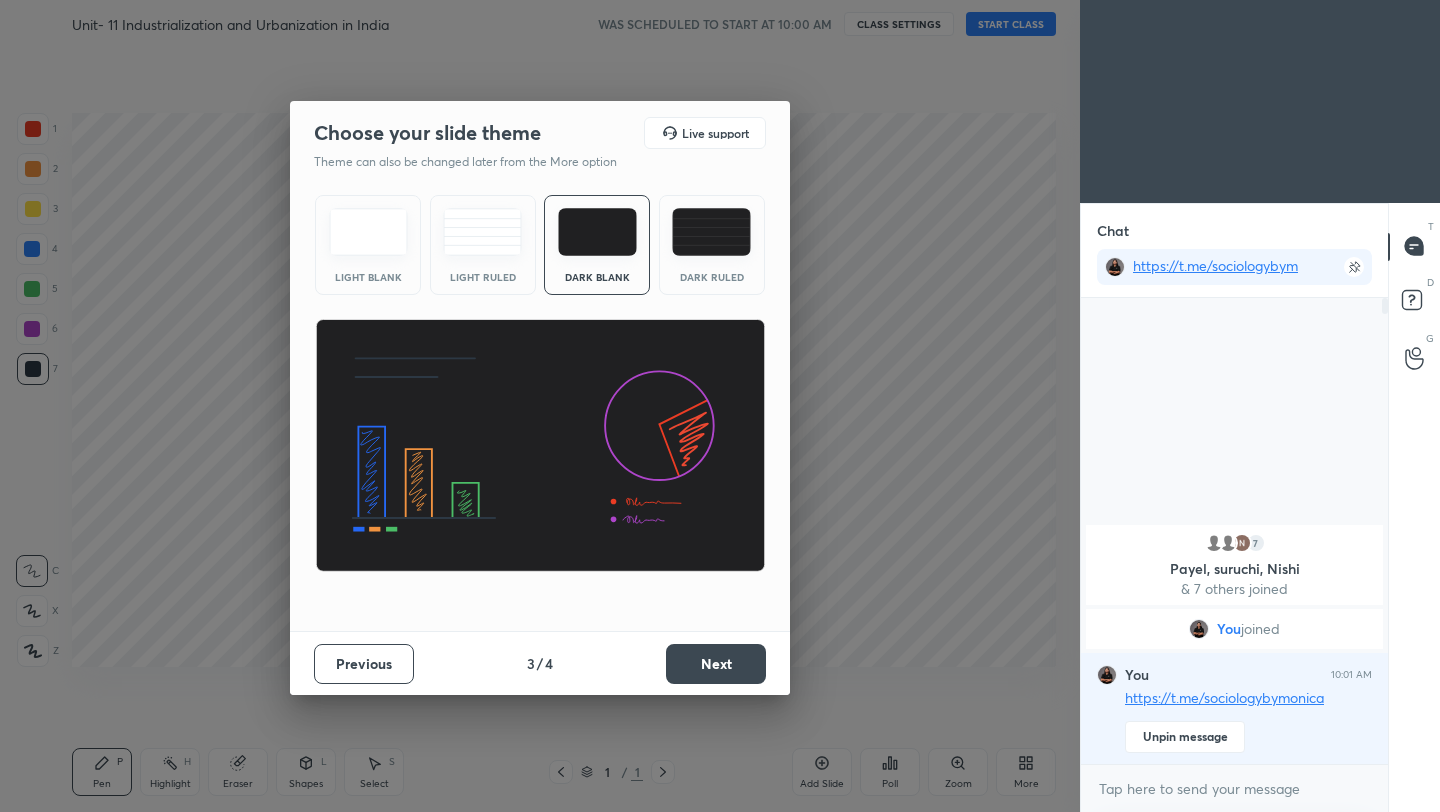 click on "Next" at bounding box center (716, 664) 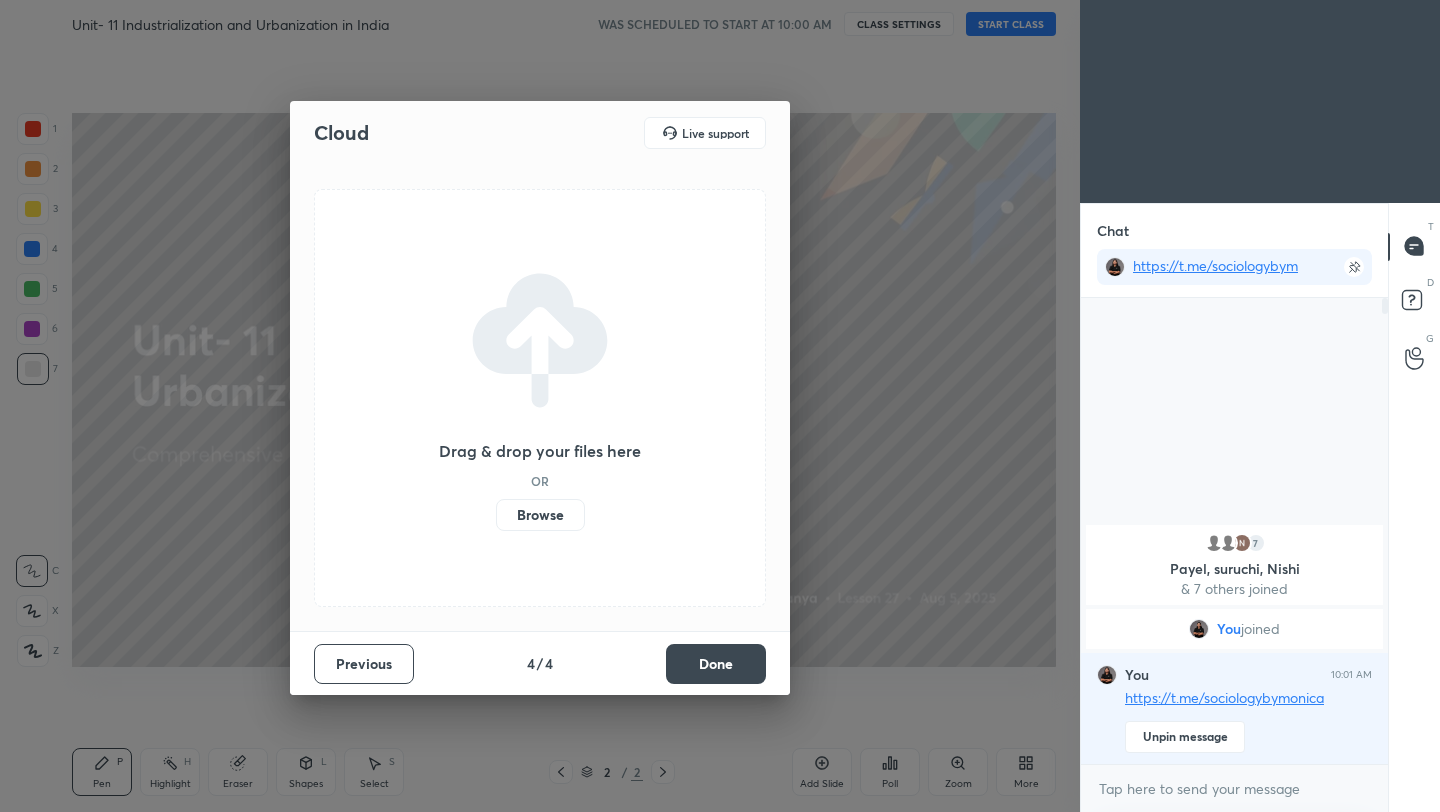 click on "Browse" at bounding box center [540, 515] 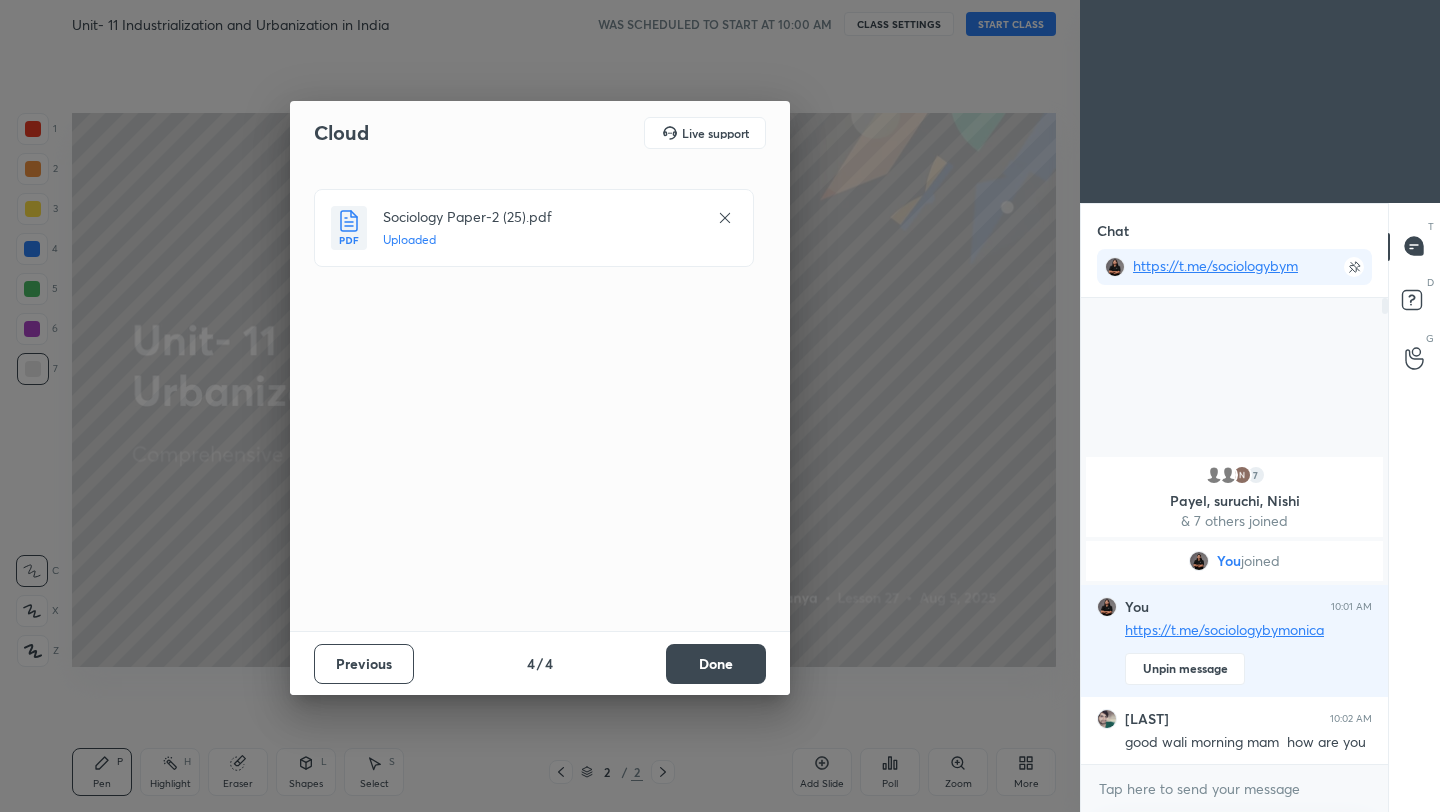 click on "Done" at bounding box center [716, 664] 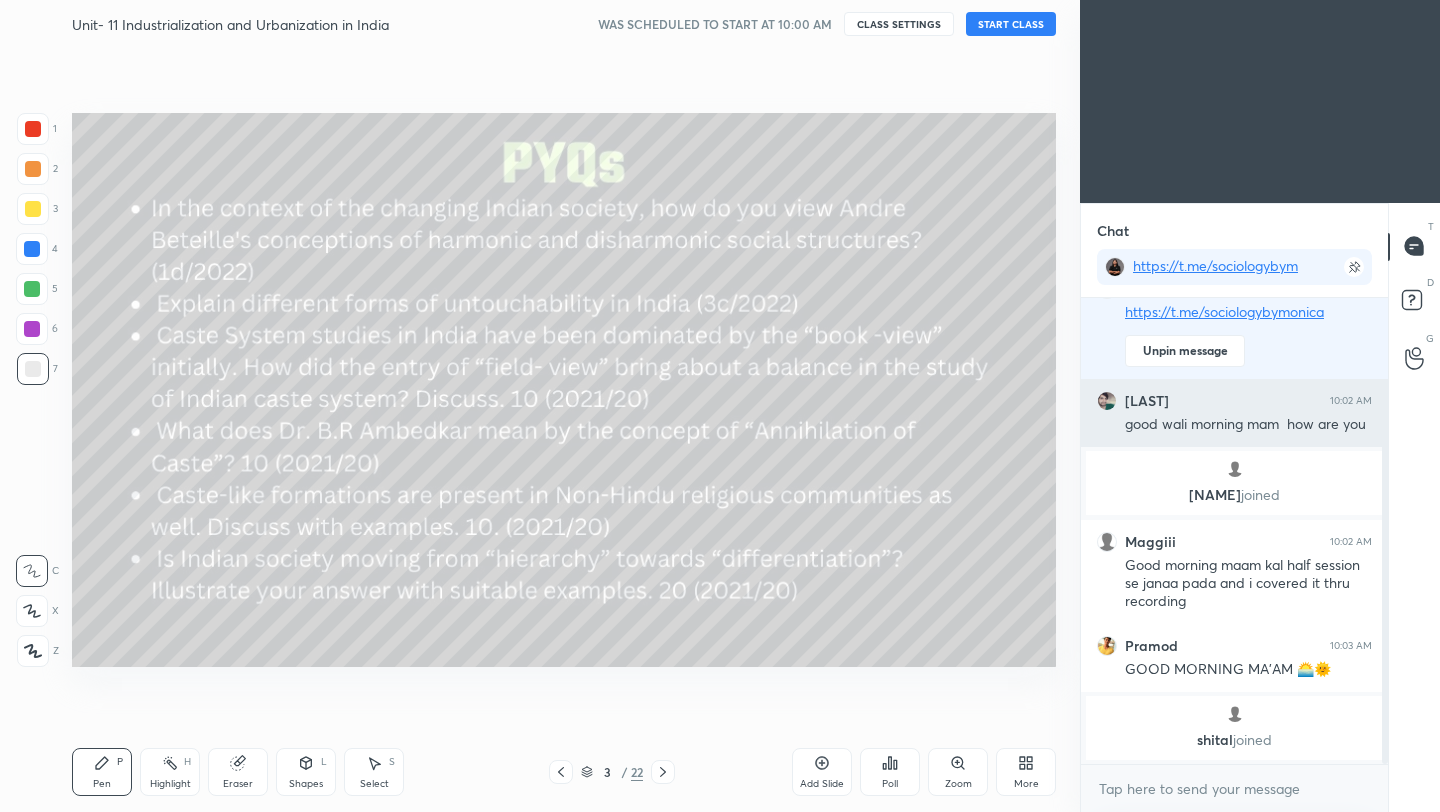 scroll, scrollTop: 249, scrollLeft: 0, axis: vertical 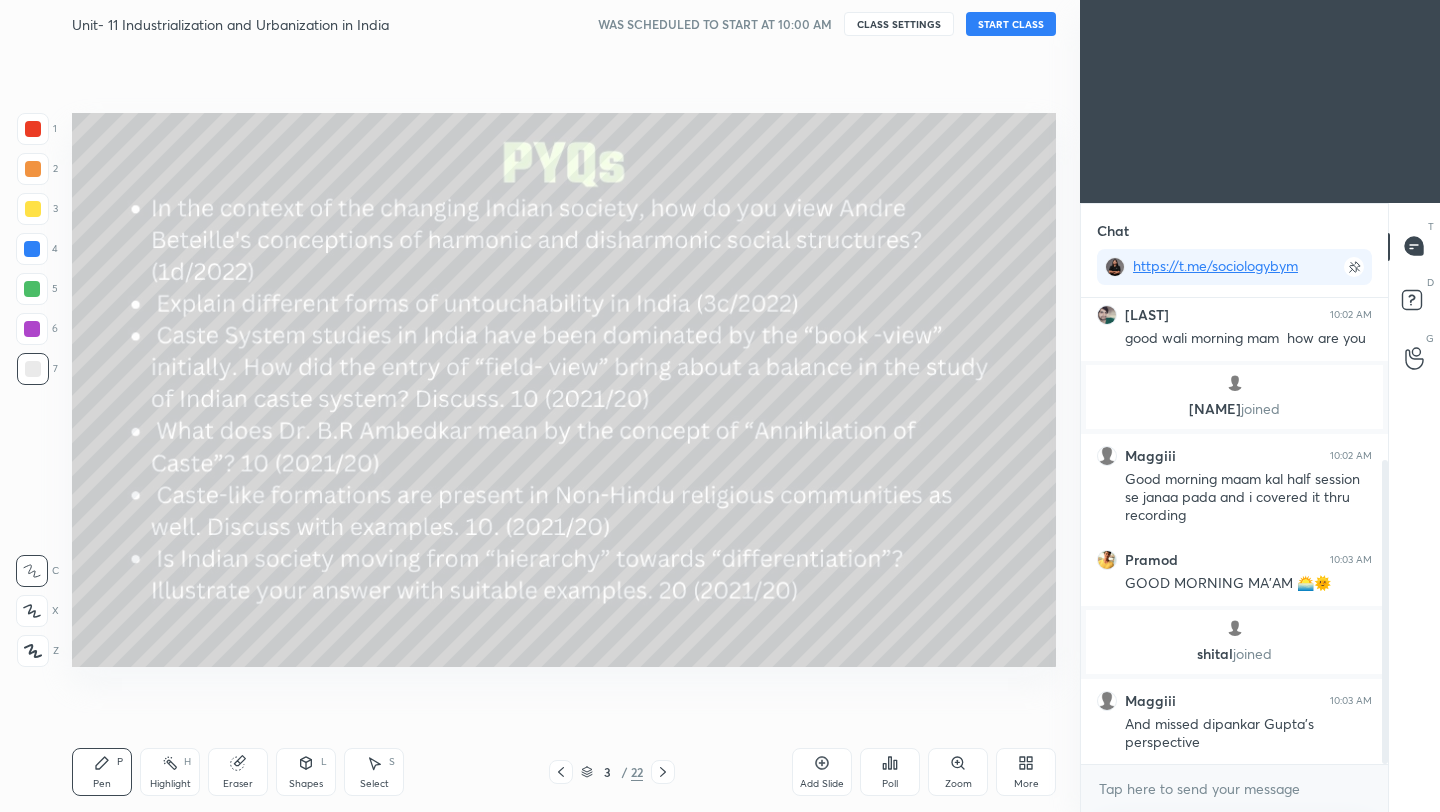 click at bounding box center (33, 209) 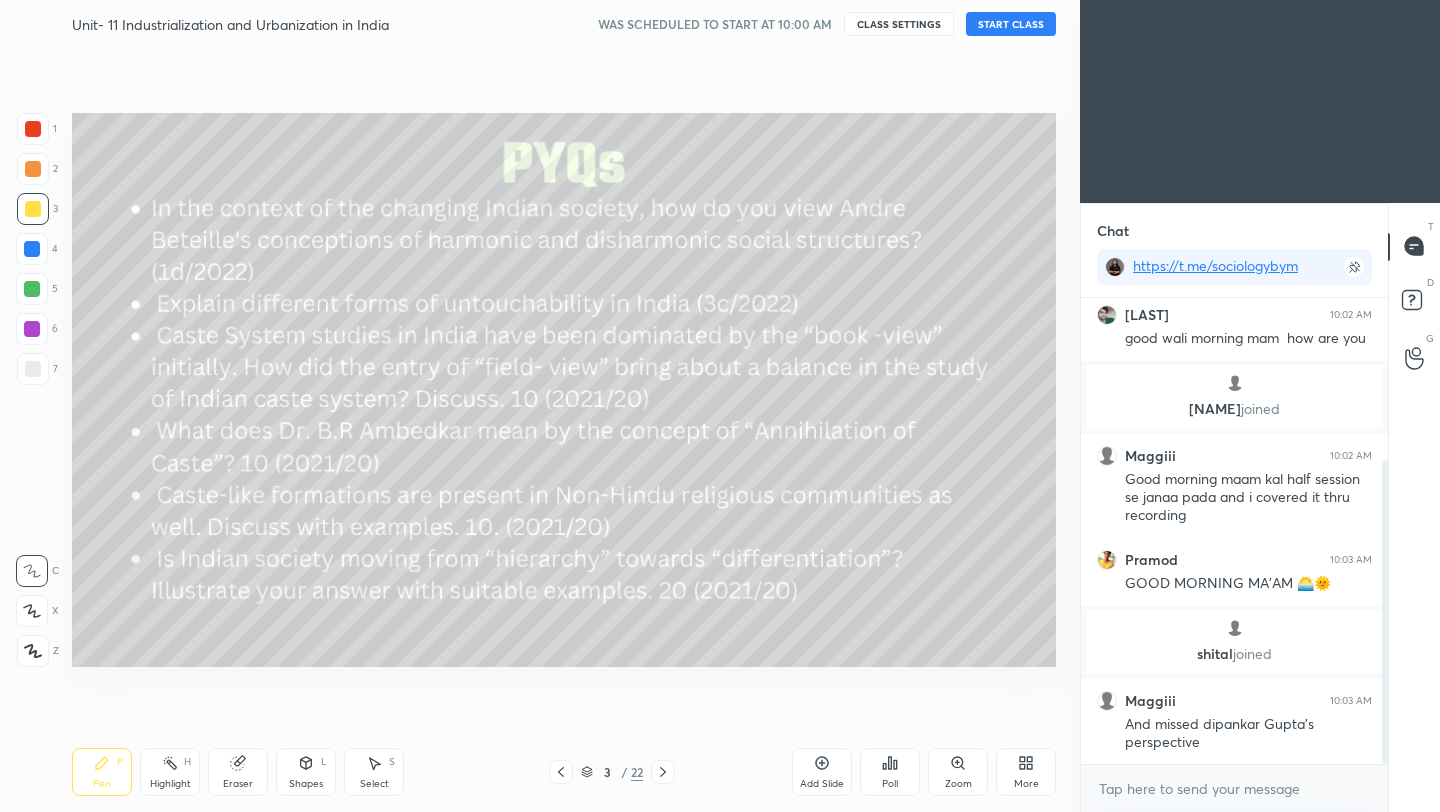 click 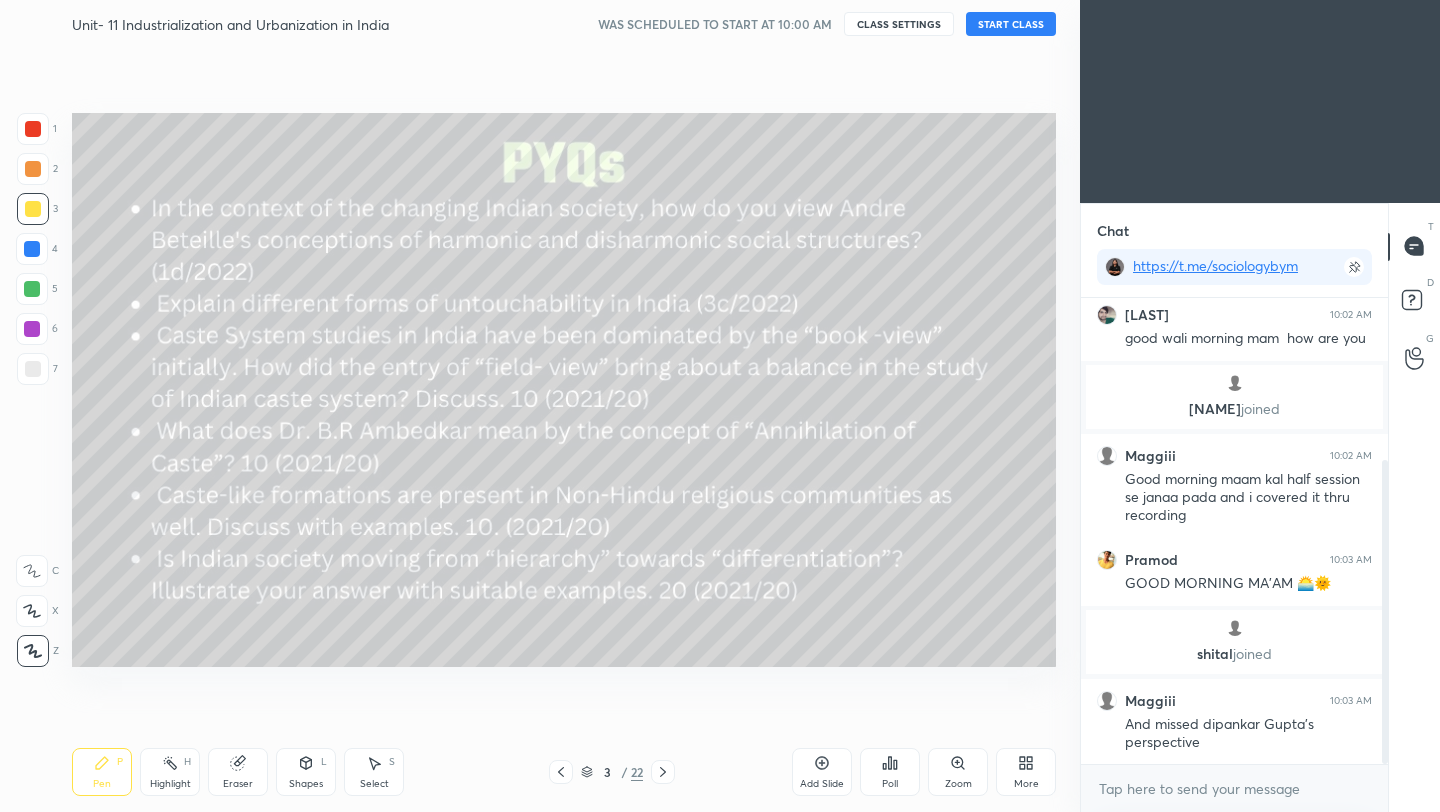 scroll, scrollTop: 317, scrollLeft: 0, axis: vertical 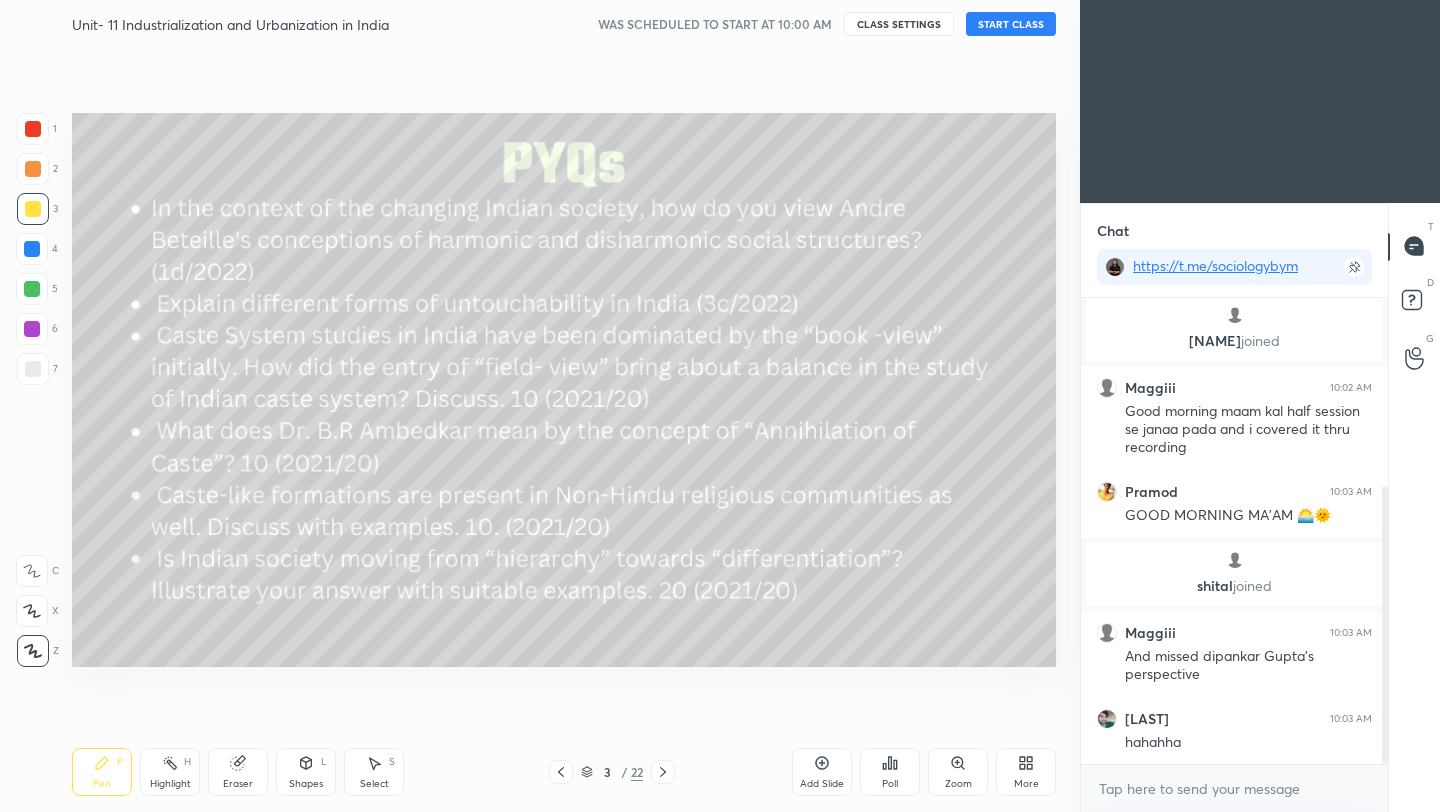 click on "START CLASS" at bounding box center (1011, 24) 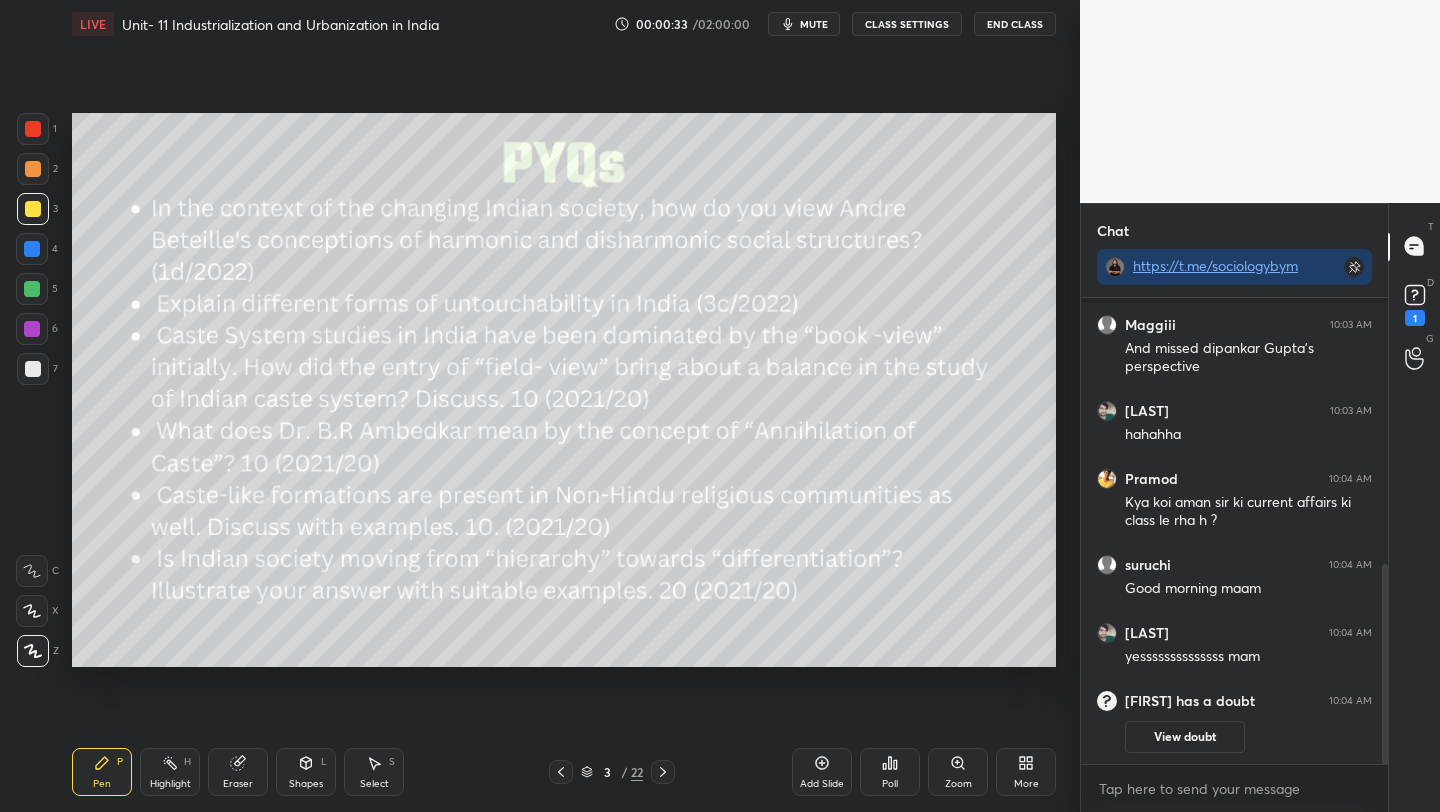 scroll, scrollTop: 698, scrollLeft: 0, axis: vertical 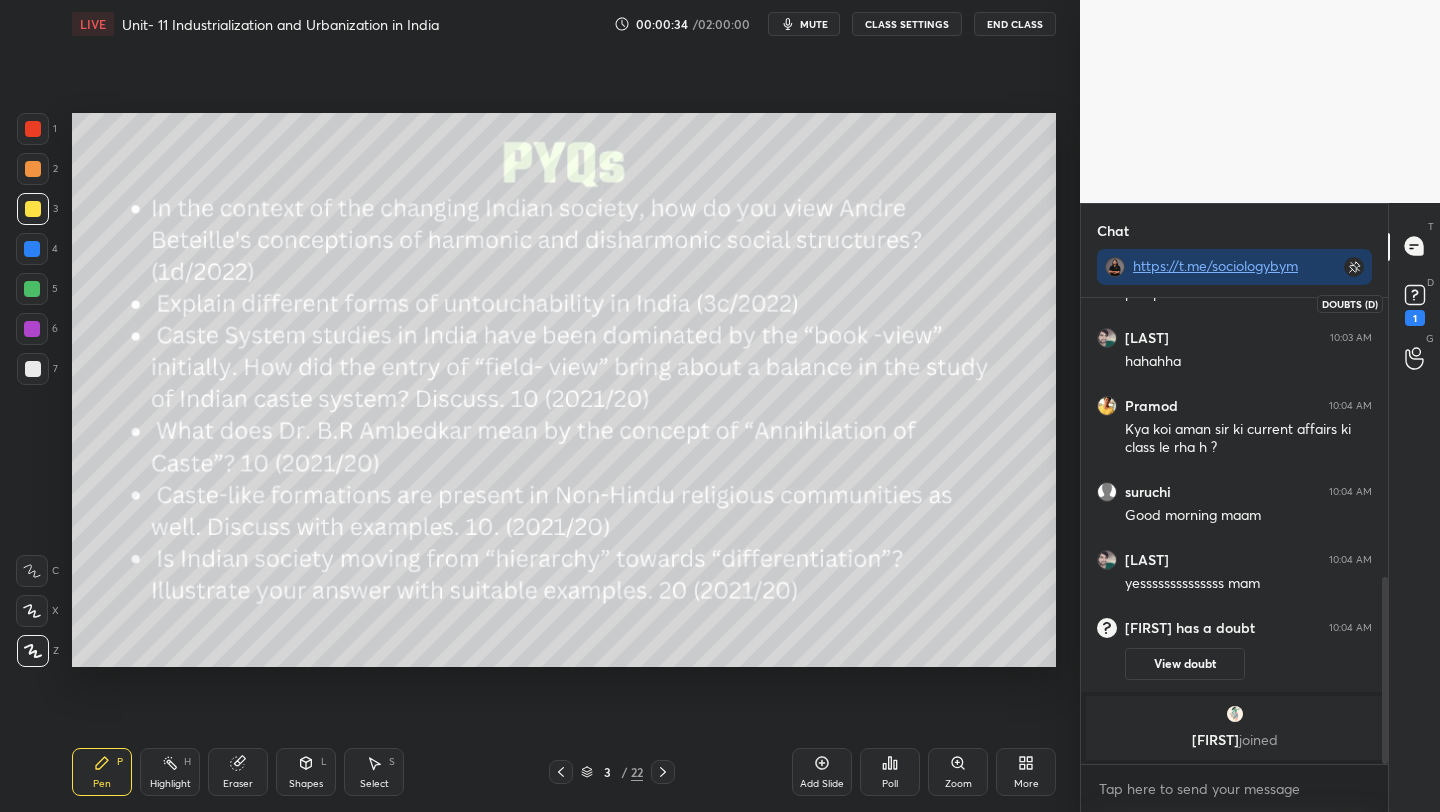 click 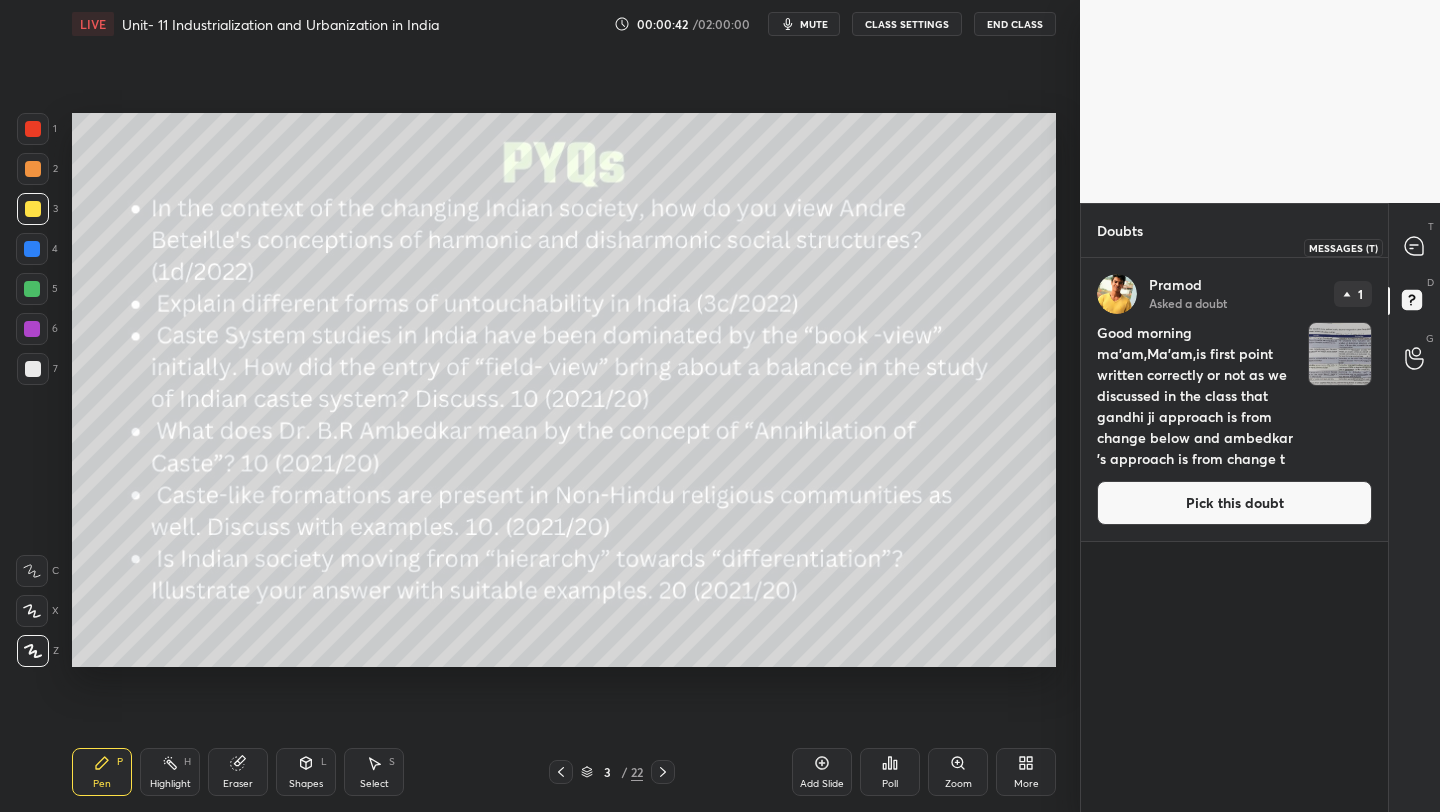 click 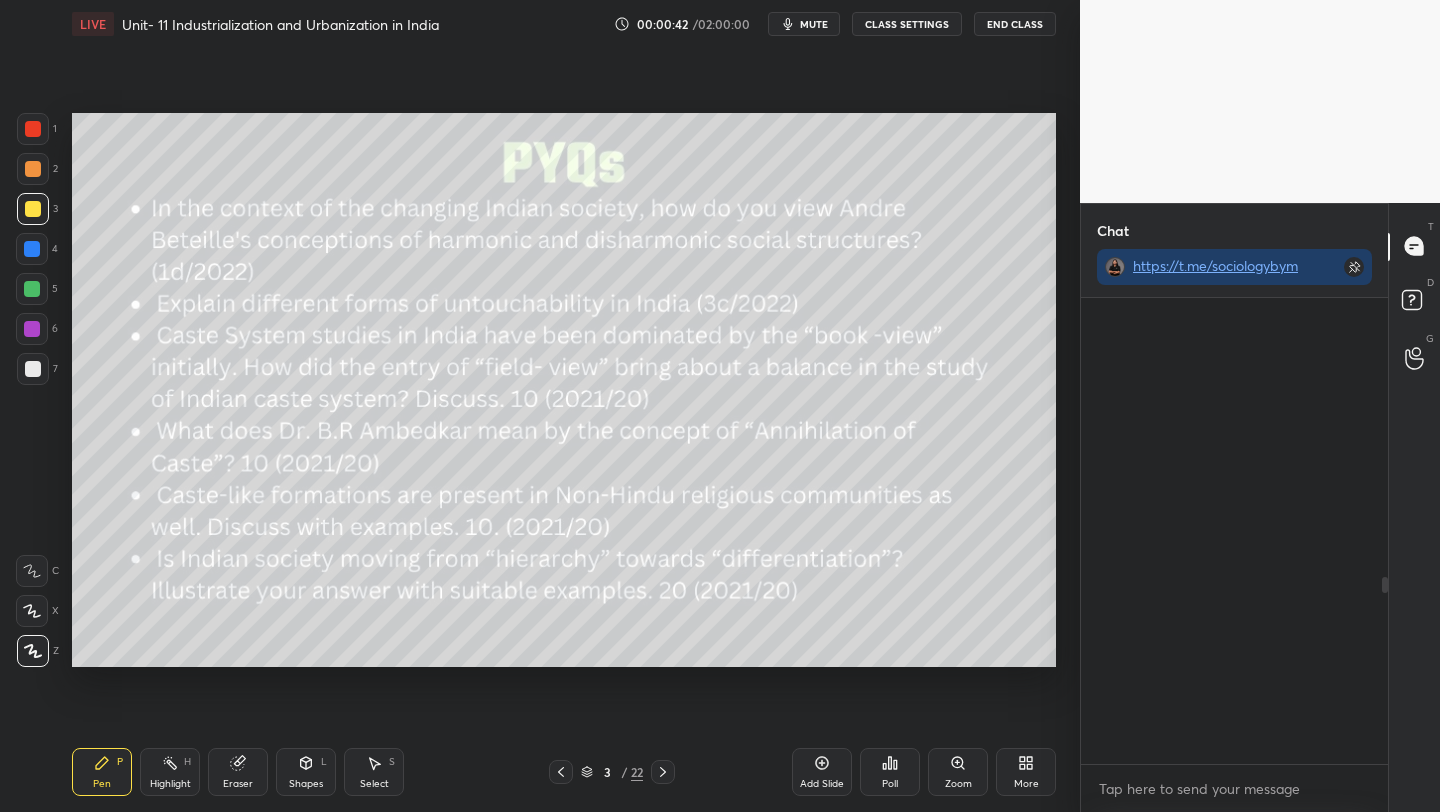 scroll, scrollTop: 698, scrollLeft: 0, axis: vertical 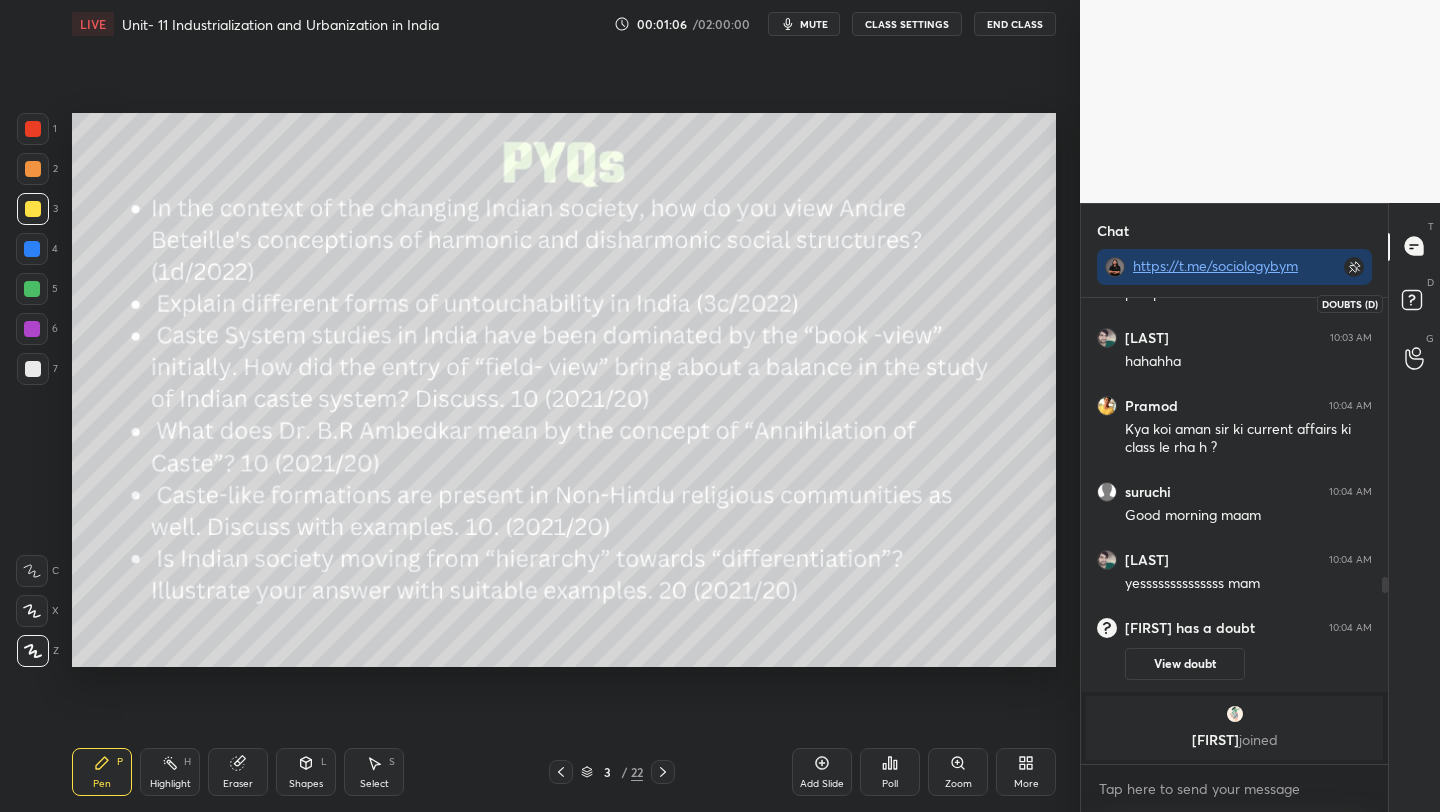click 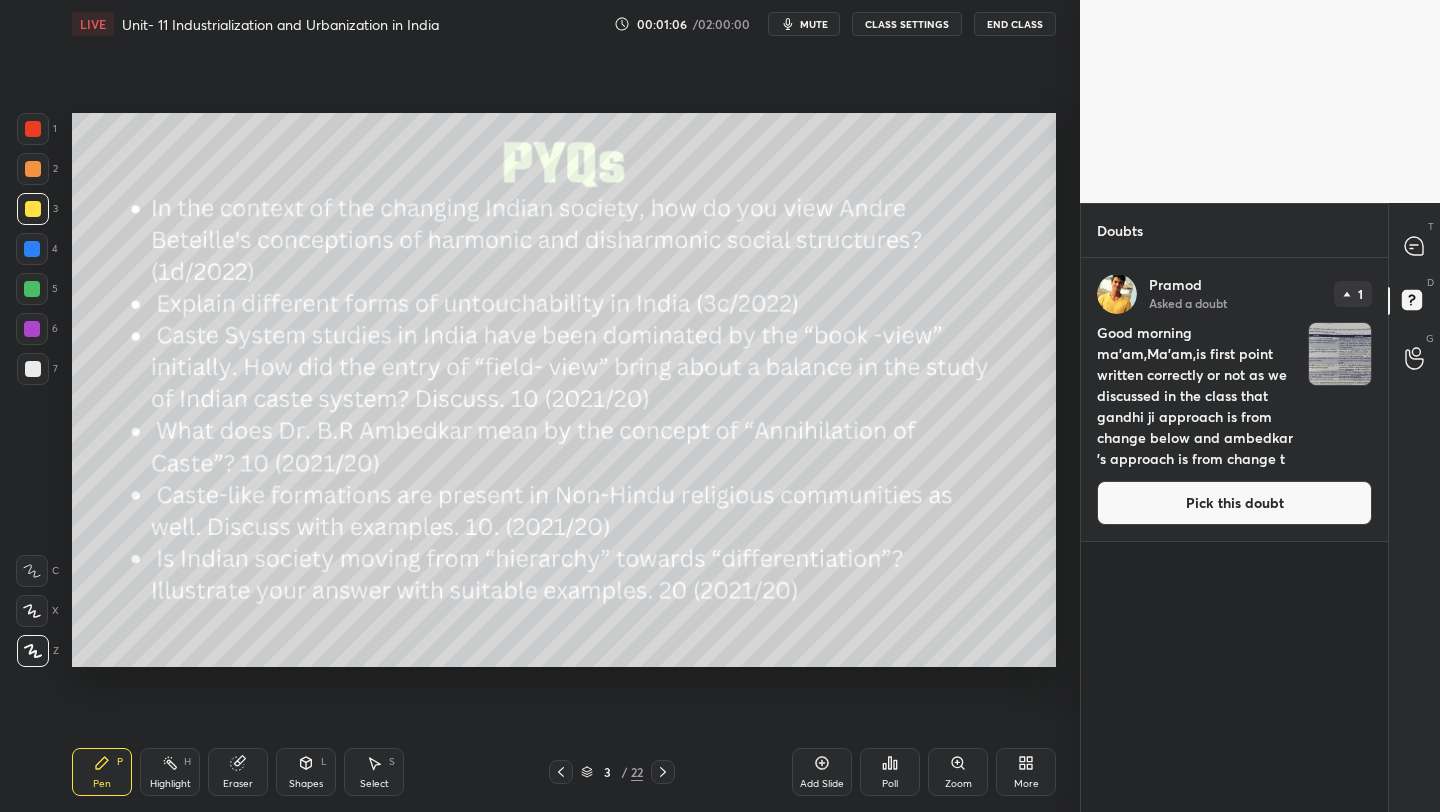 scroll, scrollTop: 7, scrollLeft: 7, axis: both 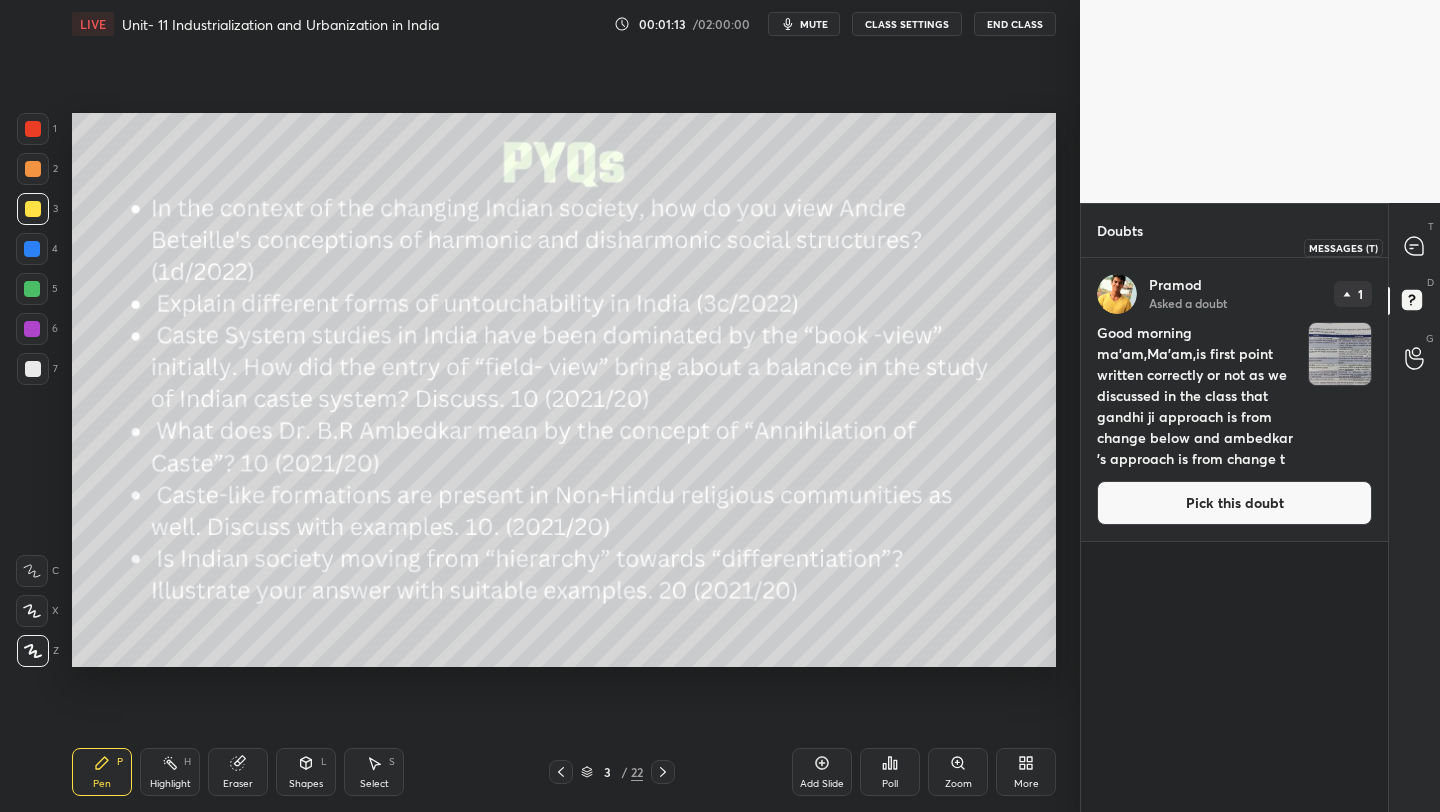 drag, startPoint x: 1410, startPoint y: 246, endPoint x: 1402, endPoint y: 260, distance: 16.124516 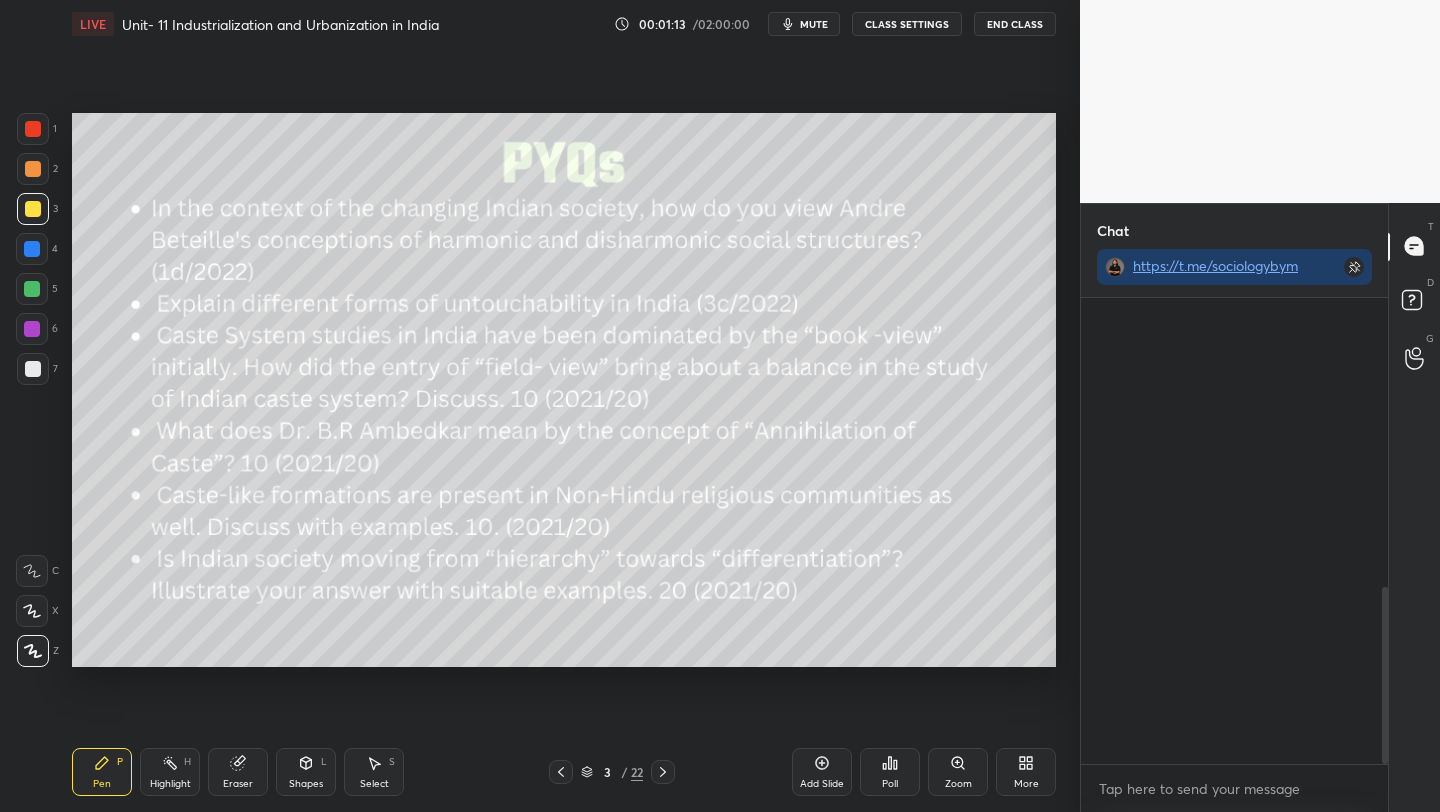 scroll, scrollTop: 766, scrollLeft: 0, axis: vertical 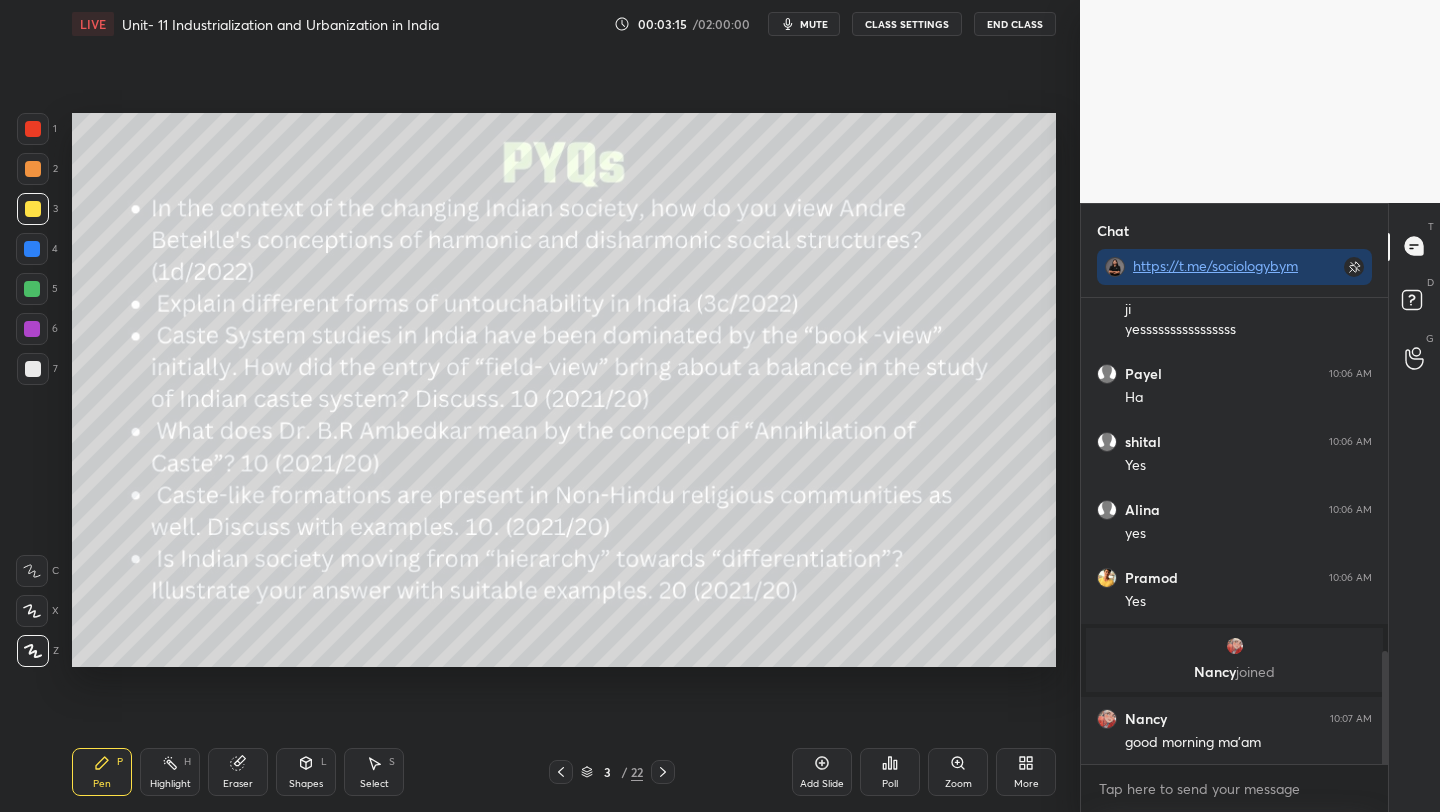 drag, startPoint x: 806, startPoint y: 775, endPoint x: 797, endPoint y: 766, distance: 12.727922 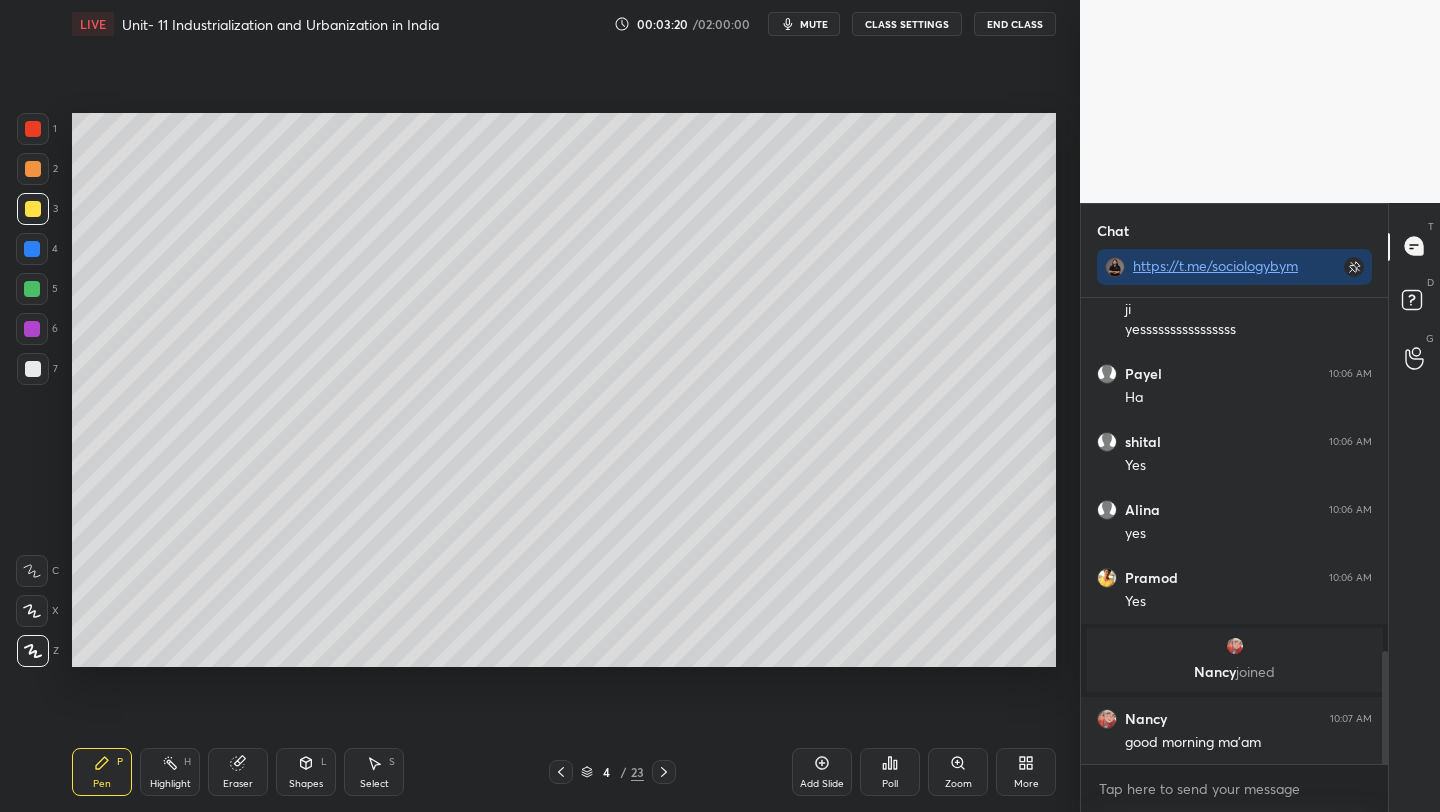 click on "Setting up your live class Poll for   secs No correct answer Start poll" at bounding box center [564, 390] 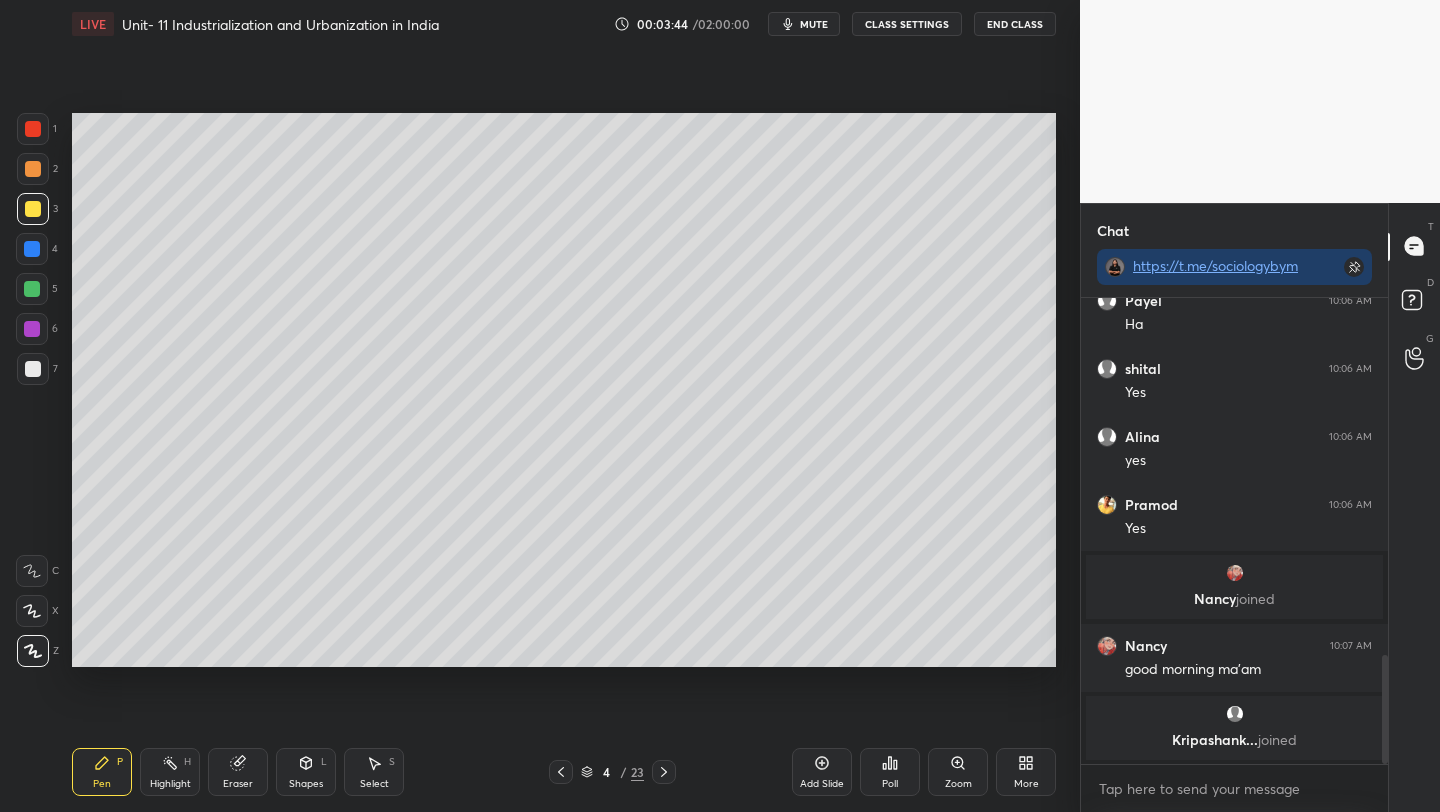 scroll, scrollTop: 1551, scrollLeft: 0, axis: vertical 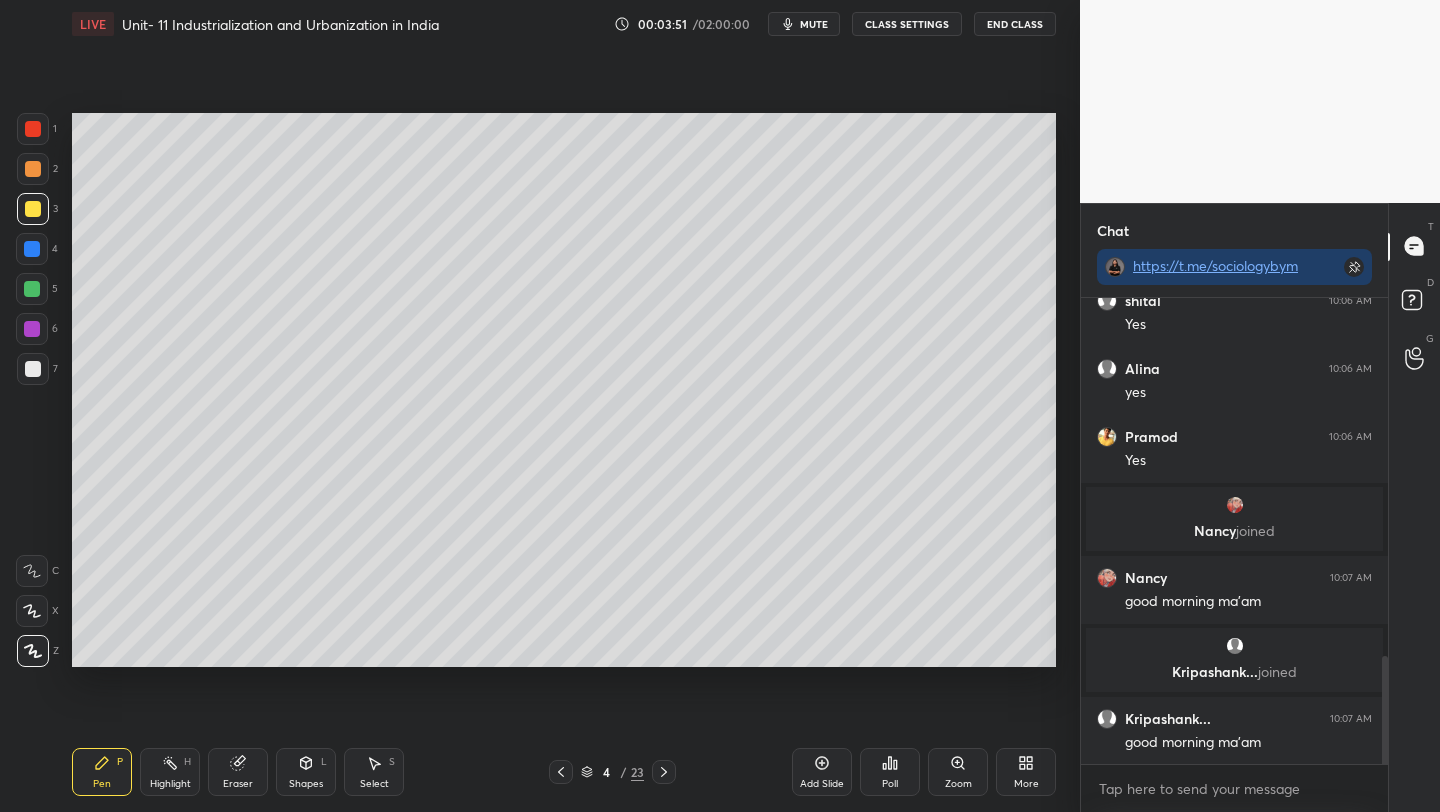 click 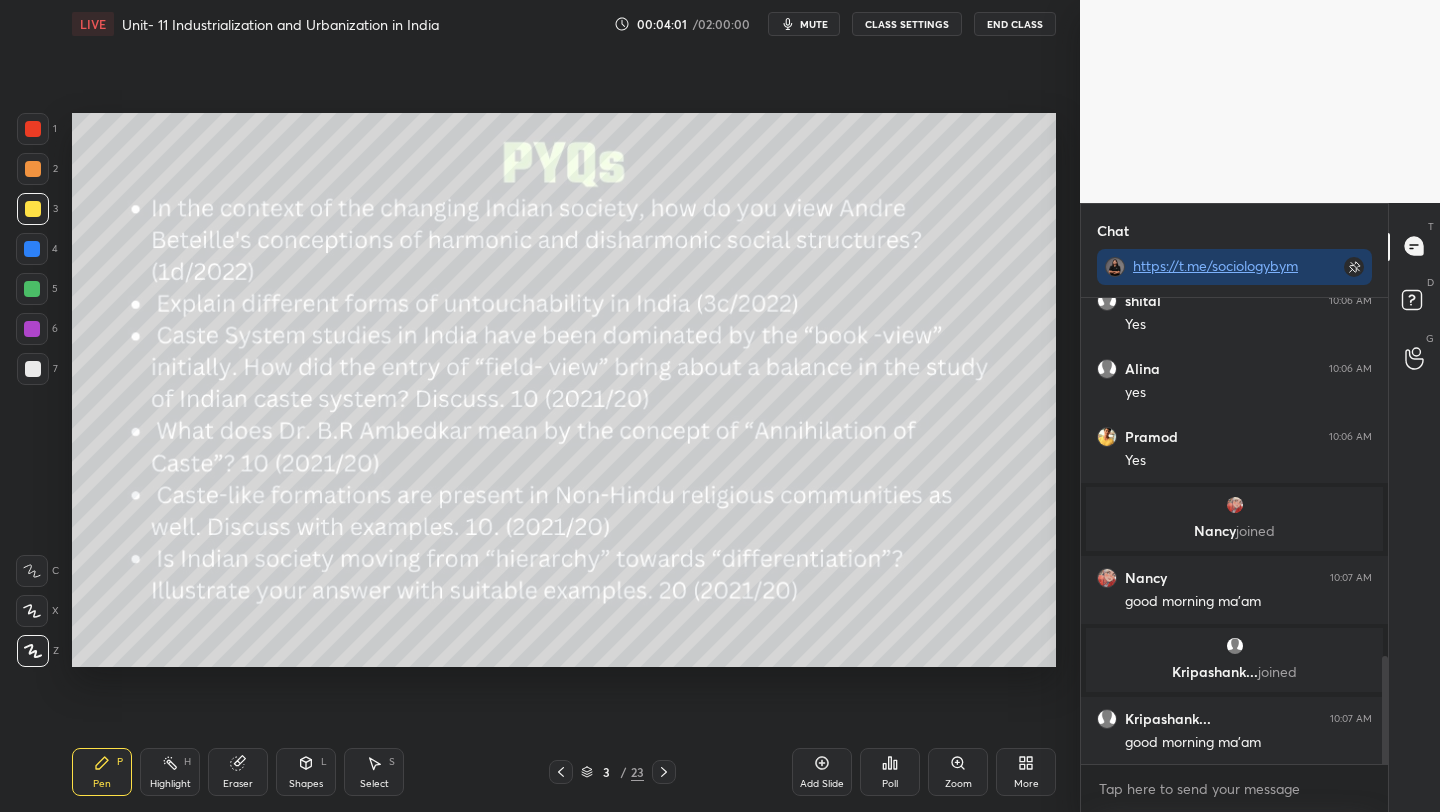 click 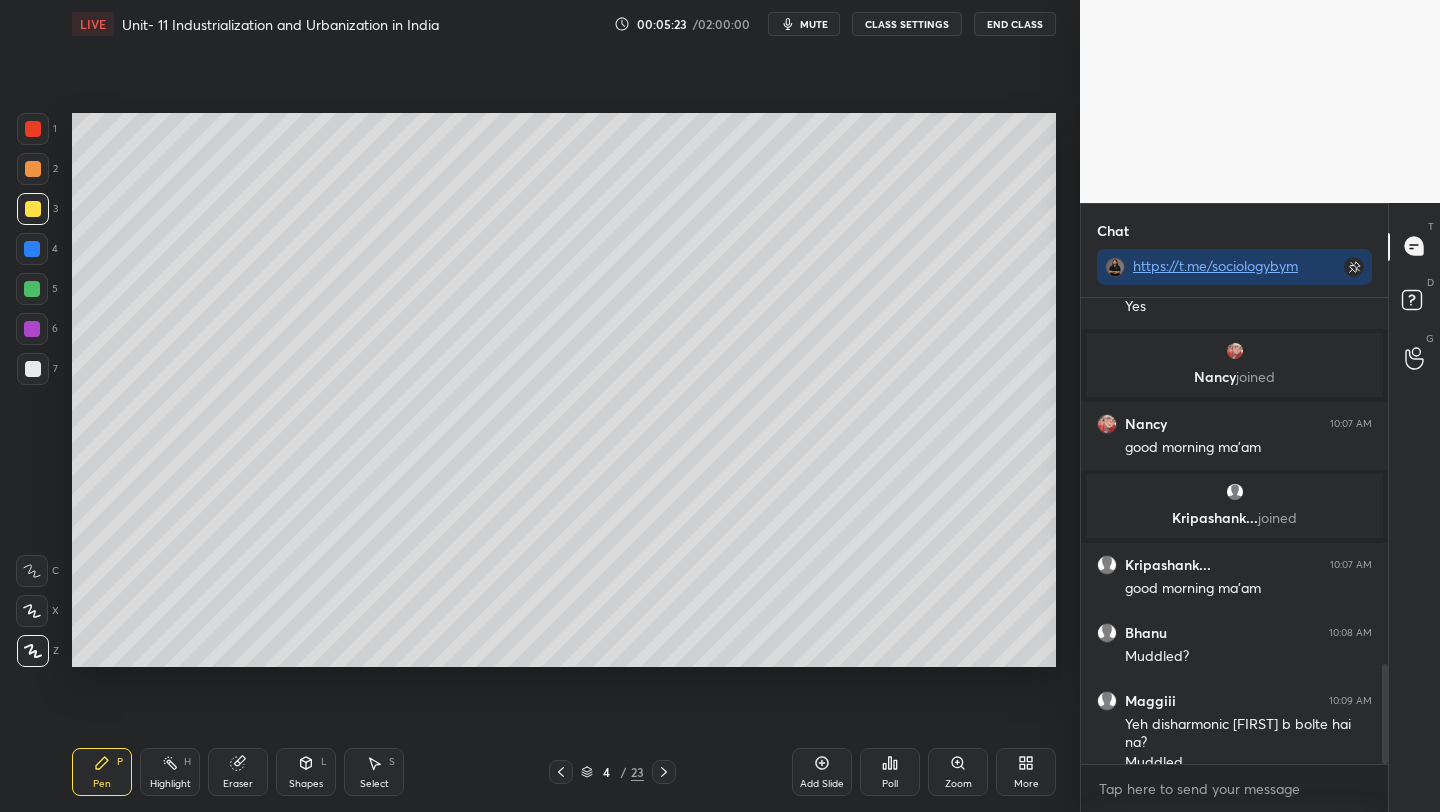 scroll, scrollTop: 1725, scrollLeft: 0, axis: vertical 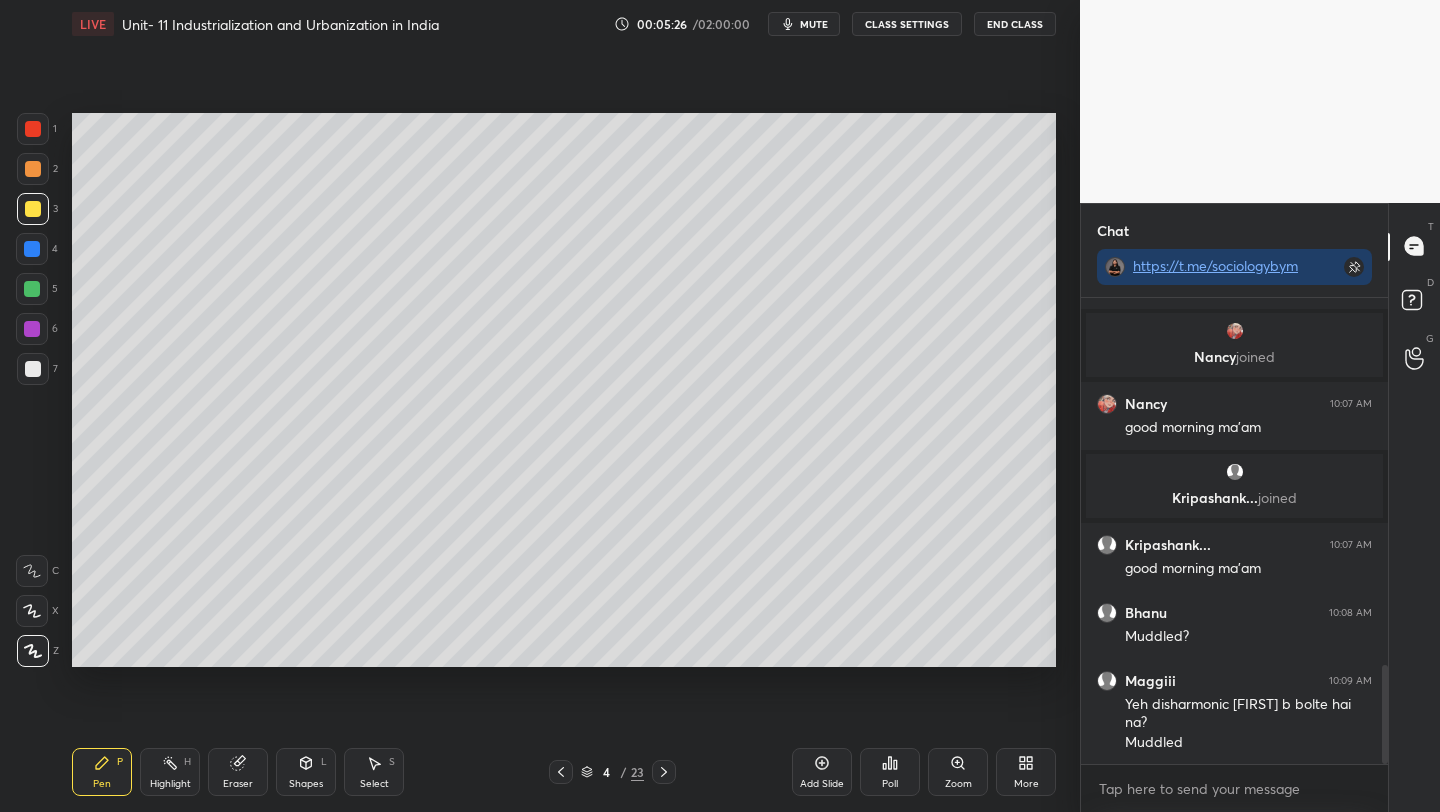 click on "Setting up your live class Poll for   secs No correct answer Start poll" at bounding box center (564, 390) 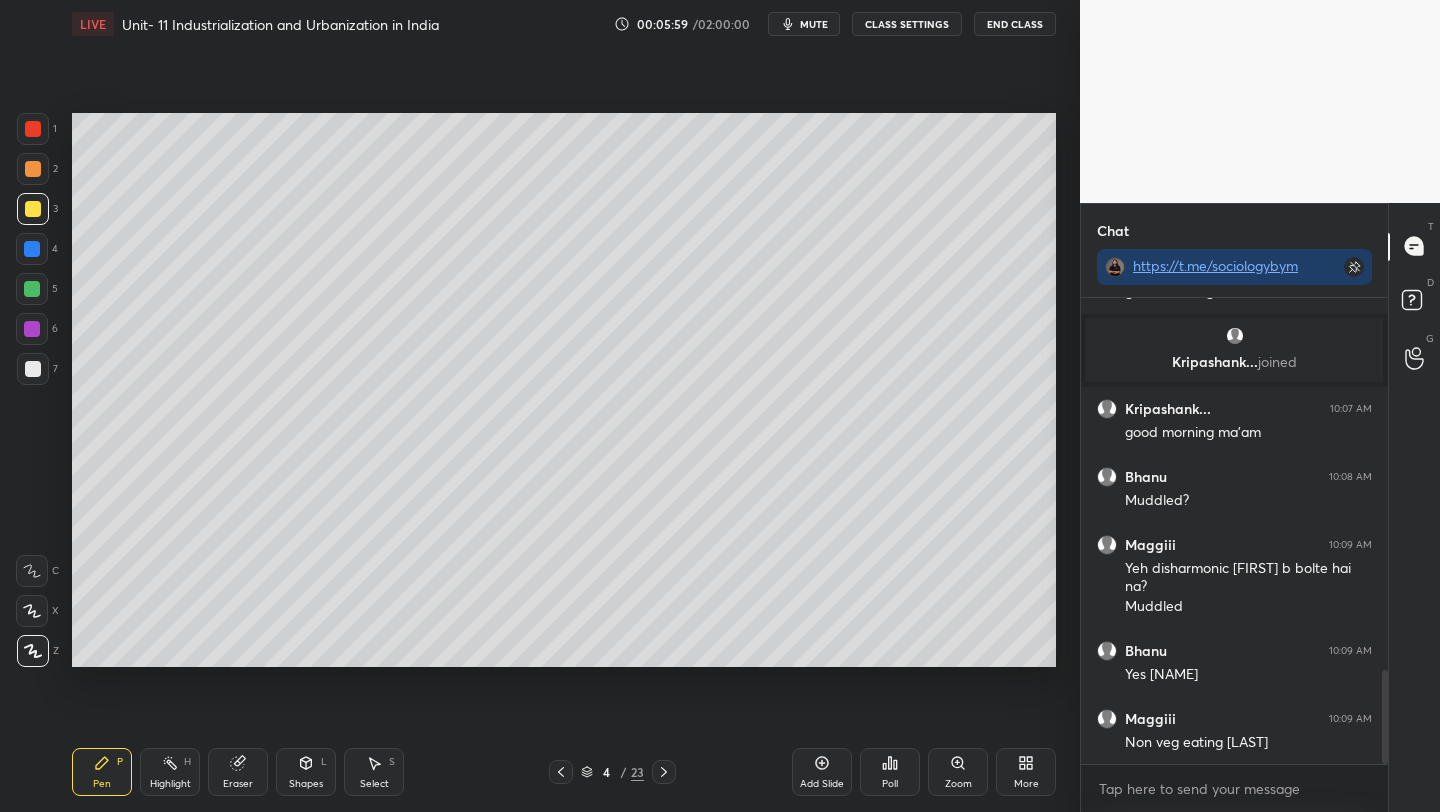 scroll, scrollTop: 1881, scrollLeft: 0, axis: vertical 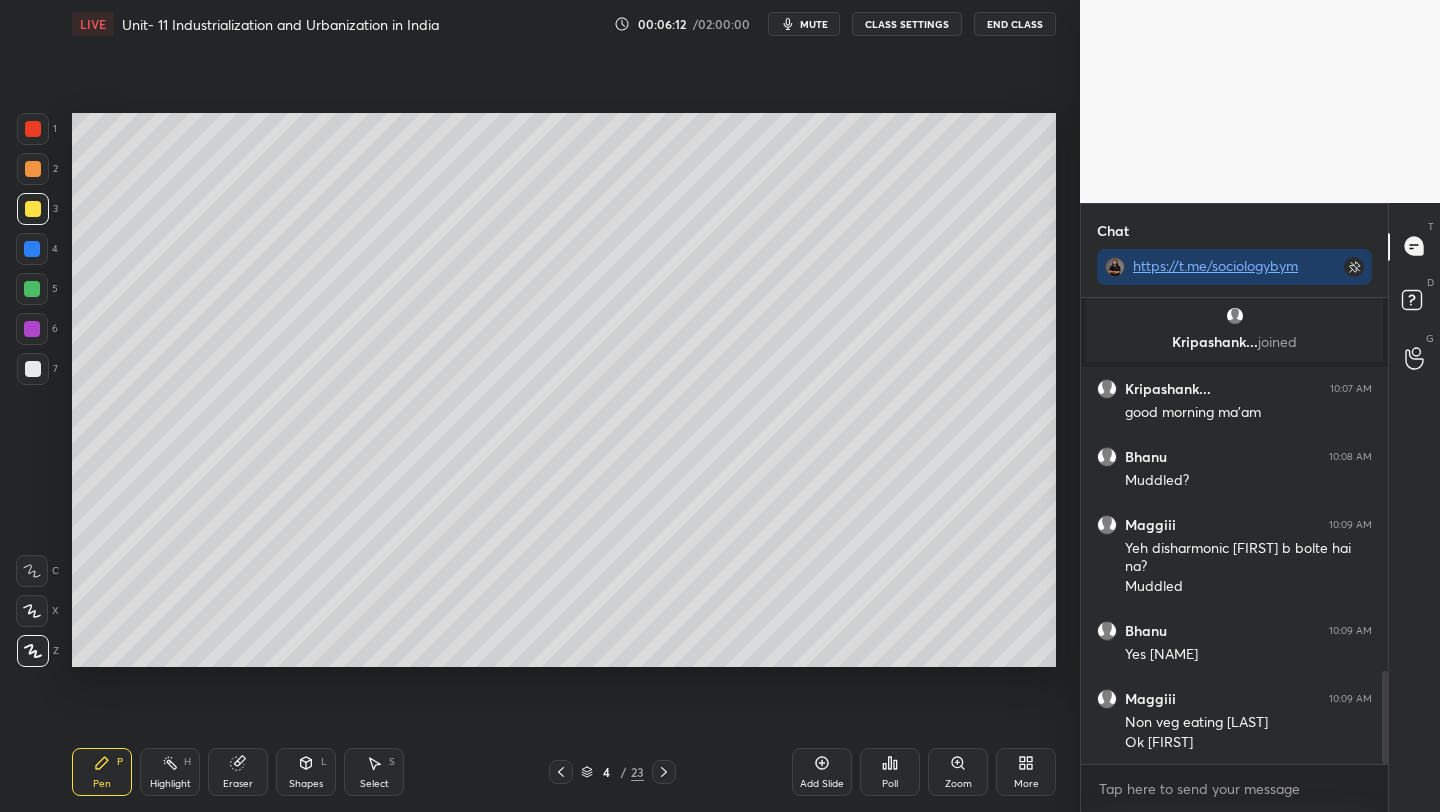 click on "Setting up your live class Poll for   secs No correct answer Start poll" at bounding box center (564, 390) 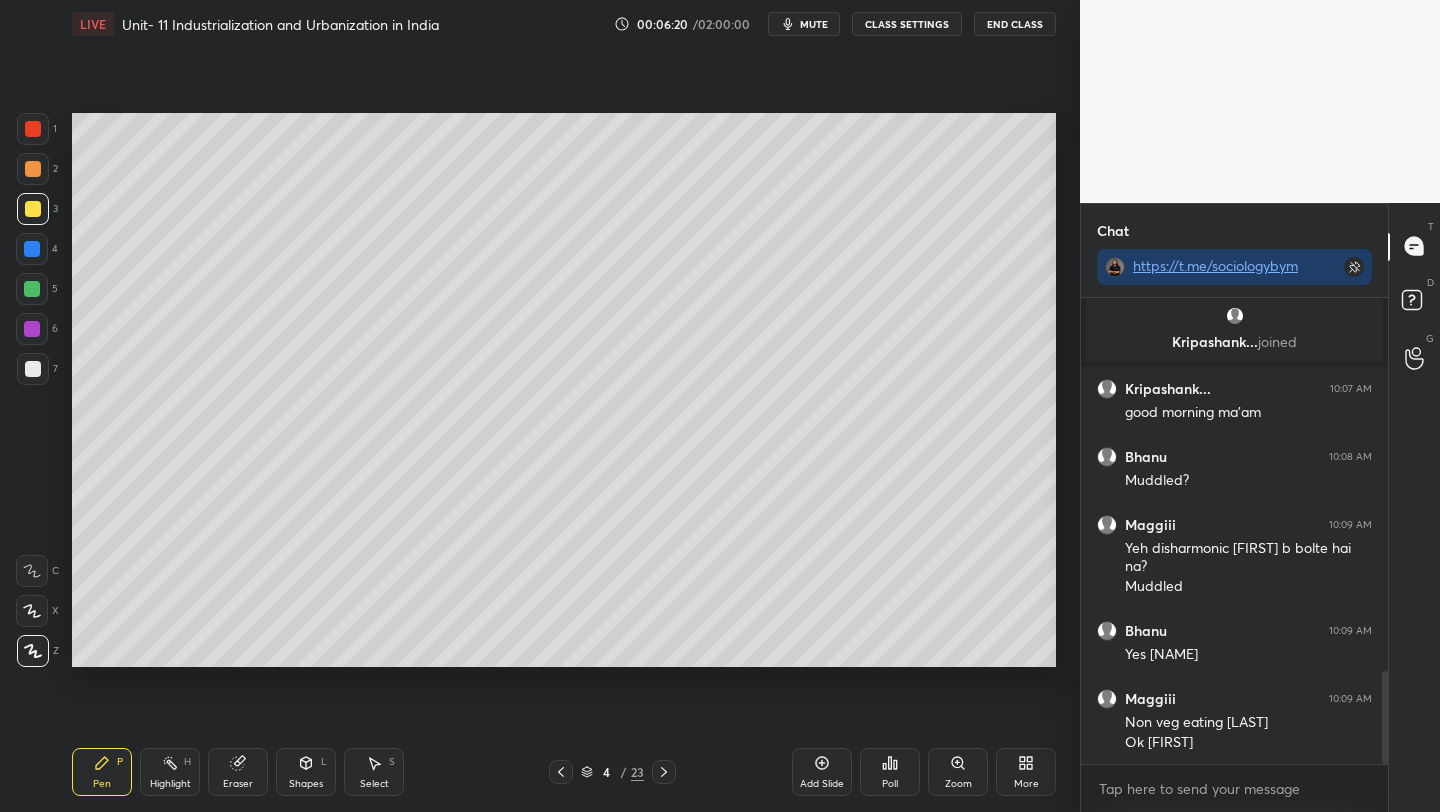 drag, startPoint x: 28, startPoint y: 246, endPoint x: 63, endPoint y: 254, distance: 35.902645 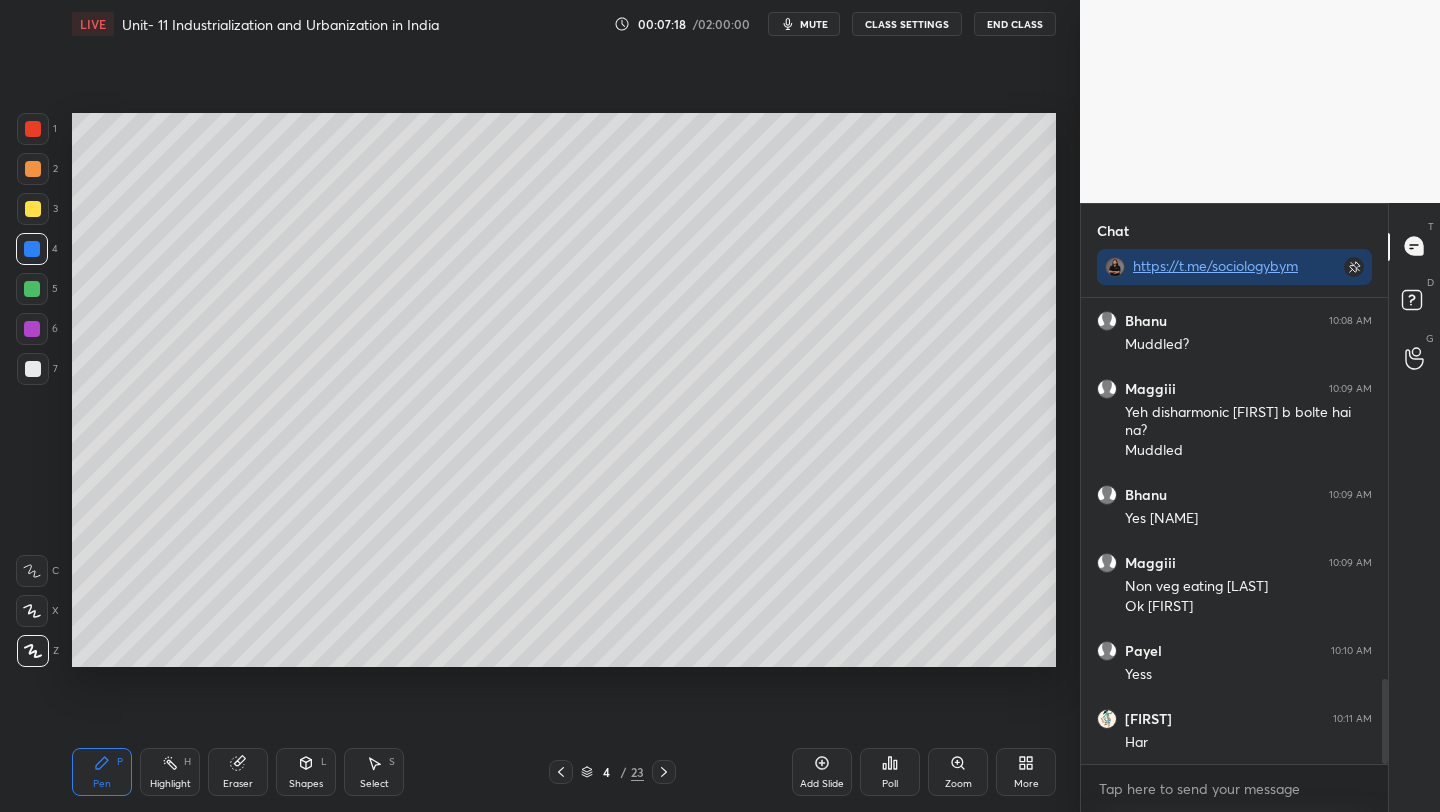 scroll, scrollTop: 2085, scrollLeft: 0, axis: vertical 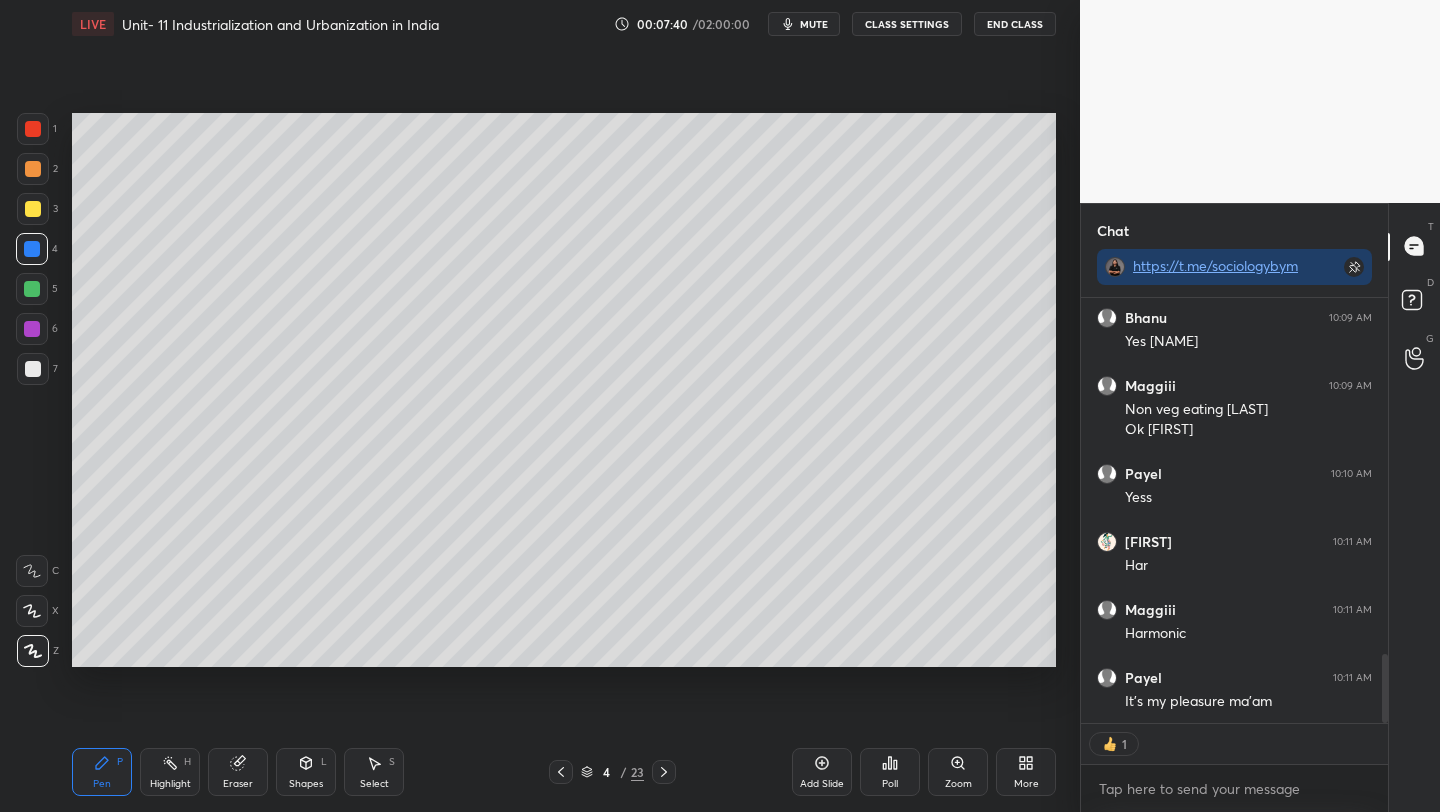 click on "Poll" at bounding box center (890, 772) 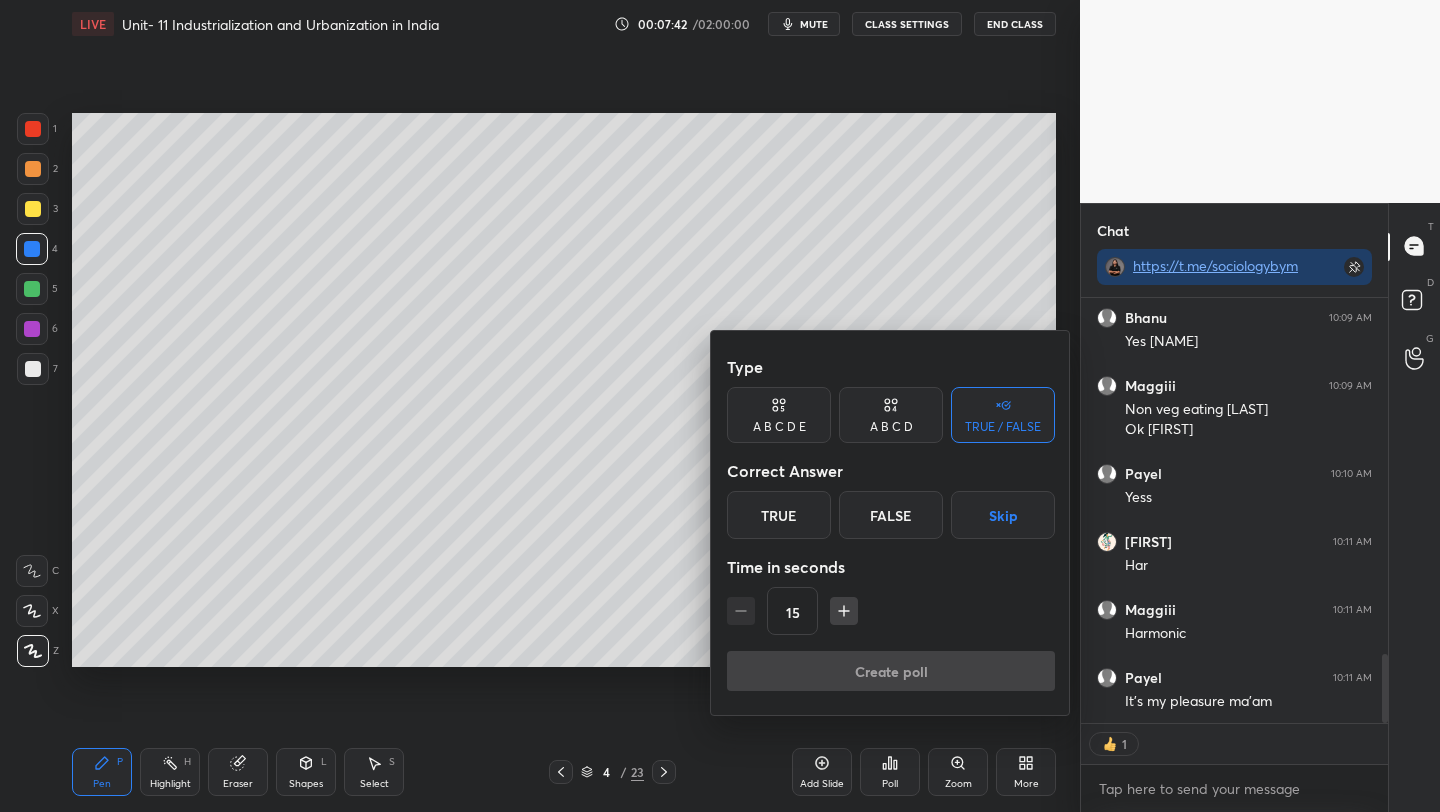 click on "True" at bounding box center (779, 515) 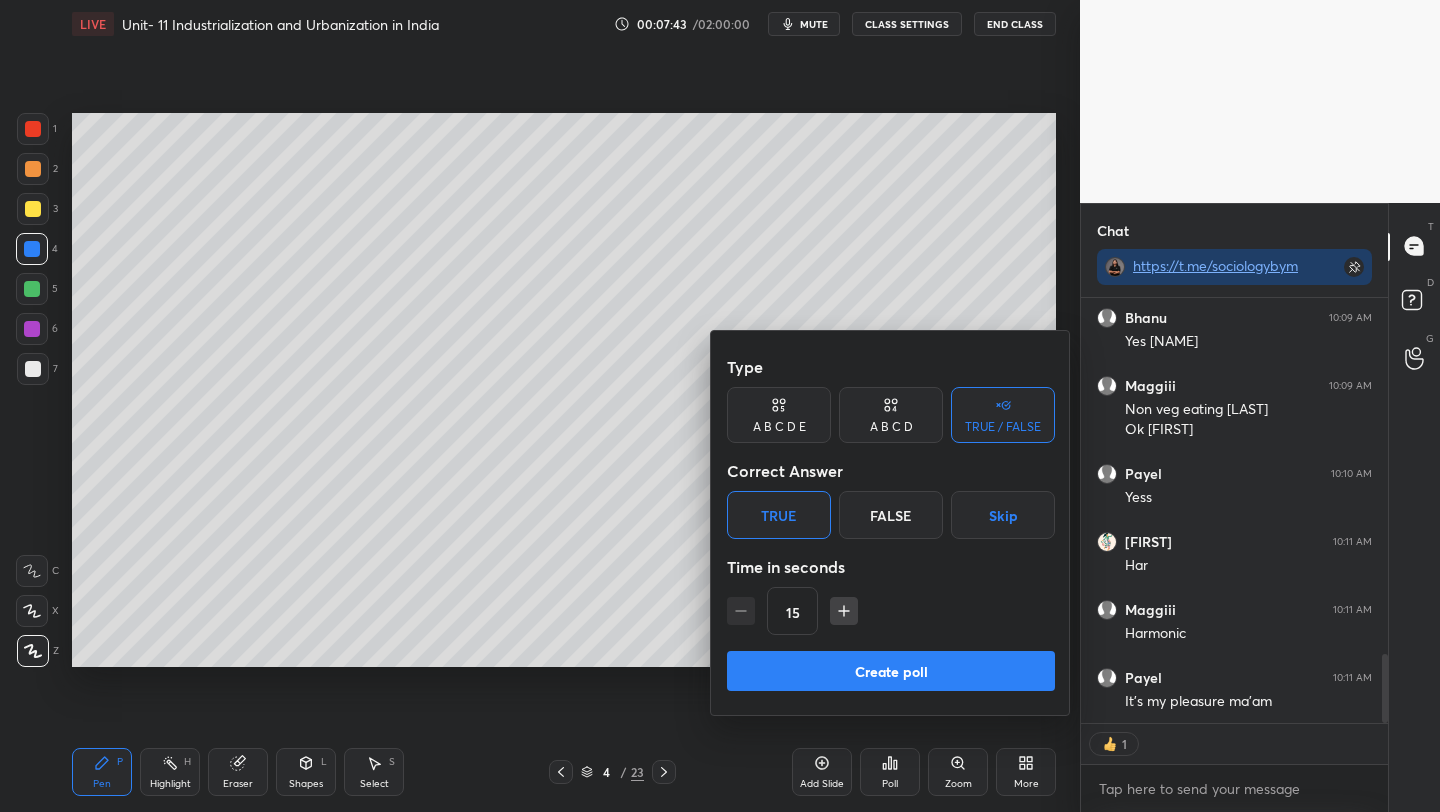 drag, startPoint x: 850, startPoint y: 675, endPoint x: 860, endPoint y: 669, distance: 11.661903 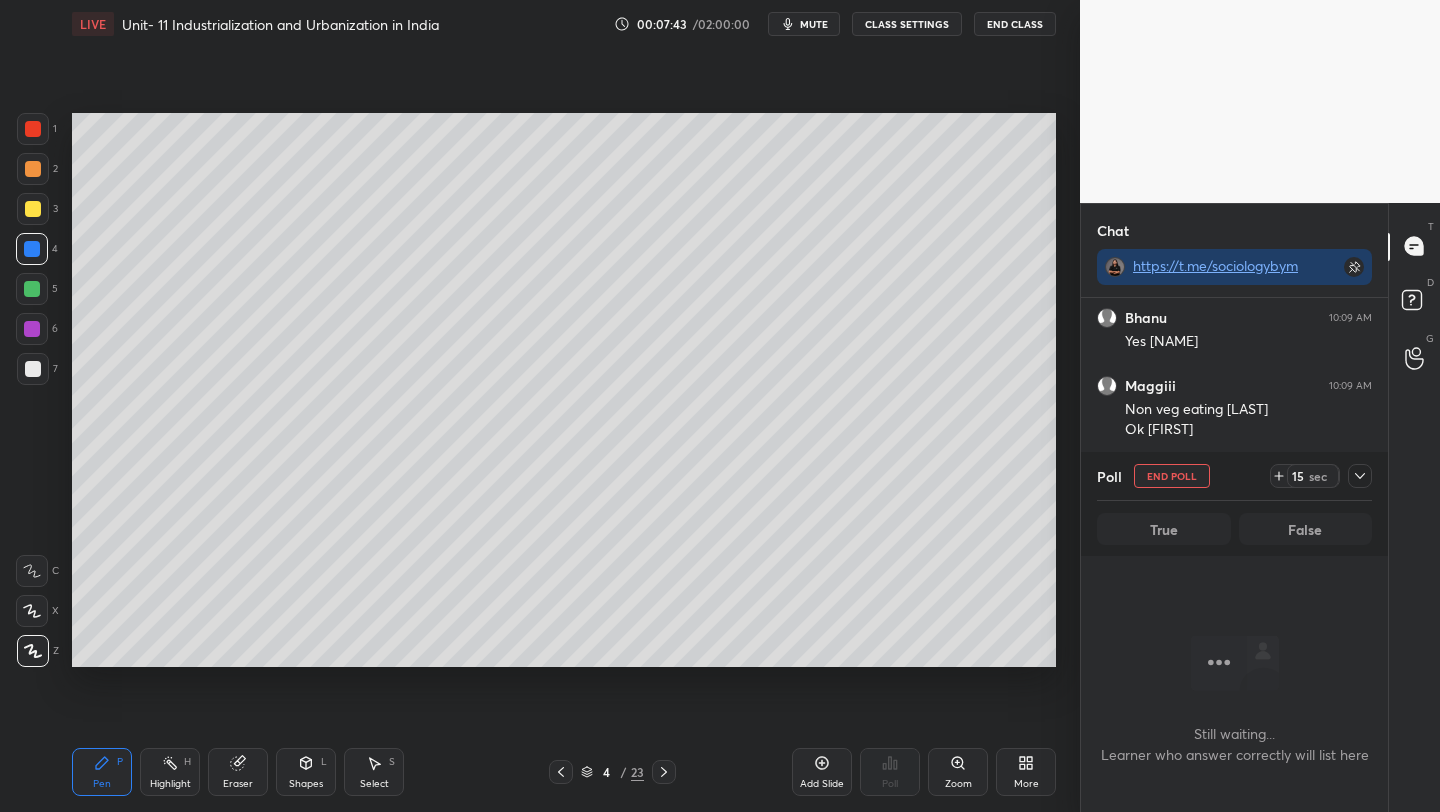 scroll, scrollTop: 332, scrollLeft: 301, axis: both 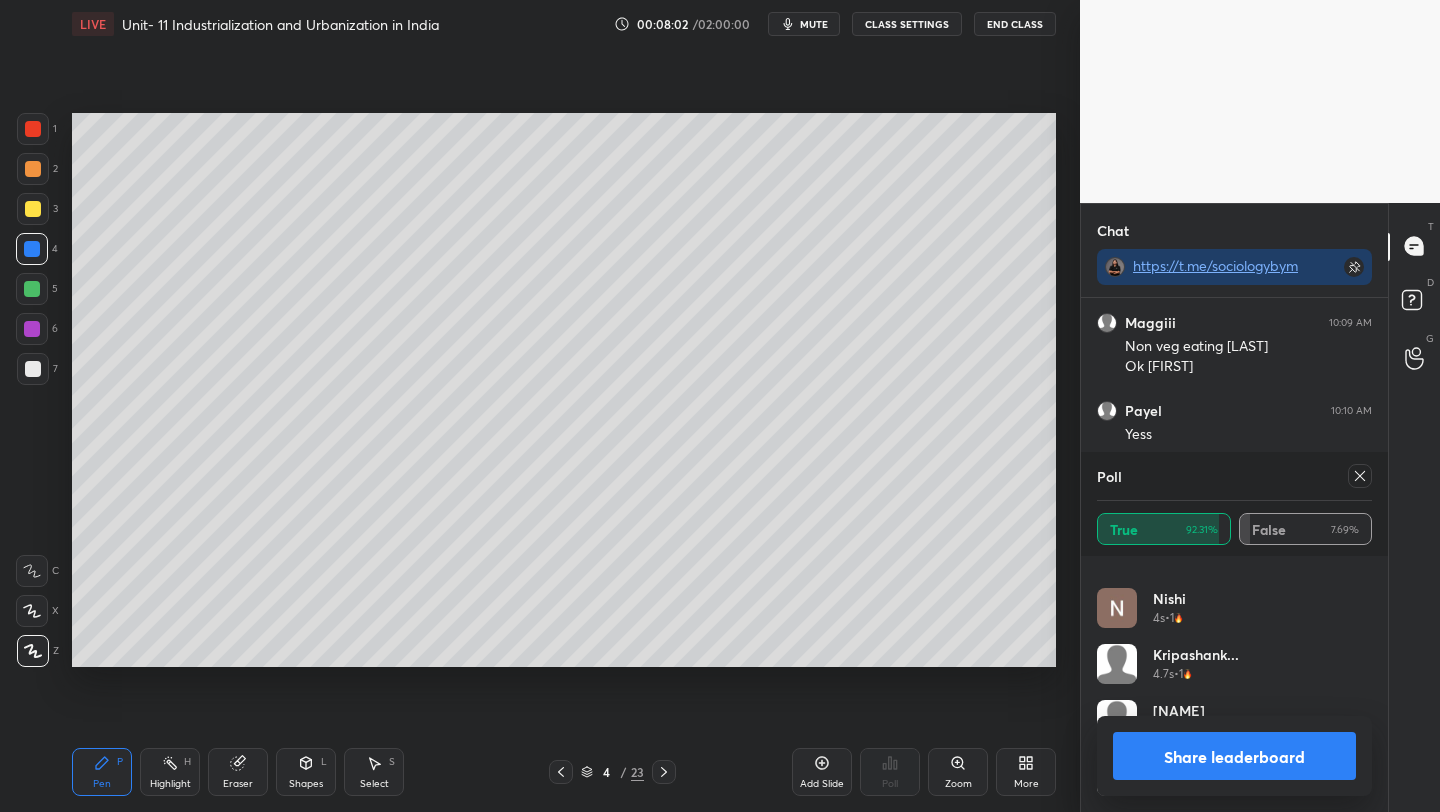 click 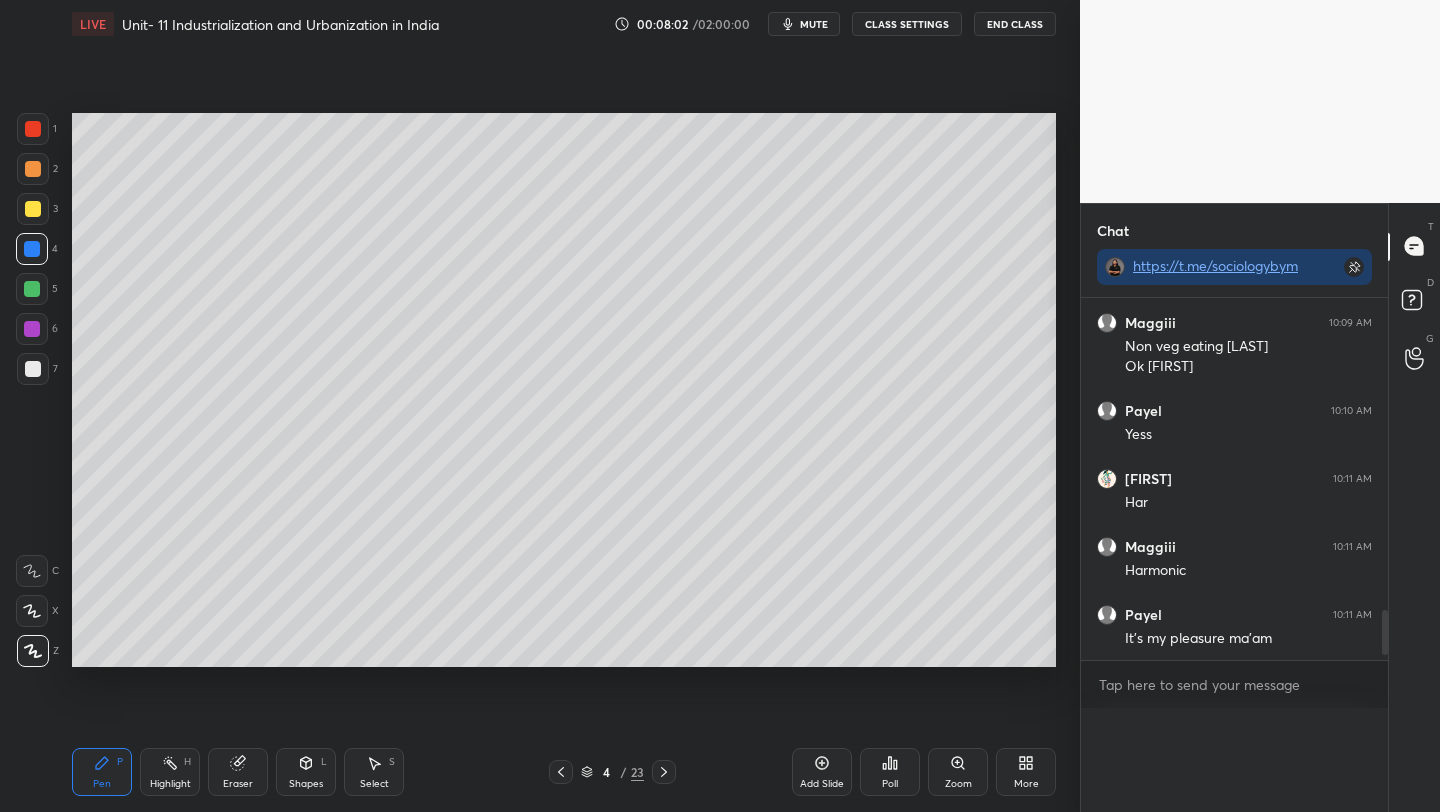 scroll, scrollTop: 0, scrollLeft: 0, axis: both 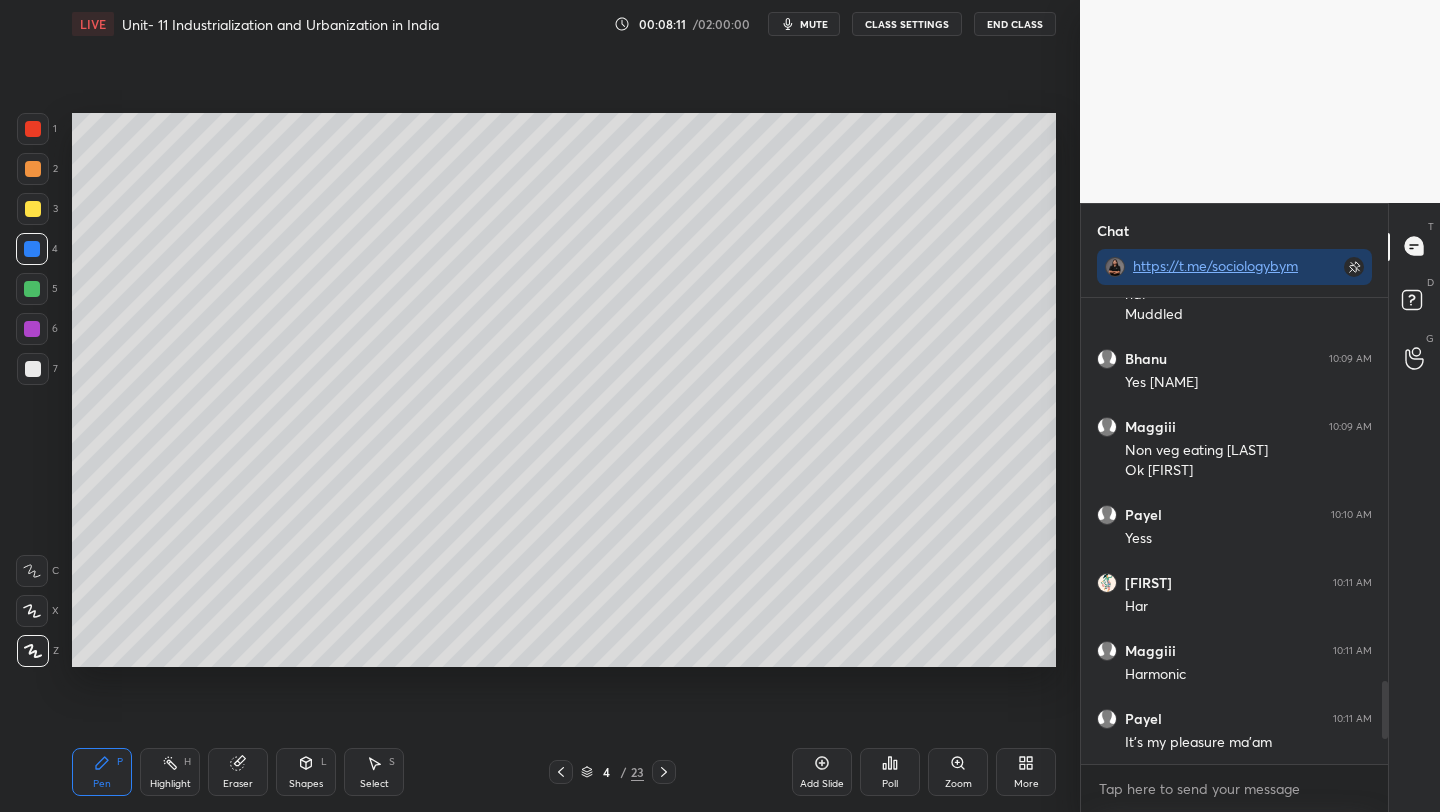 click 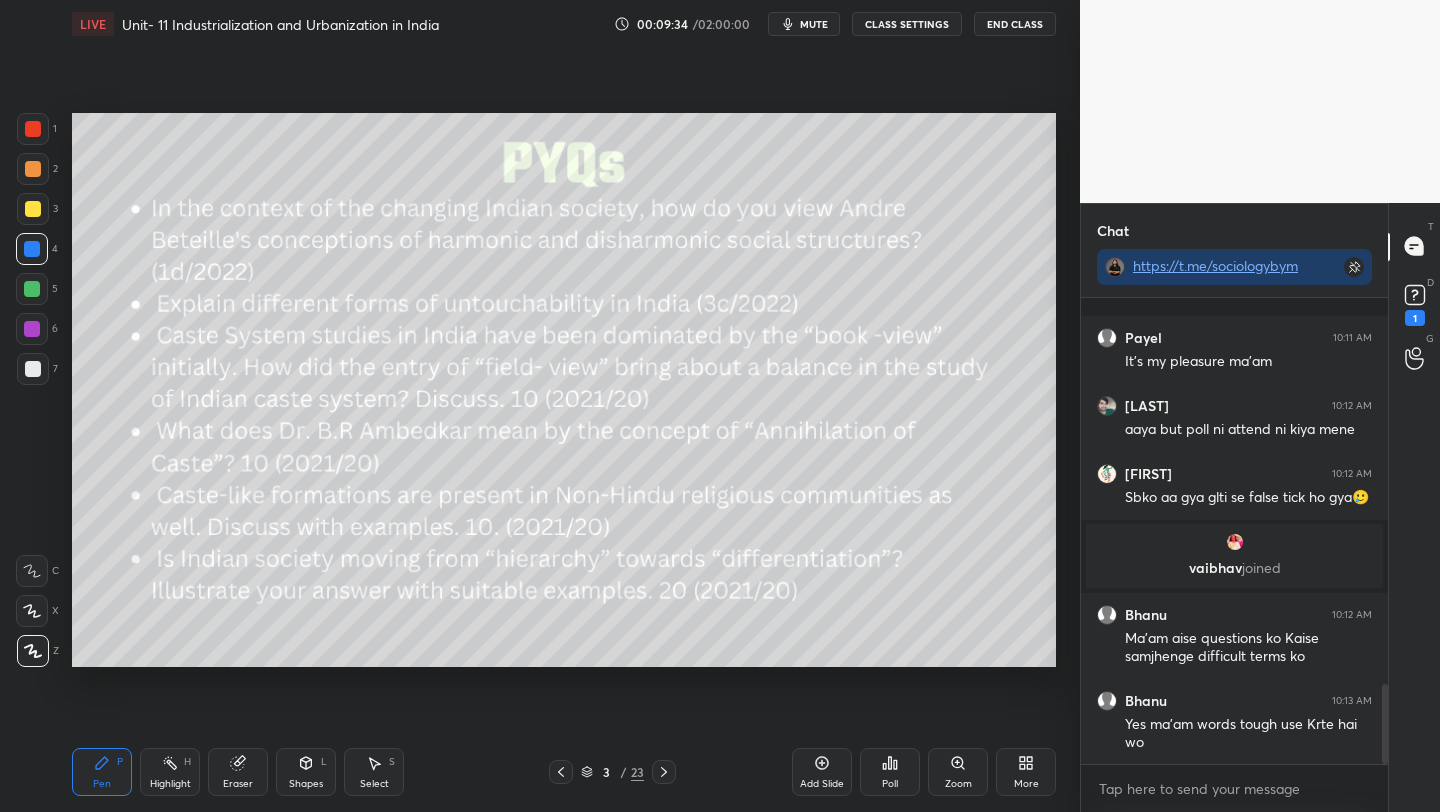 scroll, scrollTop: 2356, scrollLeft: 0, axis: vertical 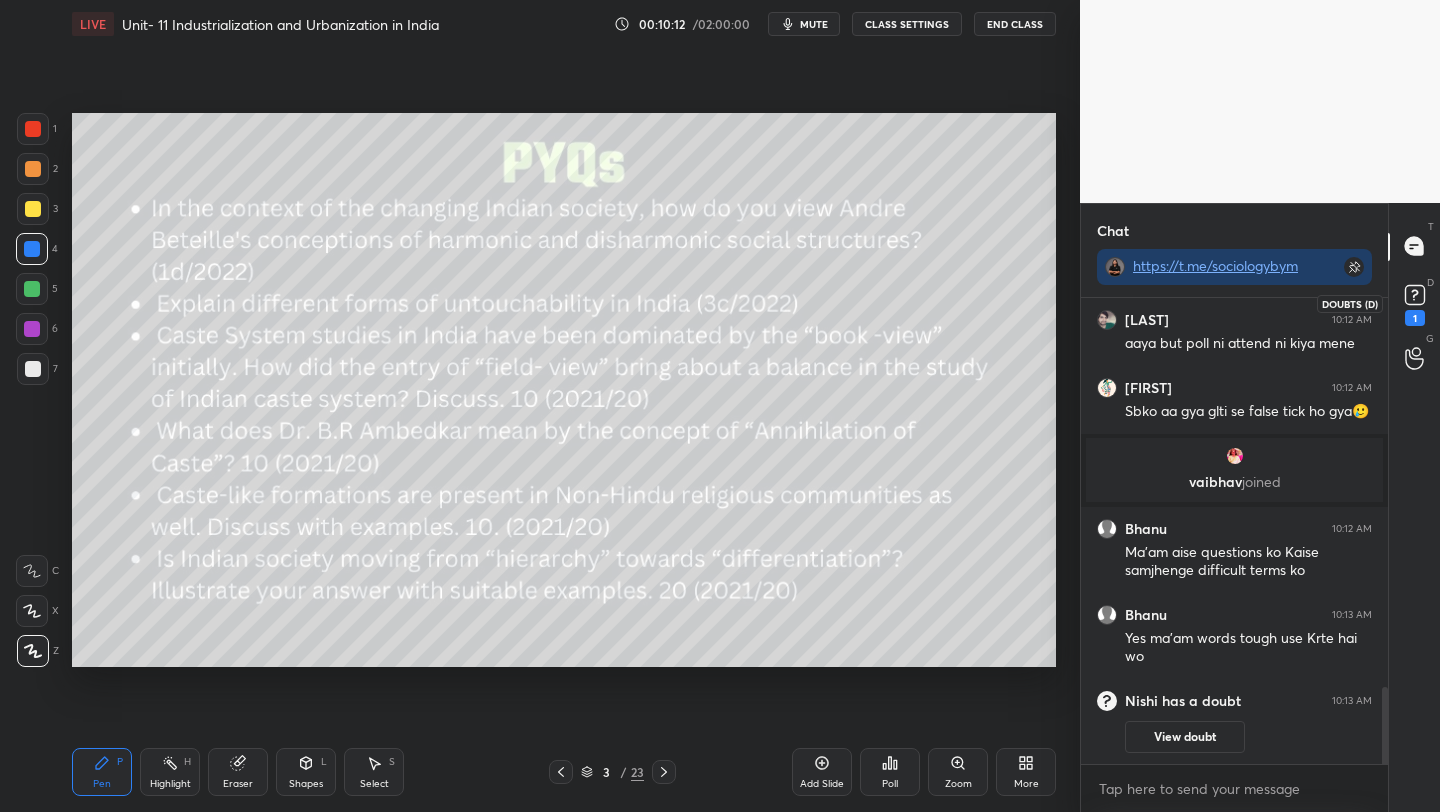 click 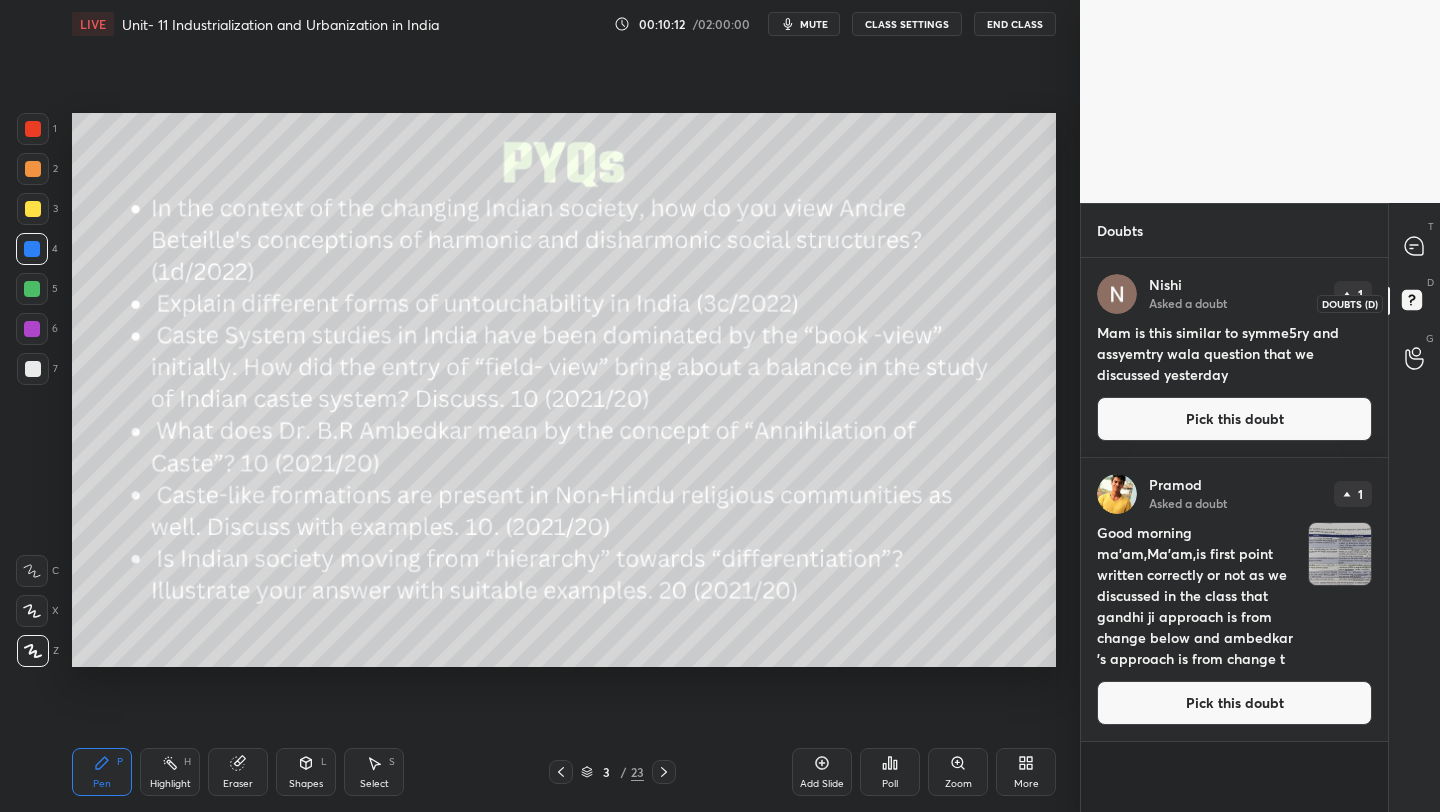 scroll, scrollTop: 7, scrollLeft: 7, axis: both 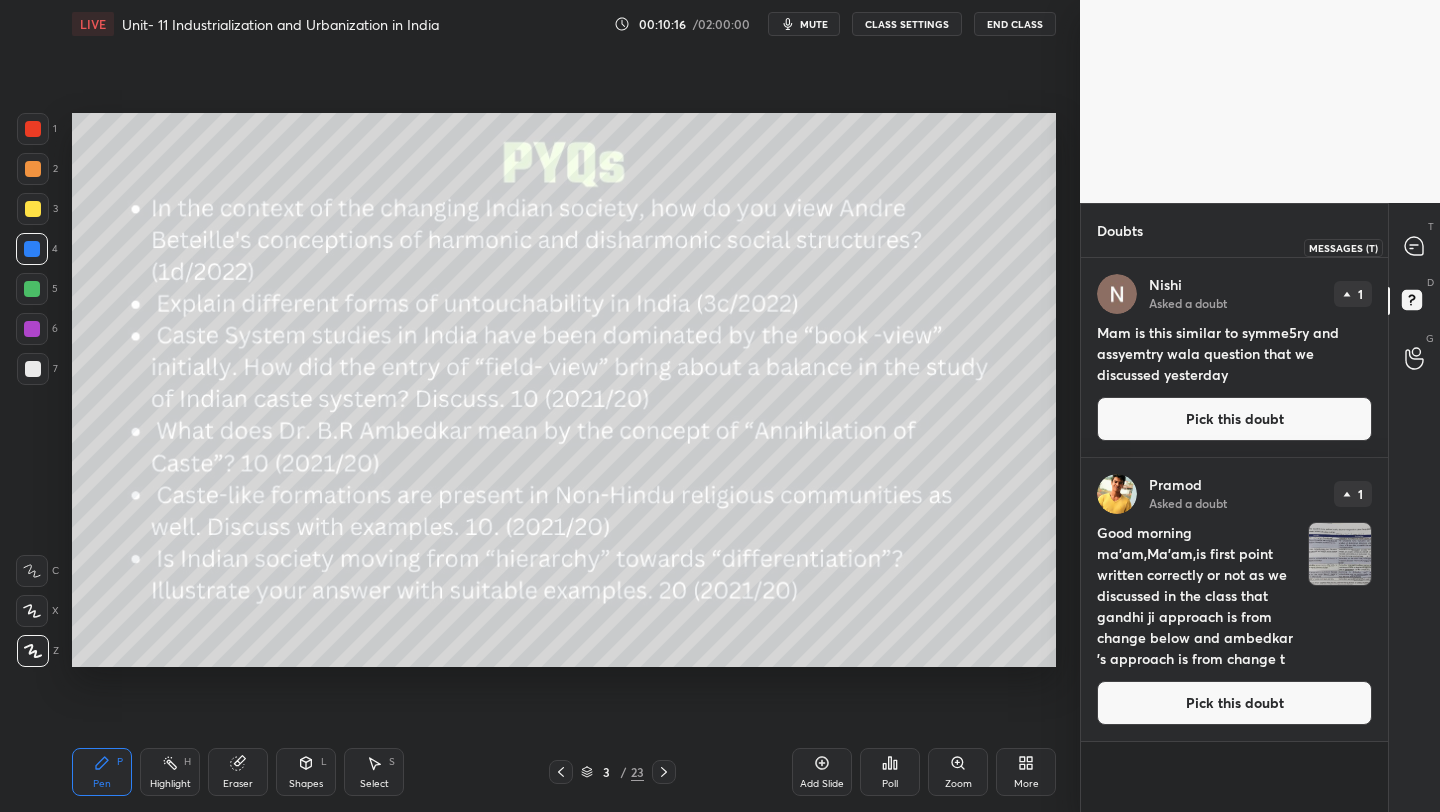 click 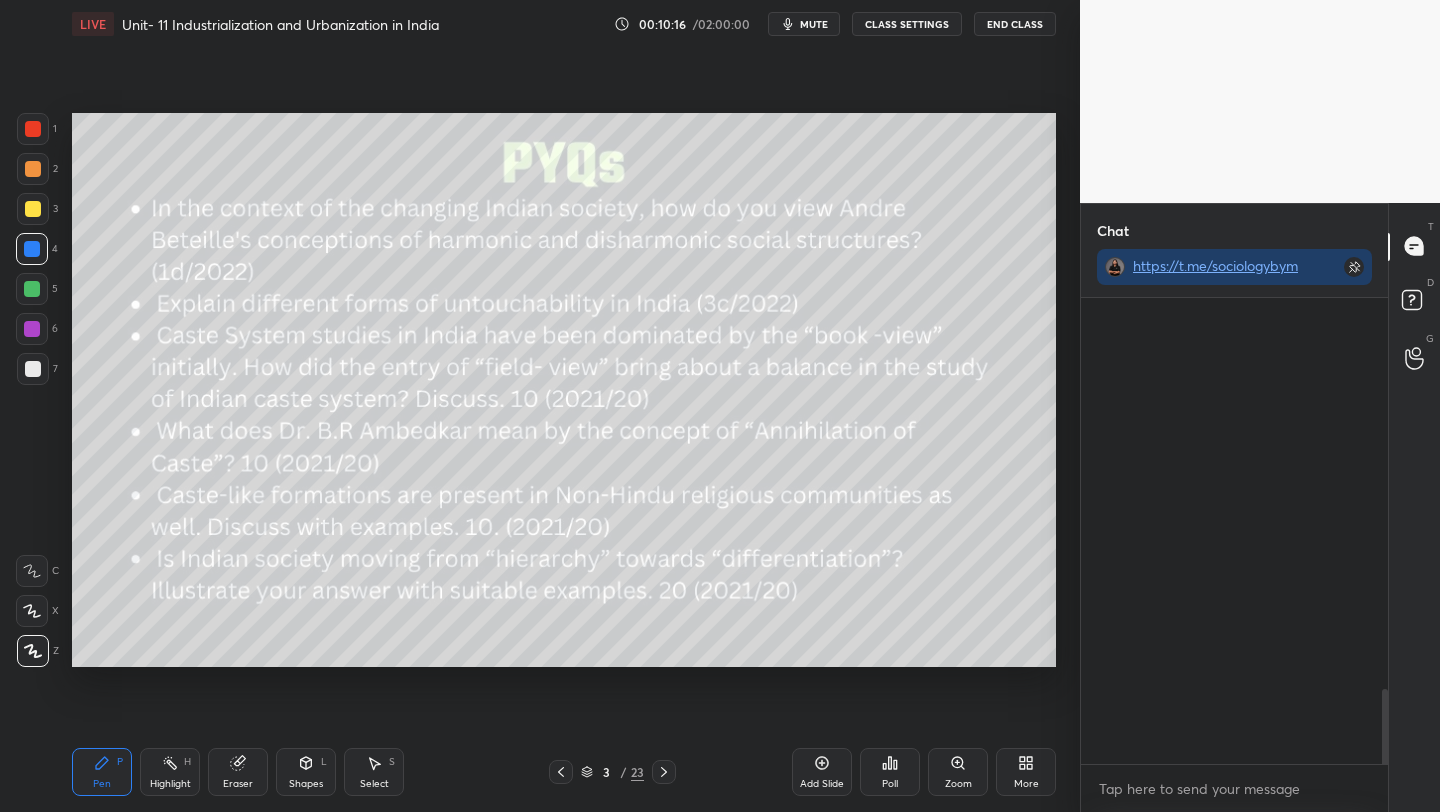 scroll, scrollTop: 2614, scrollLeft: 0, axis: vertical 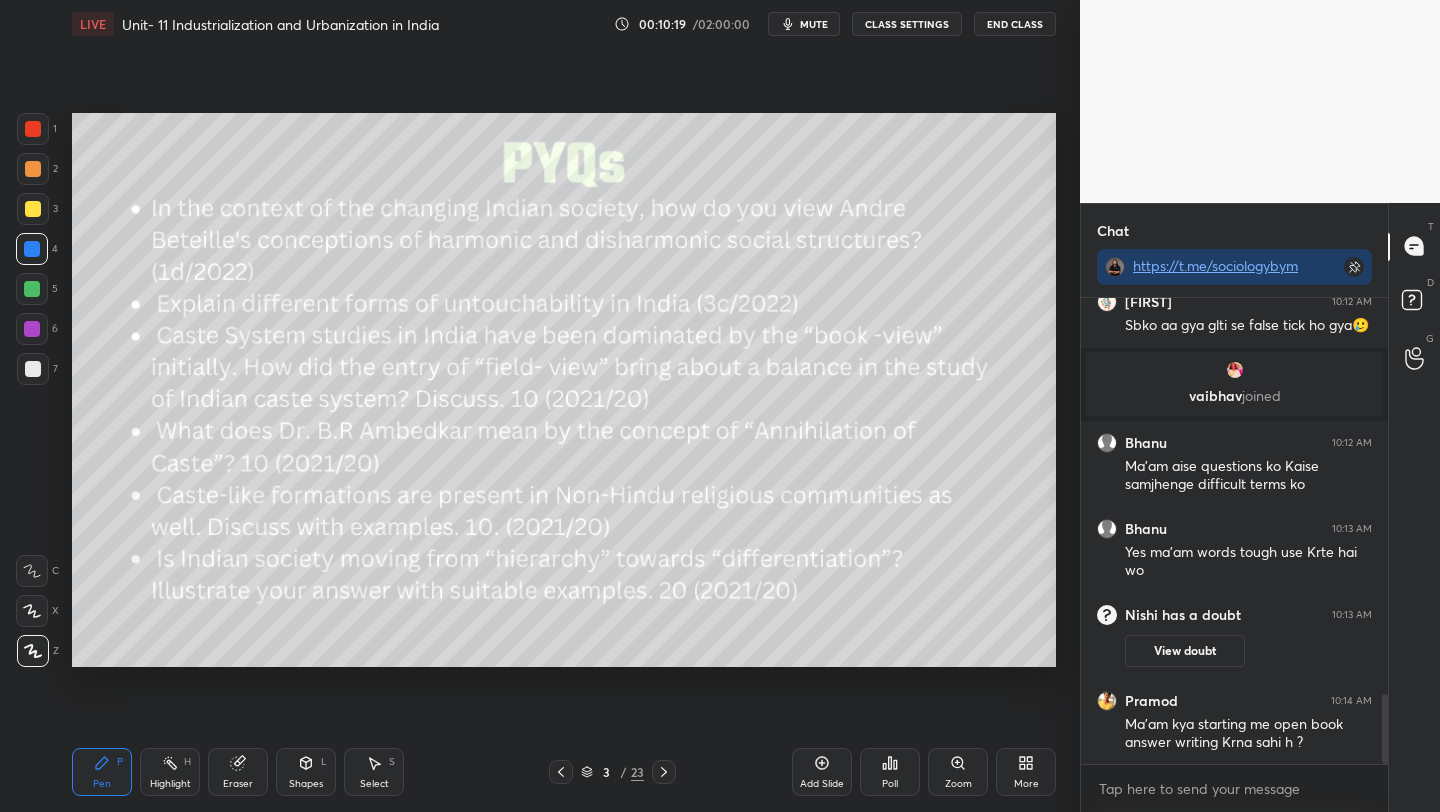 drag, startPoint x: 1384, startPoint y: 728, endPoint x: 1383, endPoint y: 741, distance: 13.038404 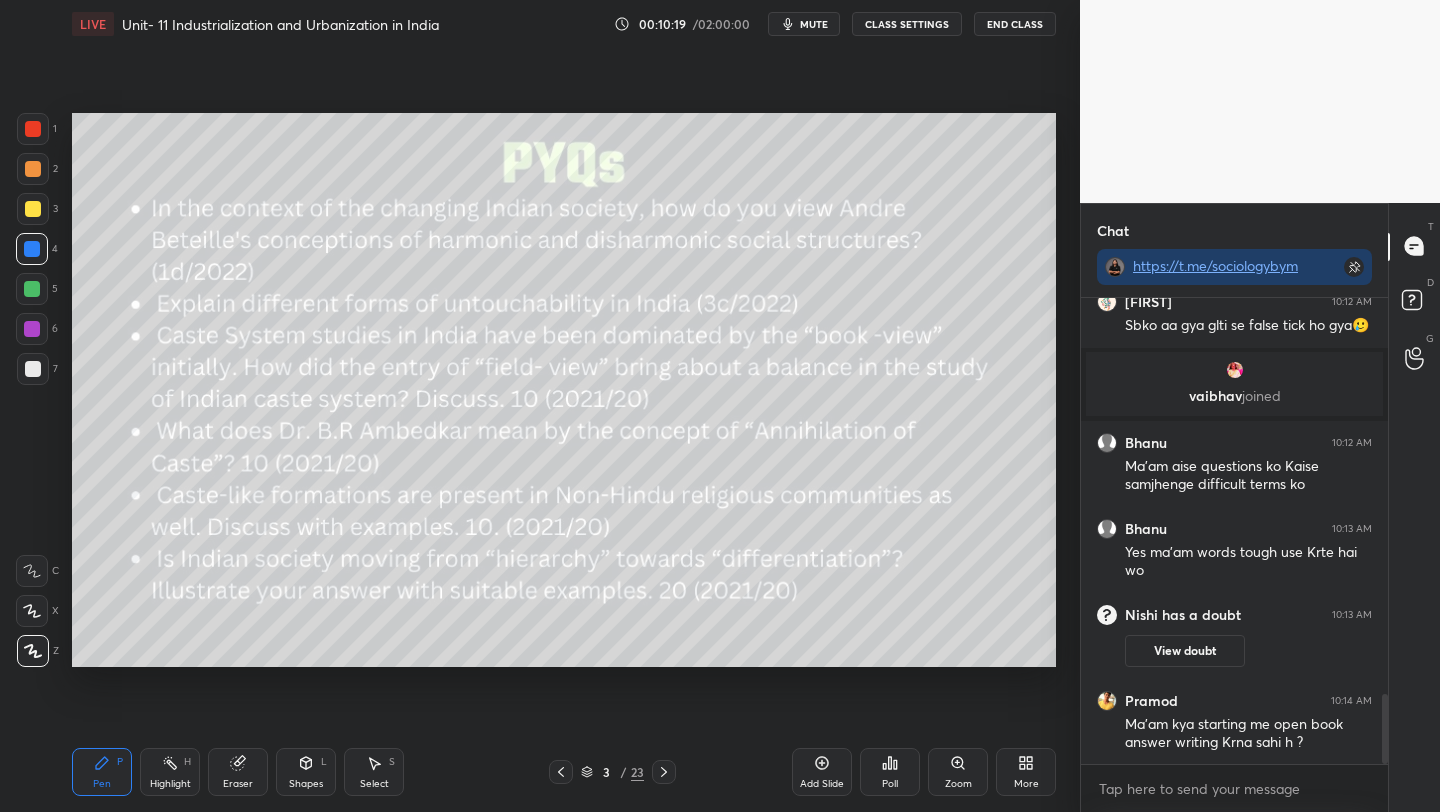 click at bounding box center (1385, 729) 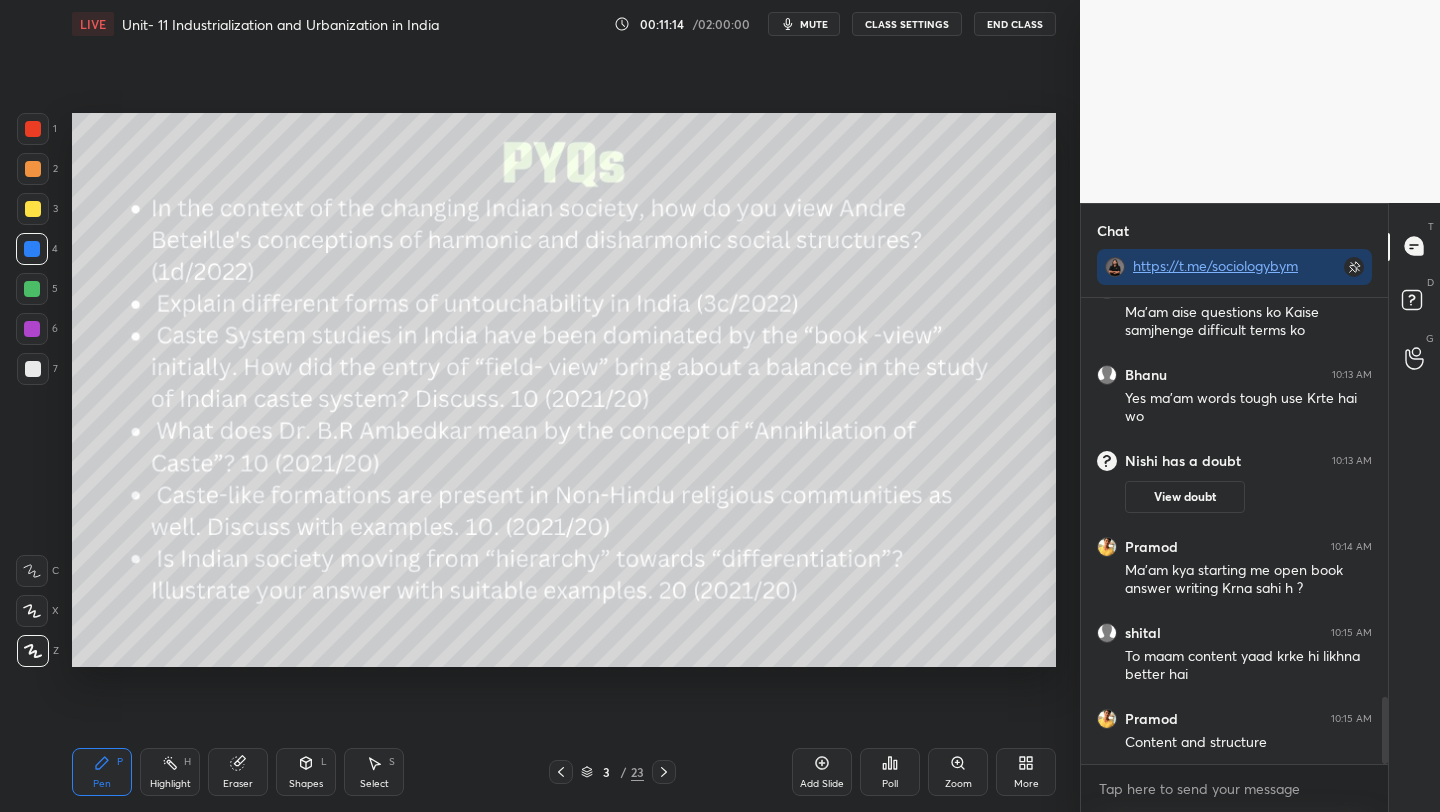 scroll, scrollTop: 2926, scrollLeft: 0, axis: vertical 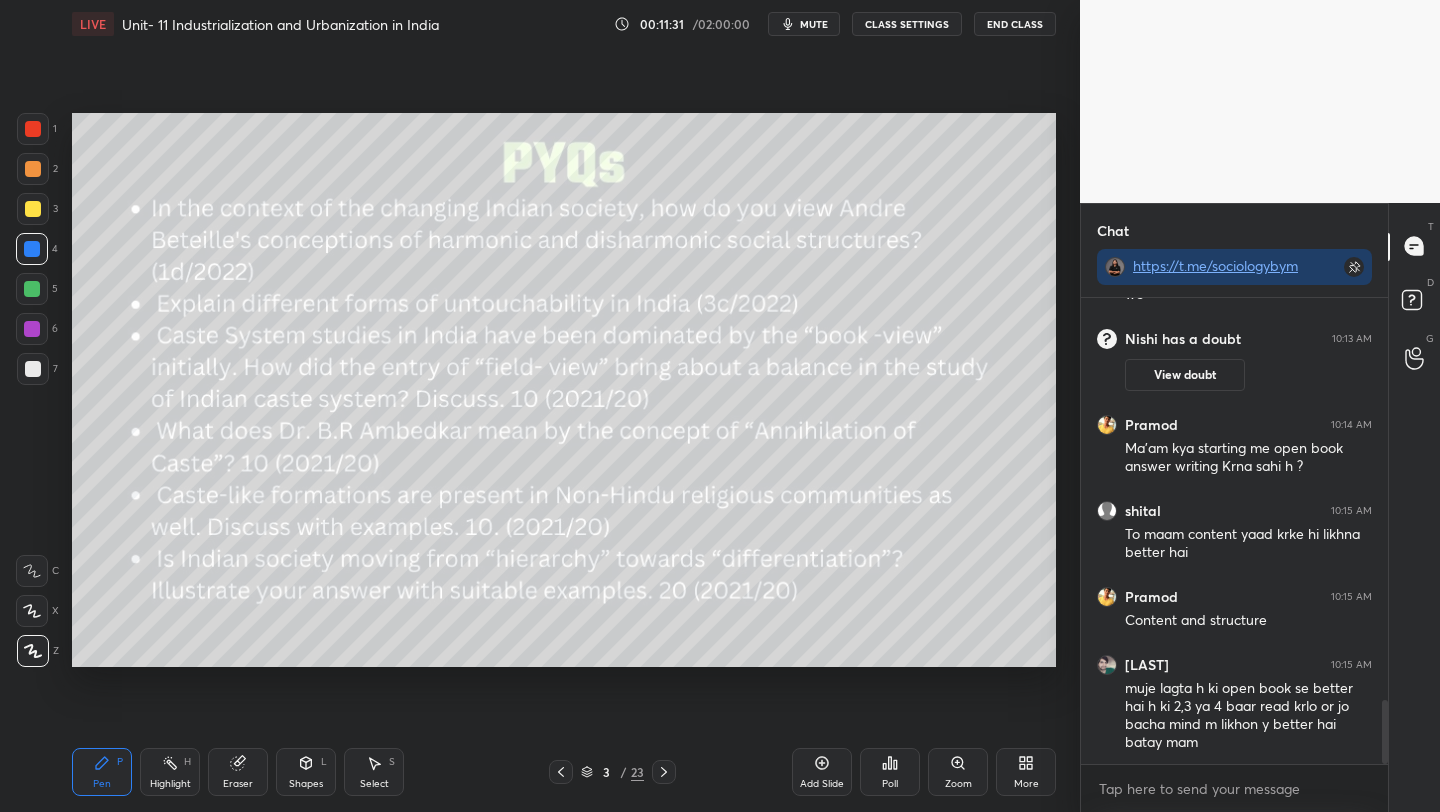 click 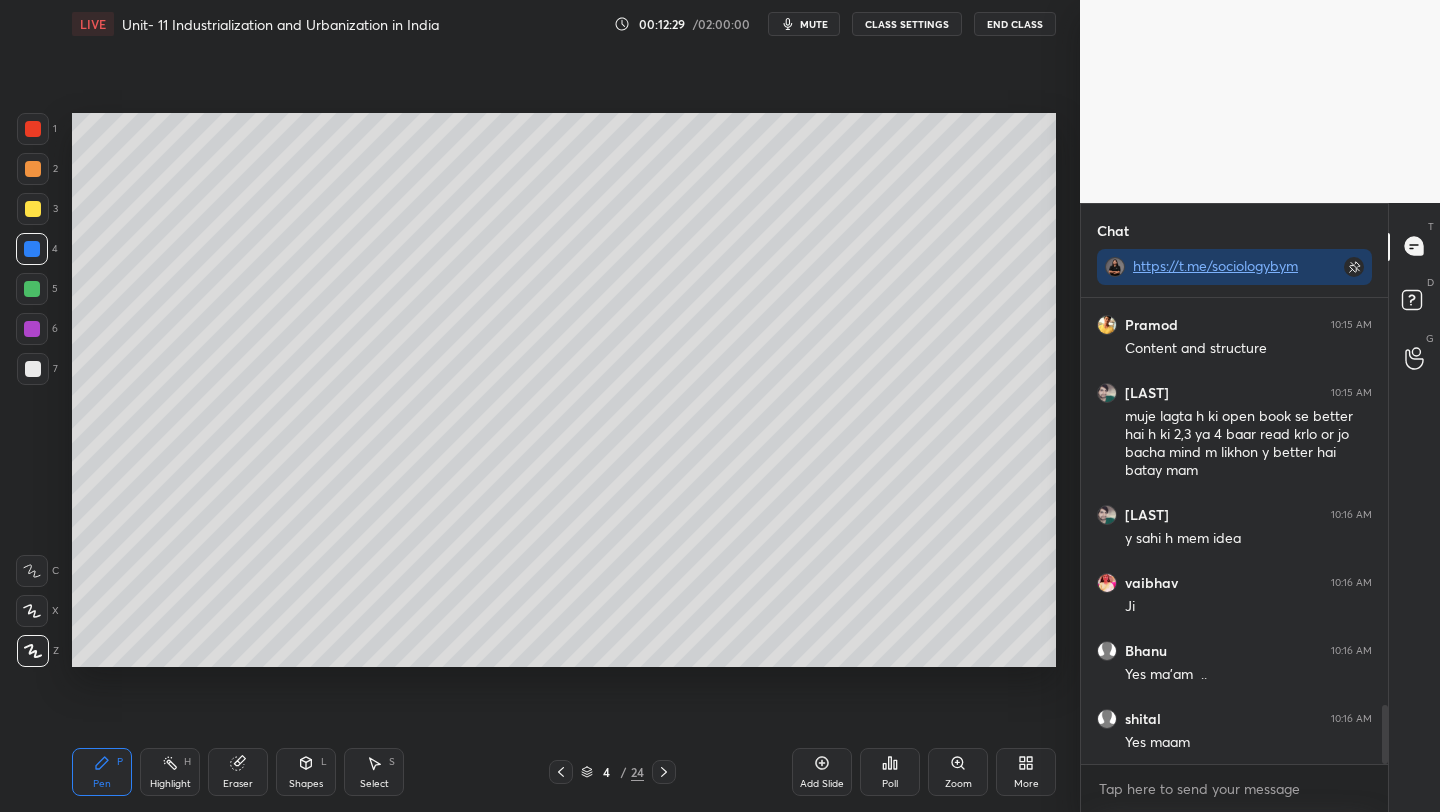 scroll, scrollTop: 3266, scrollLeft: 0, axis: vertical 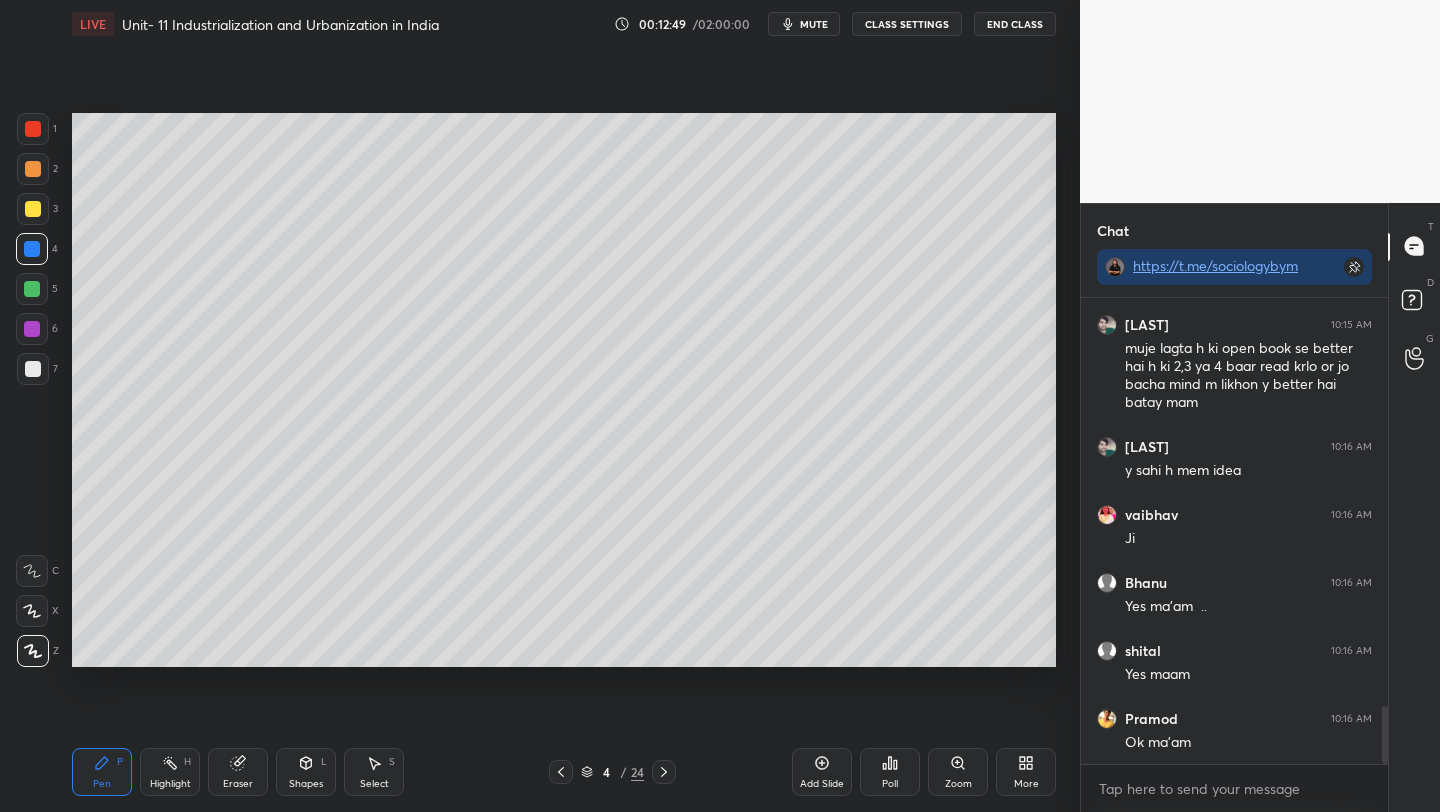 click 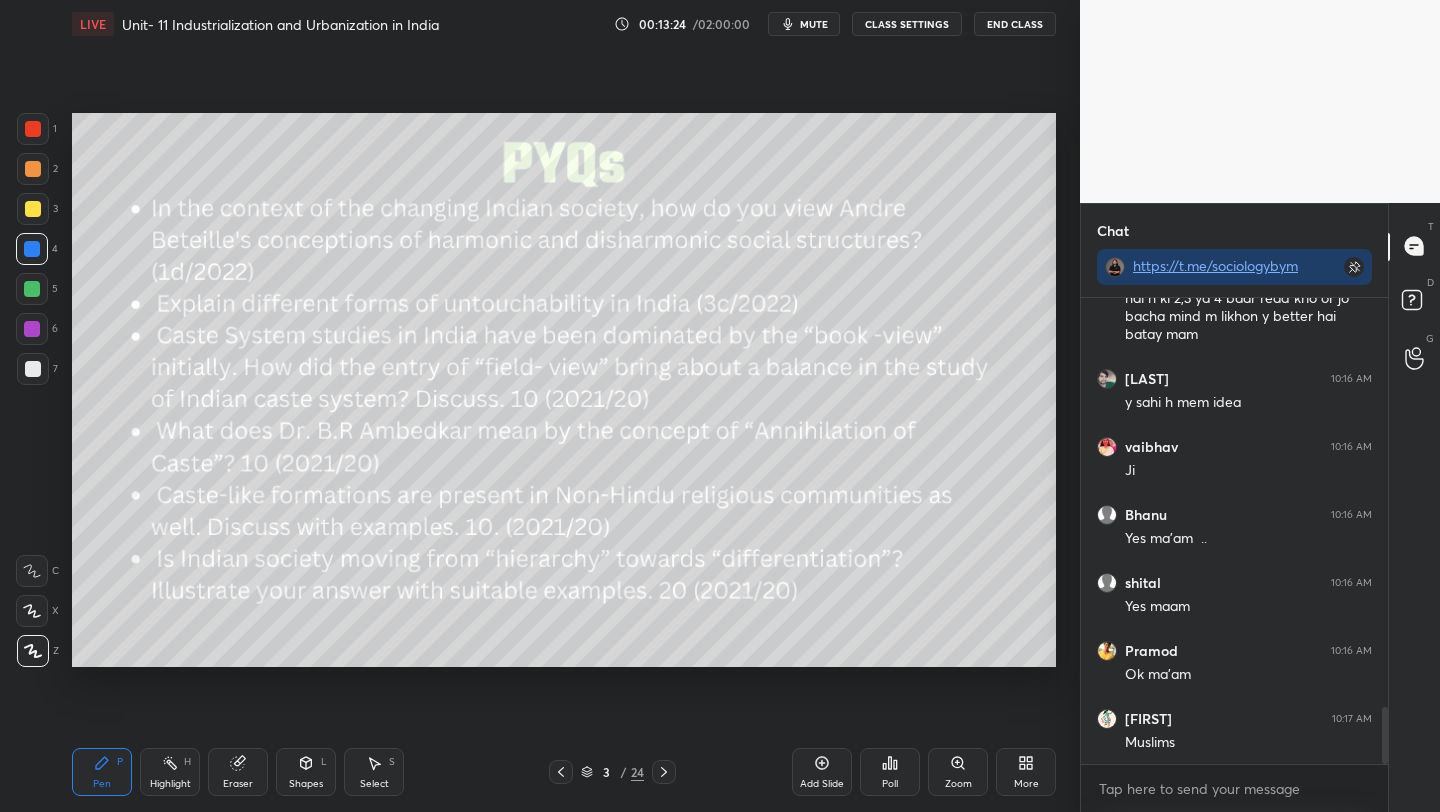 scroll, scrollTop: 3354, scrollLeft: 0, axis: vertical 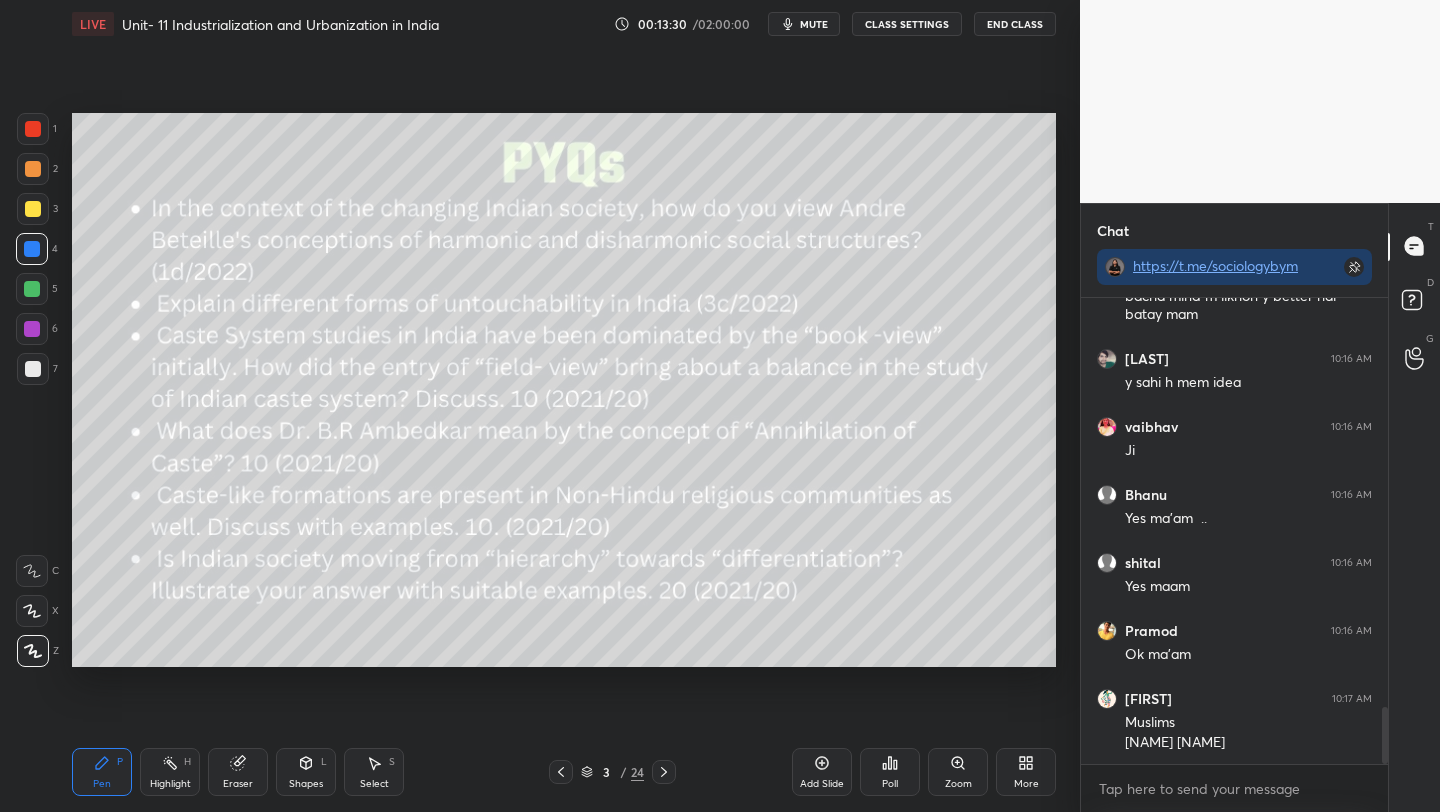 click on "Add Slide" at bounding box center [822, 772] 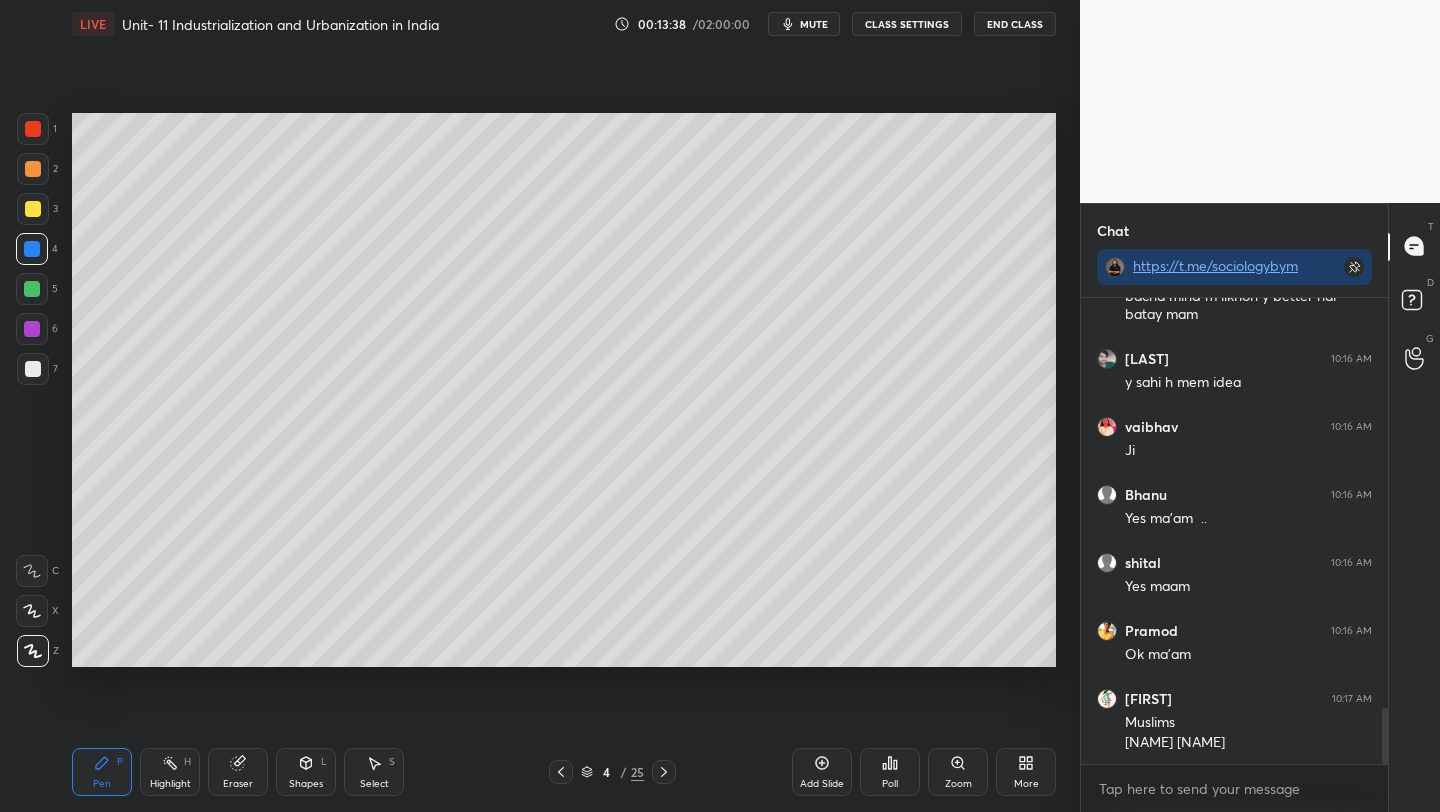 scroll, scrollTop: 3422, scrollLeft: 0, axis: vertical 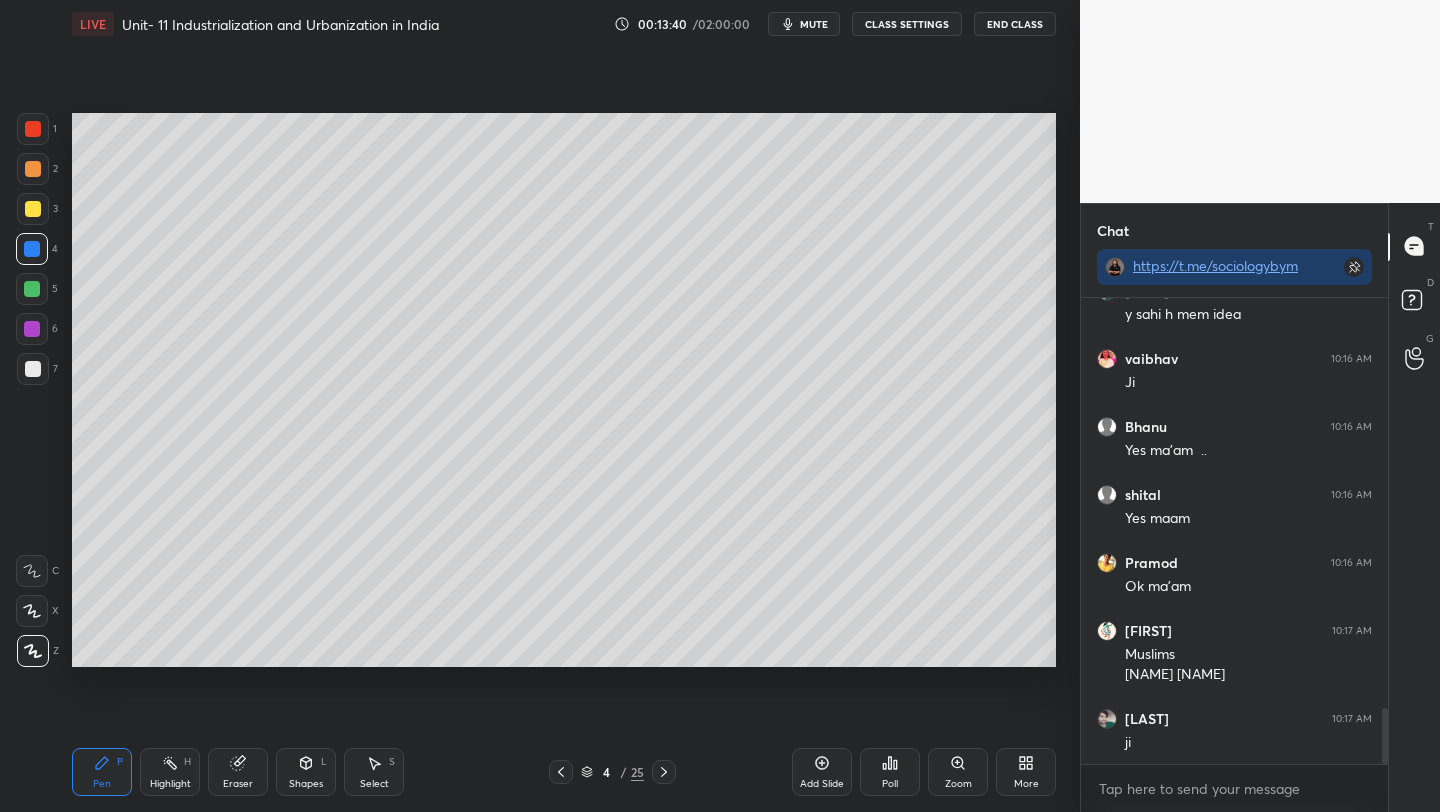 click at bounding box center [33, 209] 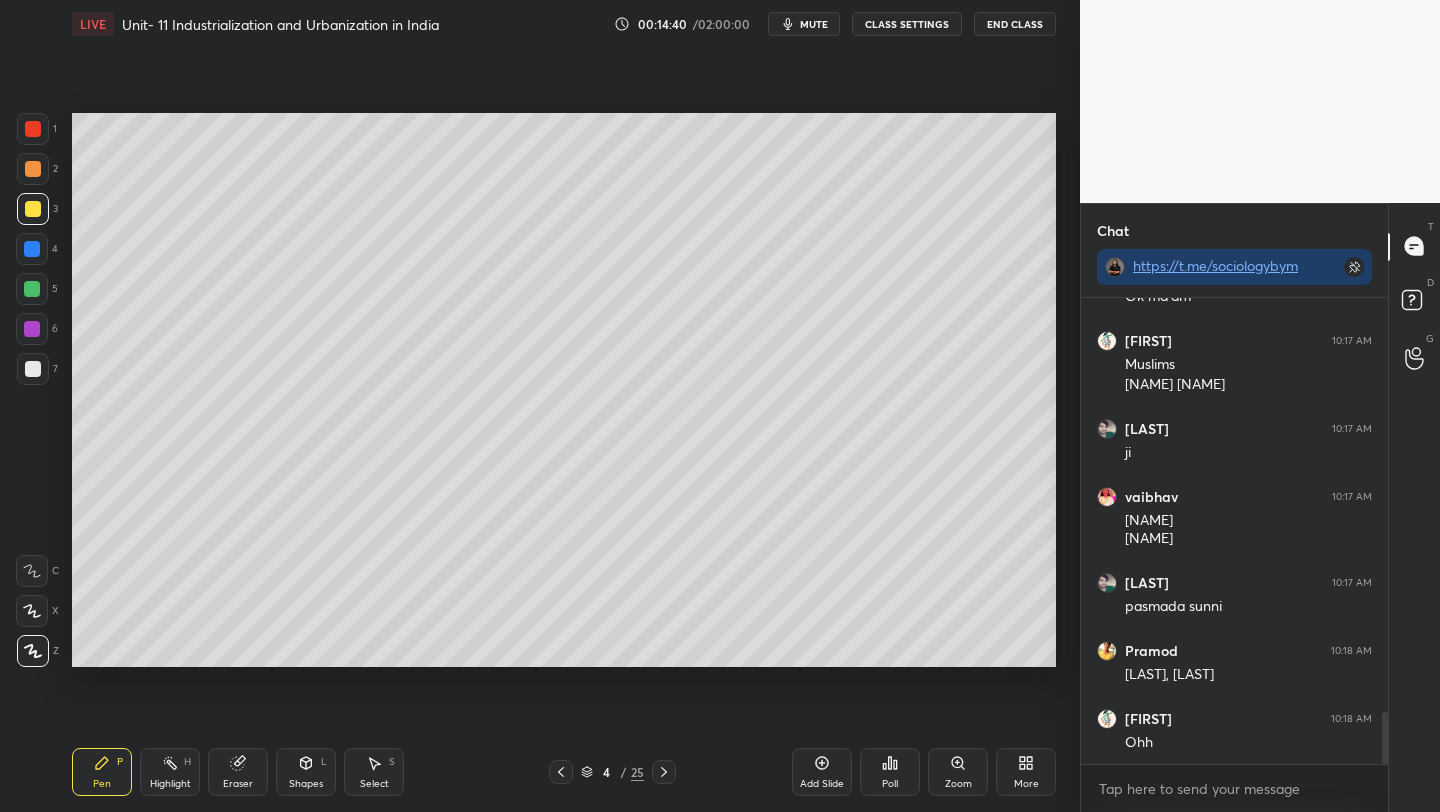 scroll, scrollTop: 3732, scrollLeft: 0, axis: vertical 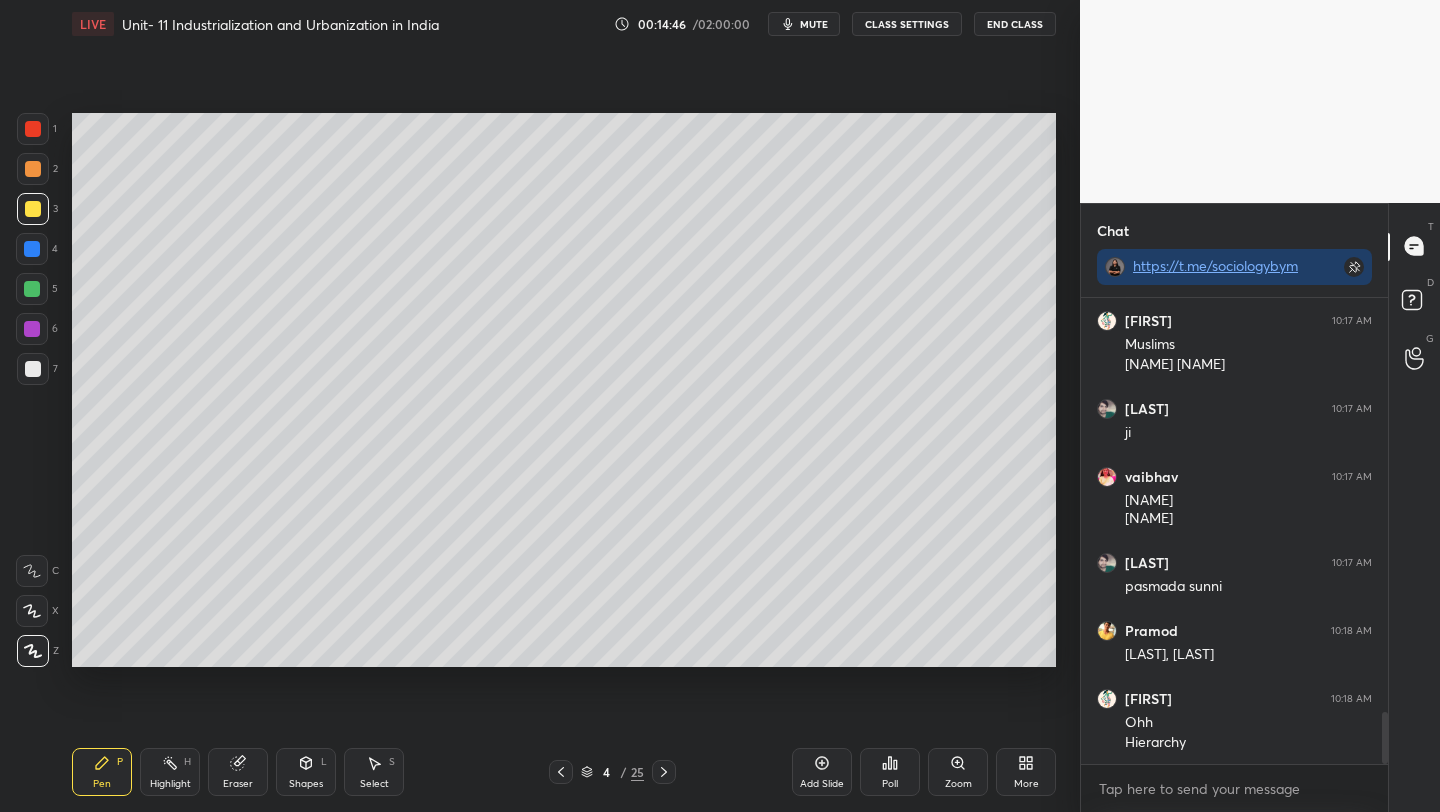 drag, startPoint x: 31, startPoint y: 167, endPoint x: 65, endPoint y: 175, distance: 34.928497 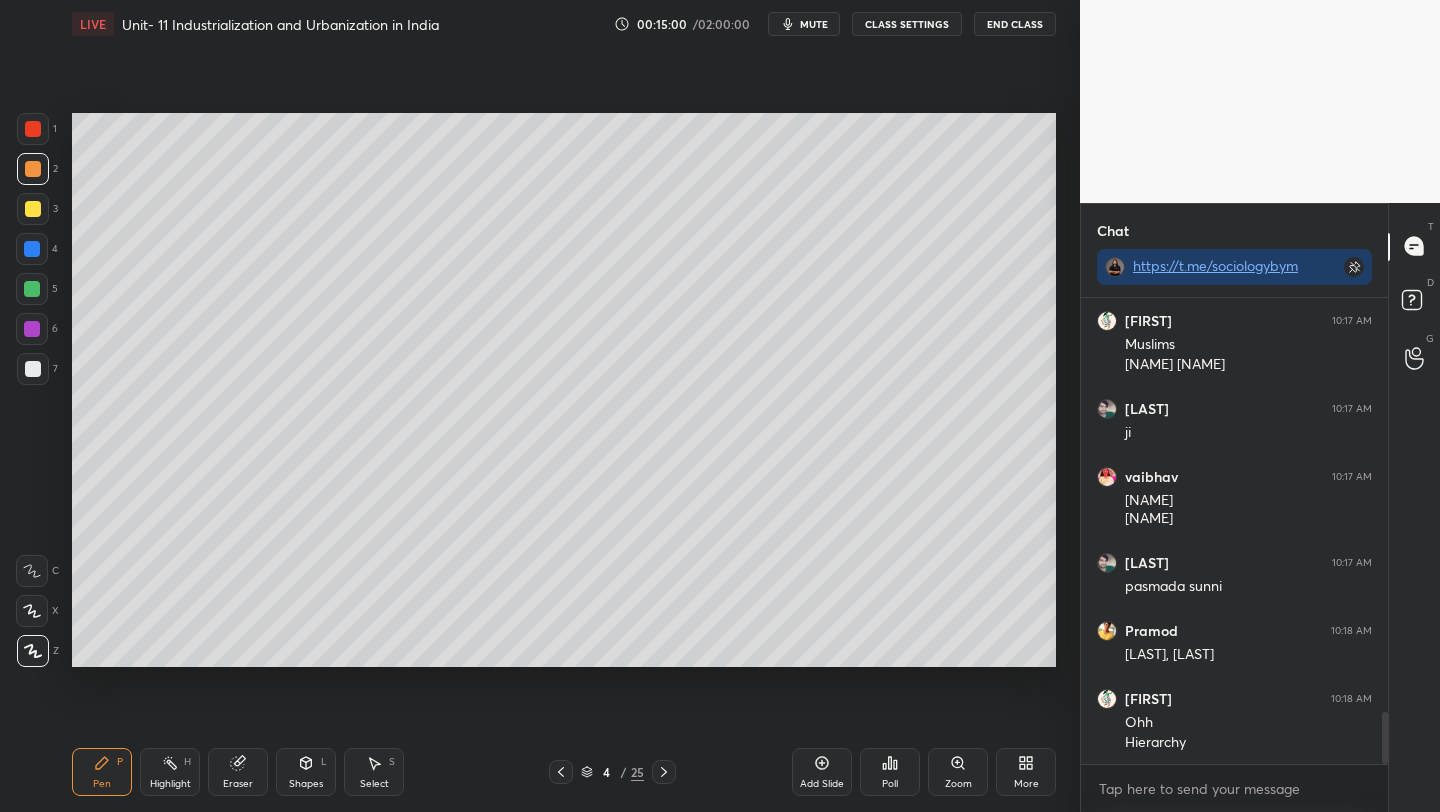 drag, startPoint x: 30, startPoint y: 286, endPoint x: 70, endPoint y: 302, distance: 43.081318 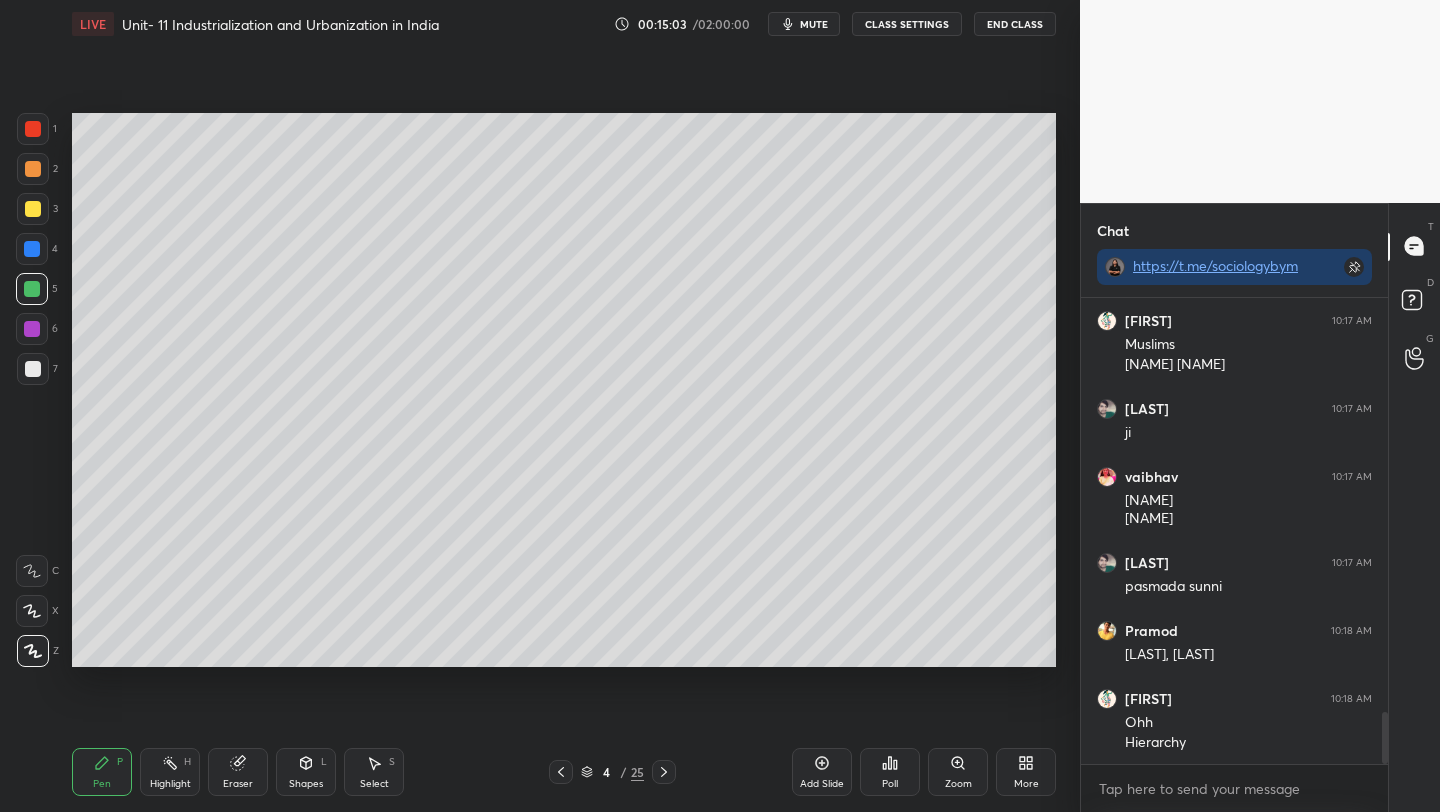 scroll, scrollTop: 3800, scrollLeft: 0, axis: vertical 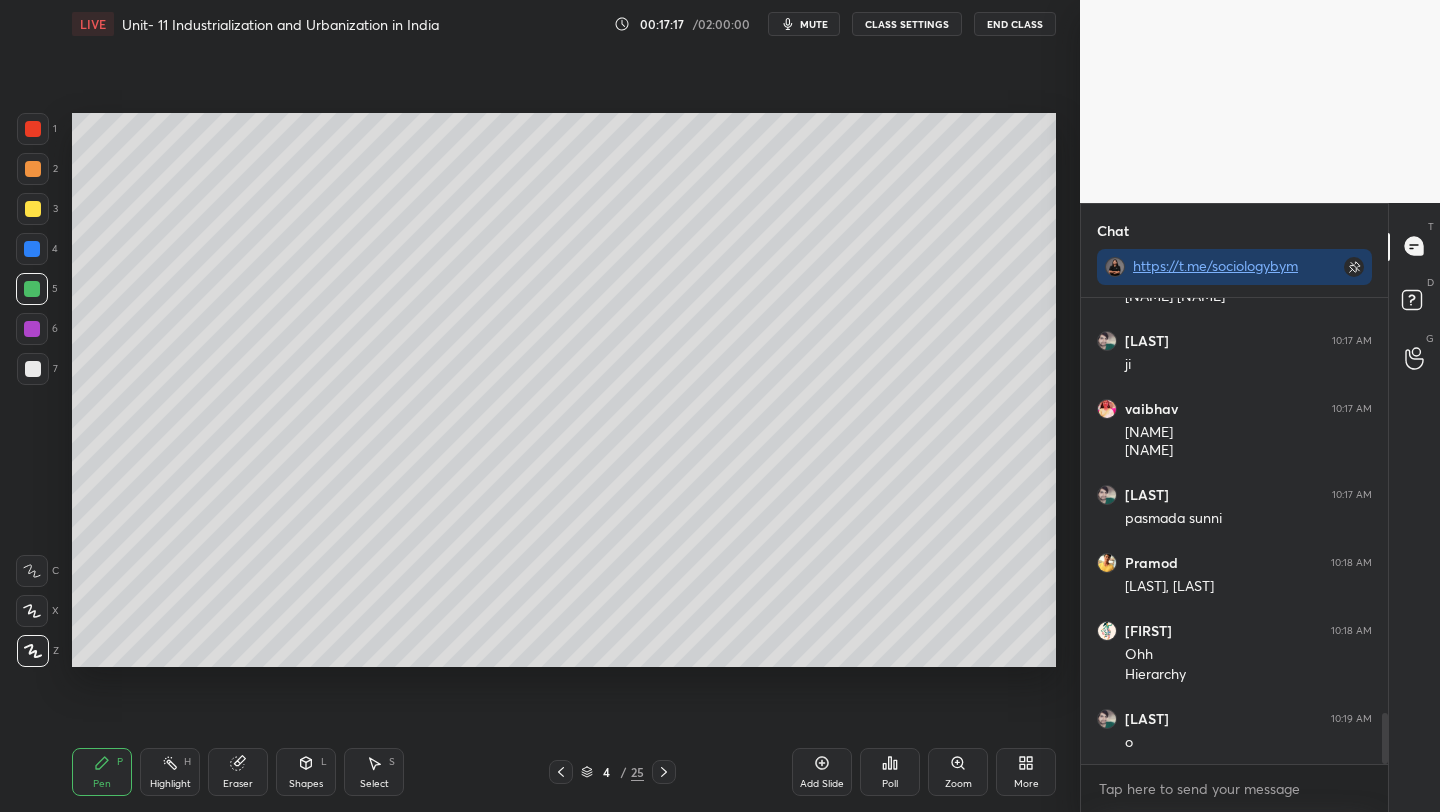 click on "Setting up your live class Poll for   secs No correct answer Start poll" at bounding box center (564, 390) 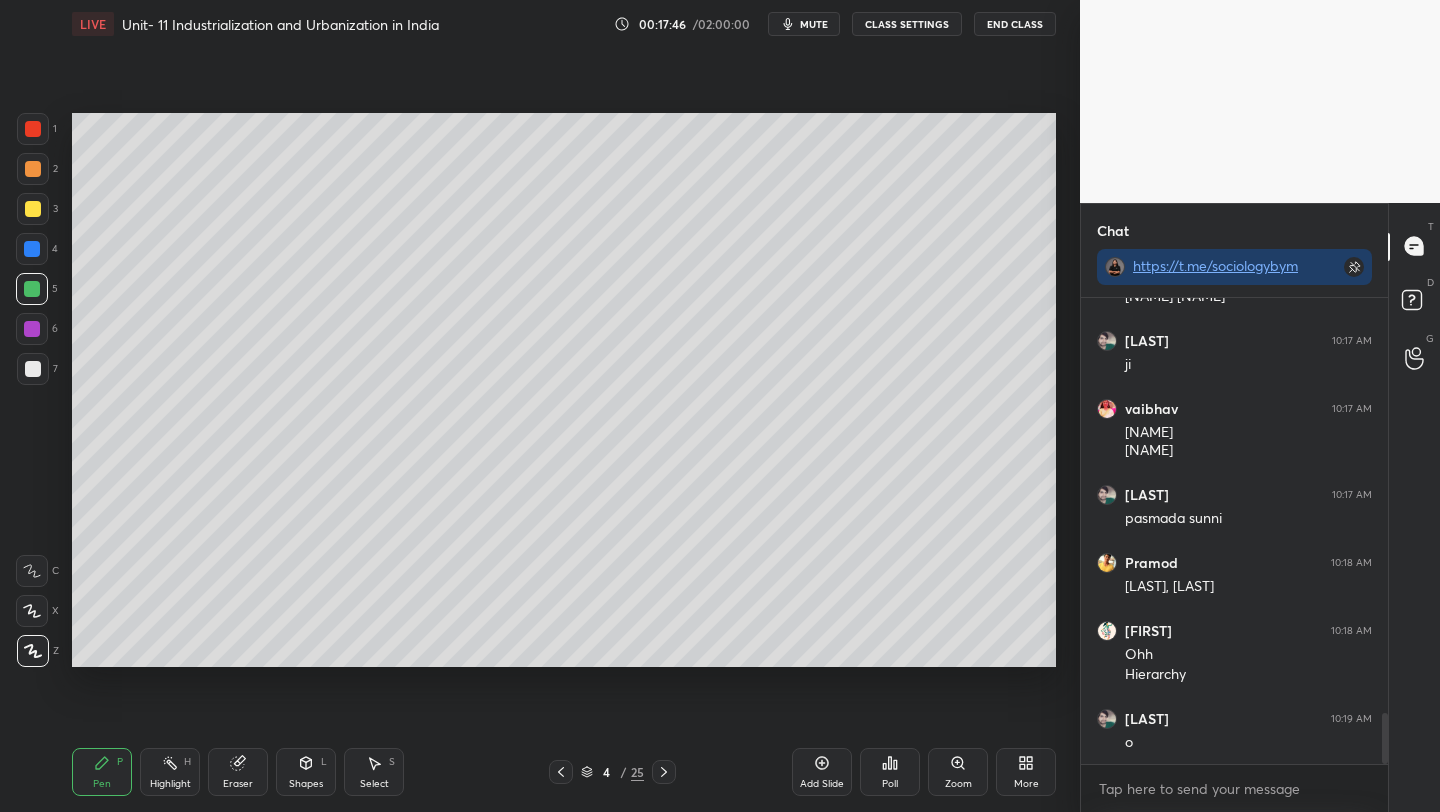 click on "Setting up your live class Poll for   secs No correct answer Start poll" at bounding box center [564, 390] 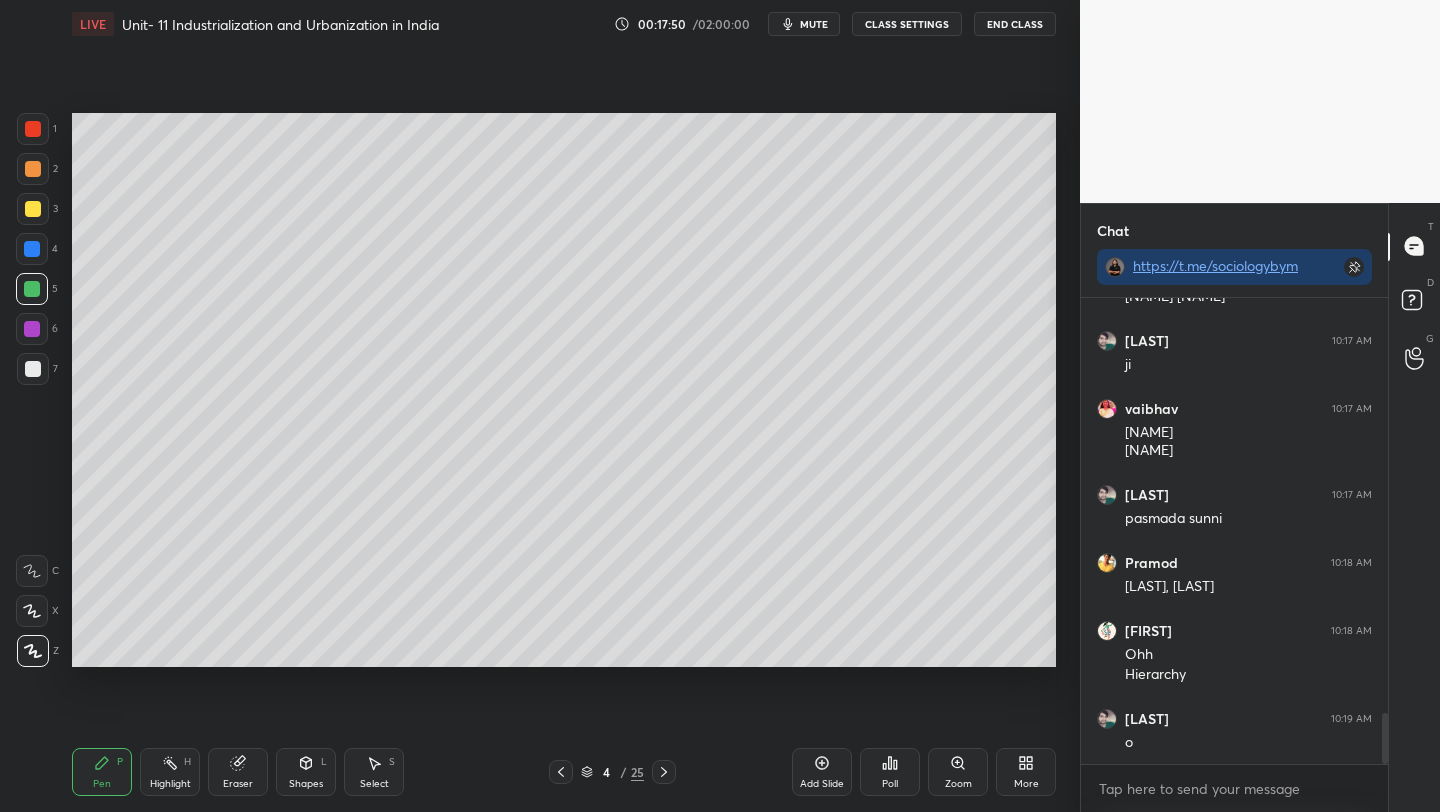 drag, startPoint x: 761, startPoint y: 668, endPoint x: 520, endPoint y: 680, distance: 241.29857 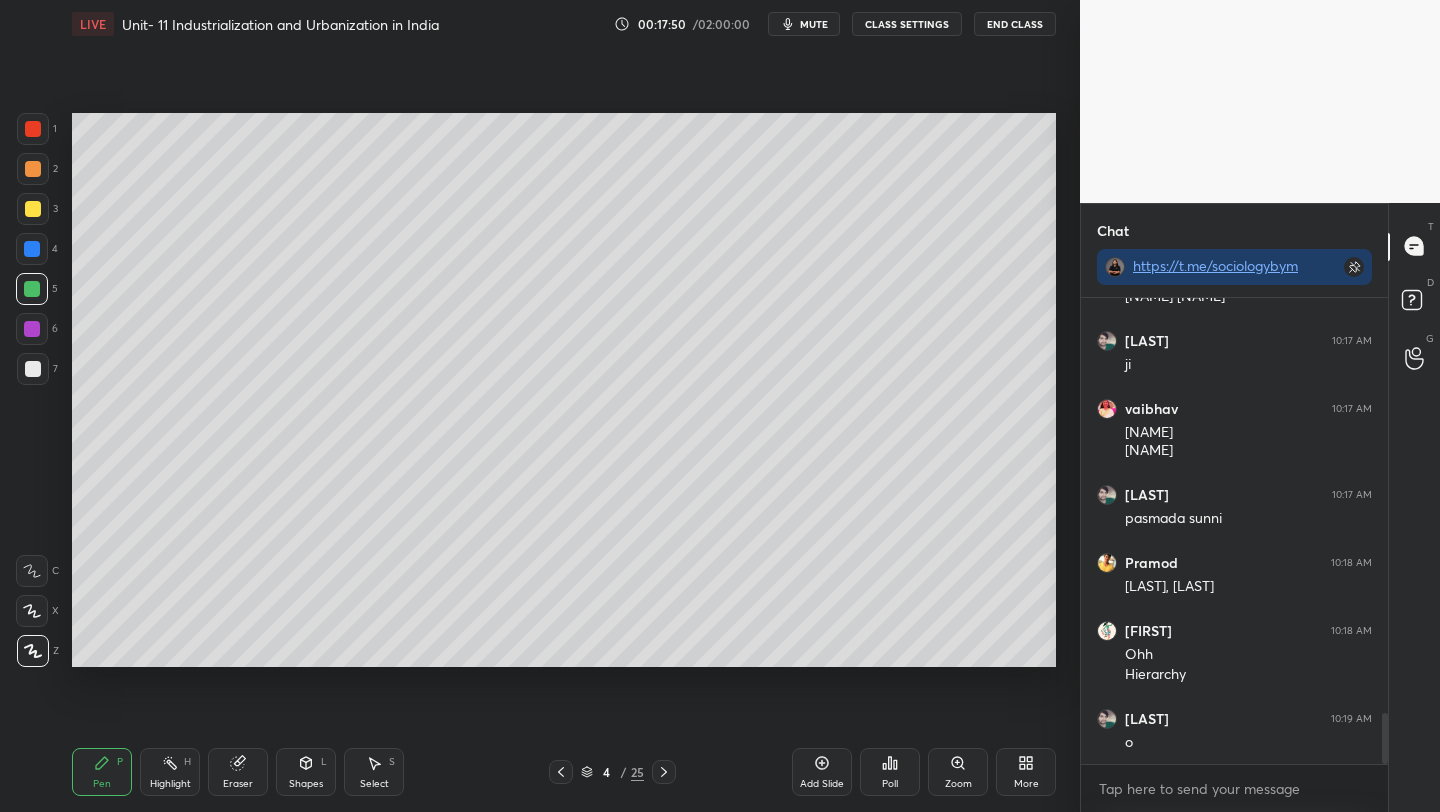 click on "Setting up your live class Poll for   secs No correct answer Start poll" at bounding box center [564, 390] 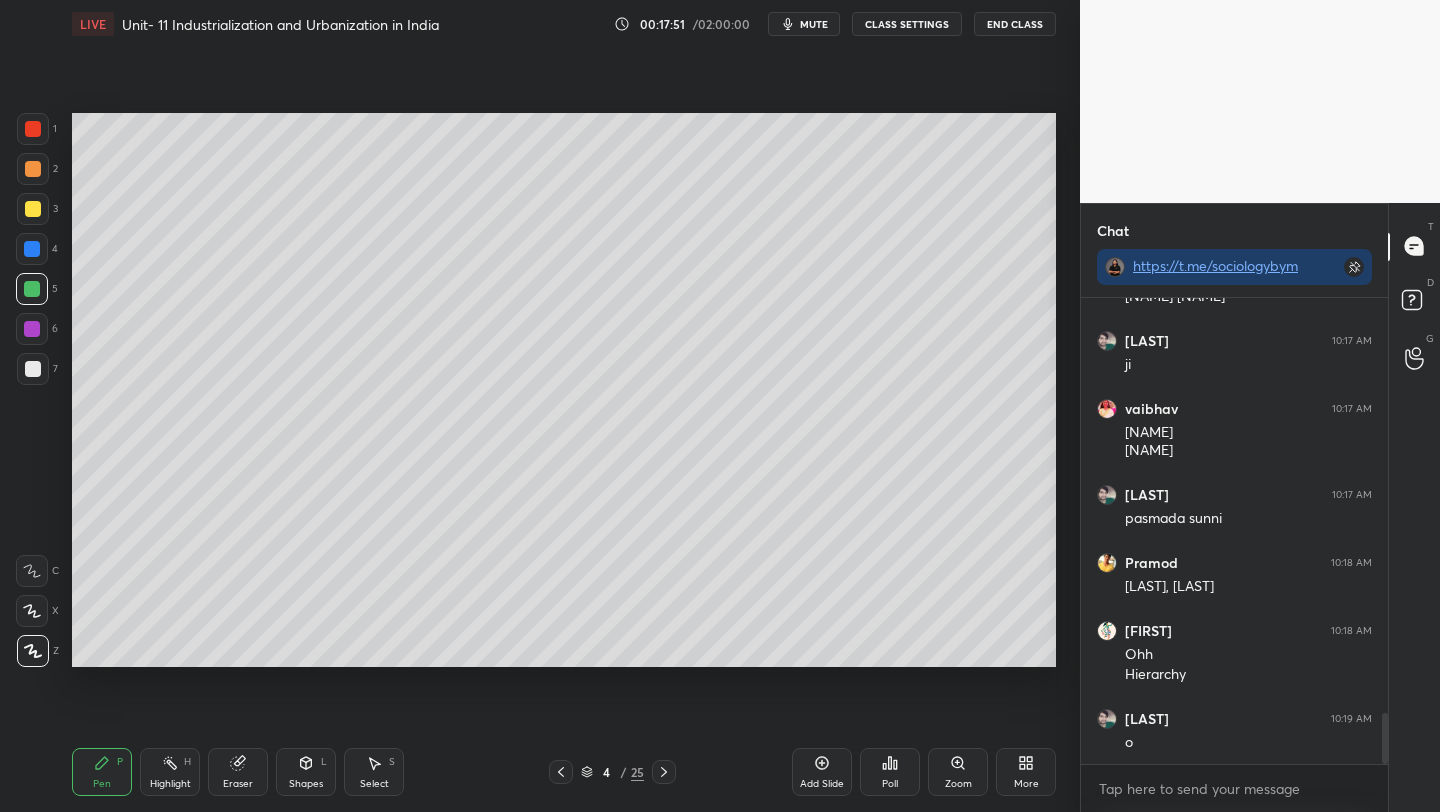 click on "Setting up your live class Poll for   secs No correct answer Start poll" at bounding box center [564, 390] 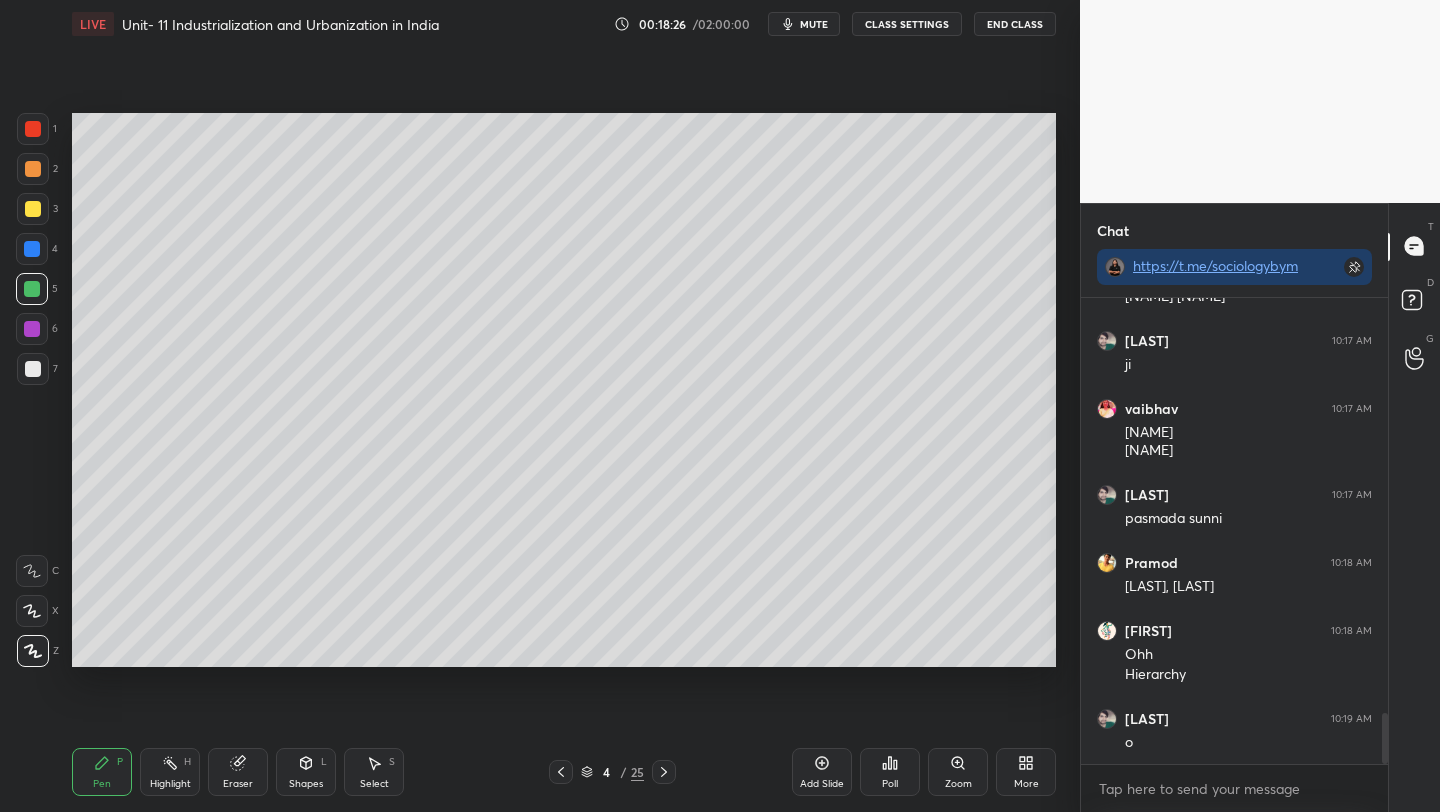 click on "Add Slide" at bounding box center [822, 772] 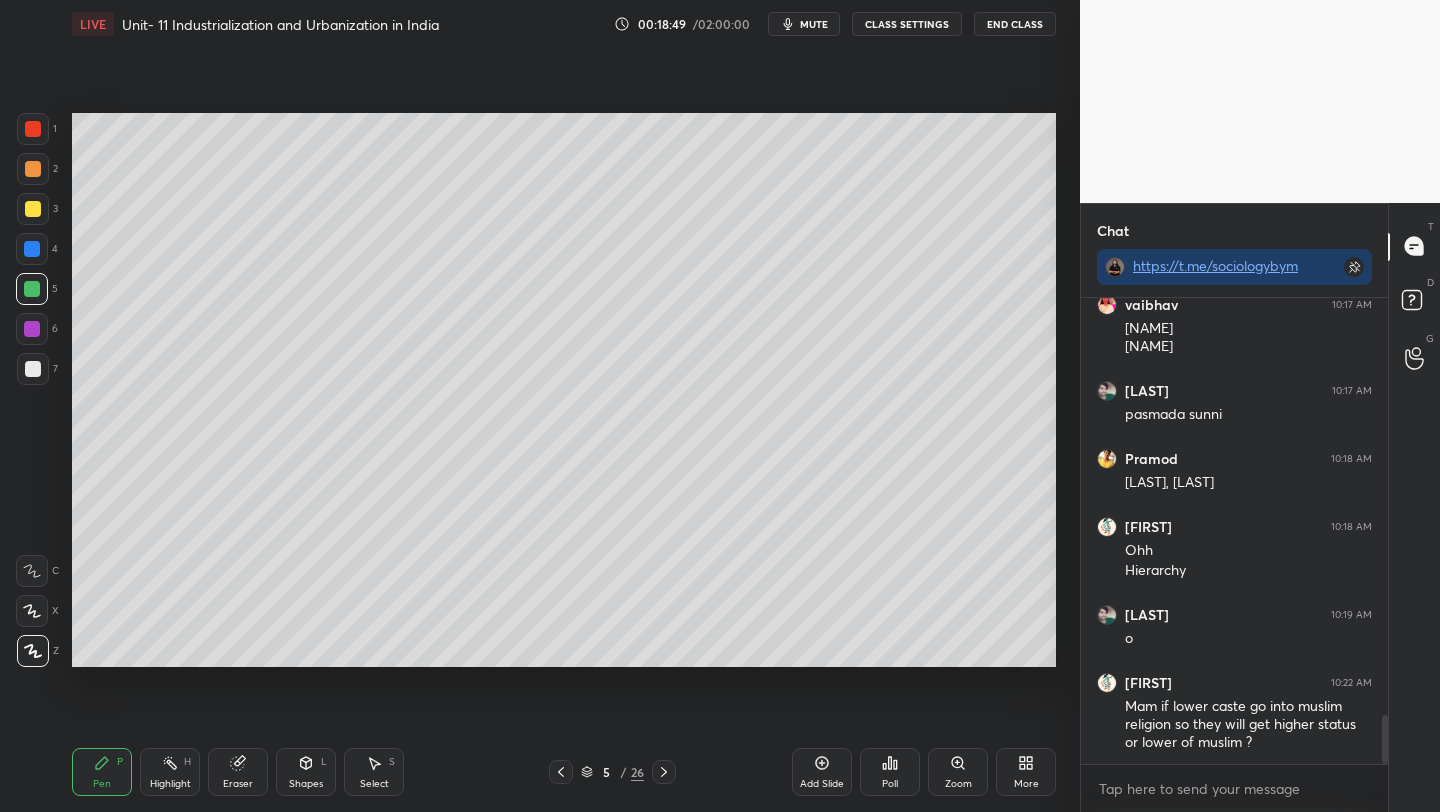 scroll, scrollTop: 3972, scrollLeft: 0, axis: vertical 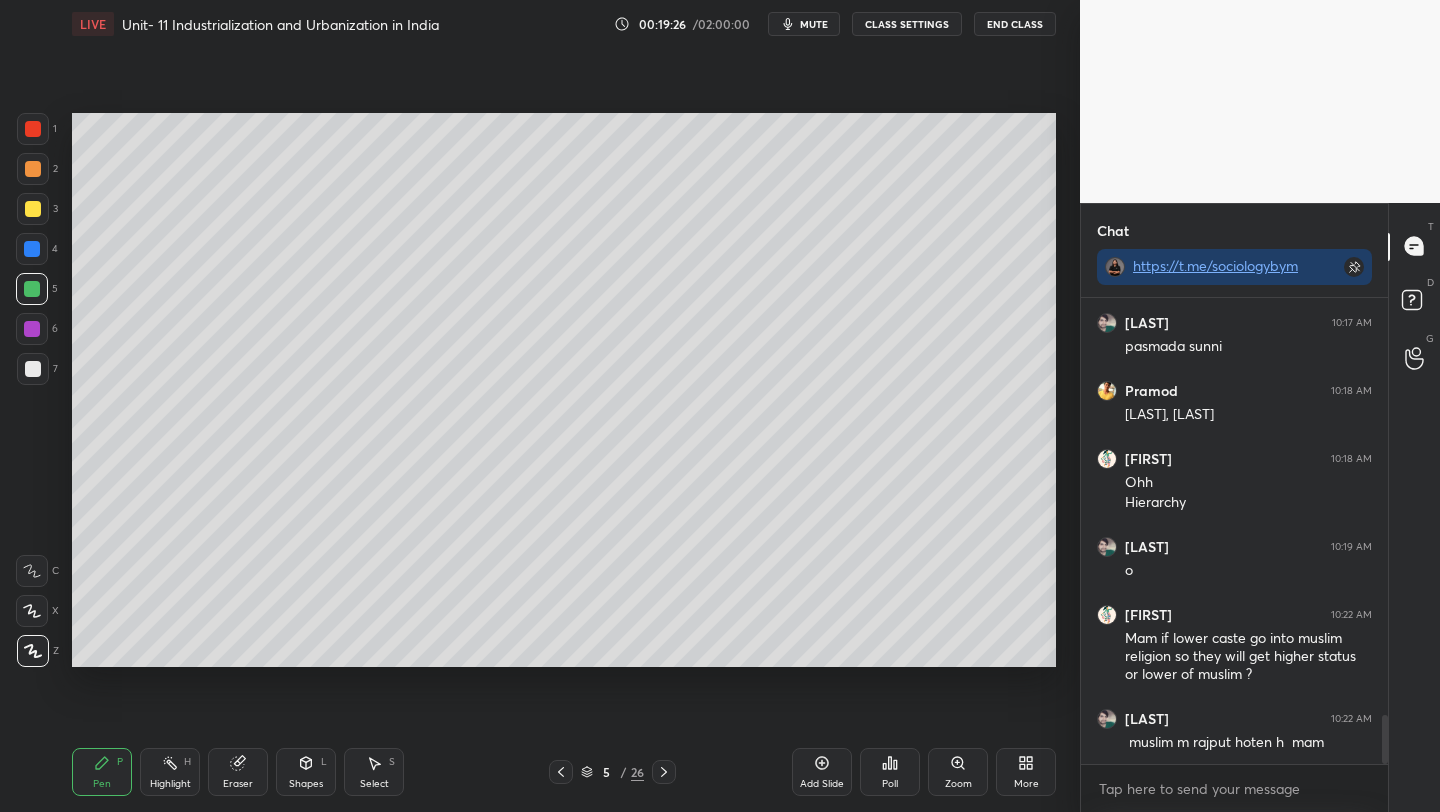 drag, startPoint x: 20, startPoint y: 212, endPoint x: 40, endPoint y: 230, distance: 26.907248 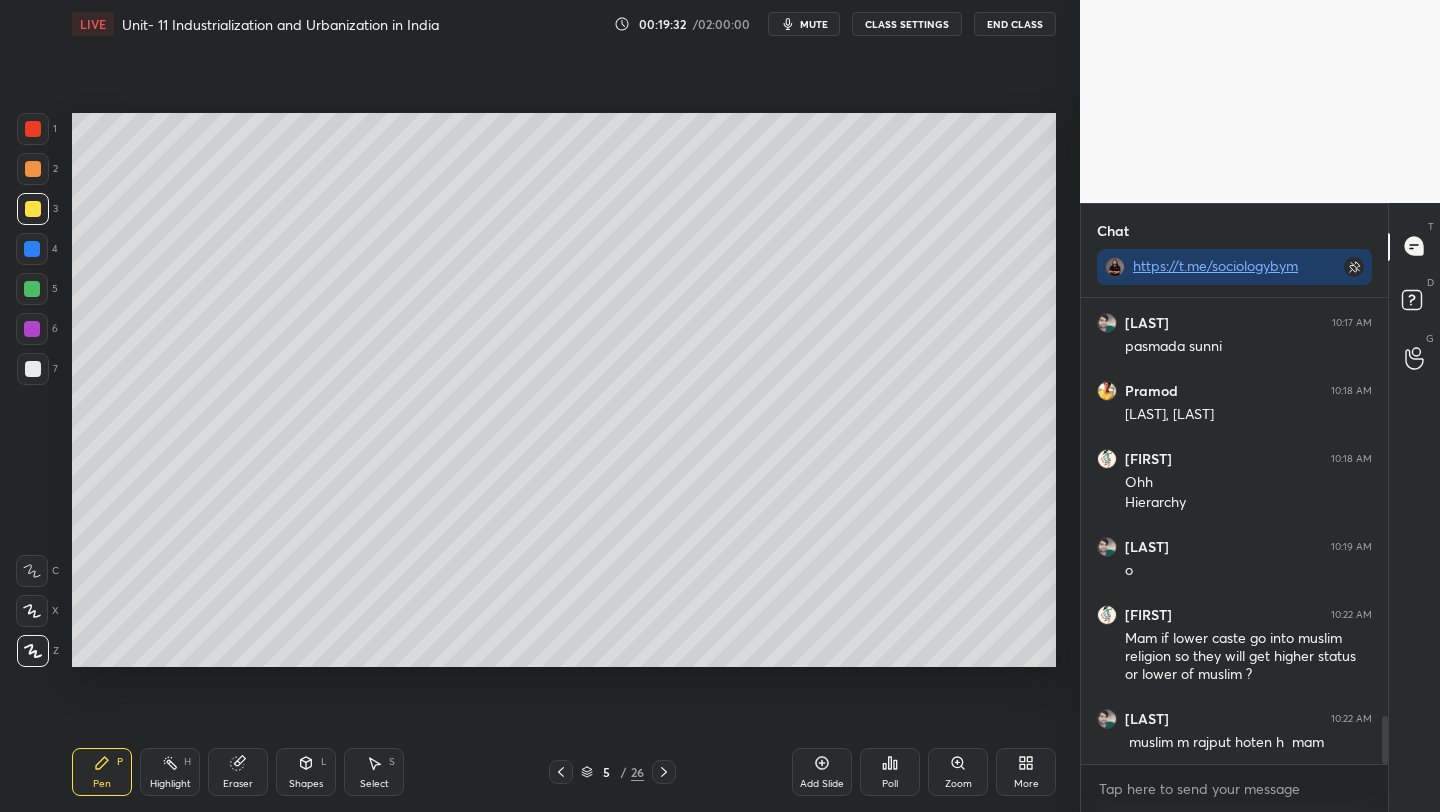 scroll, scrollTop: 4040, scrollLeft: 0, axis: vertical 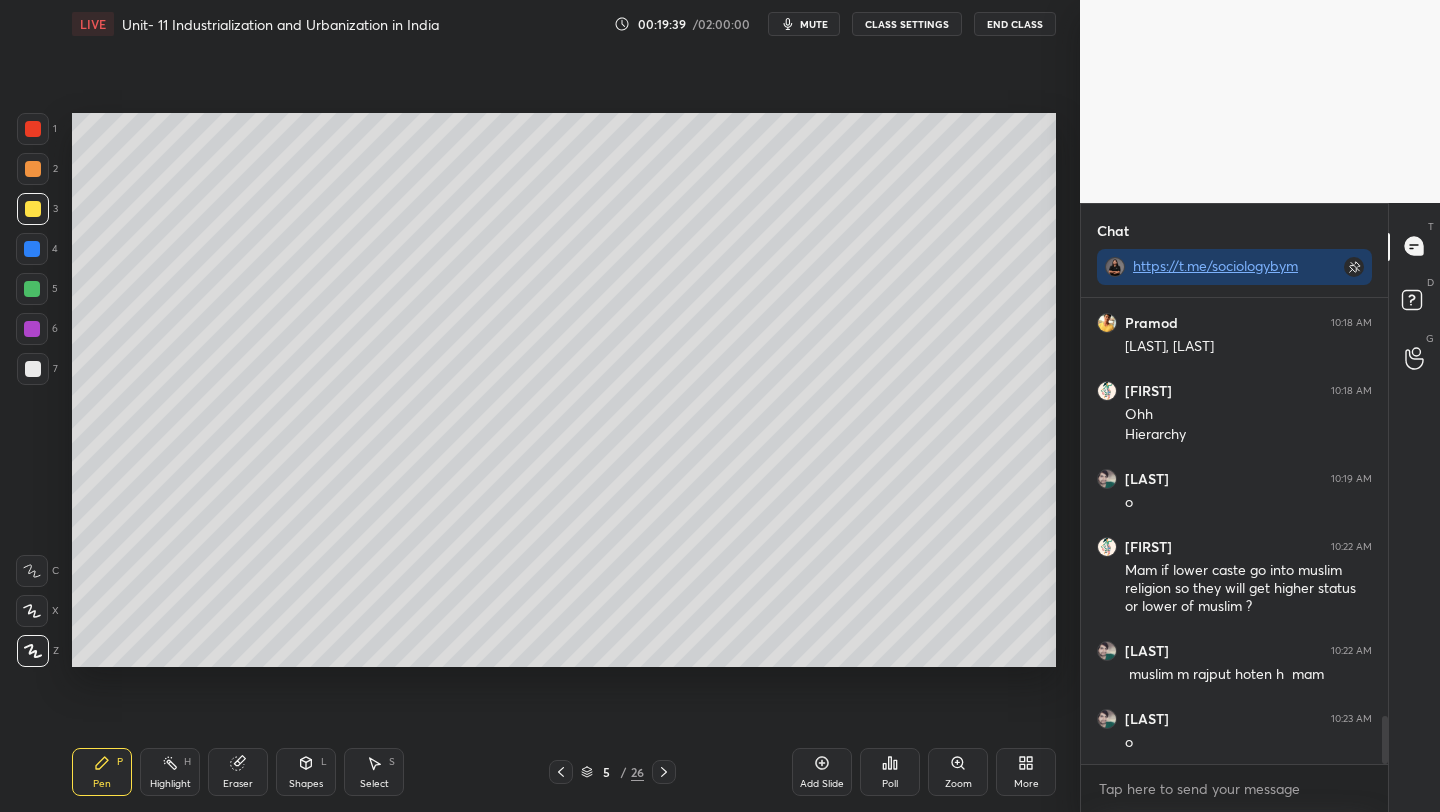 click on "Add Slide" at bounding box center [822, 772] 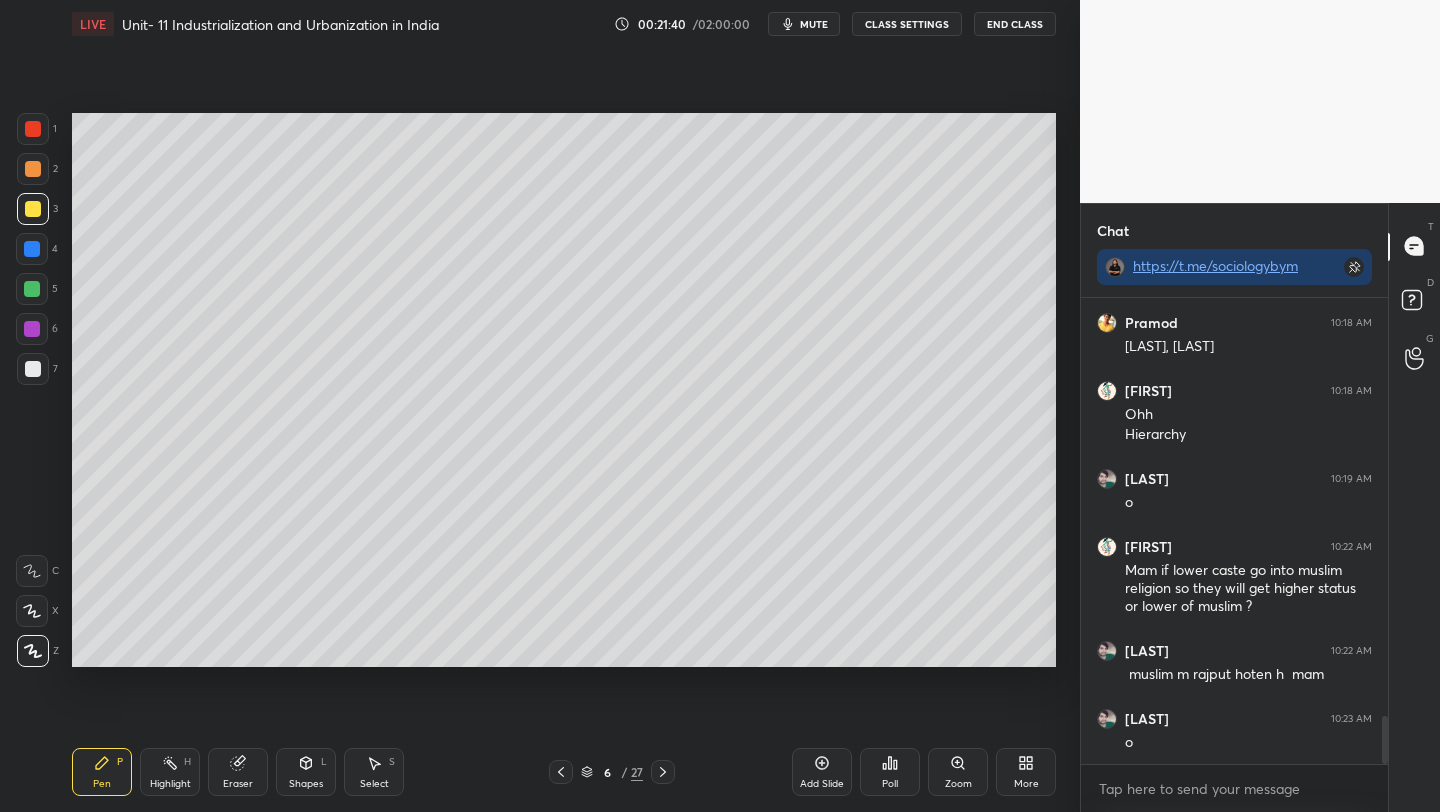 click at bounding box center (33, 169) 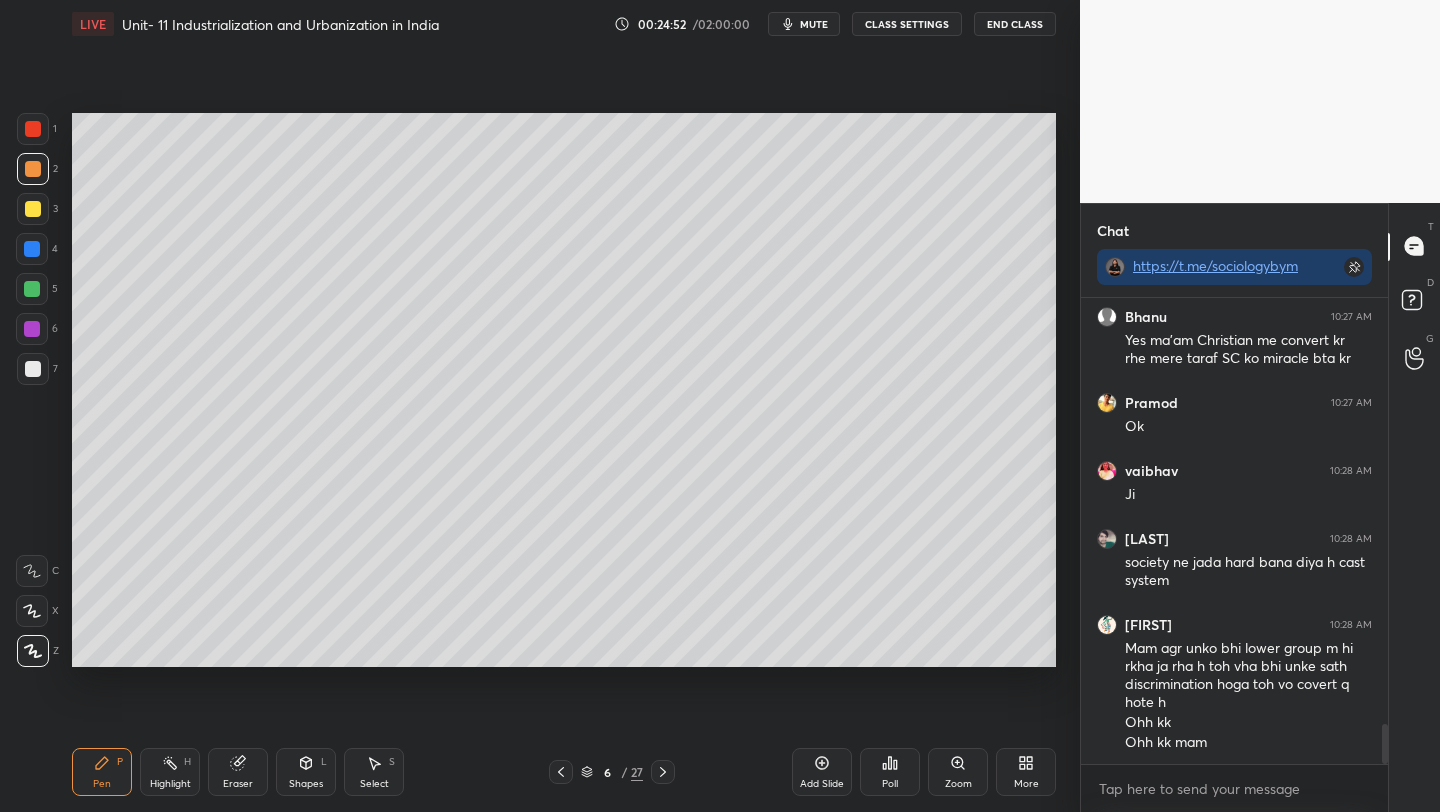 scroll, scrollTop: 5046, scrollLeft: 0, axis: vertical 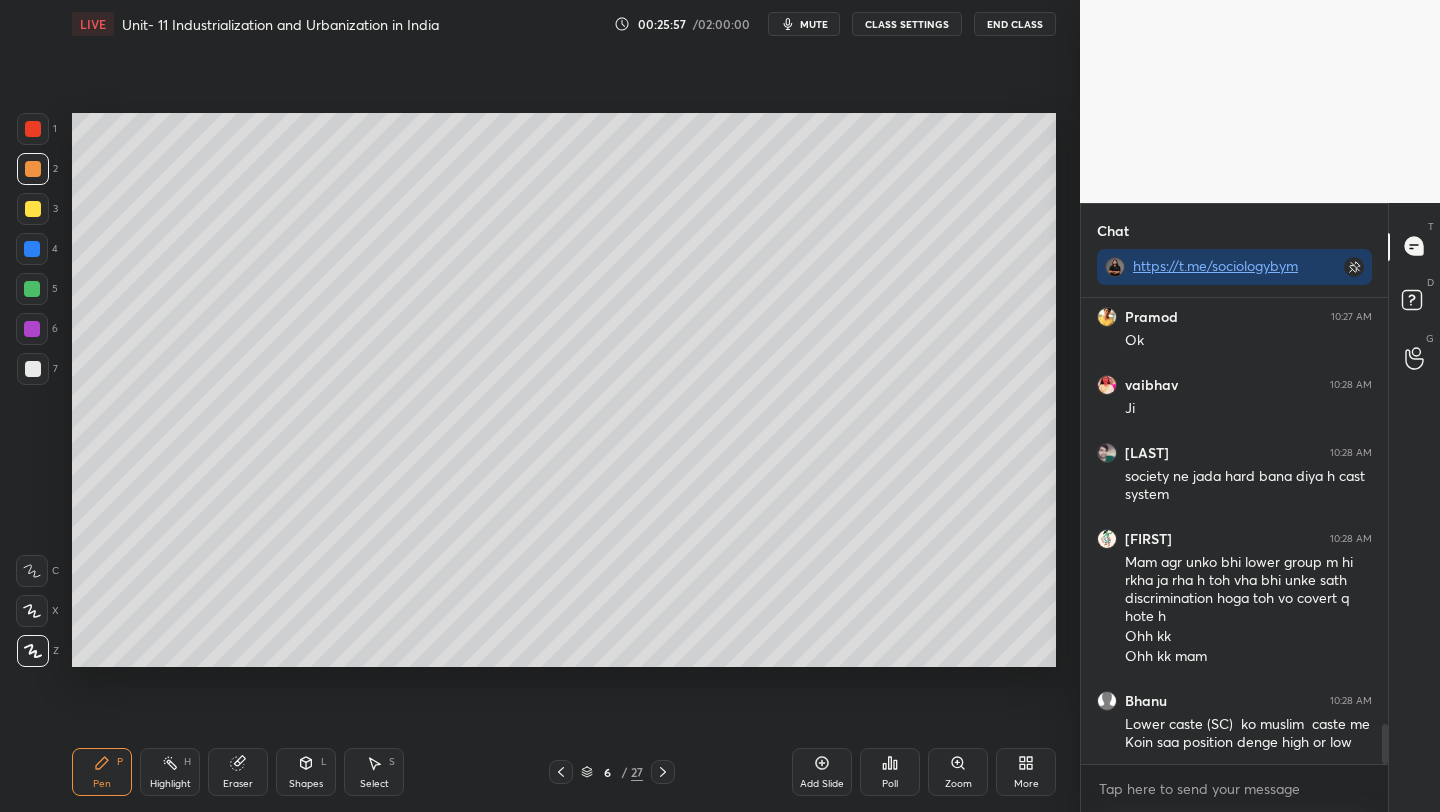 click 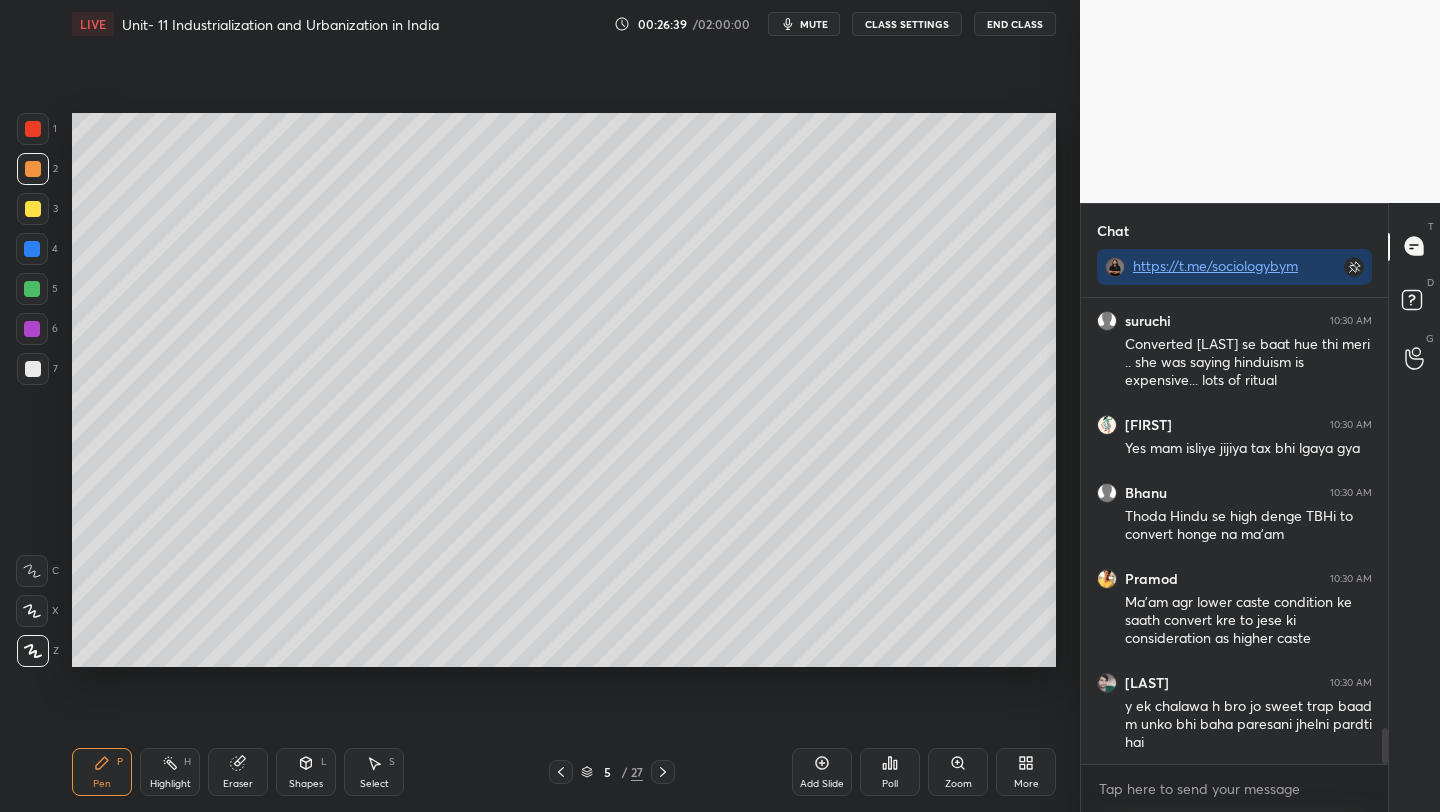 scroll, scrollTop: 5580, scrollLeft: 0, axis: vertical 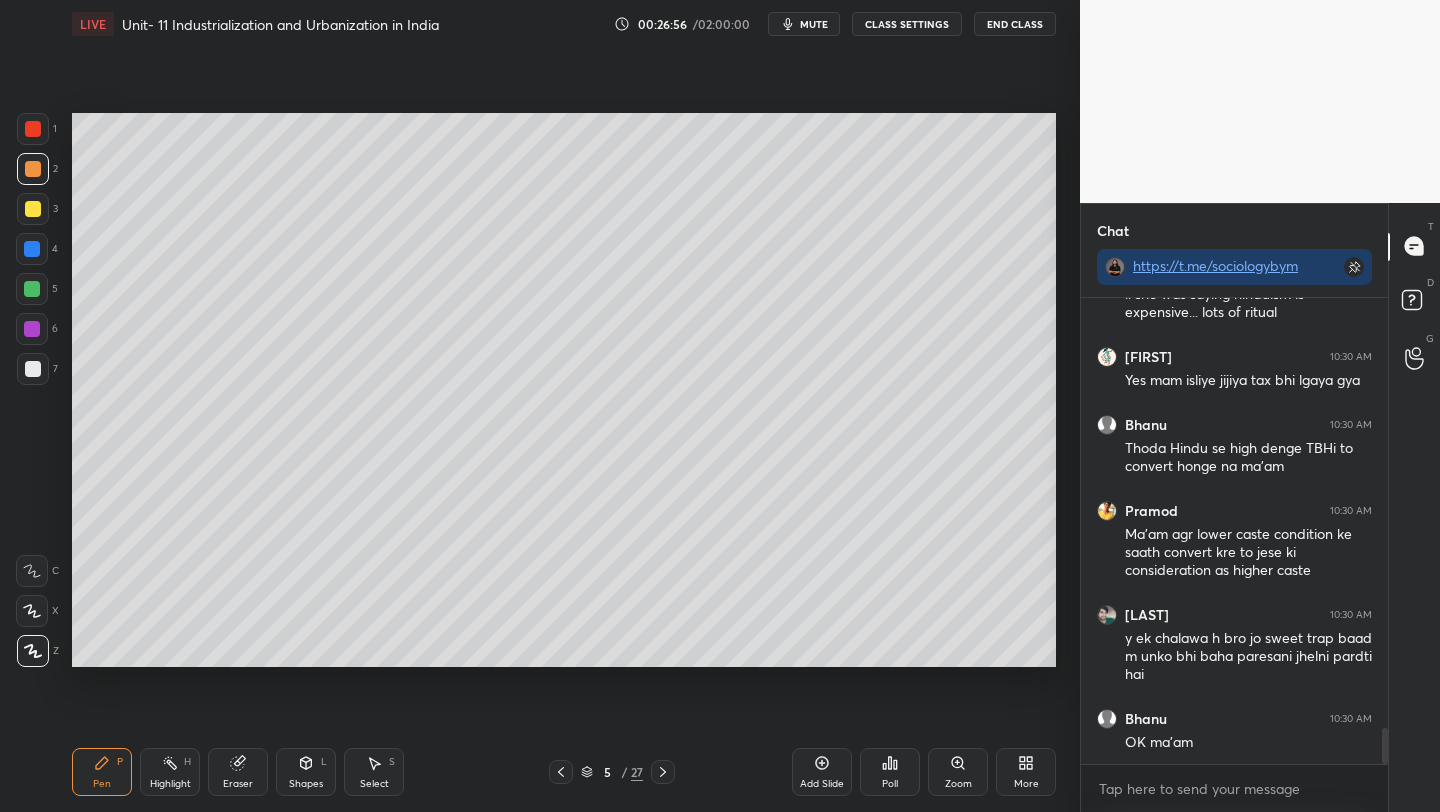 click at bounding box center [33, 209] 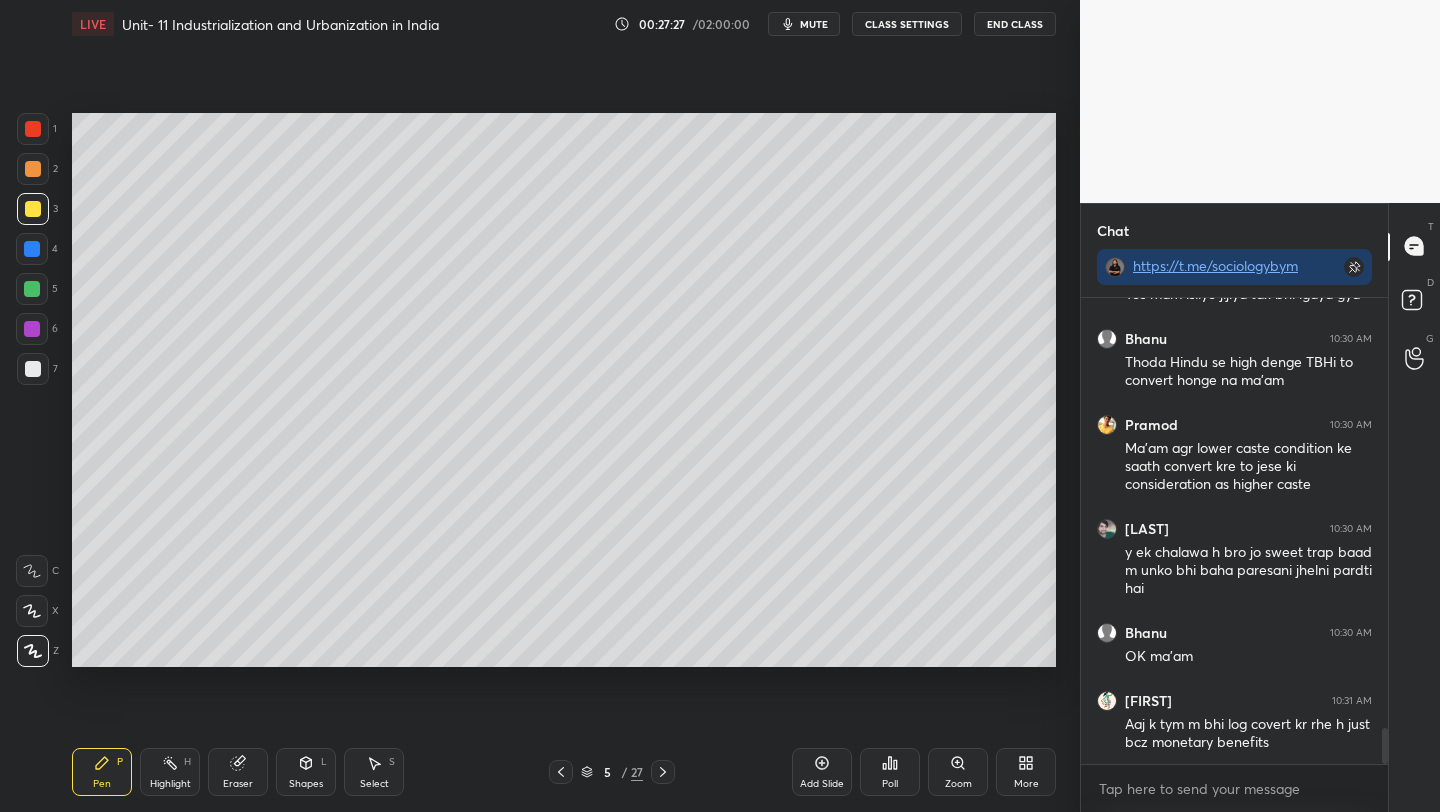 scroll, scrollTop: 5734, scrollLeft: 0, axis: vertical 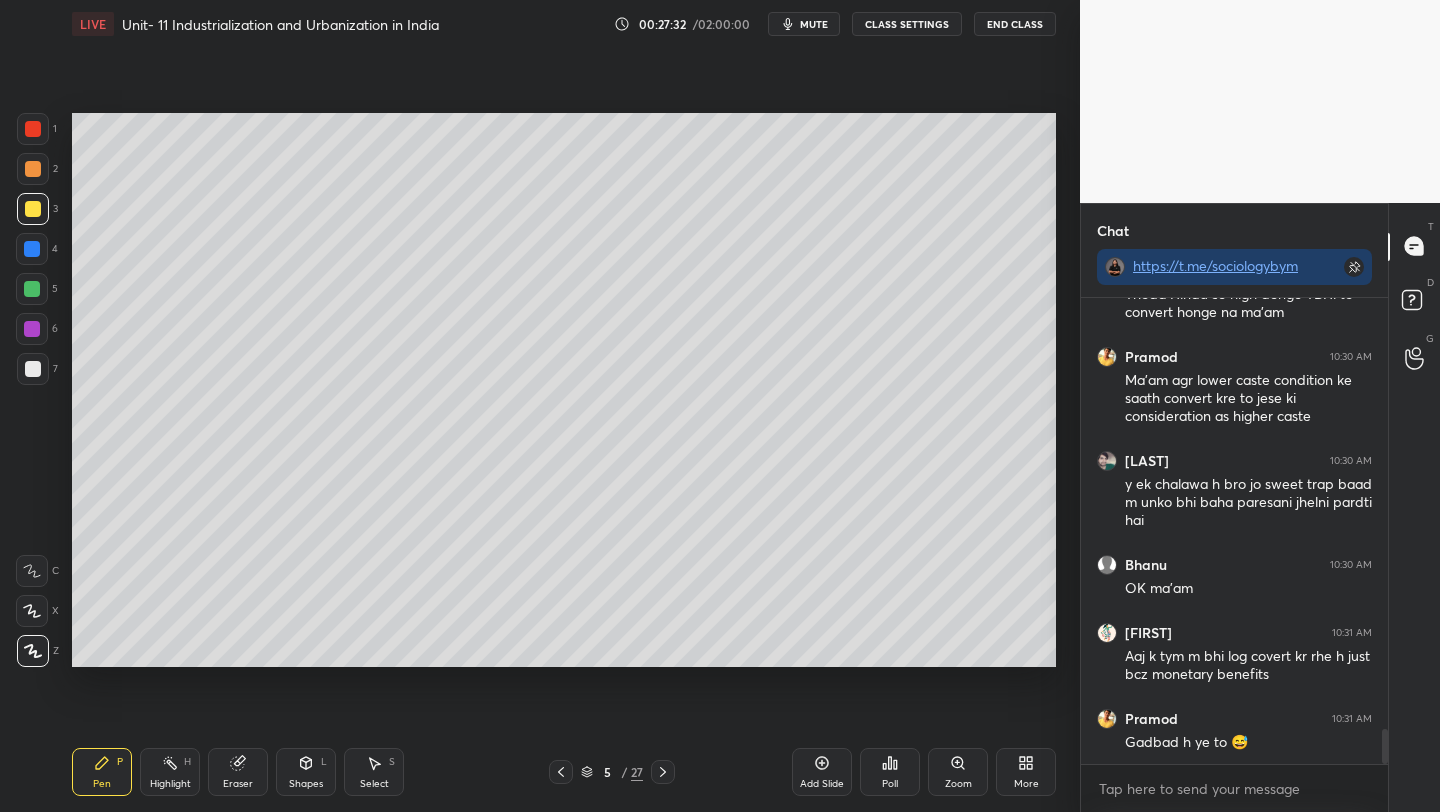 click 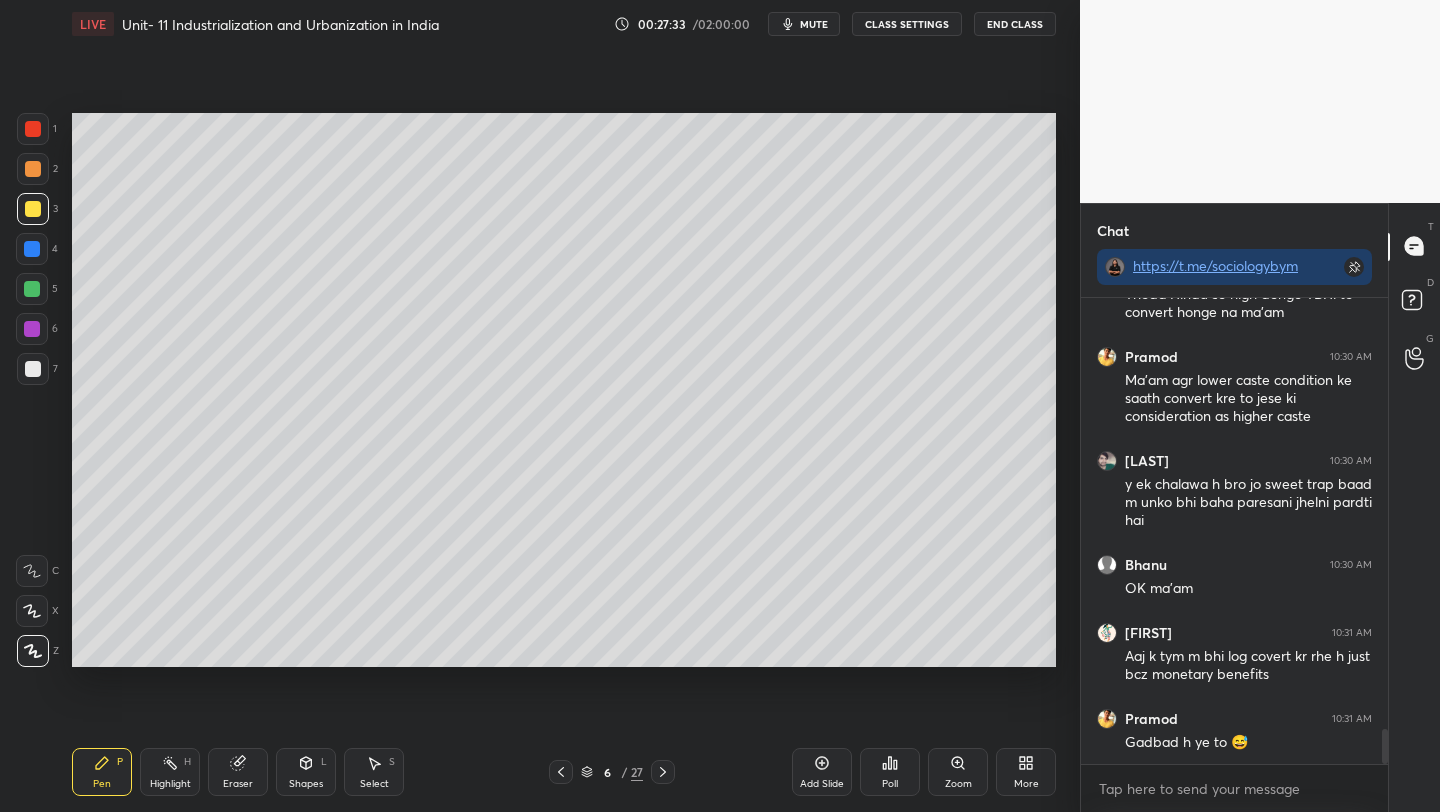 scroll, scrollTop: 5802, scrollLeft: 0, axis: vertical 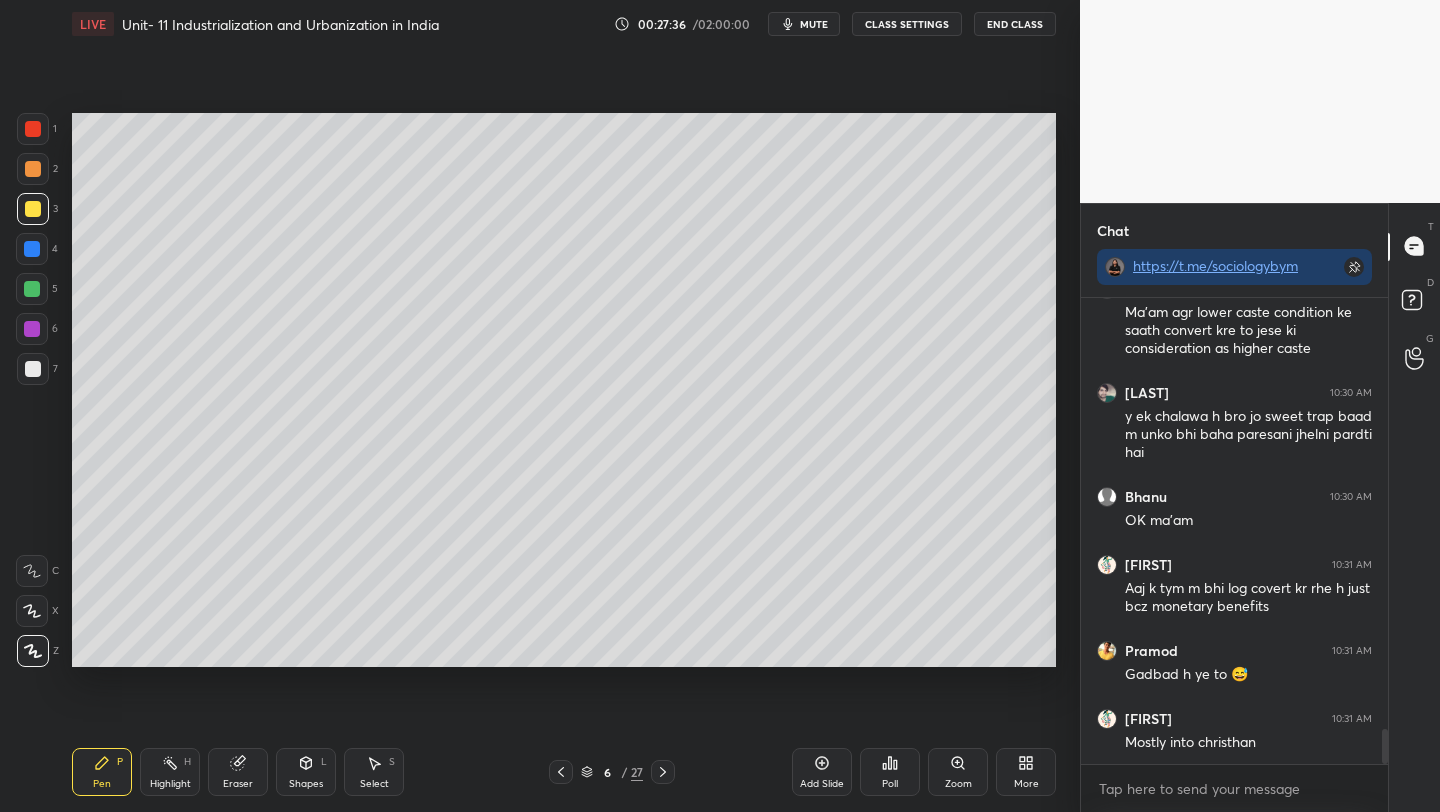 drag, startPoint x: 36, startPoint y: 293, endPoint x: 69, endPoint y: 366, distance: 80.11242 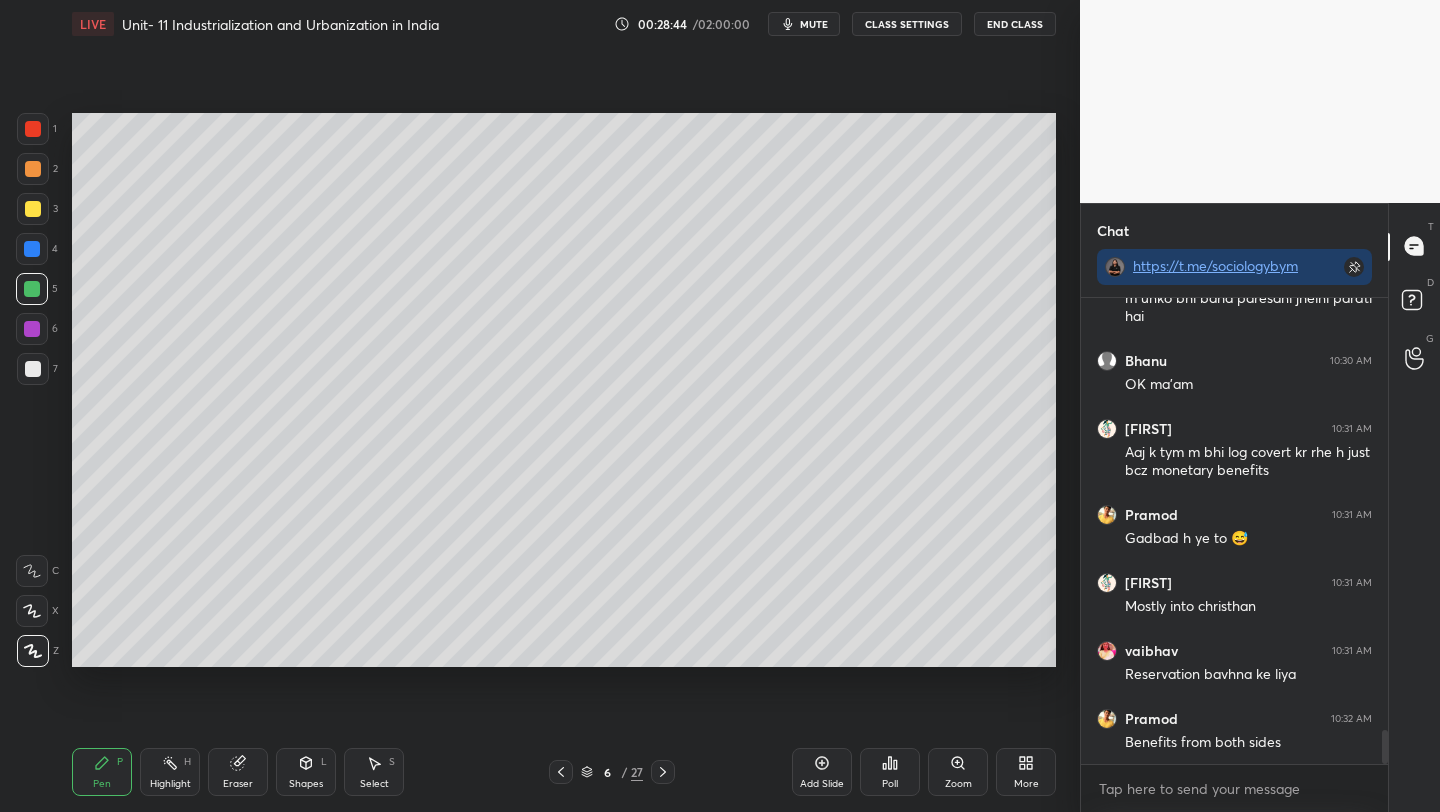 scroll, scrollTop: 6006, scrollLeft: 0, axis: vertical 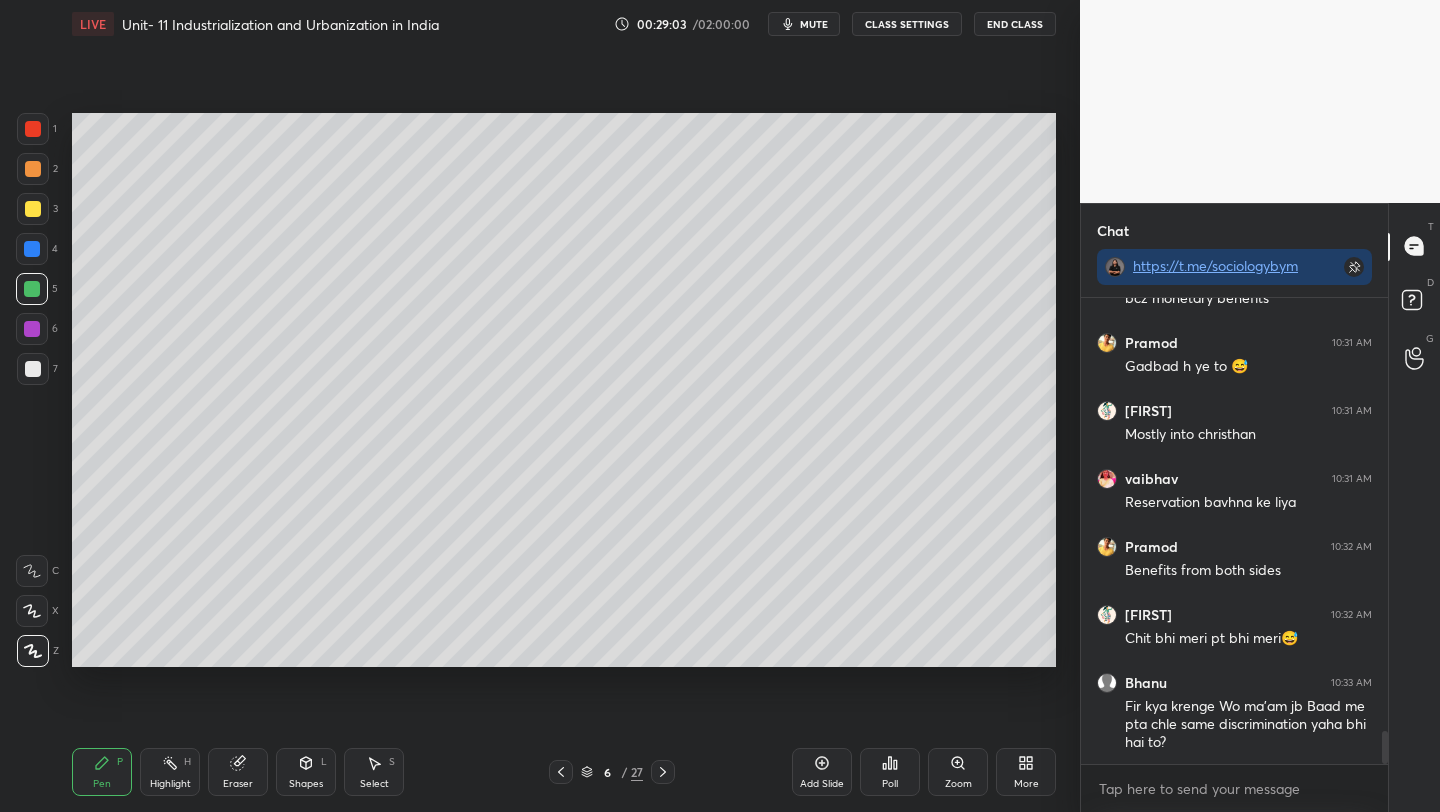 click 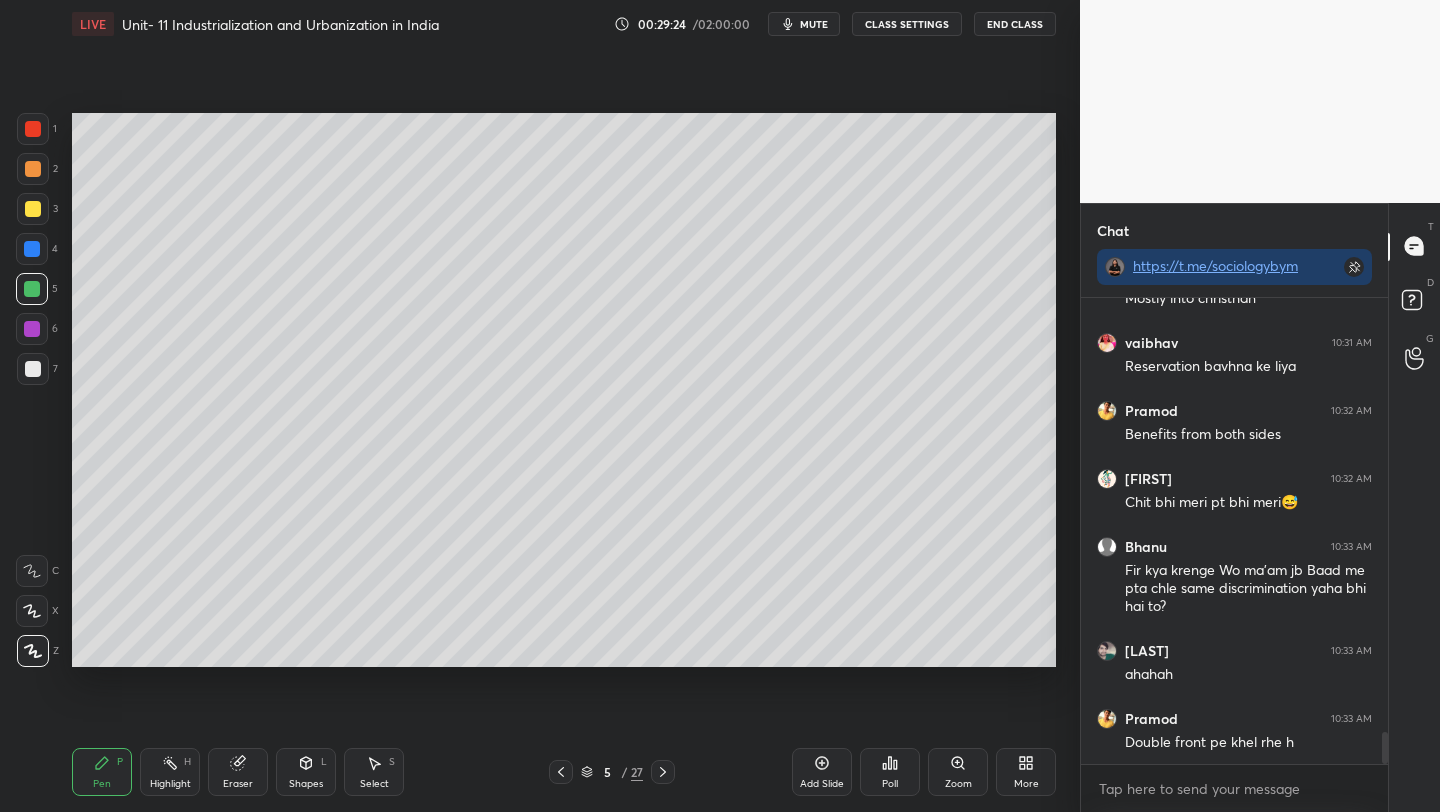 scroll, scrollTop: 6314, scrollLeft: 0, axis: vertical 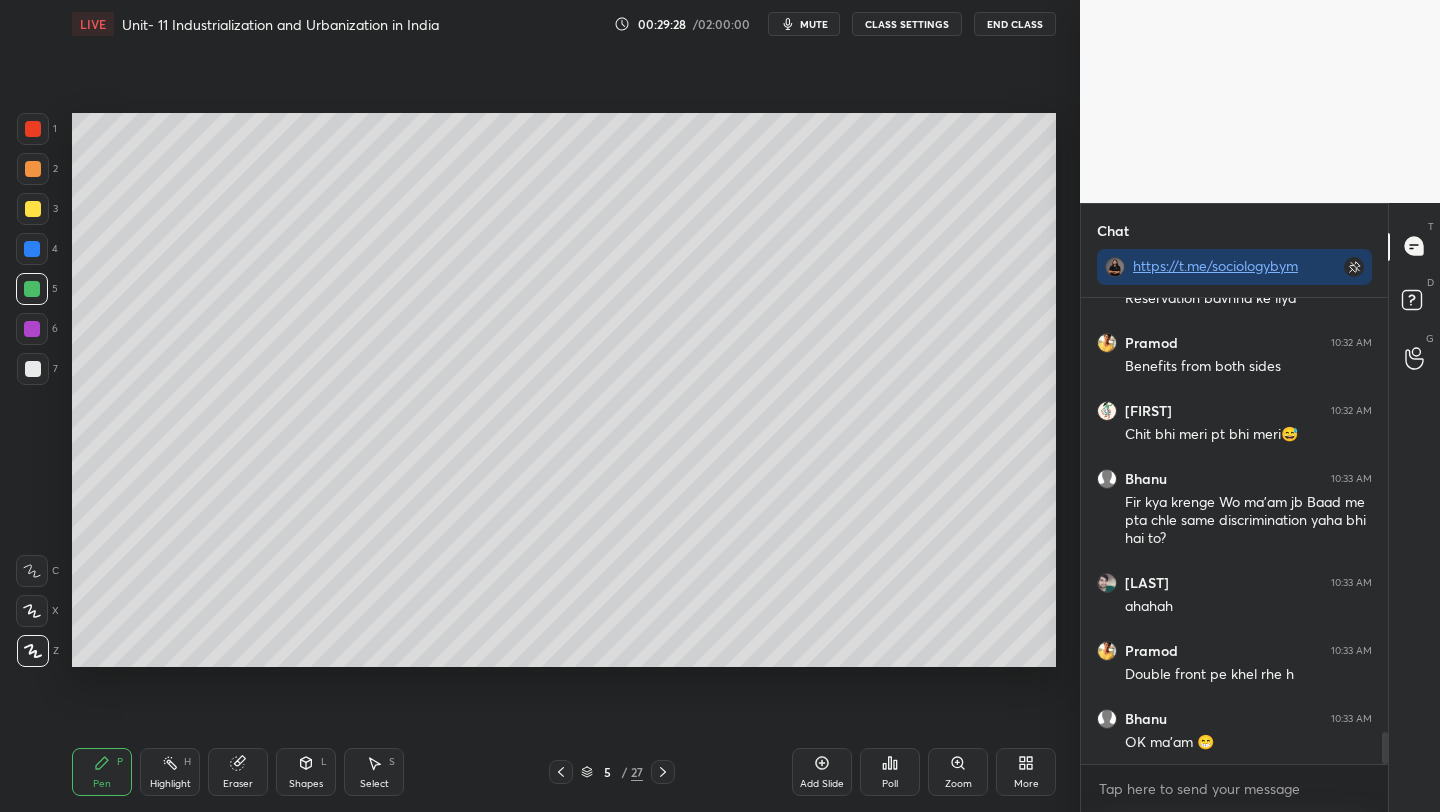 click 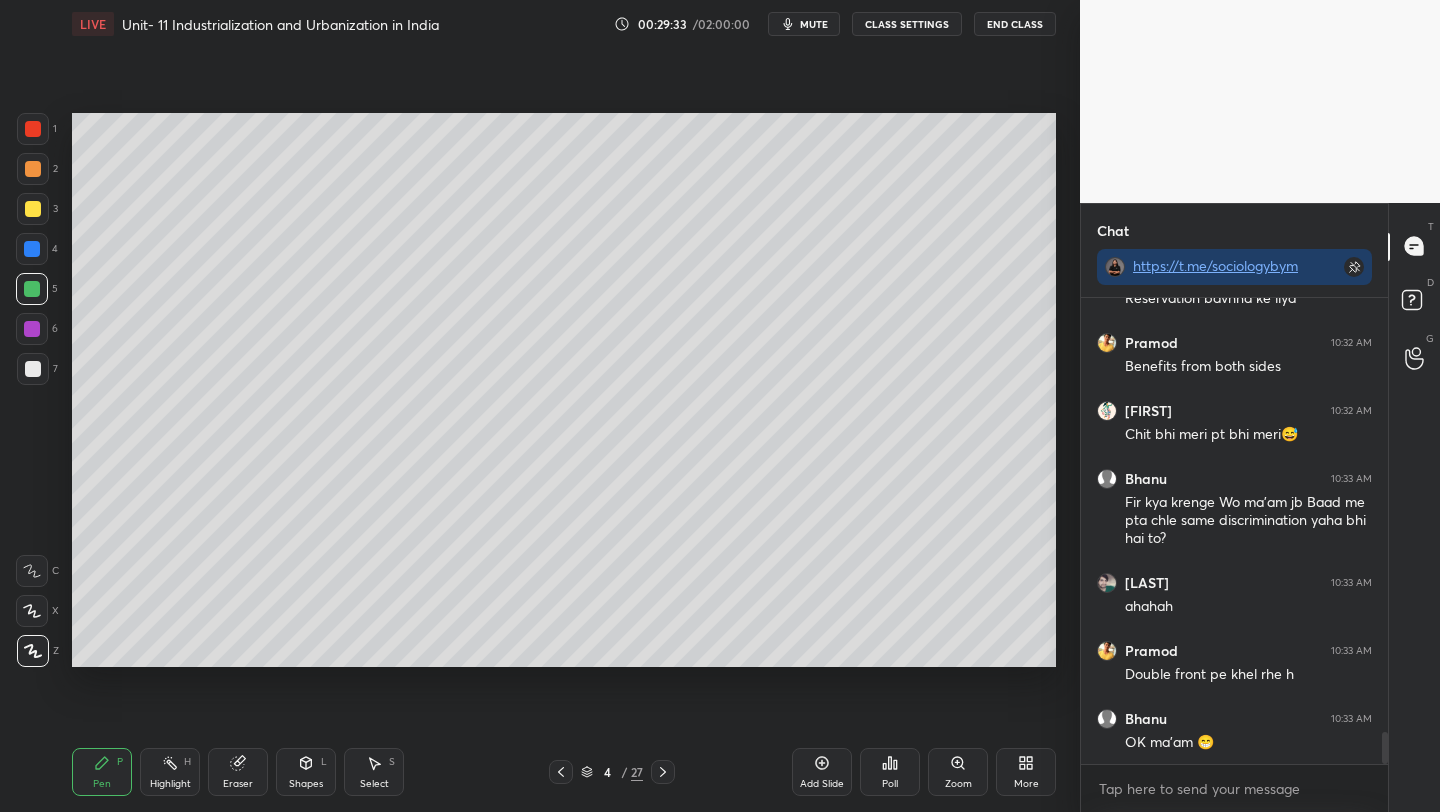scroll, scrollTop: 6382, scrollLeft: 0, axis: vertical 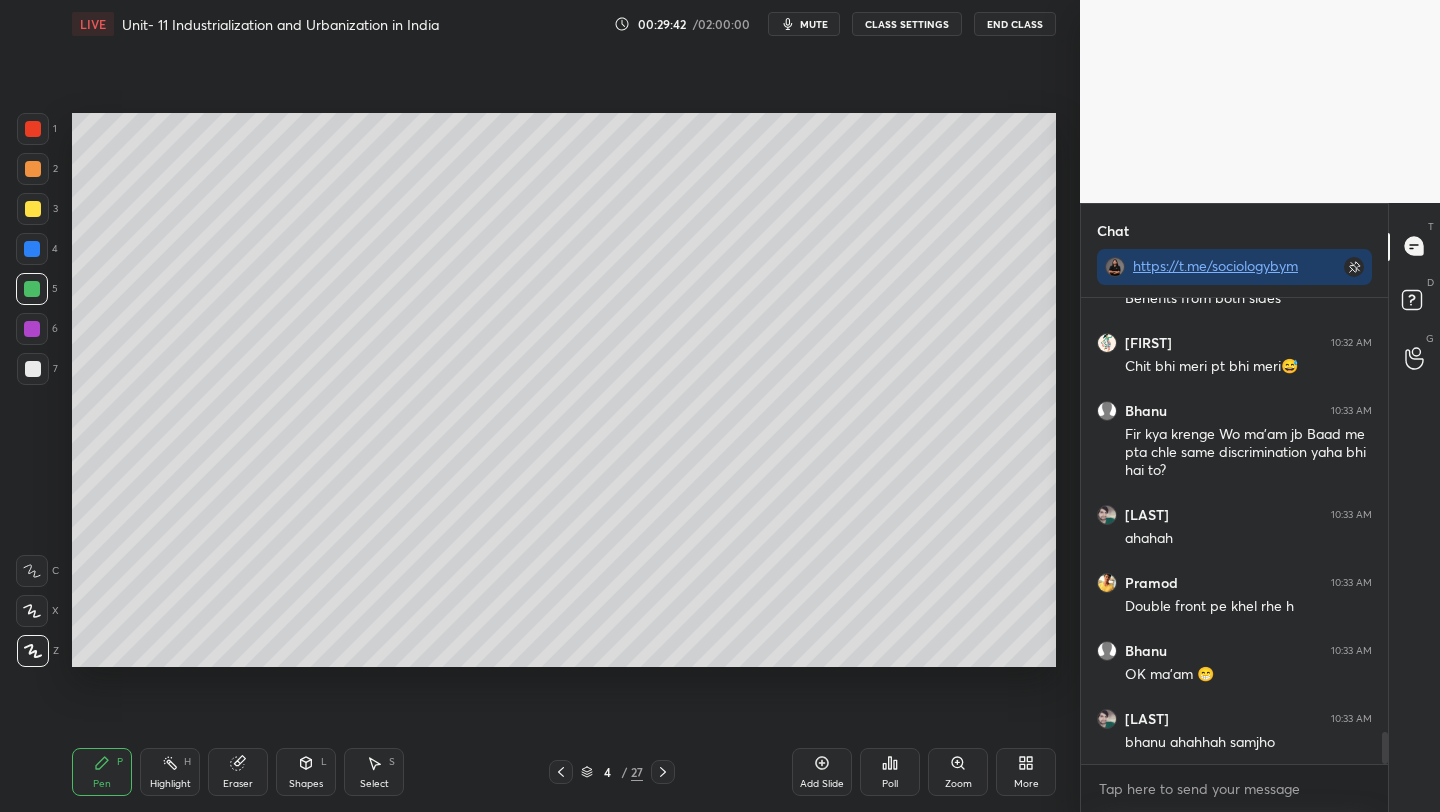 click 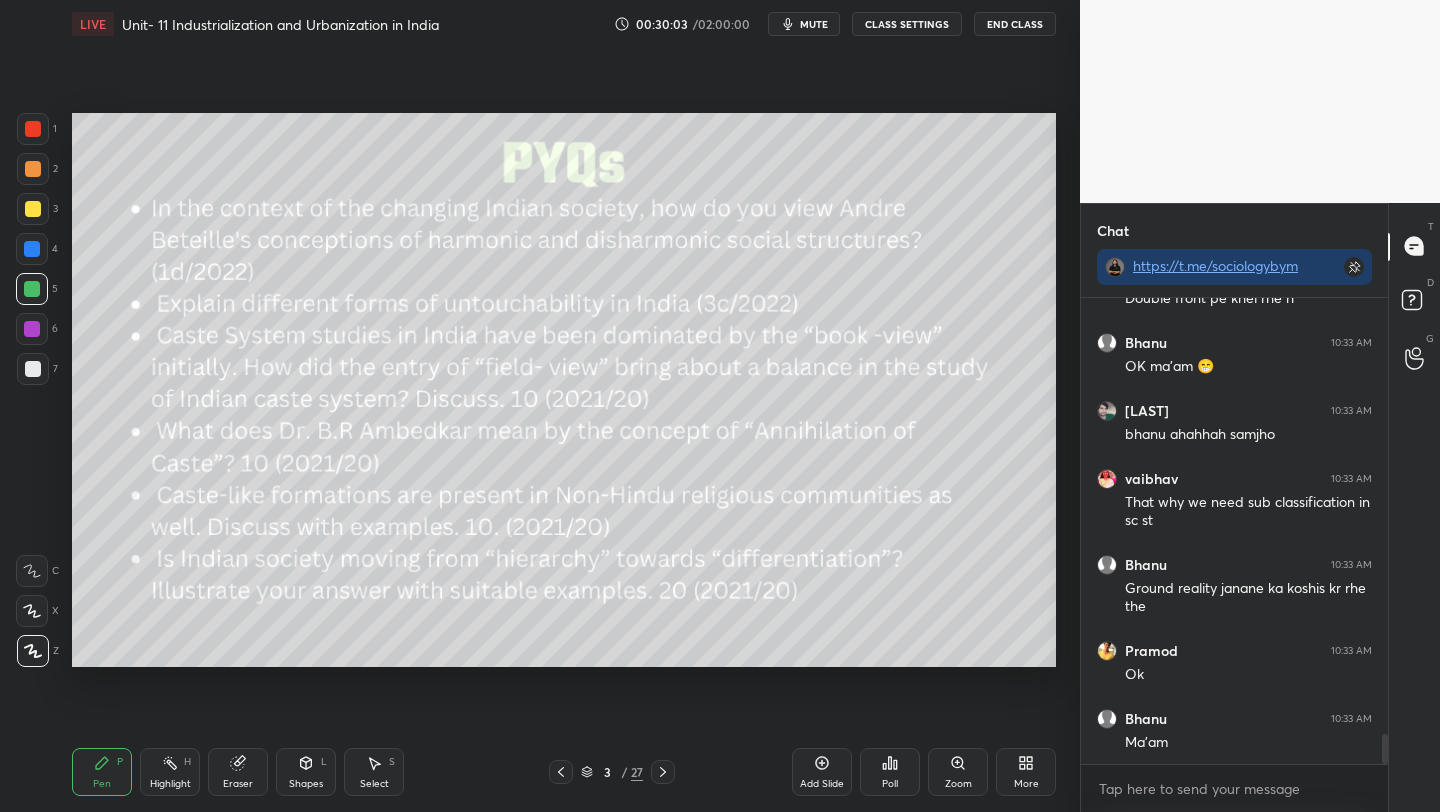 scroll, scrollTop: 6758, scrollLeft: 0, axis: vertical 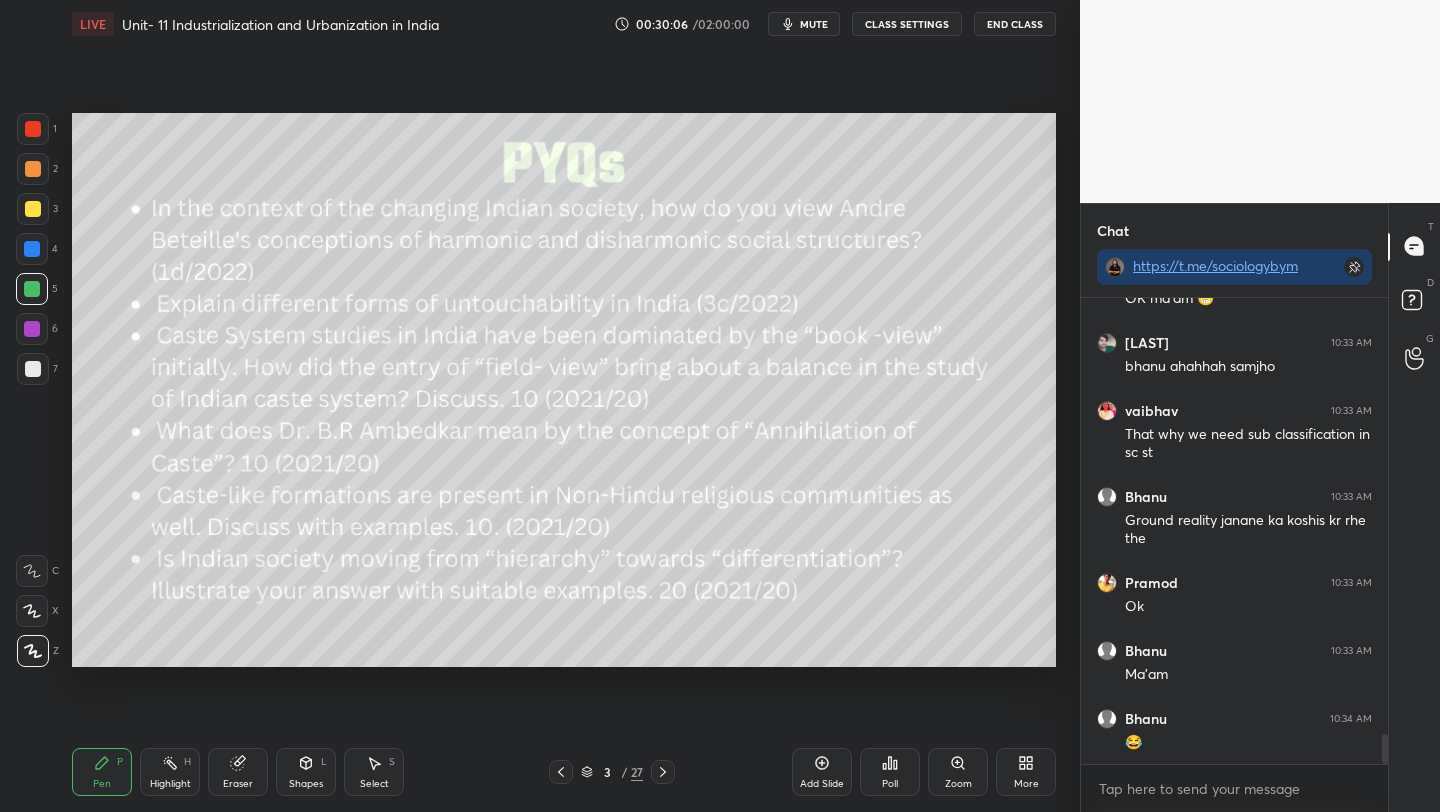 click 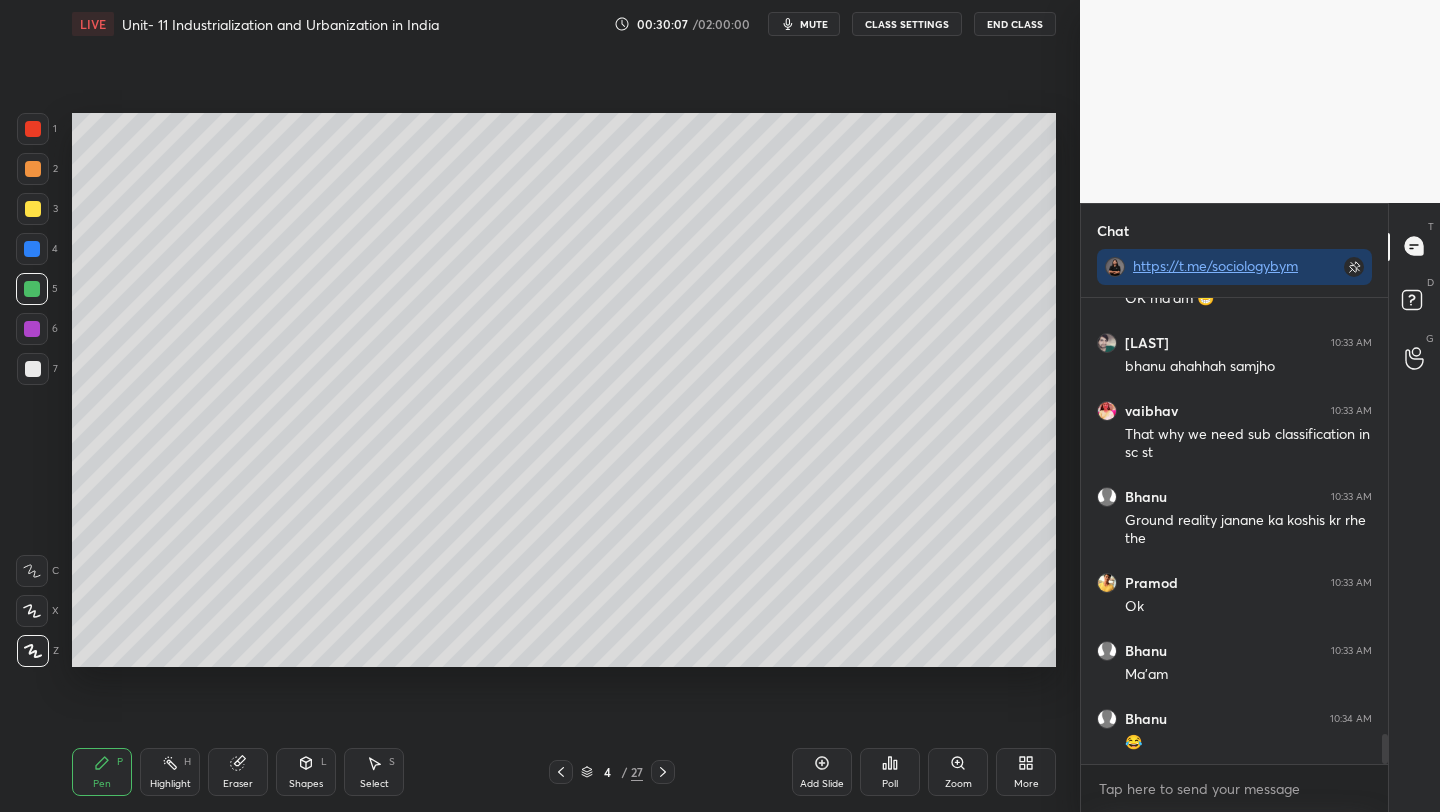 click 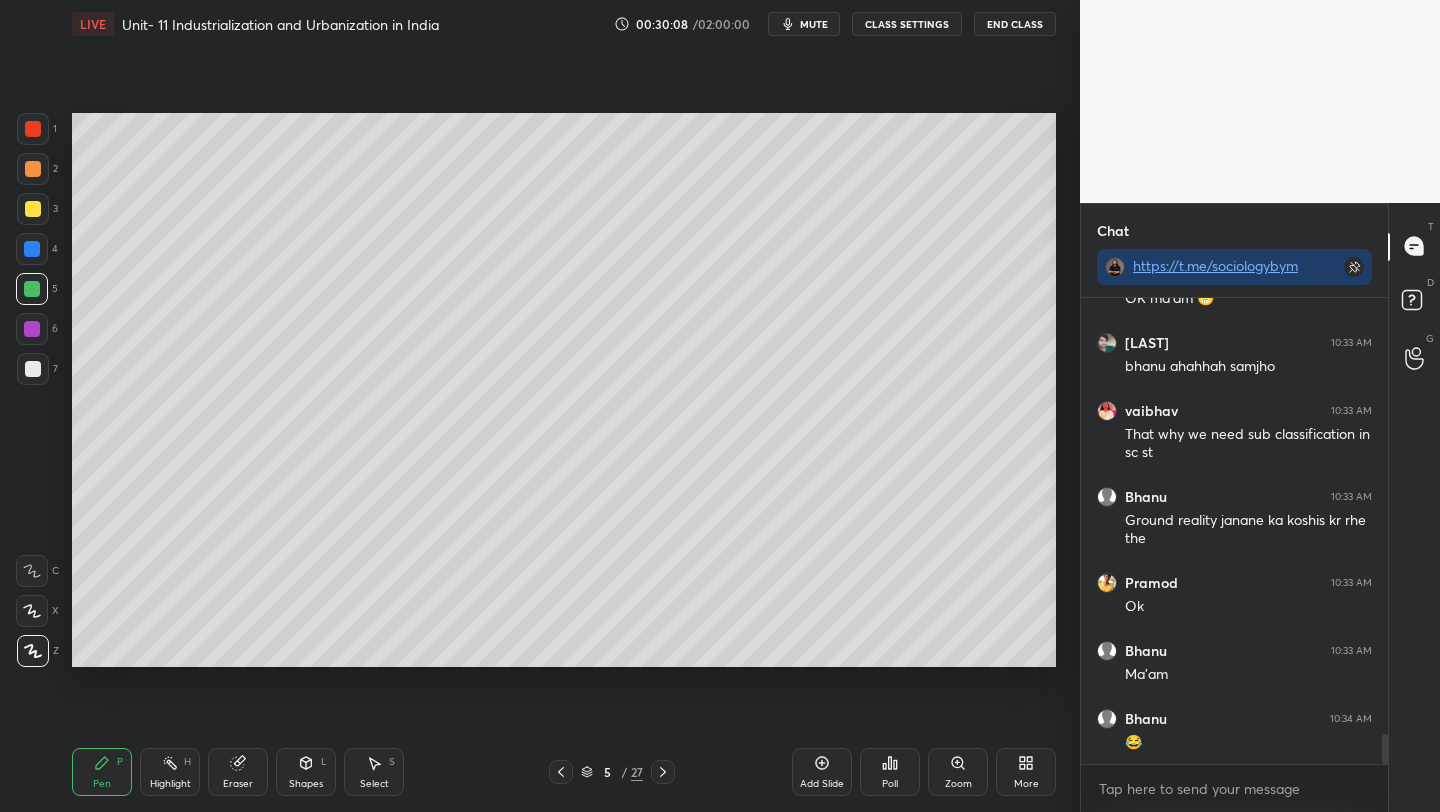 click 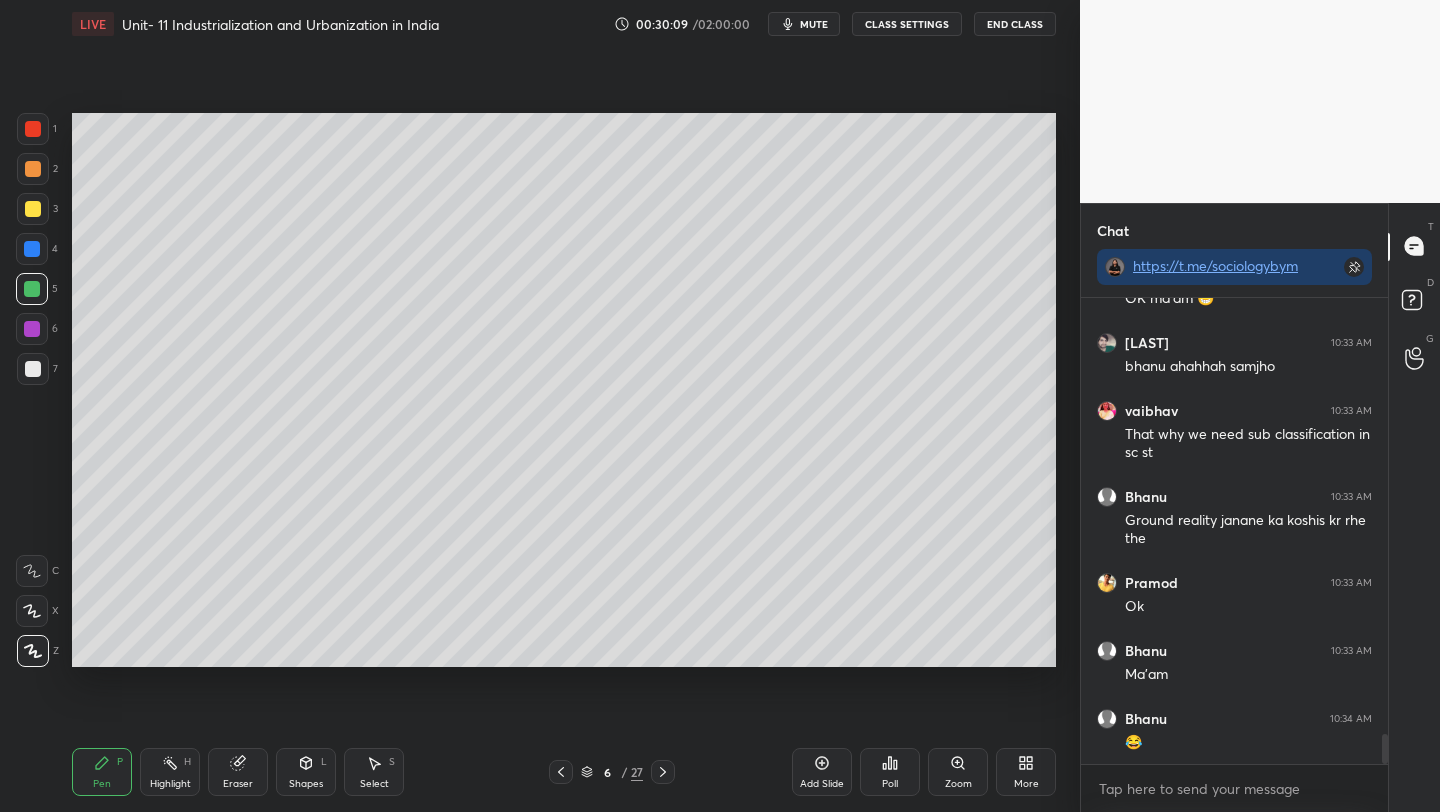 click 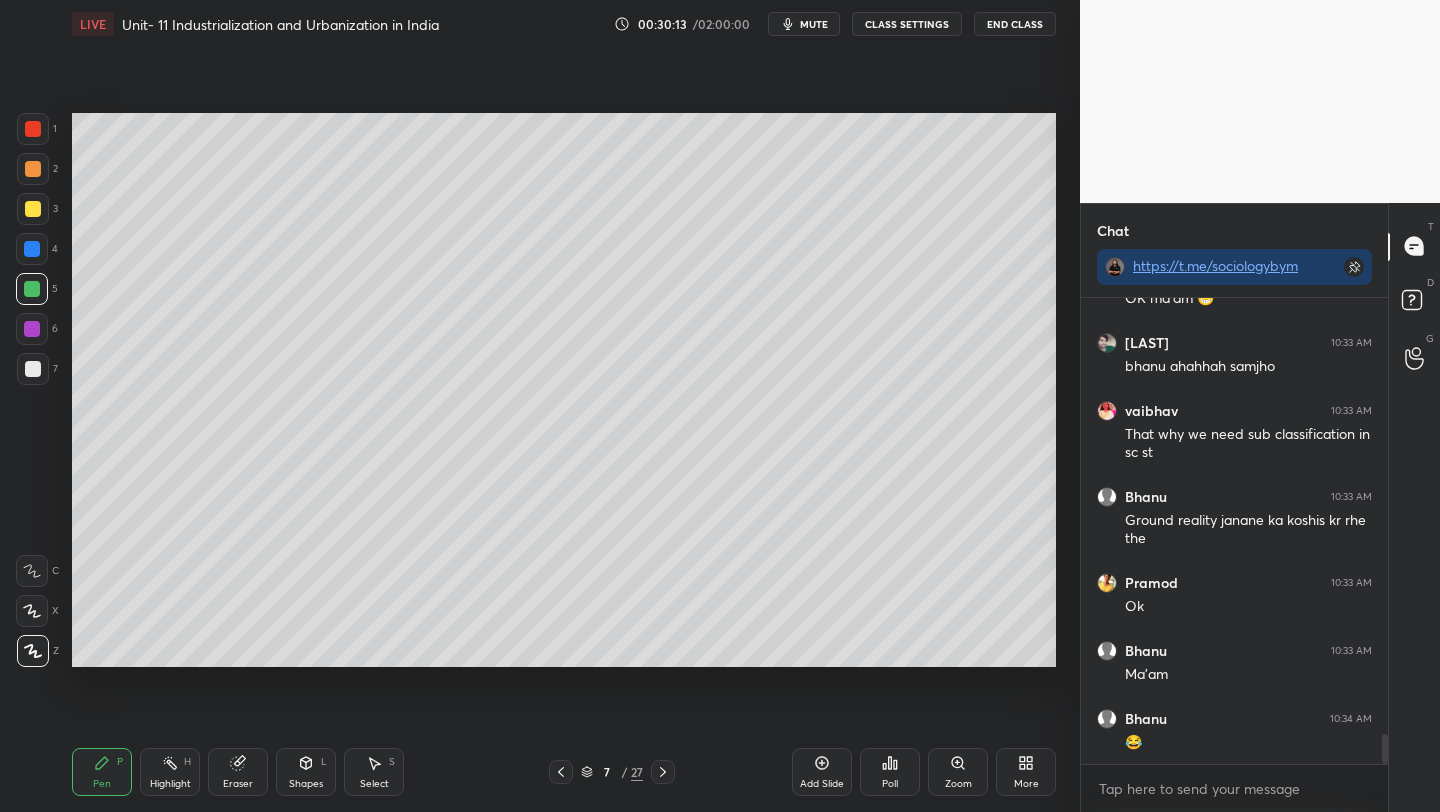 scroll, scrollTop: 6826, scrollLeft: 0, axis: vertical 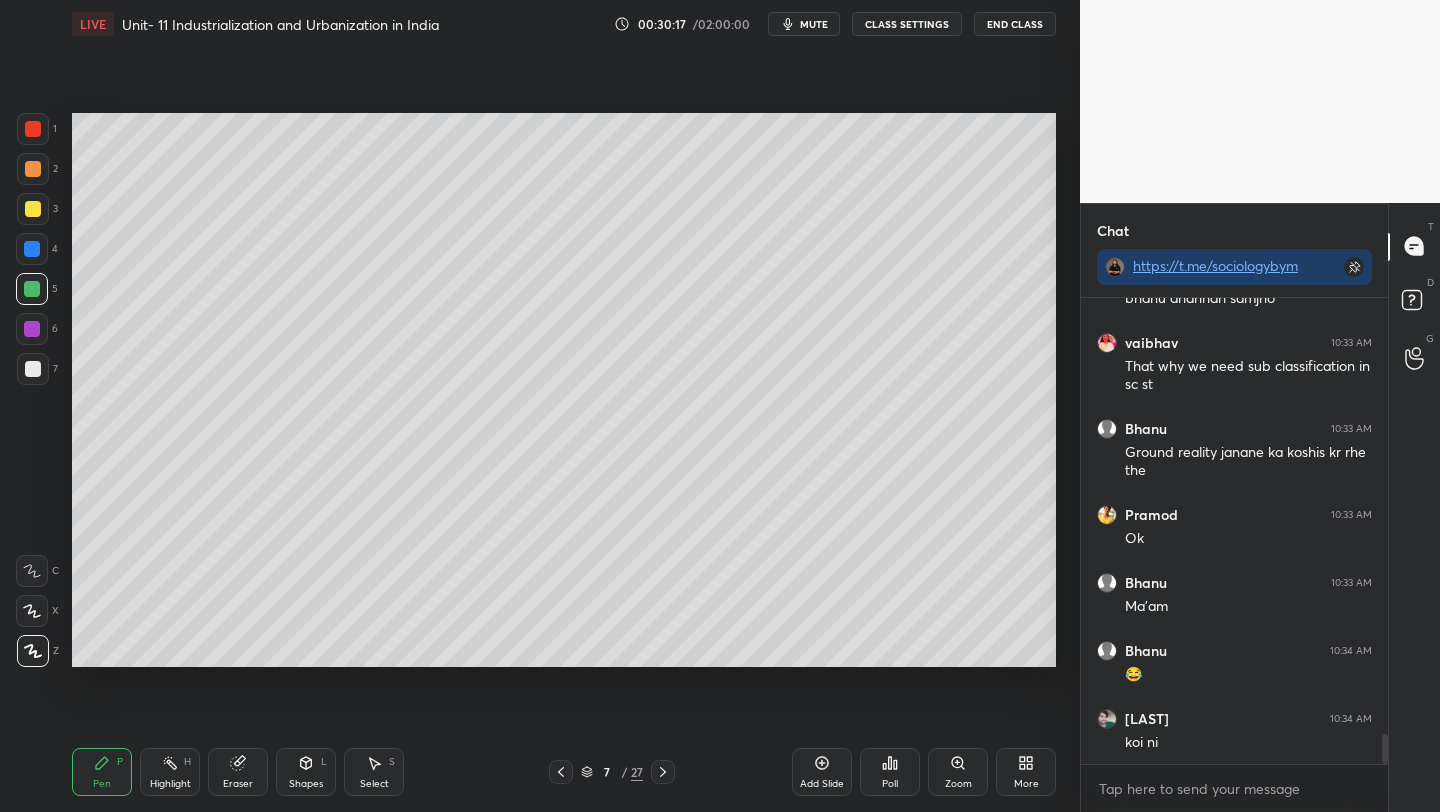 click 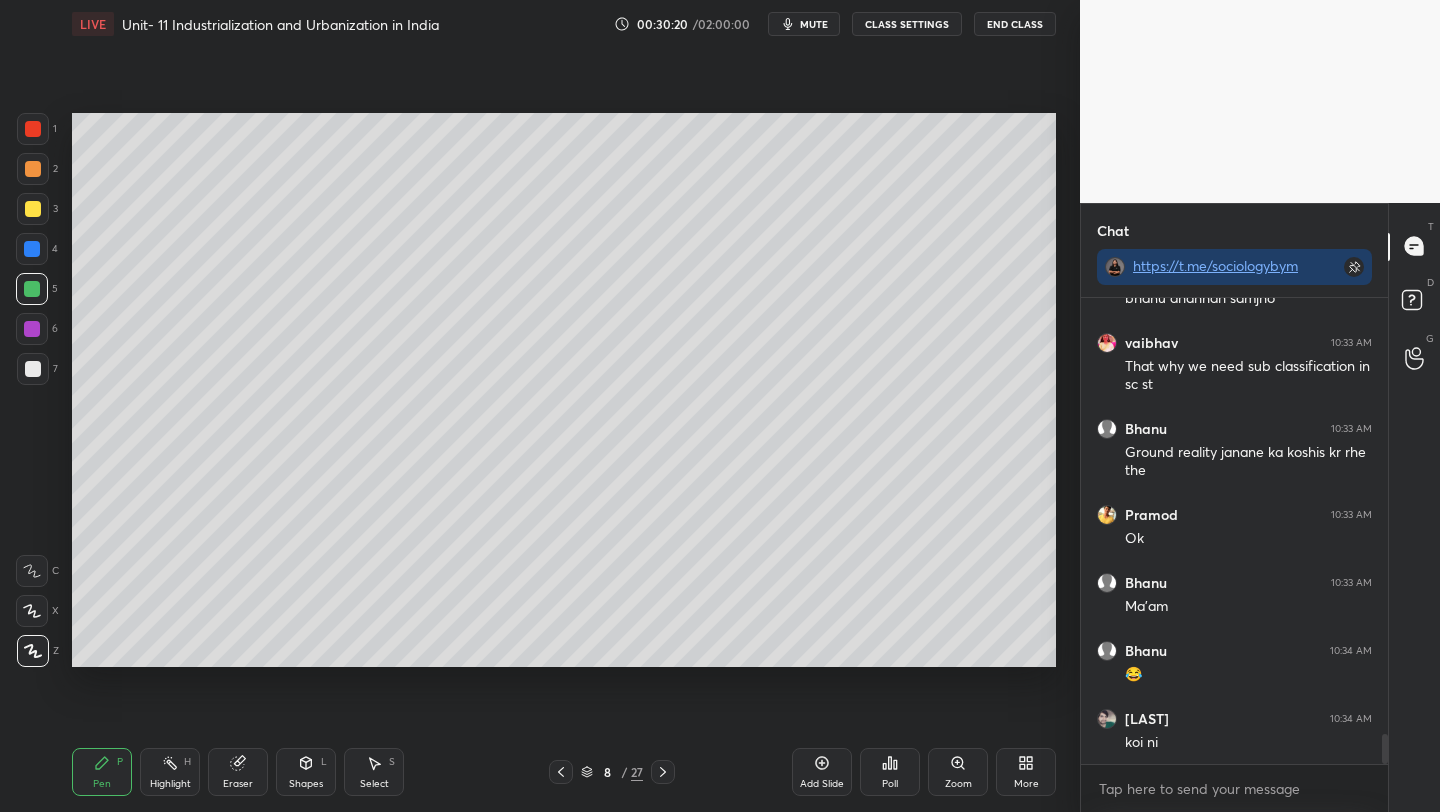 click 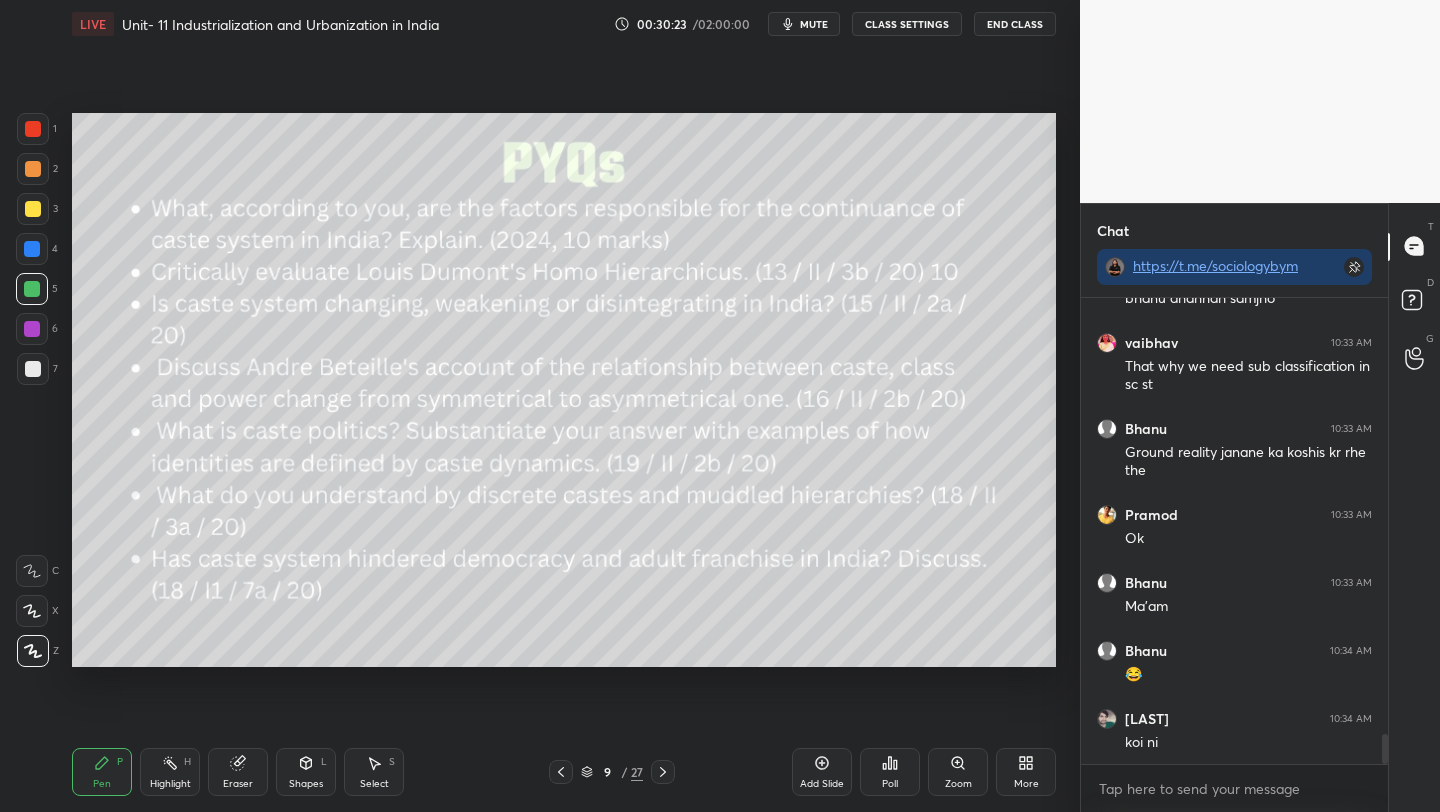 click 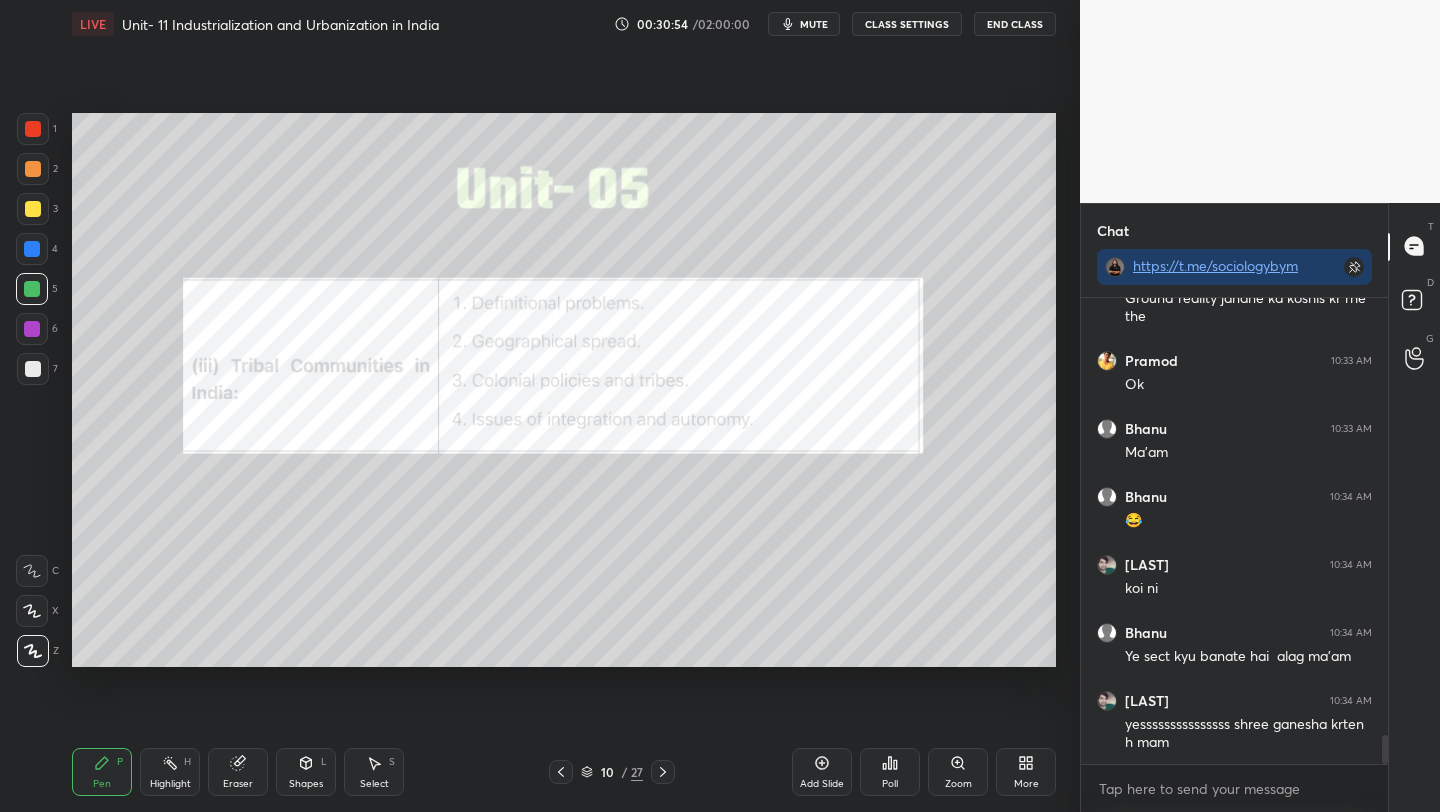 scroll, scrollTop: 7066, scrollLeft: 0, axis: vertical 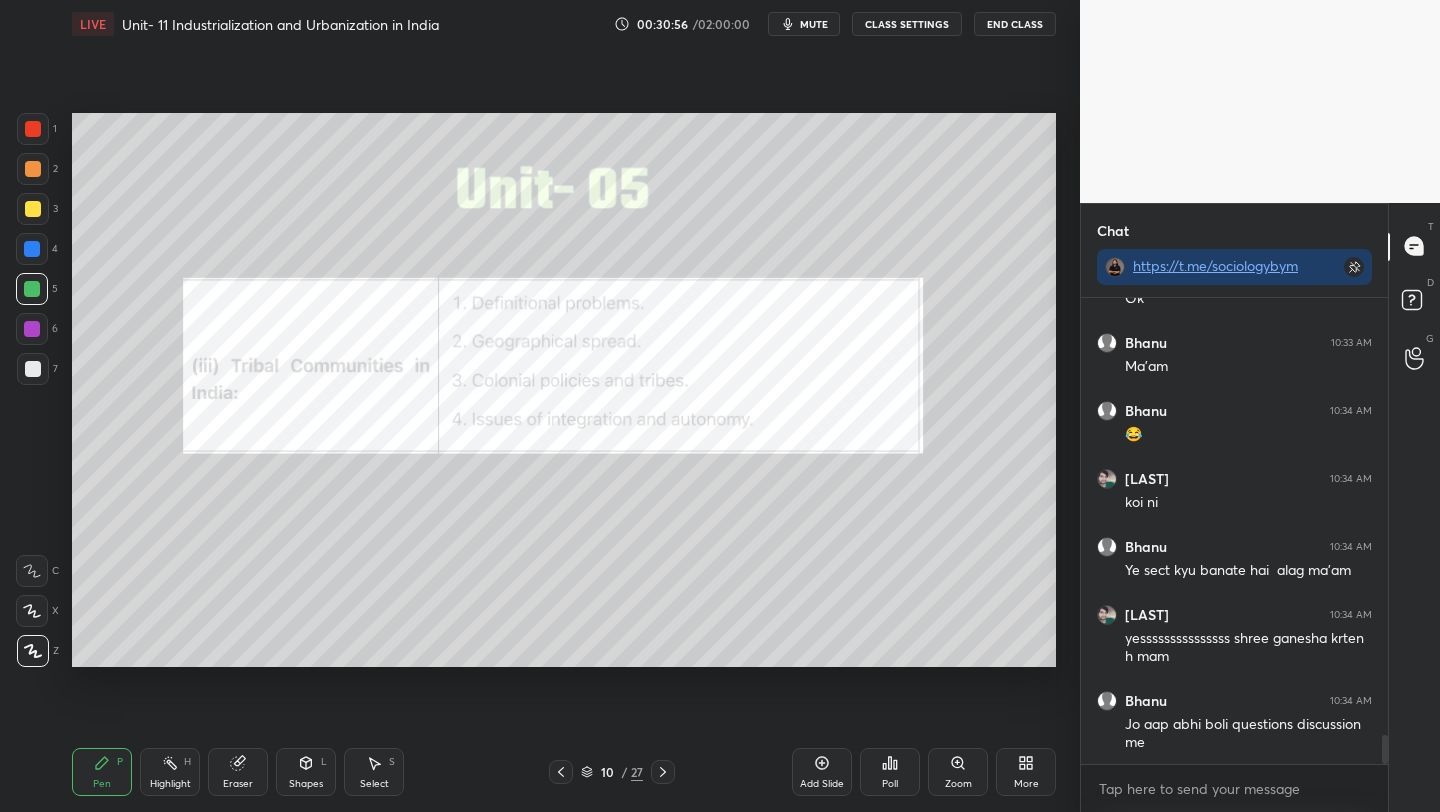 click 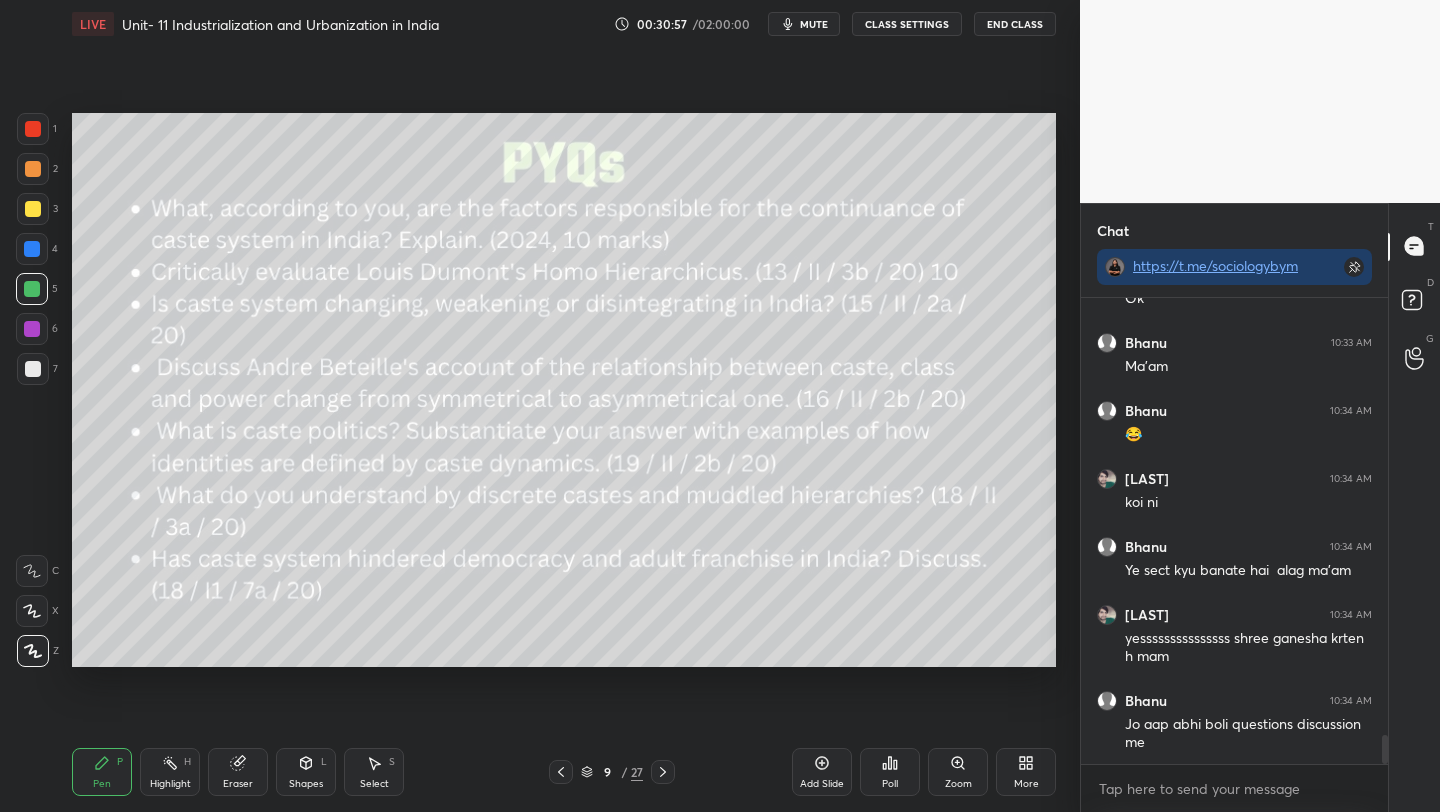click on "Add Slide" at bounding box center (822, 772) 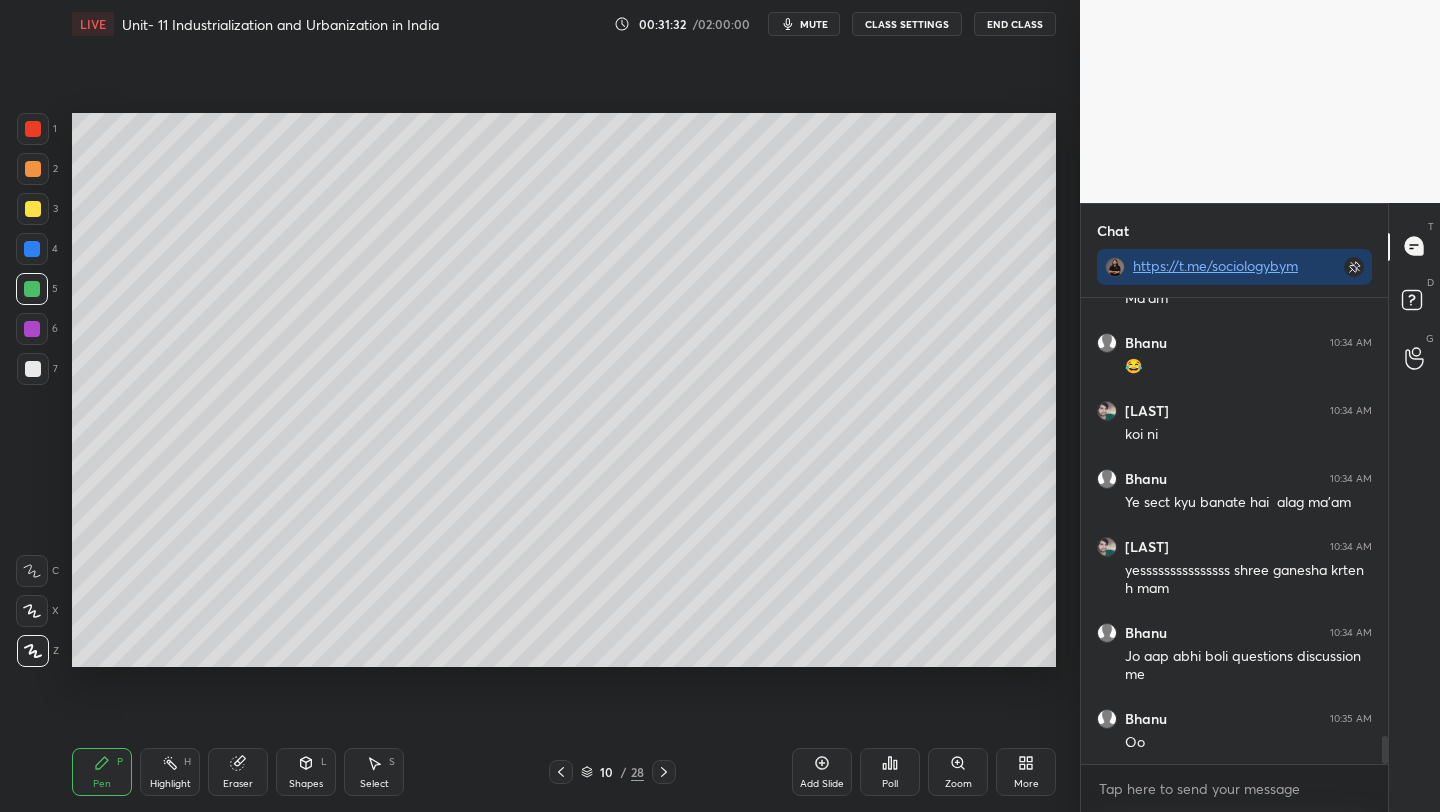 scroll, scrollTop: 7220, scrollLeft: 0, axis: vertical 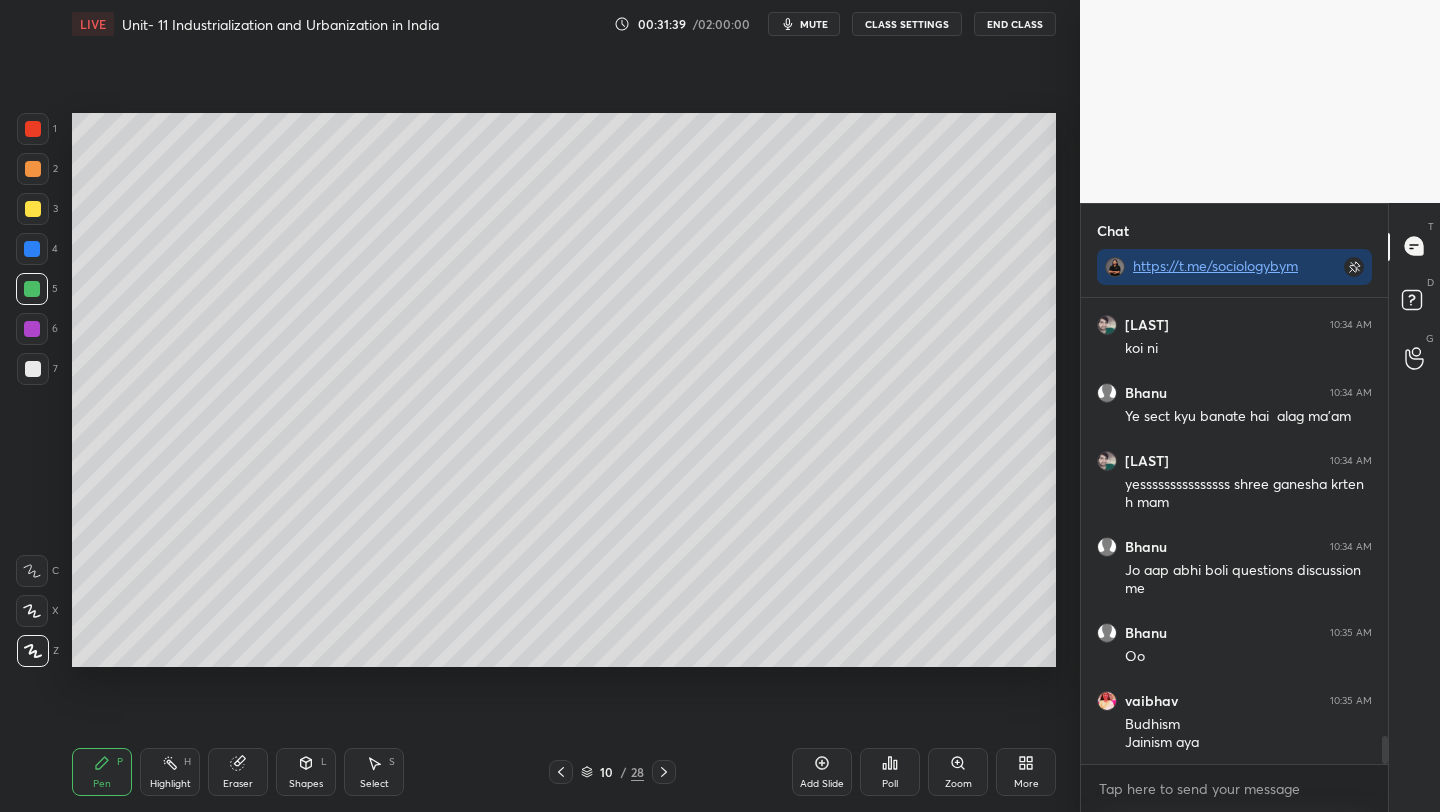 click at bounding box center [33, 209] 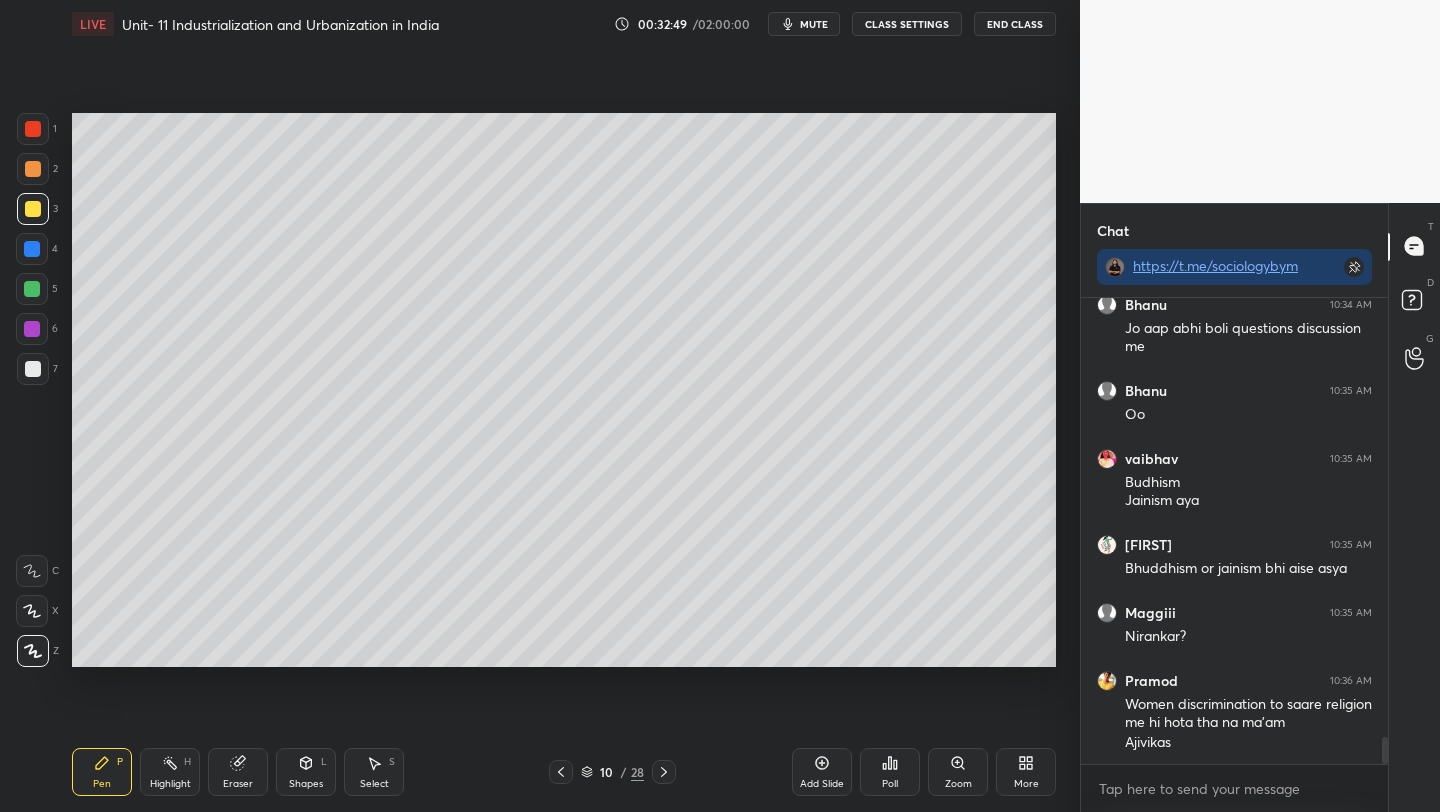 scroll, scrollTop: 7530, scrollLeft: 0, axis: vertical 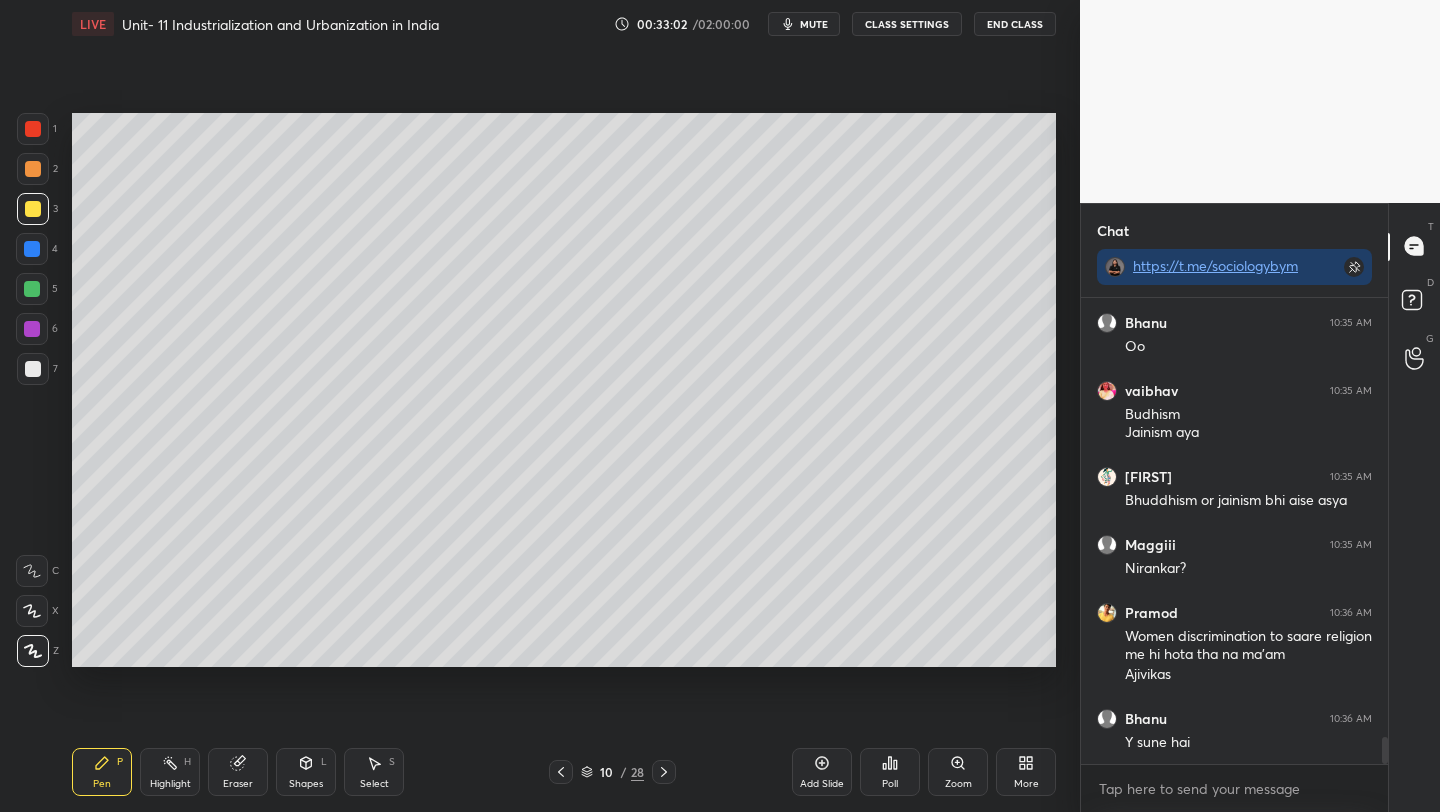 click on "Setting up your live class Poll for   secs No correct answer Start poll" at bounding box center [564, 390] 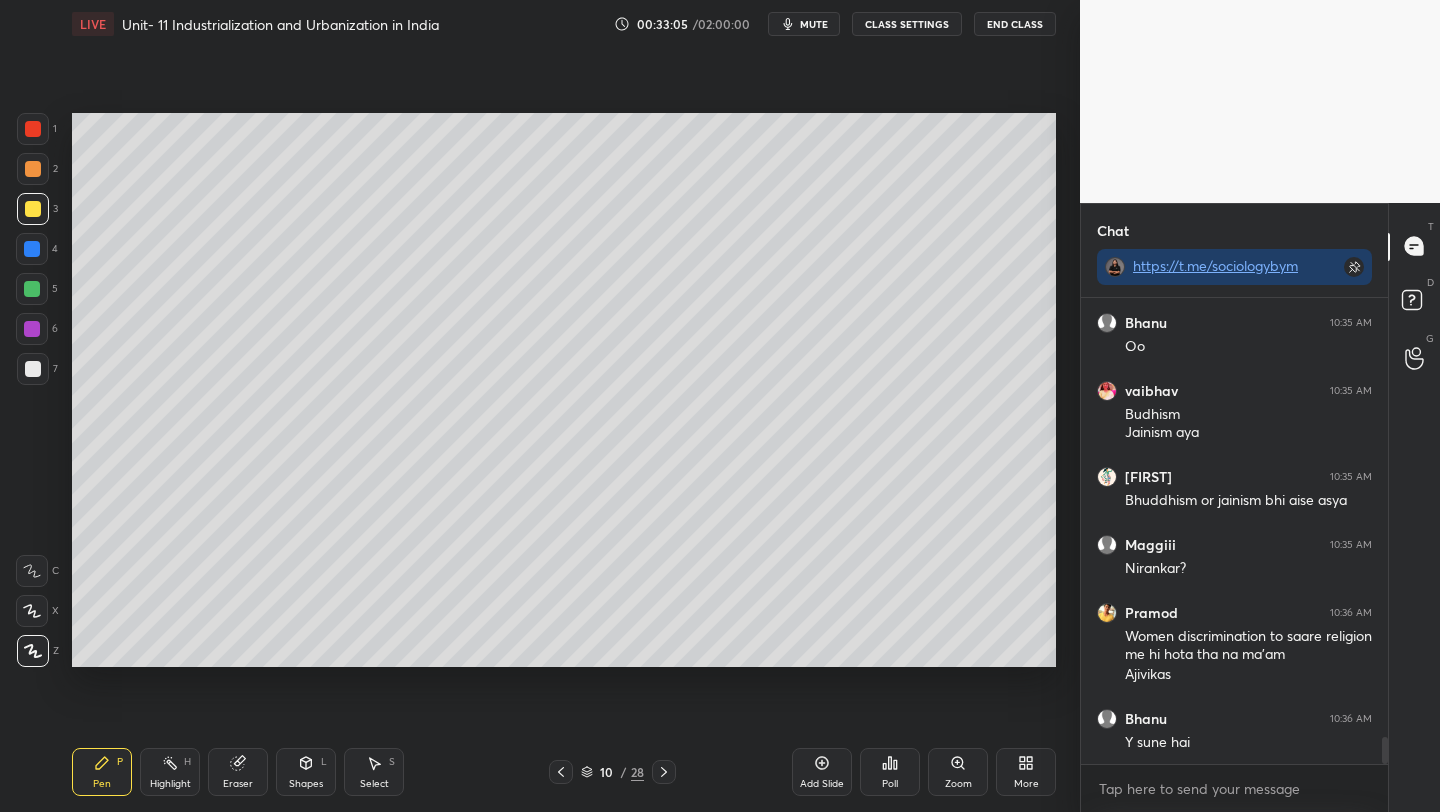 scroll, scrollTop: 7598, scrollLeft: 0, axis: vertical 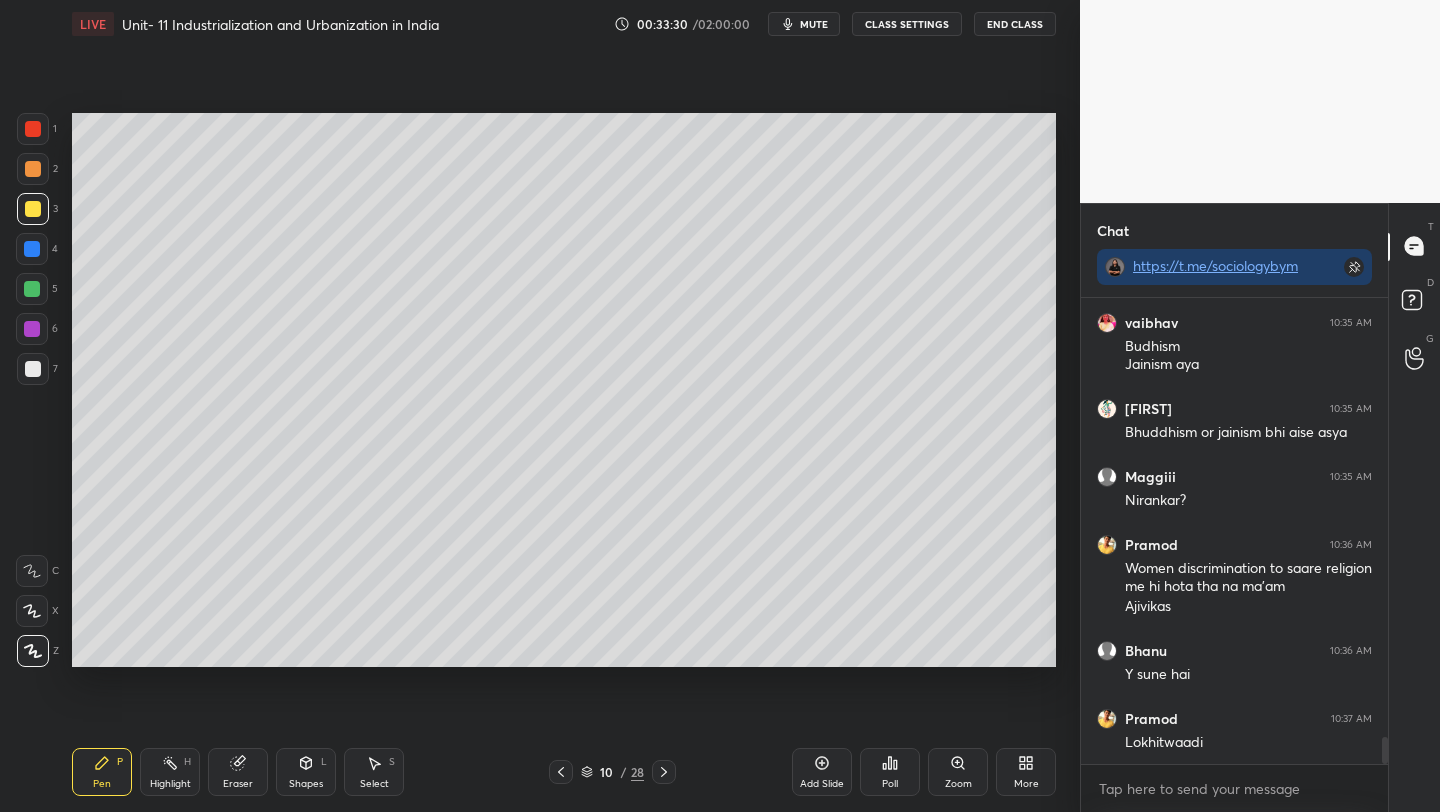 click 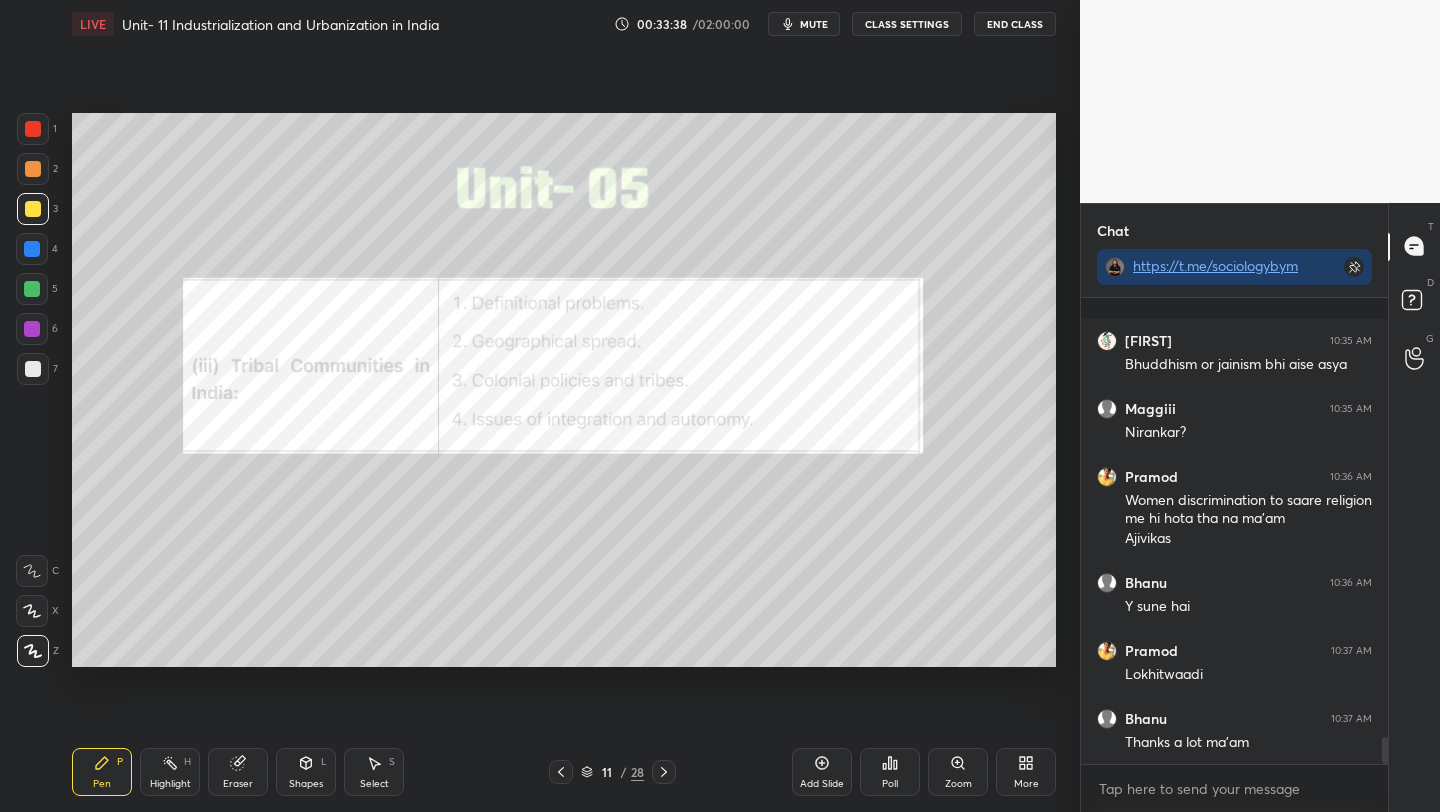scroll, scrollTop: 7770, scrollLeft: 0, axis: vertical 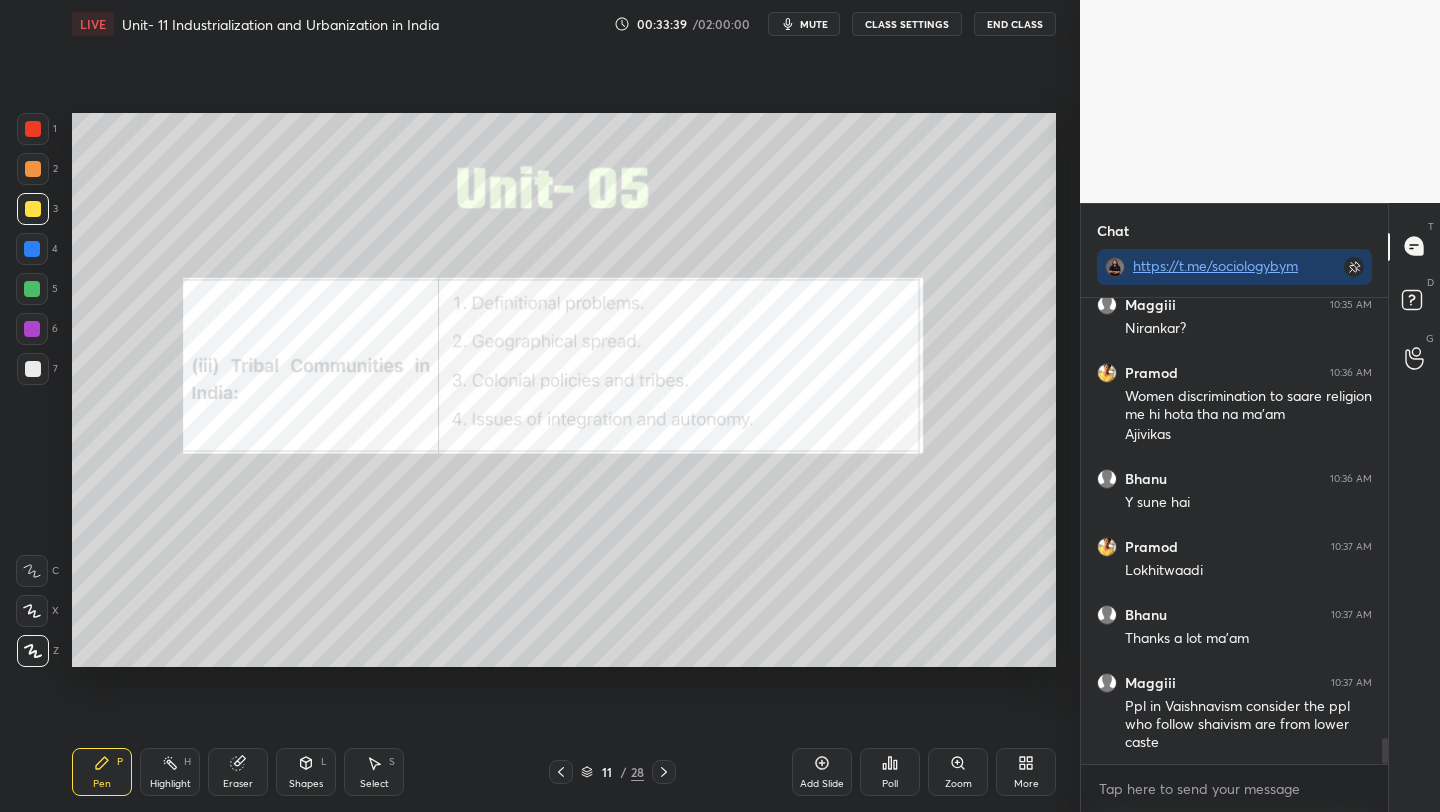 click at bounding box center (33, 129) 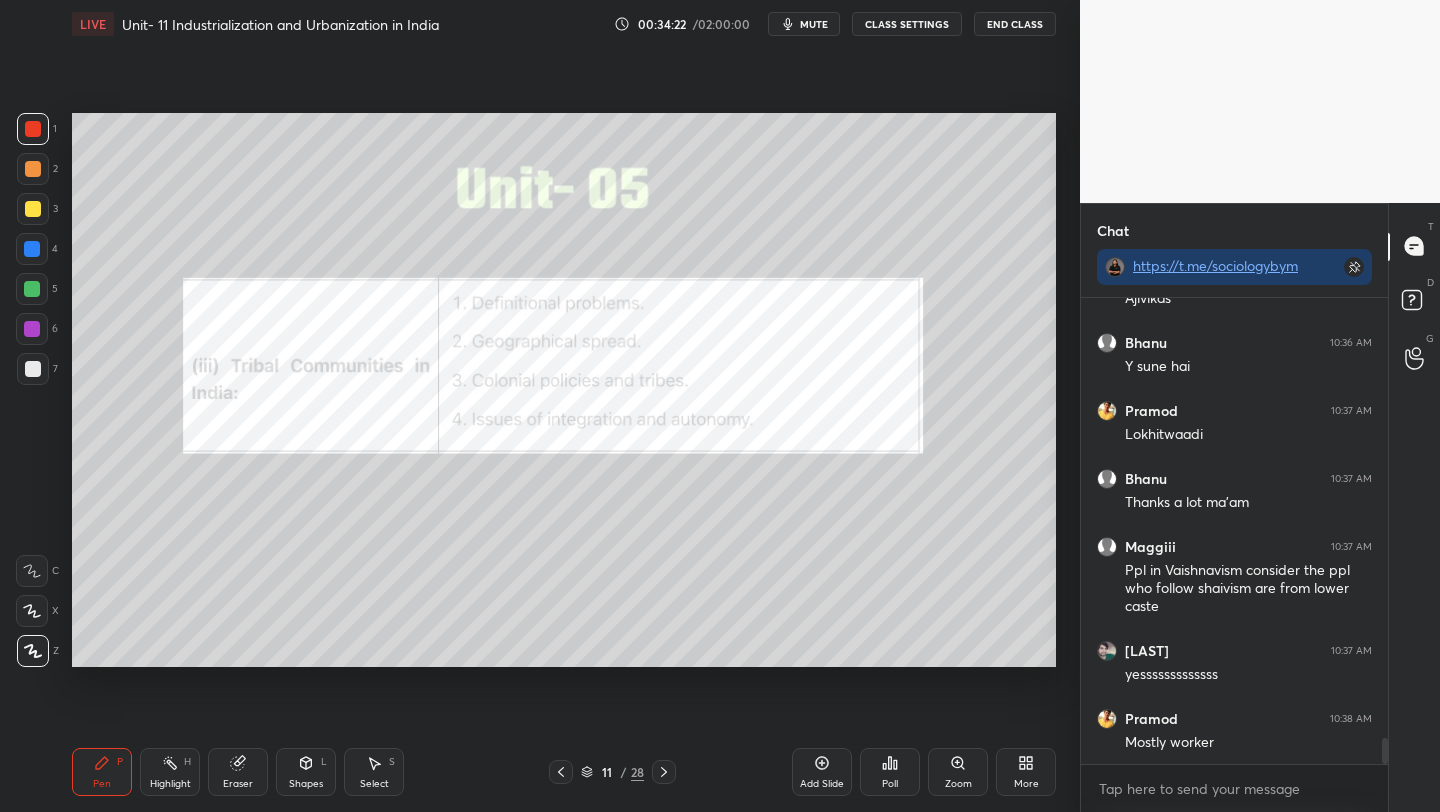 scroll, scrollTop: 7992, scrollLeft: 0, axis: vertical 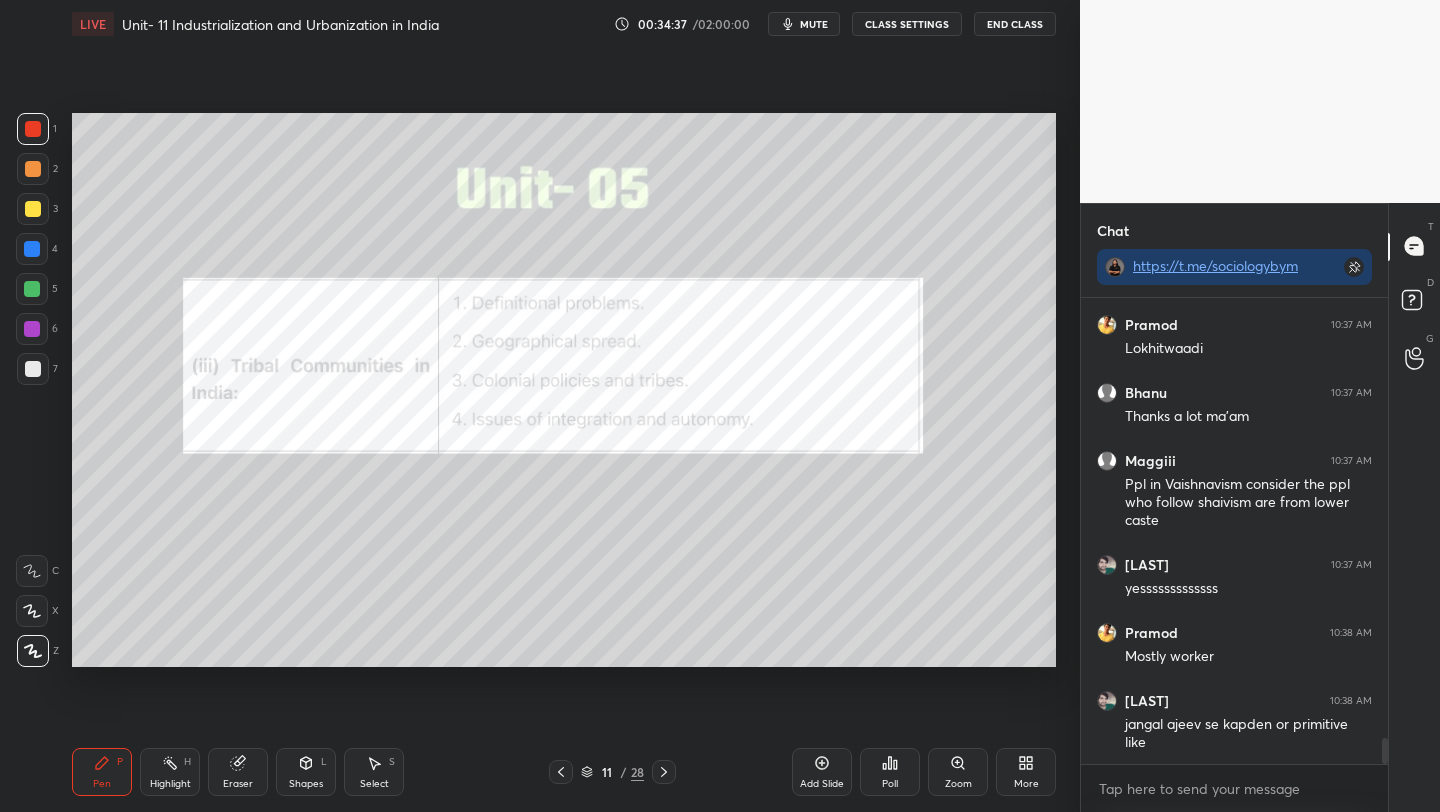 click 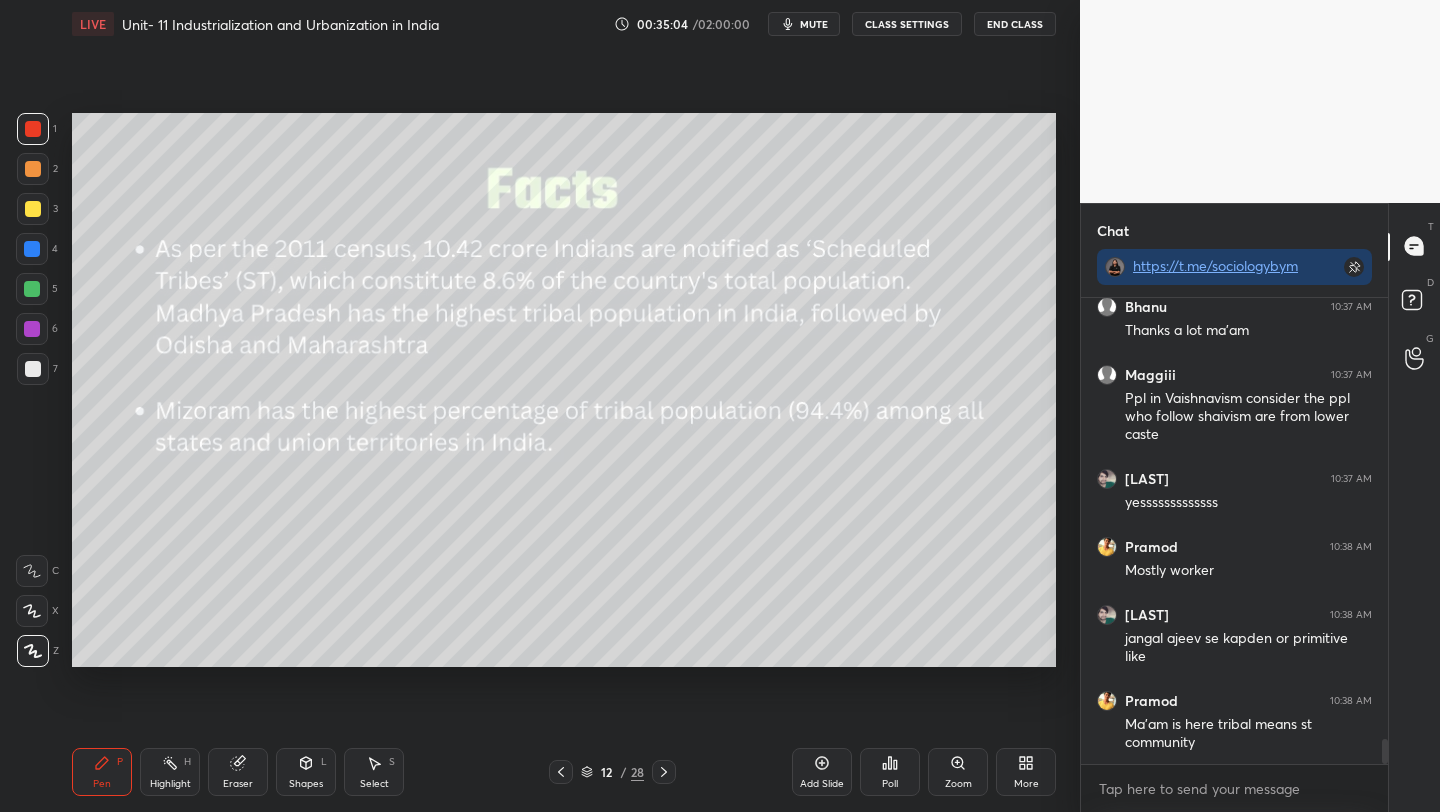 scroll, scrollTop: 8146, scrollLeft: 0, axis: vertical 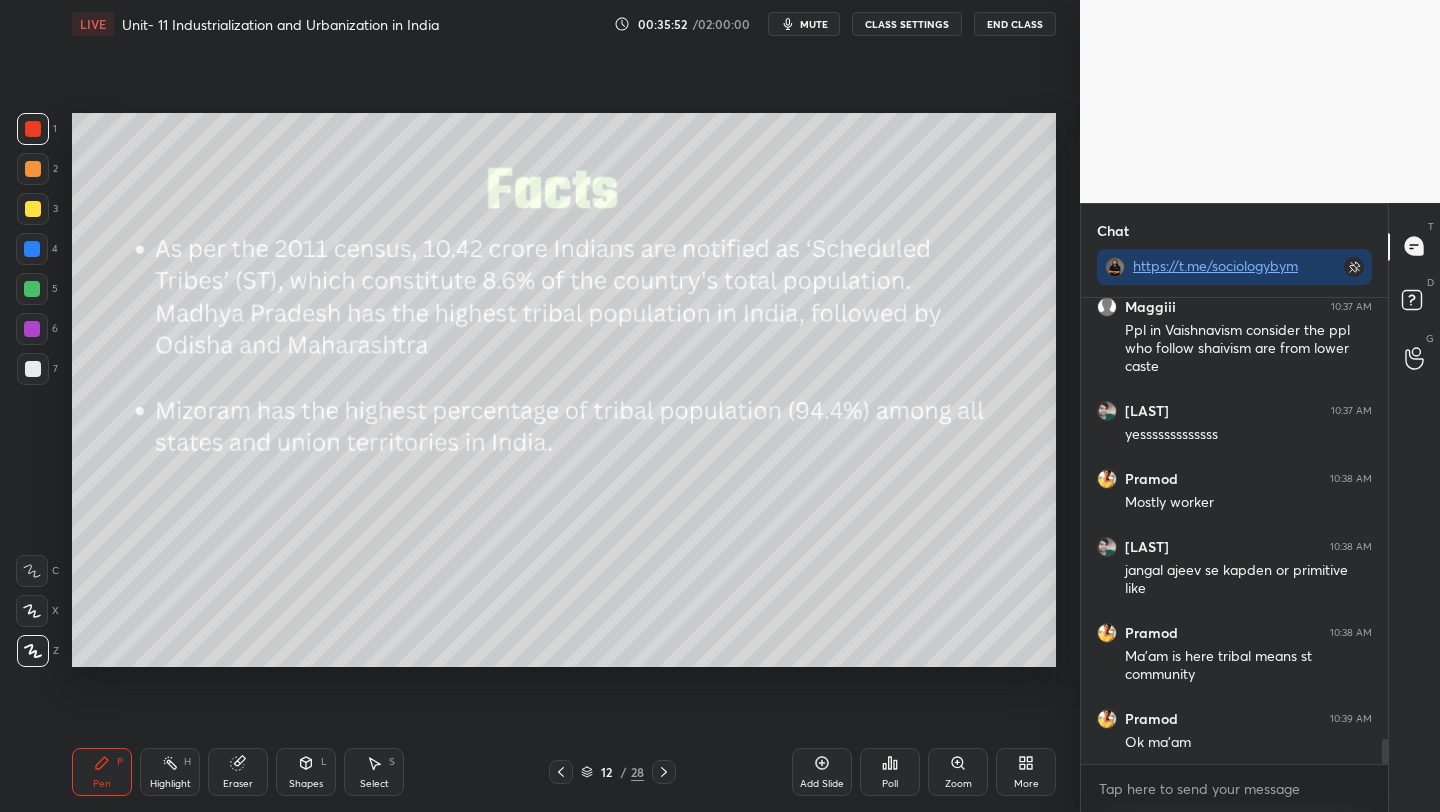 click 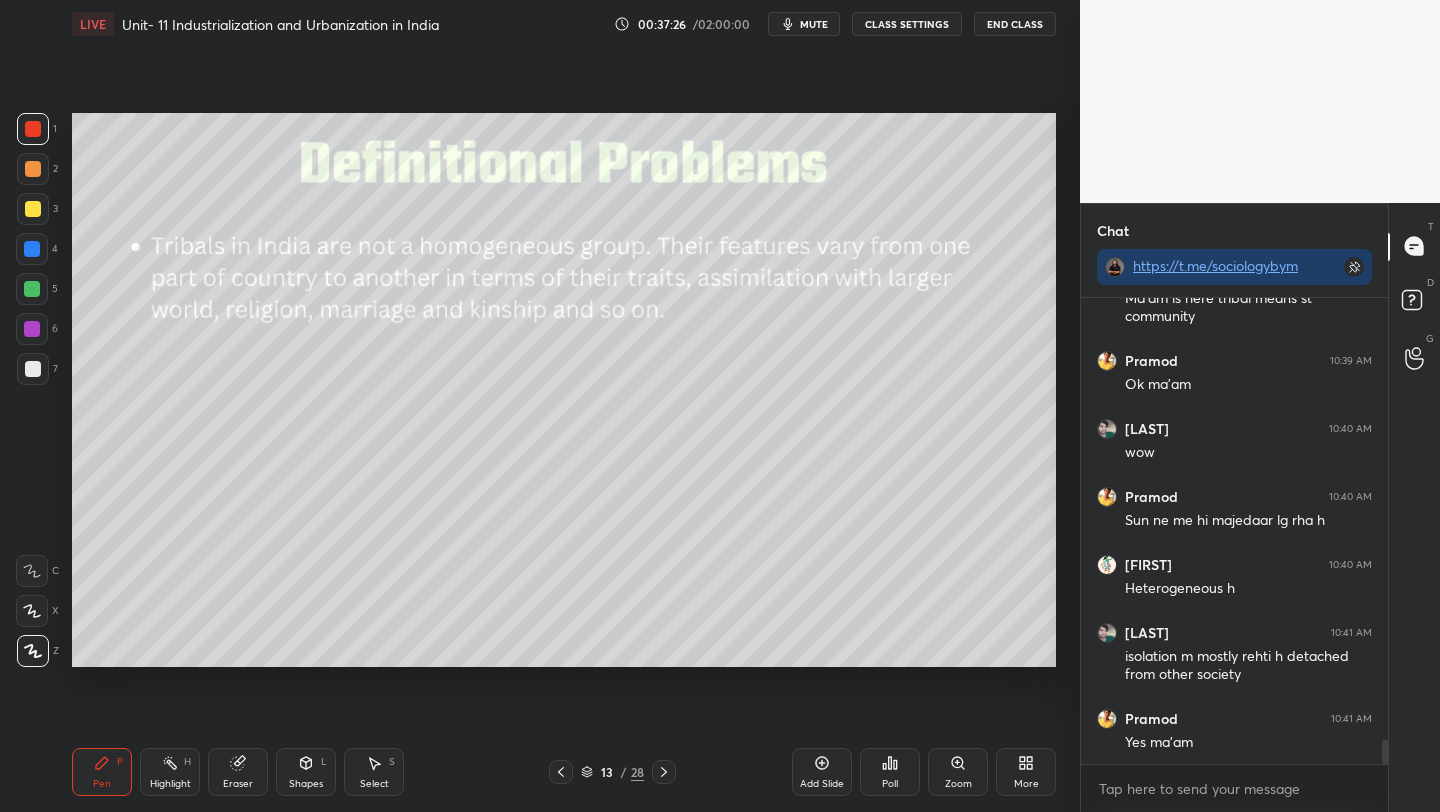 scroll, scrollTop: 8572, scrollLeft: 0, axis: vertical 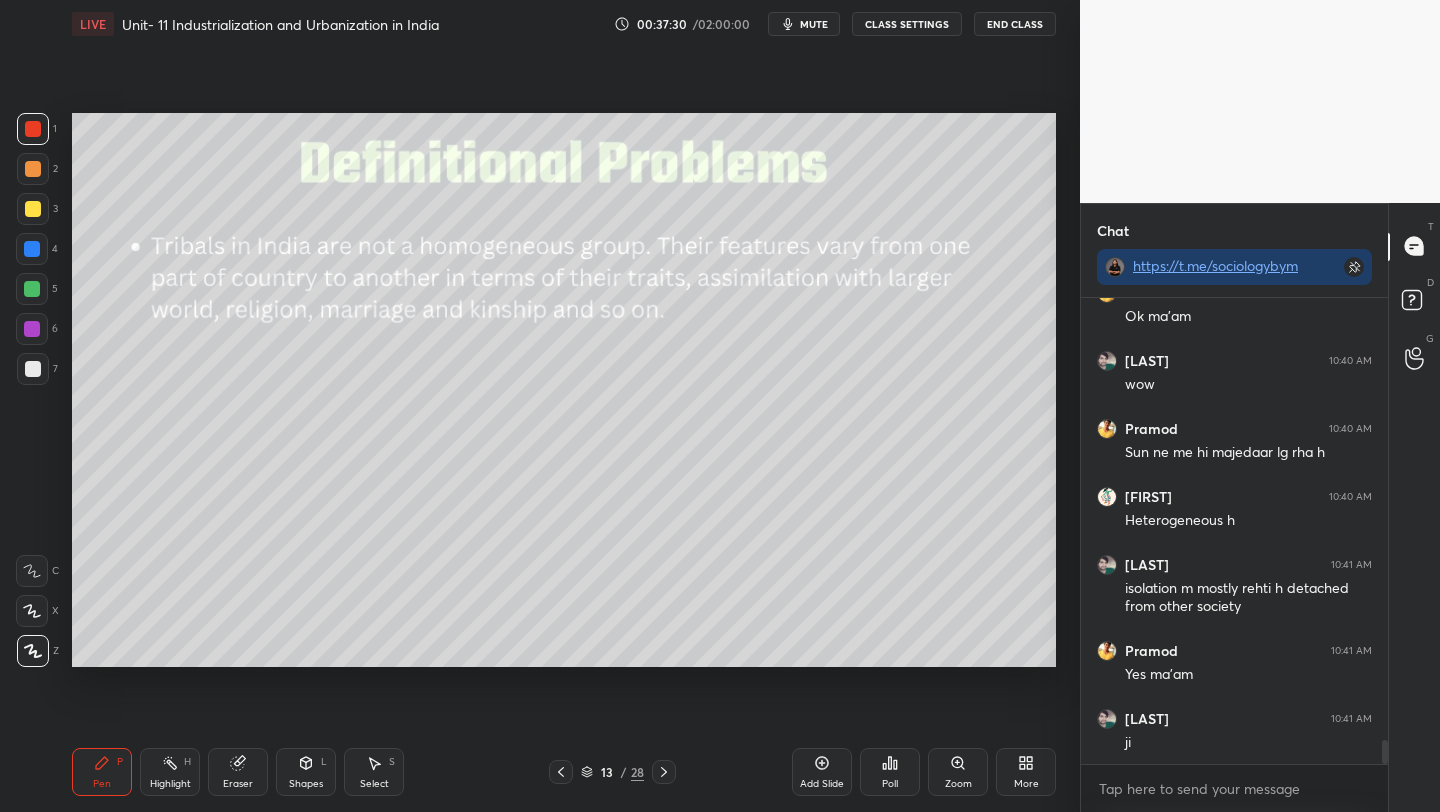 click at bounding box center (33, 209) 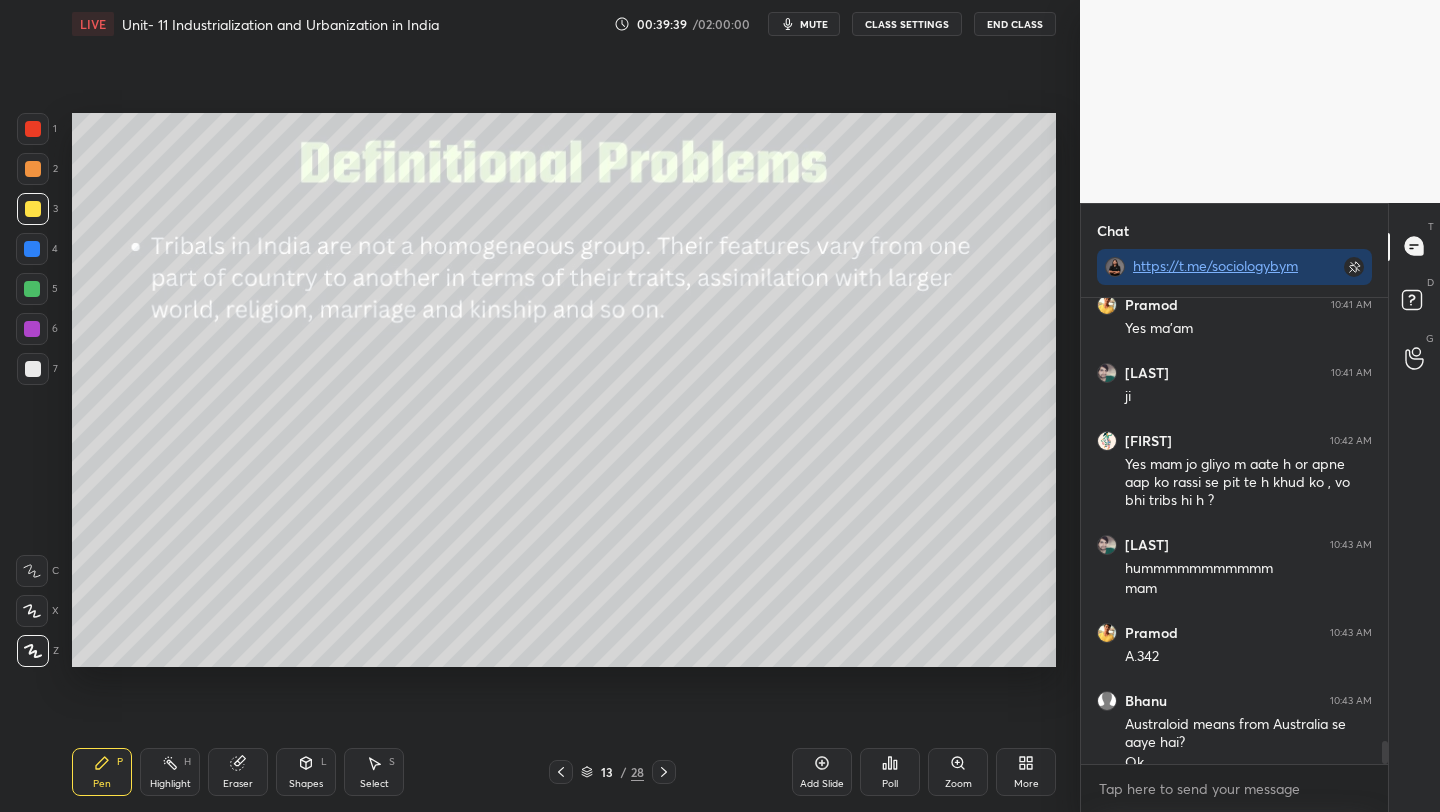 scroll, scrollTop: 8938, scrollLeft: 0, axis: vertical 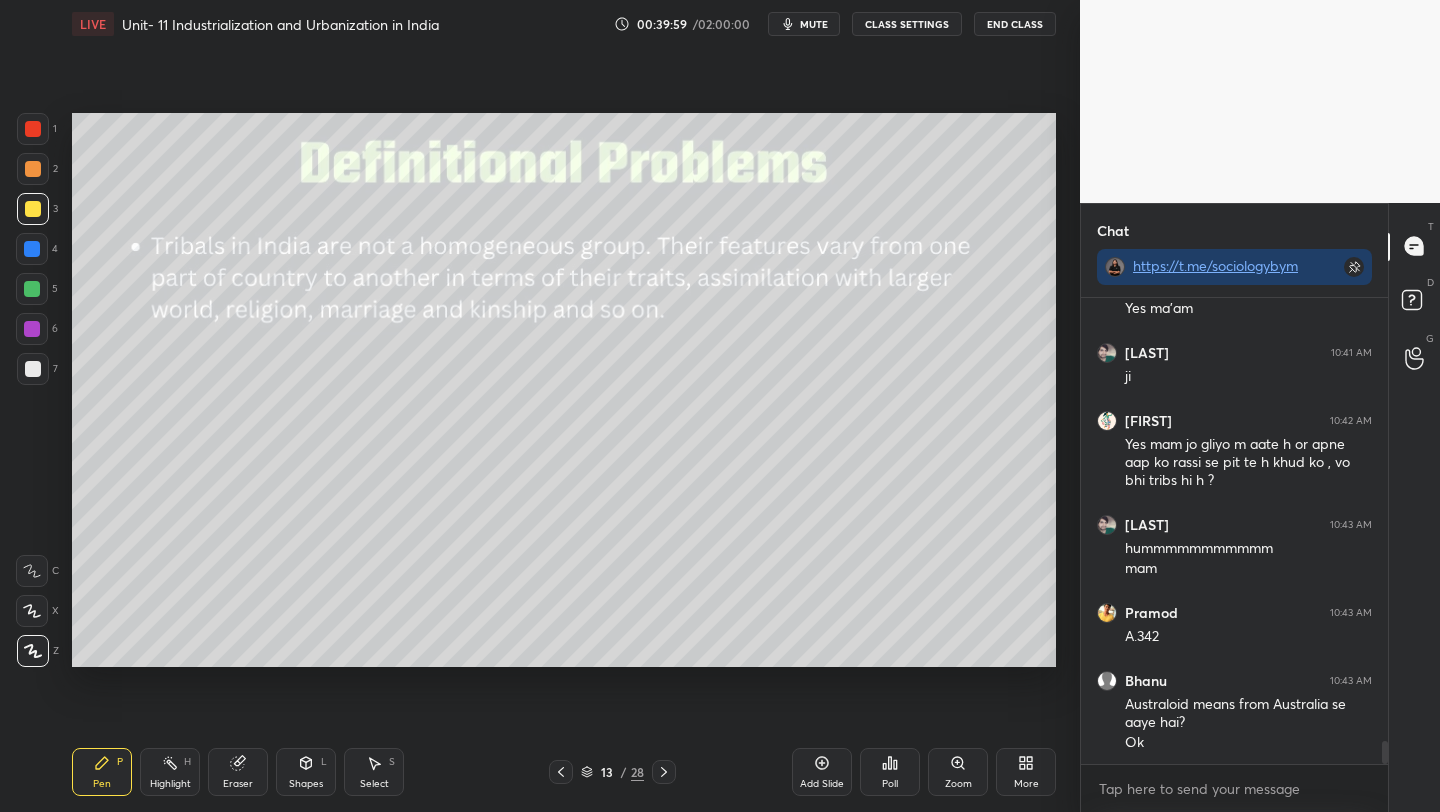 click 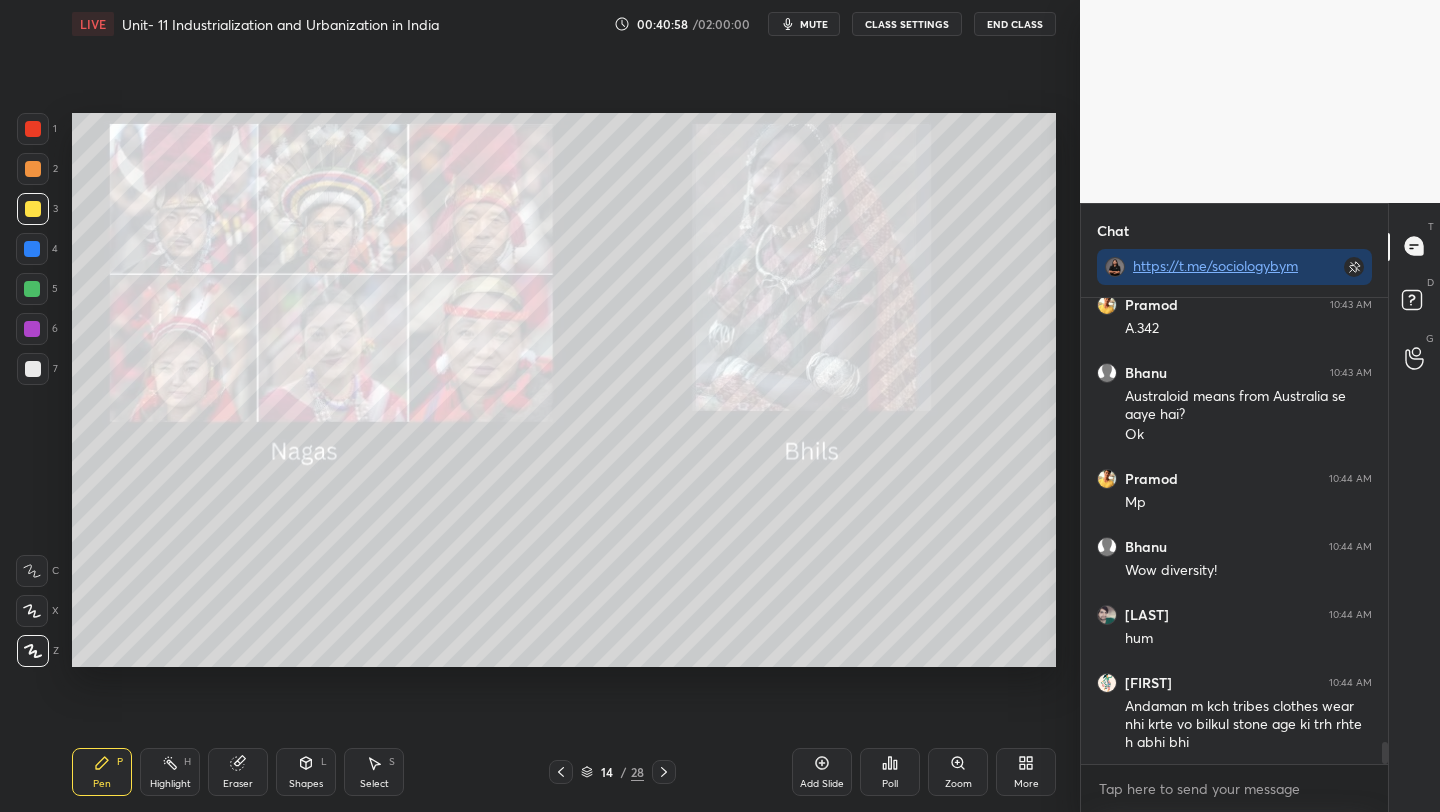 scroll, scrollTop: 9314, scrollLeft: 0, axis: vertical 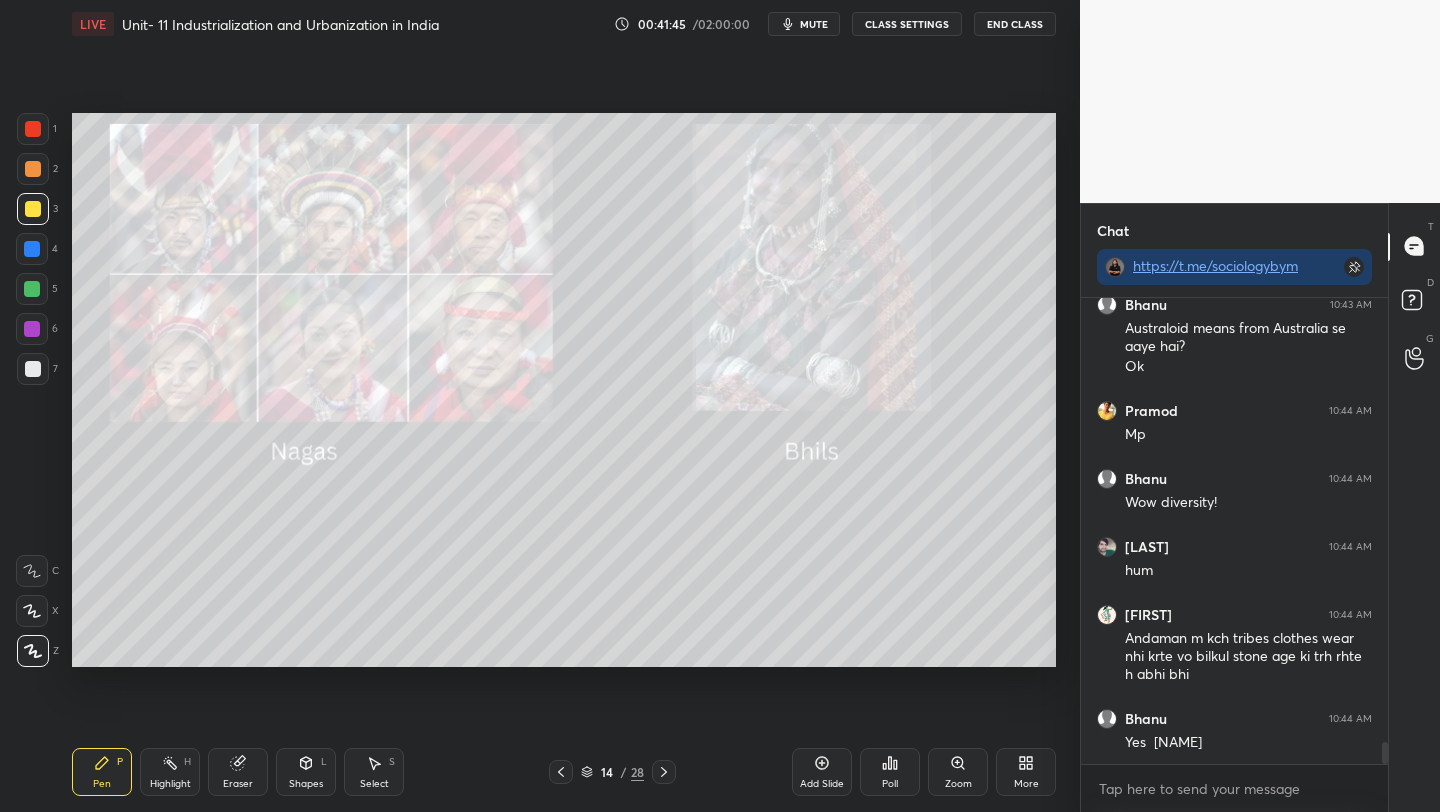 click at bounding box center (664, 772) 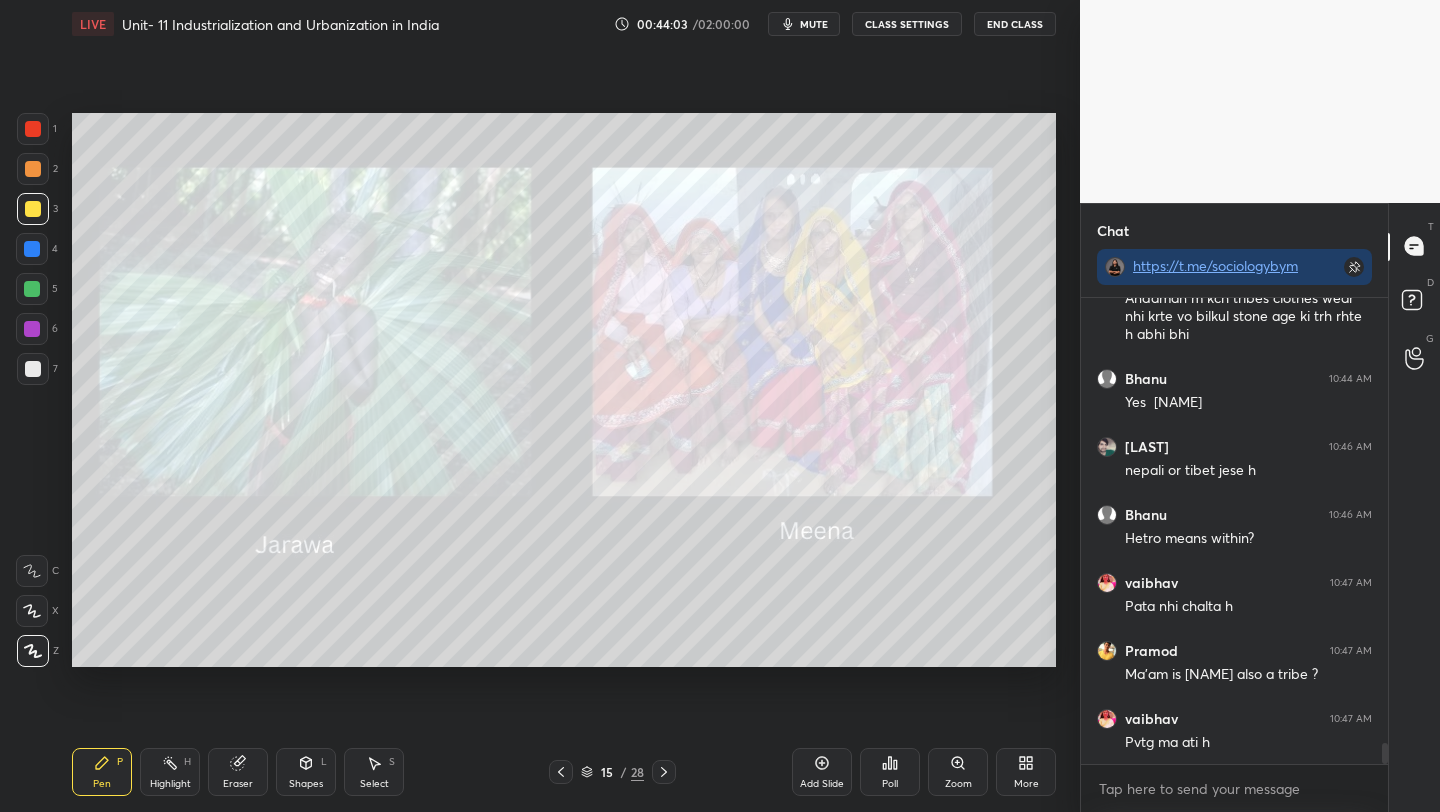 scroll, scrollTop: 9722, scrollLeft: 0, axis: vertical 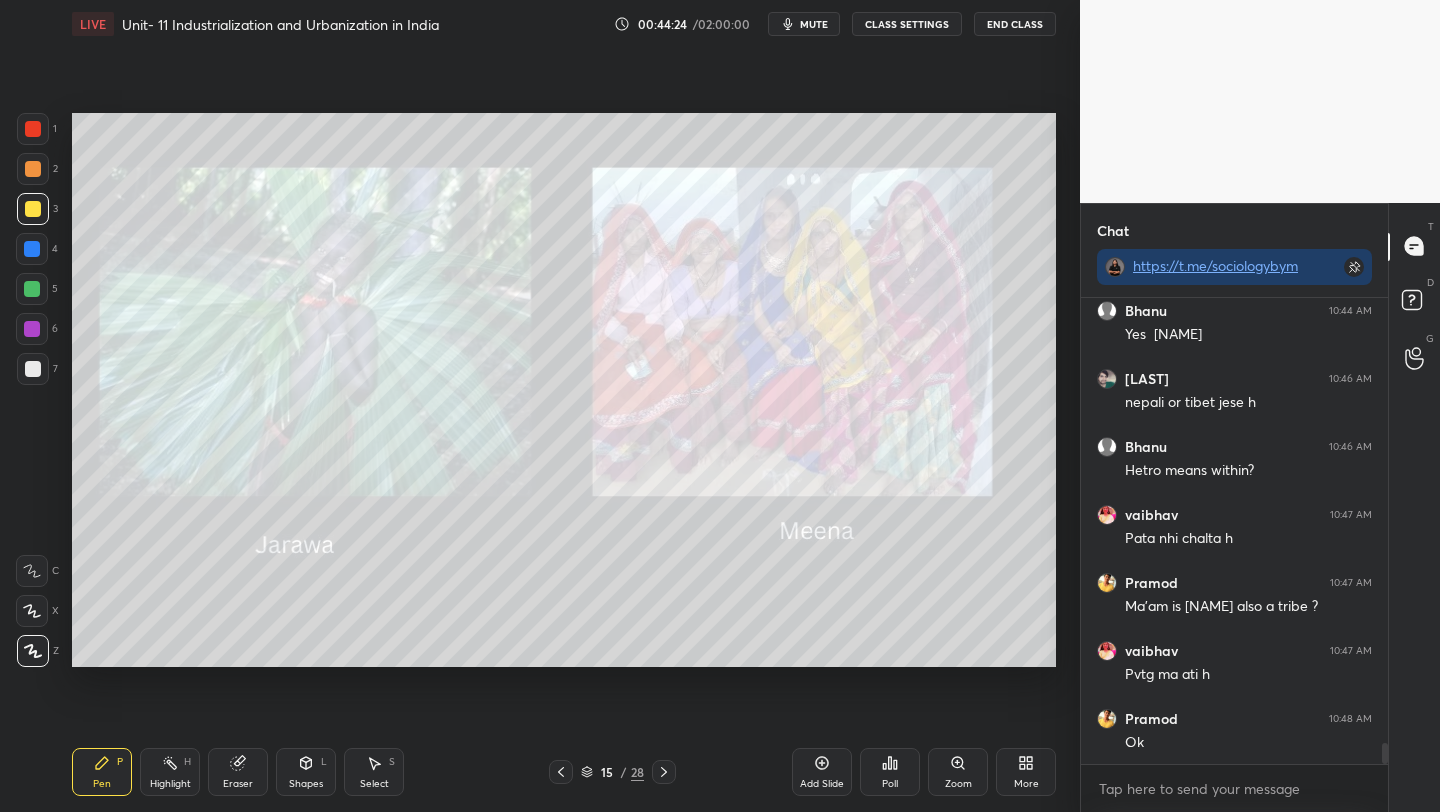 click 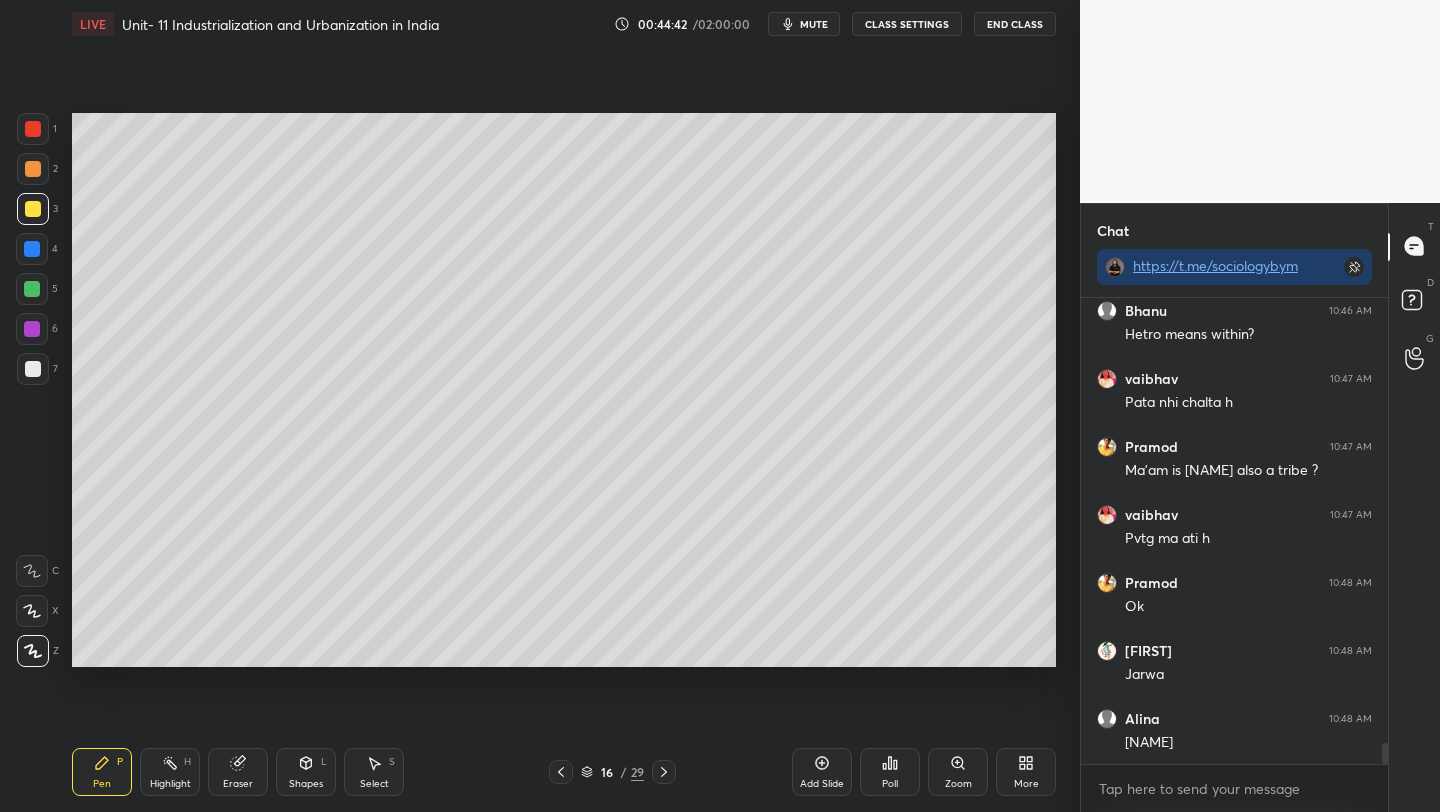 scroll, scrollTop: 9926, scrollLeft: 0, axis: vertical 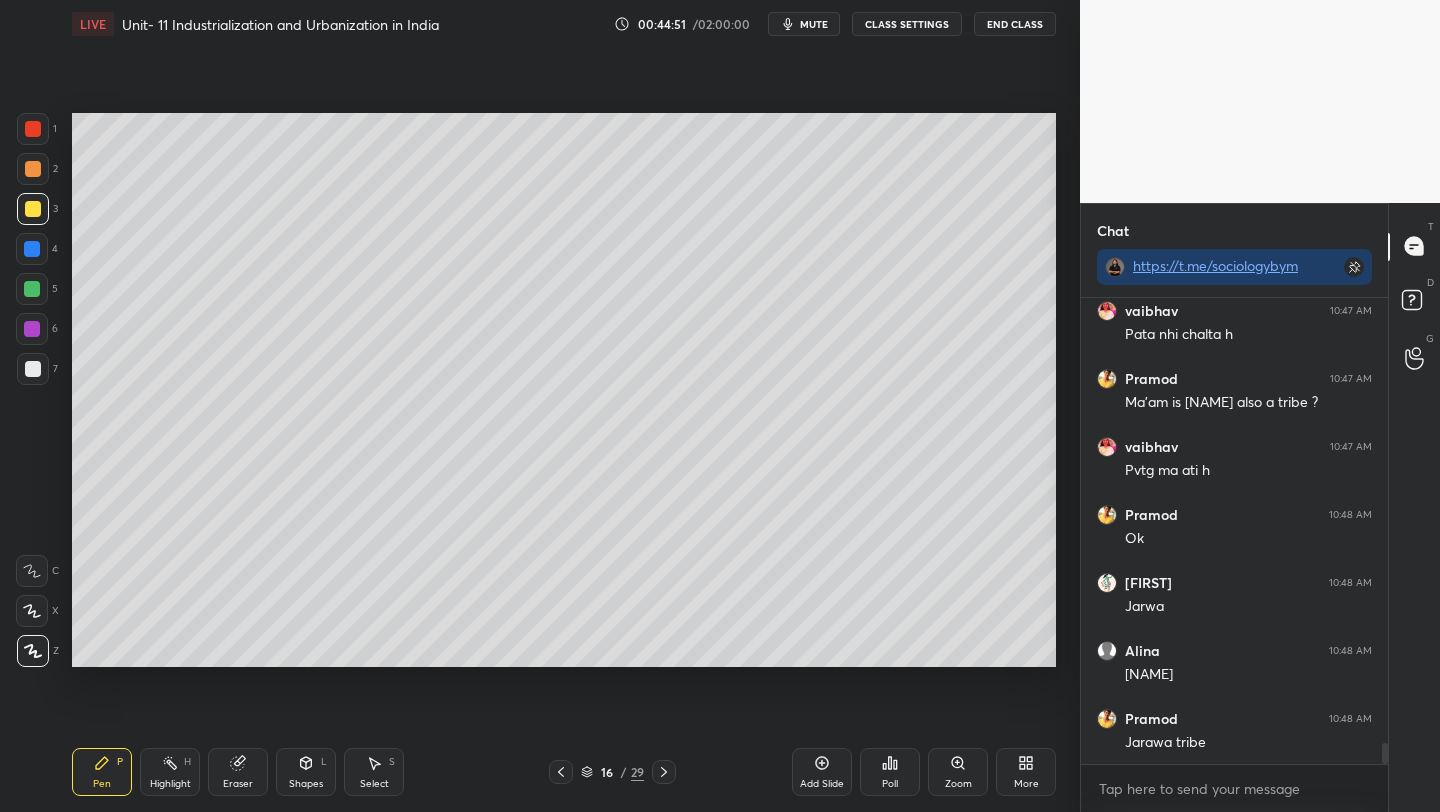 click at bounding box center [32, 289] 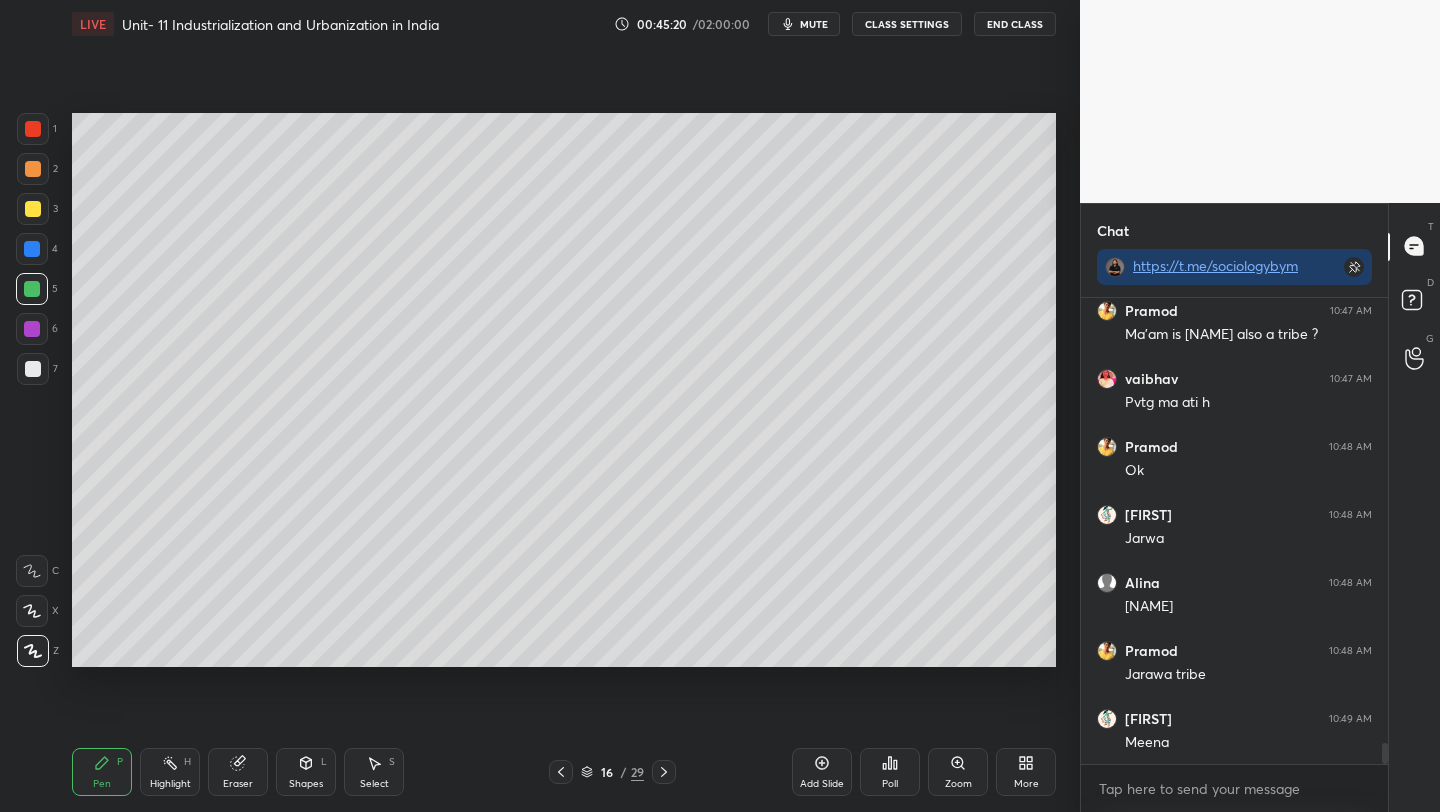 scroll, scrollTop: 10062, scrollLeft: 0, axis: vertical 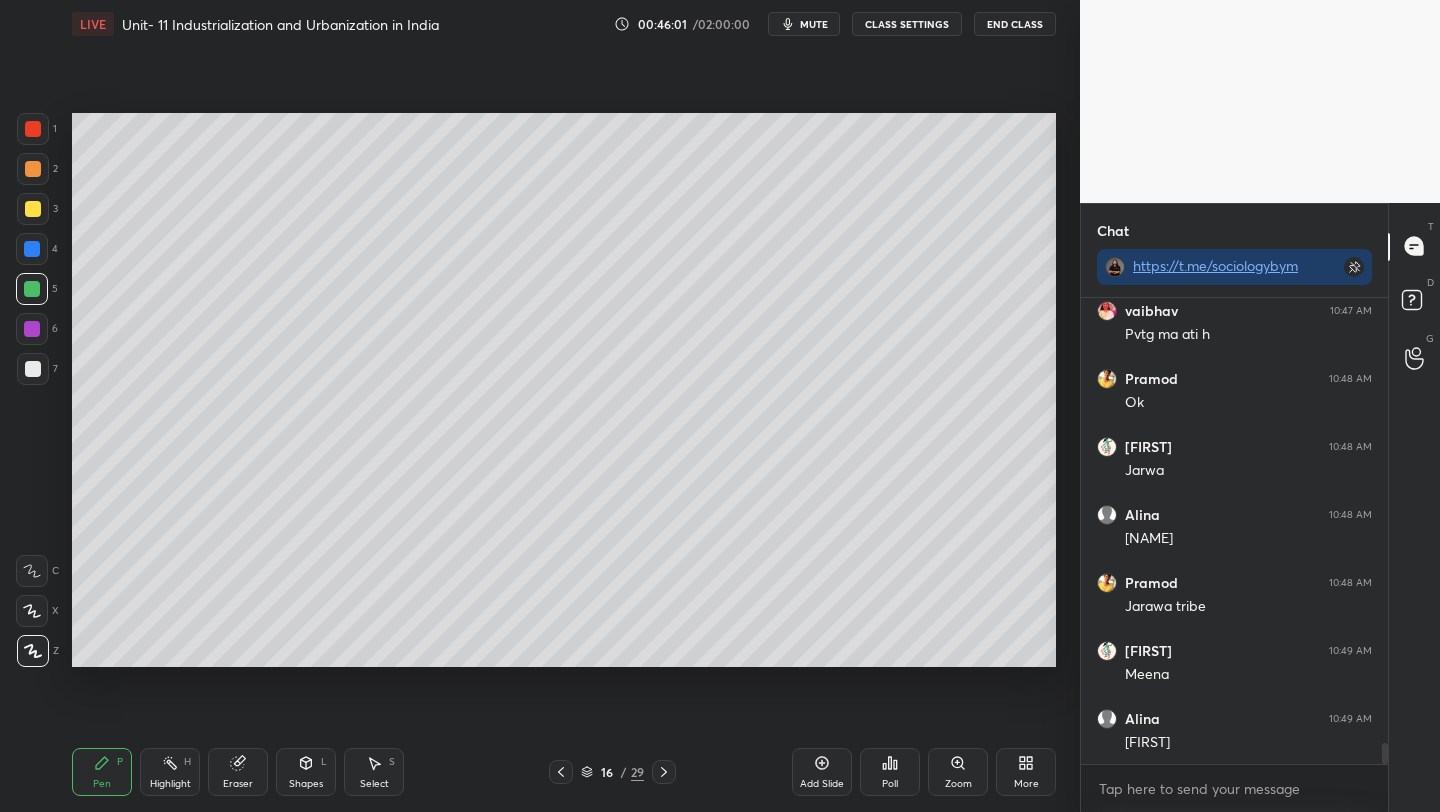 click 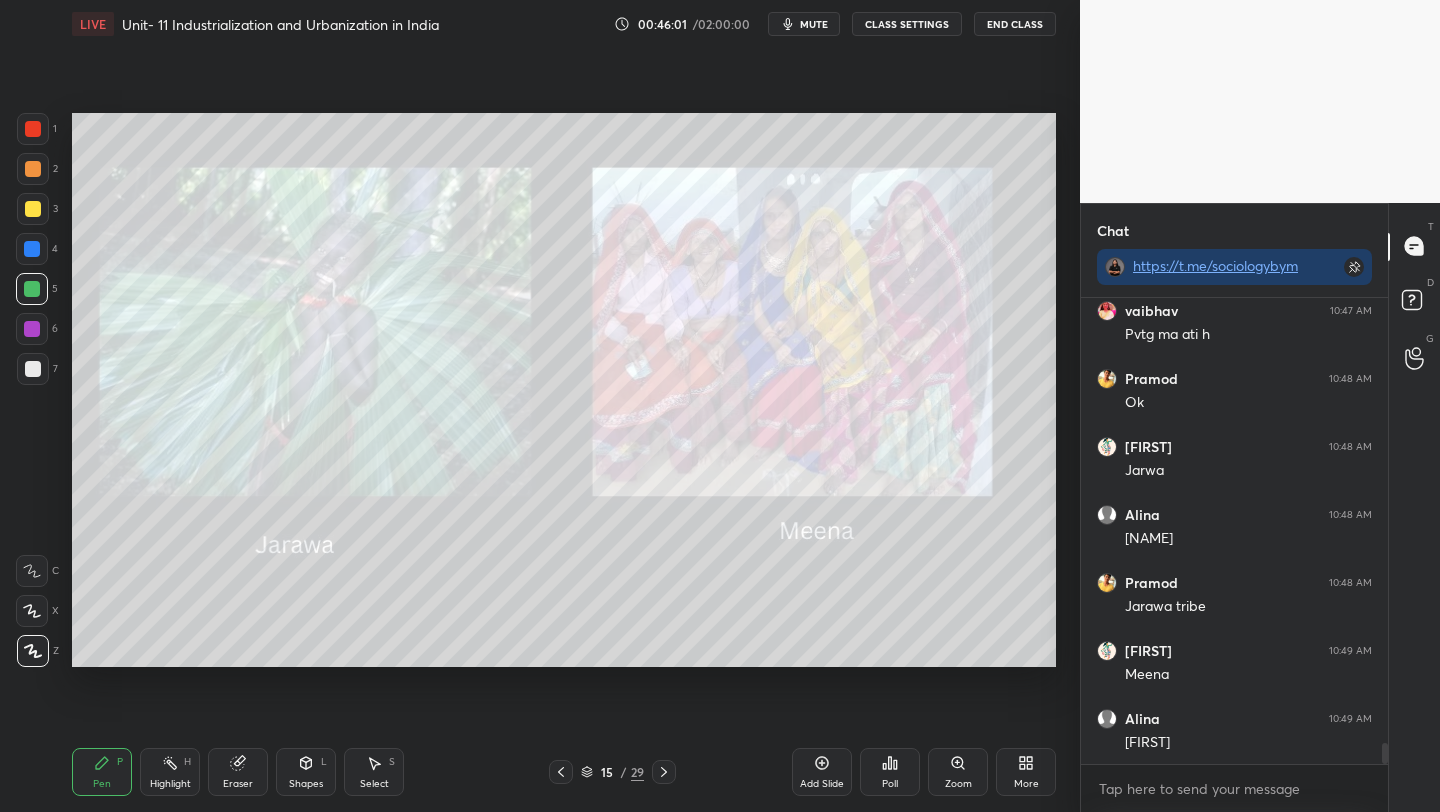 click 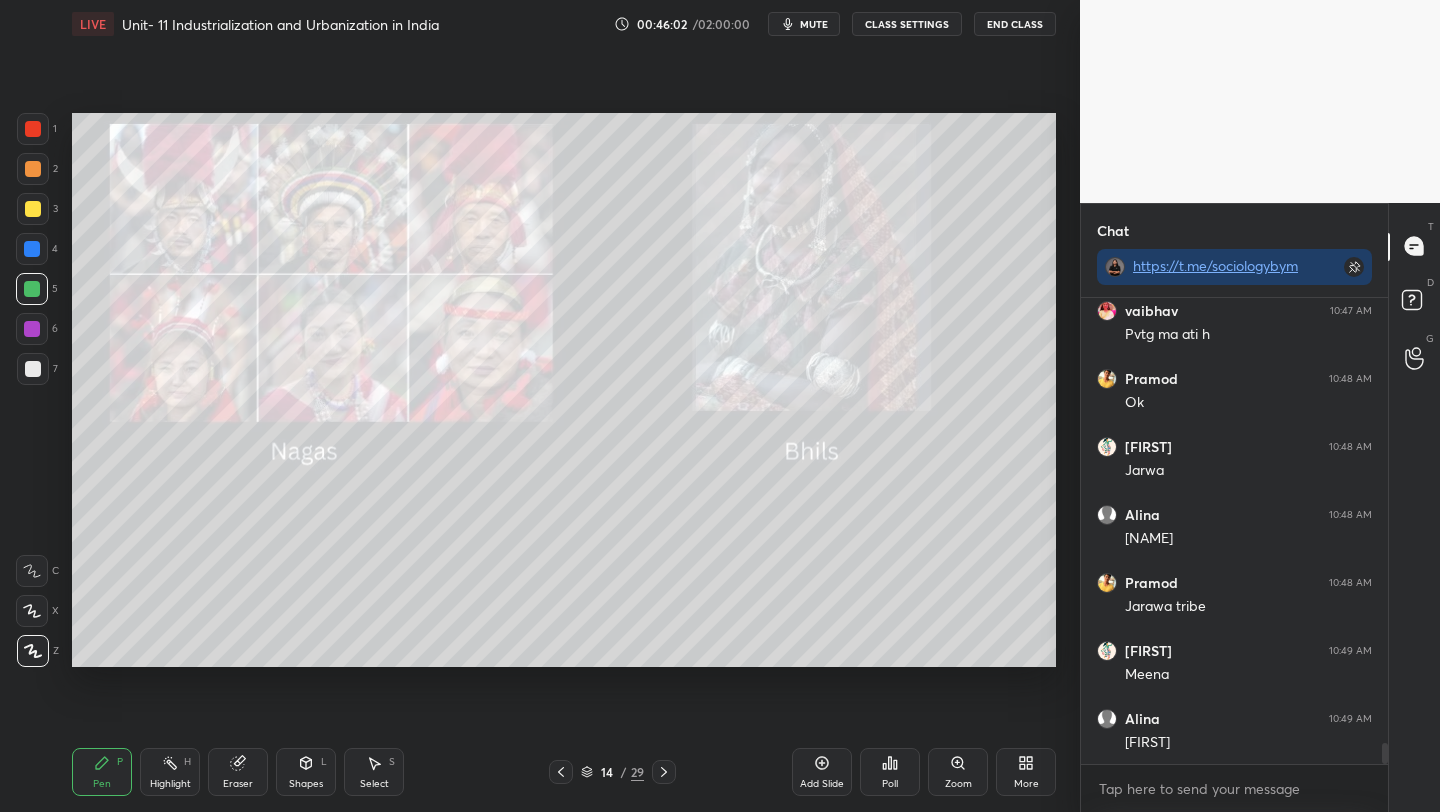 click 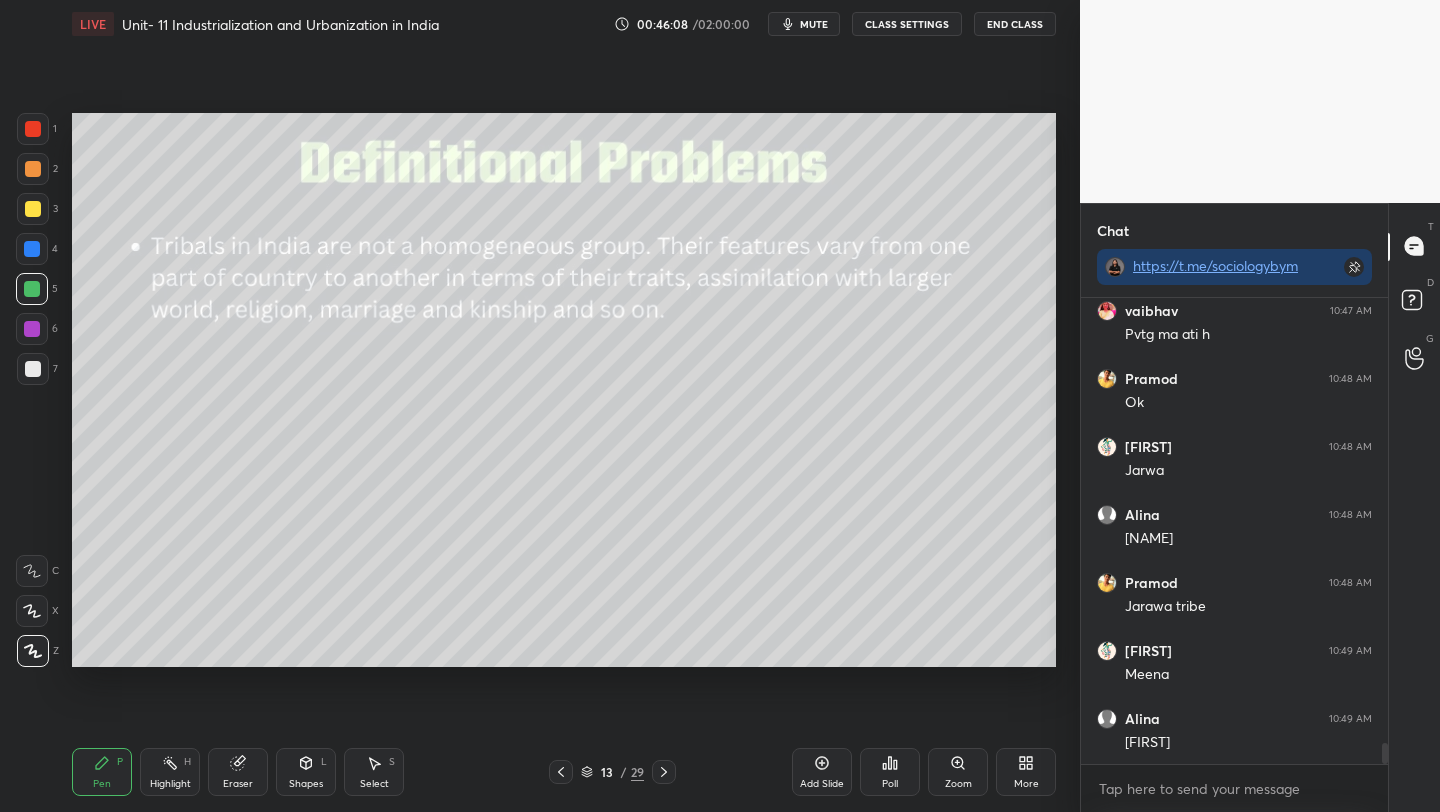 scroll, scrollTop: 10148, scrollLeft: 0, axis: vertical 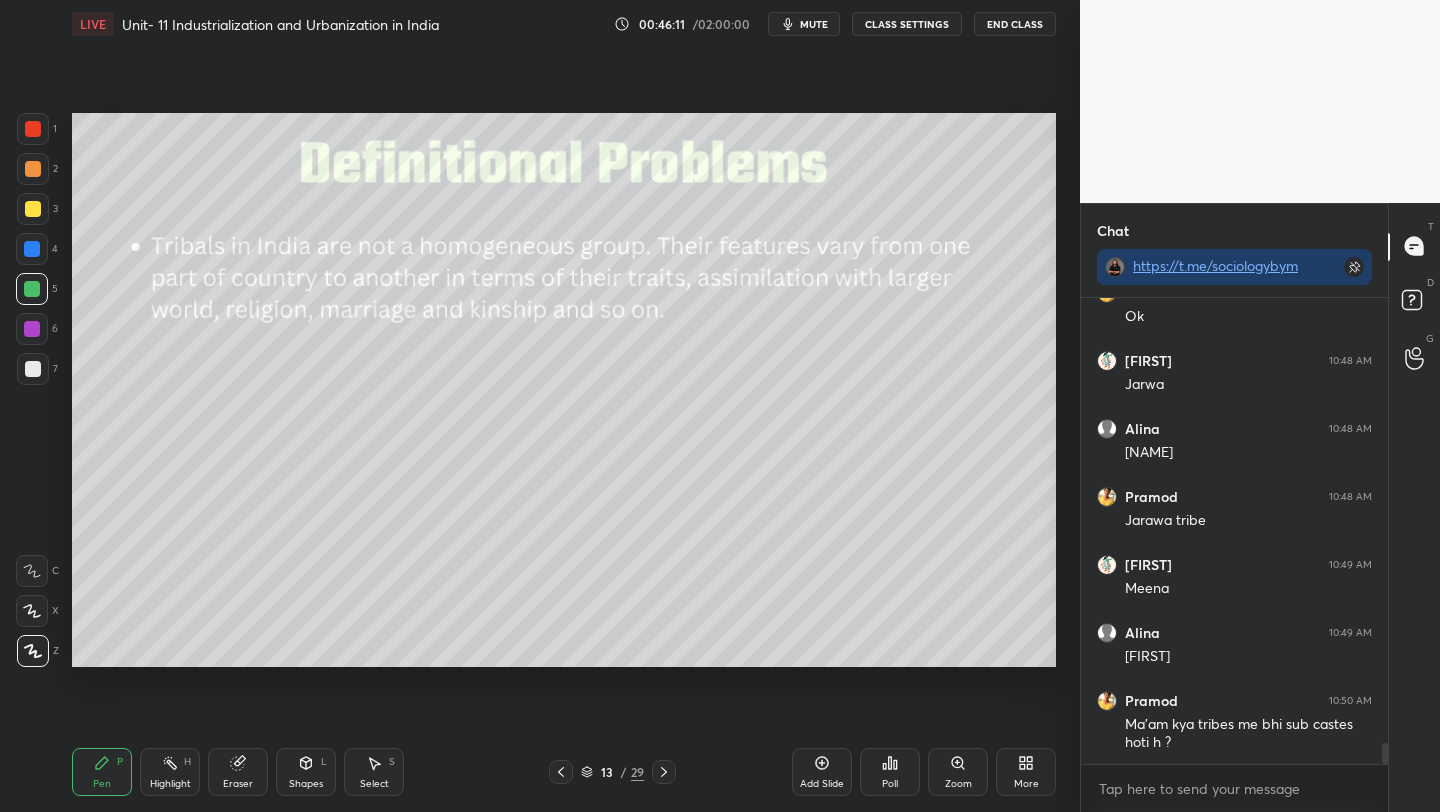 click on "Poll" at bounding box center (890, 772) 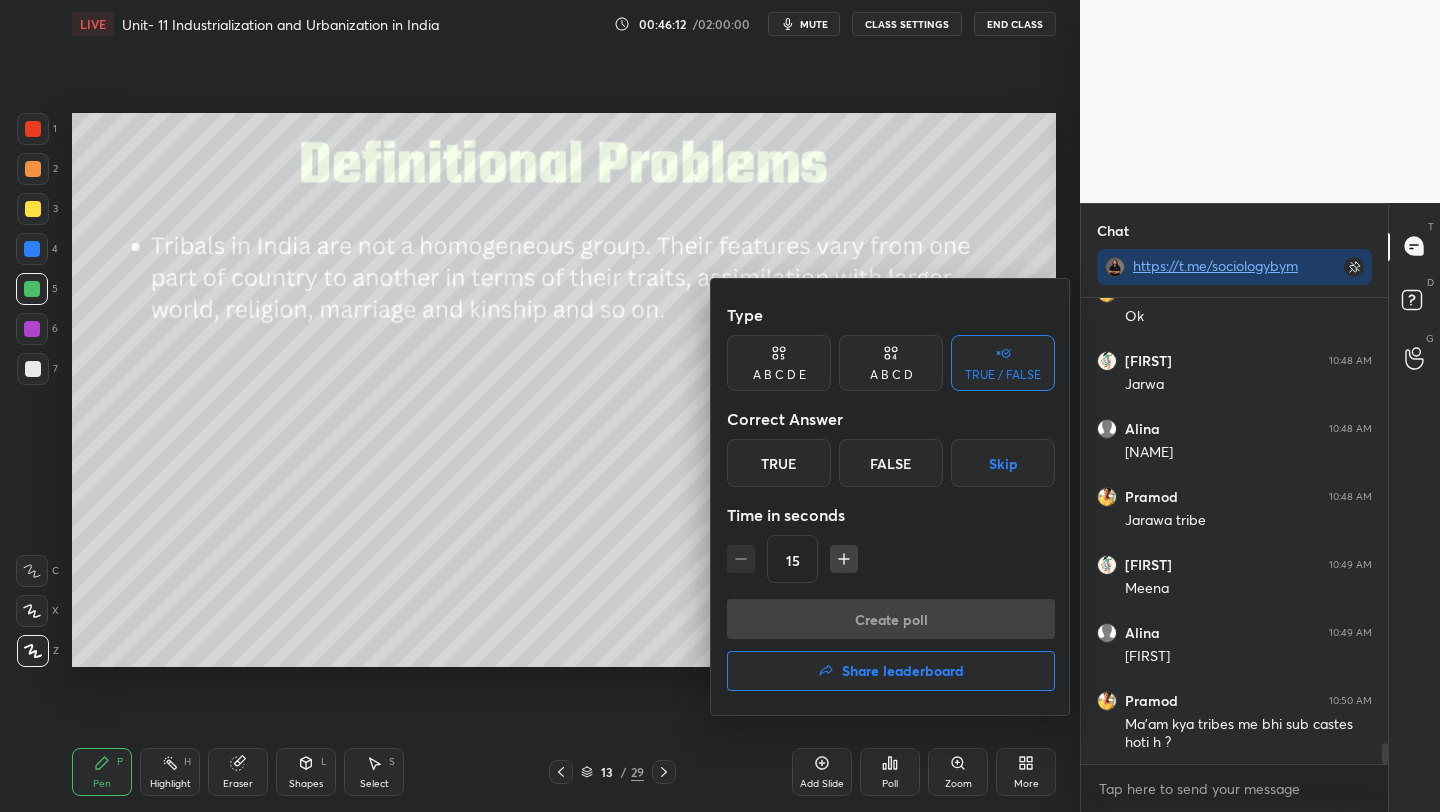 click on "True" at bounding box center (779, 463) 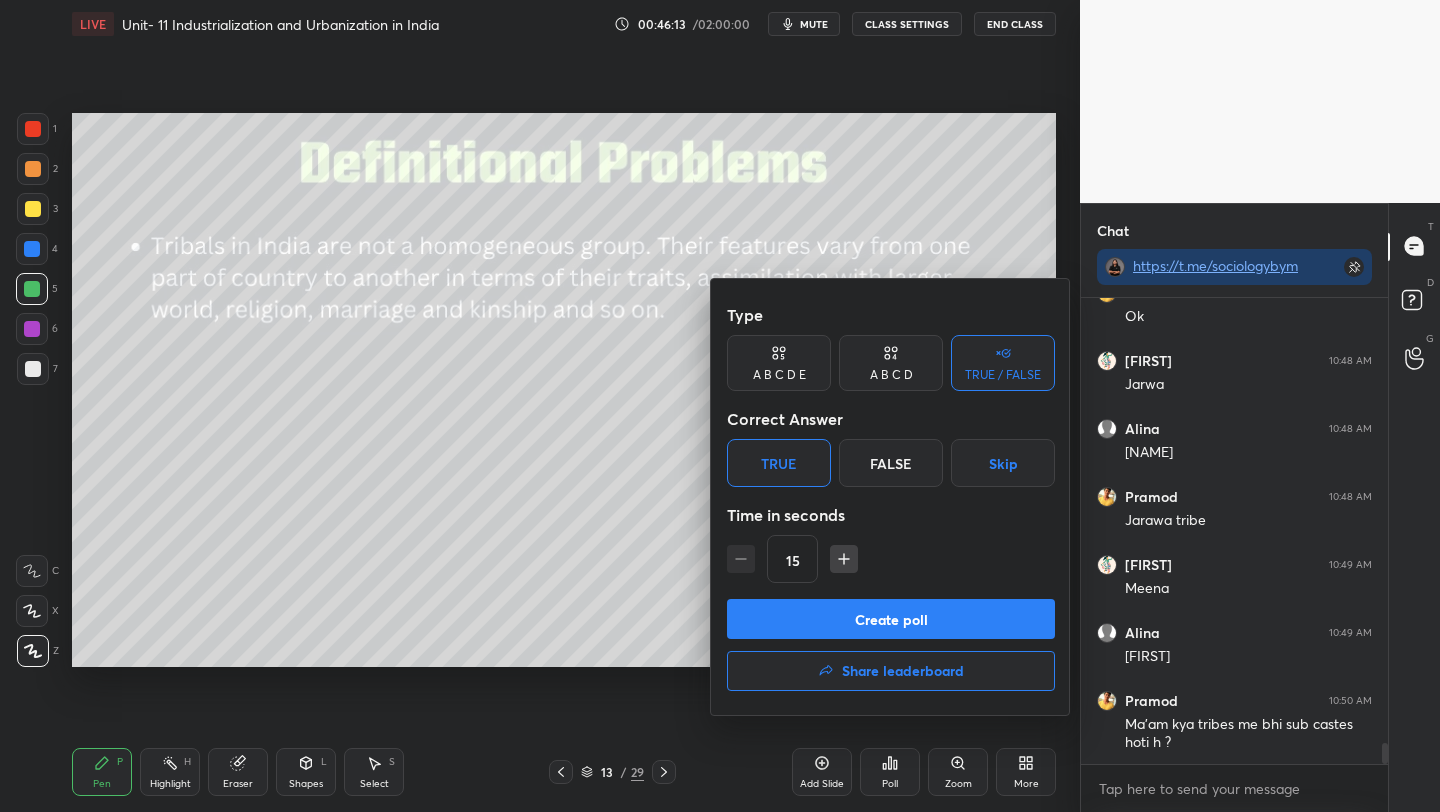 scroll, scrollTop: 10216, scrollLeft: 0, axis: vertical 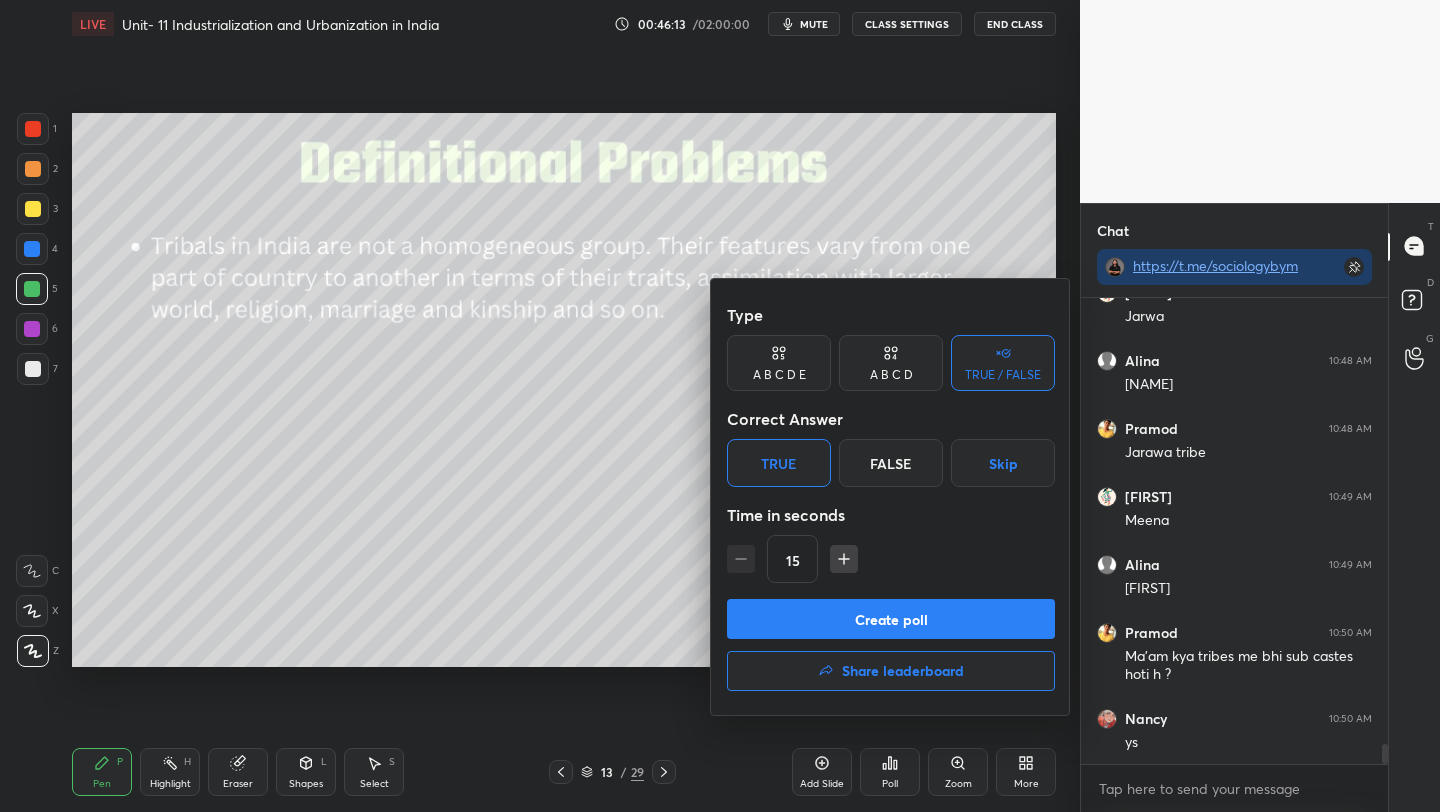 drag, startPoint x: 860, startPoint y: 622, endPoint x: 870, endPoint y: 625, distance: 10.440307 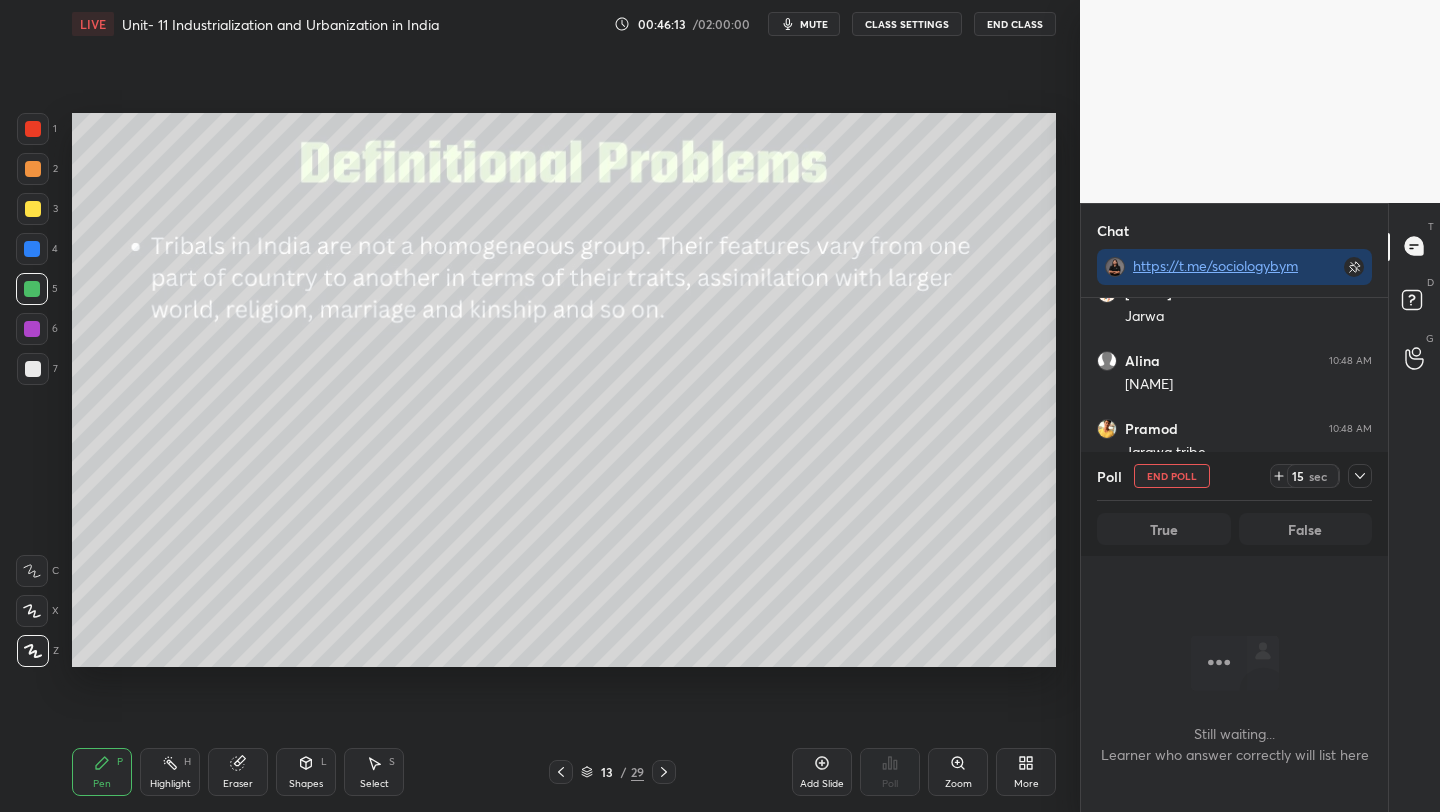 scroll, scrollTop: 428, scrollLeft: 301, axis: both 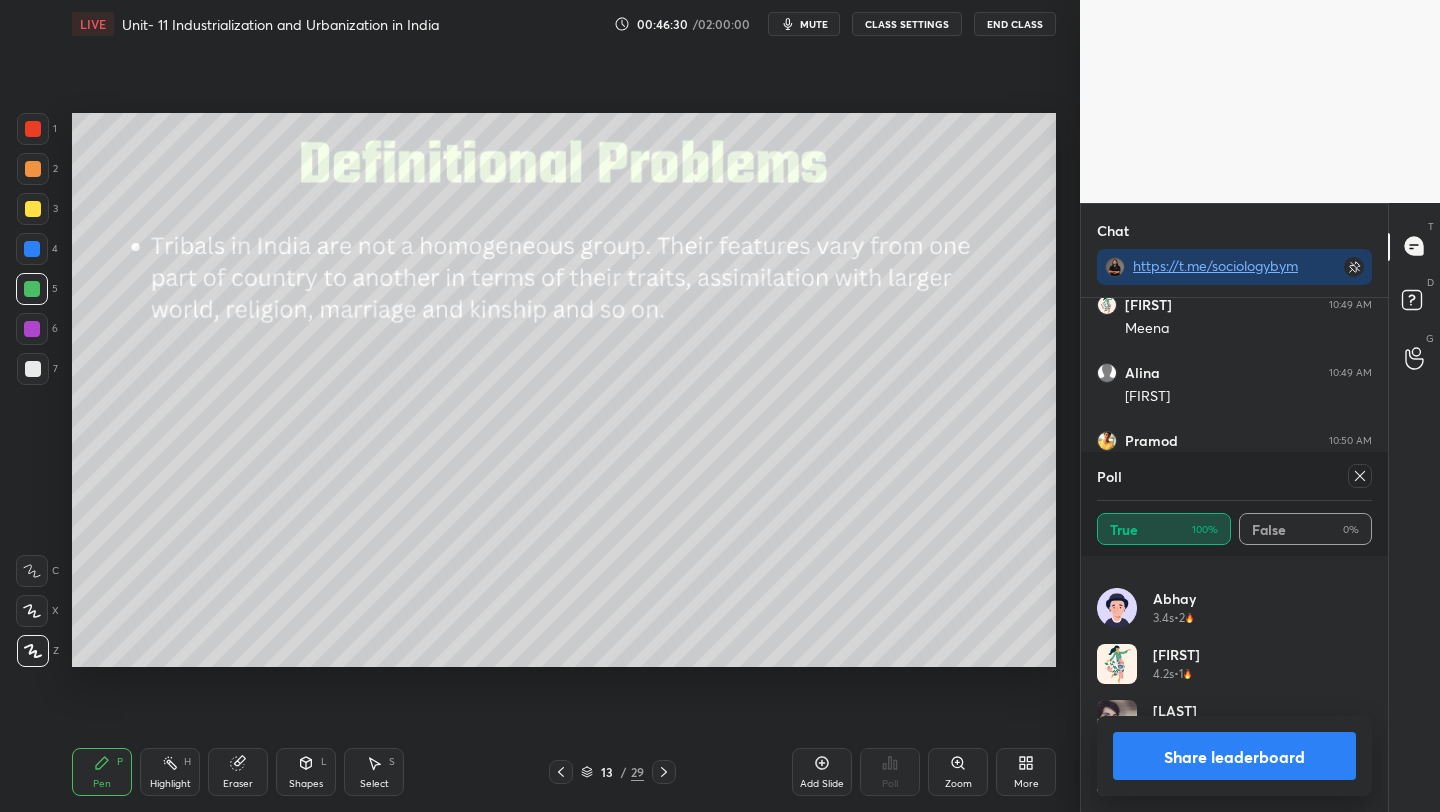 click 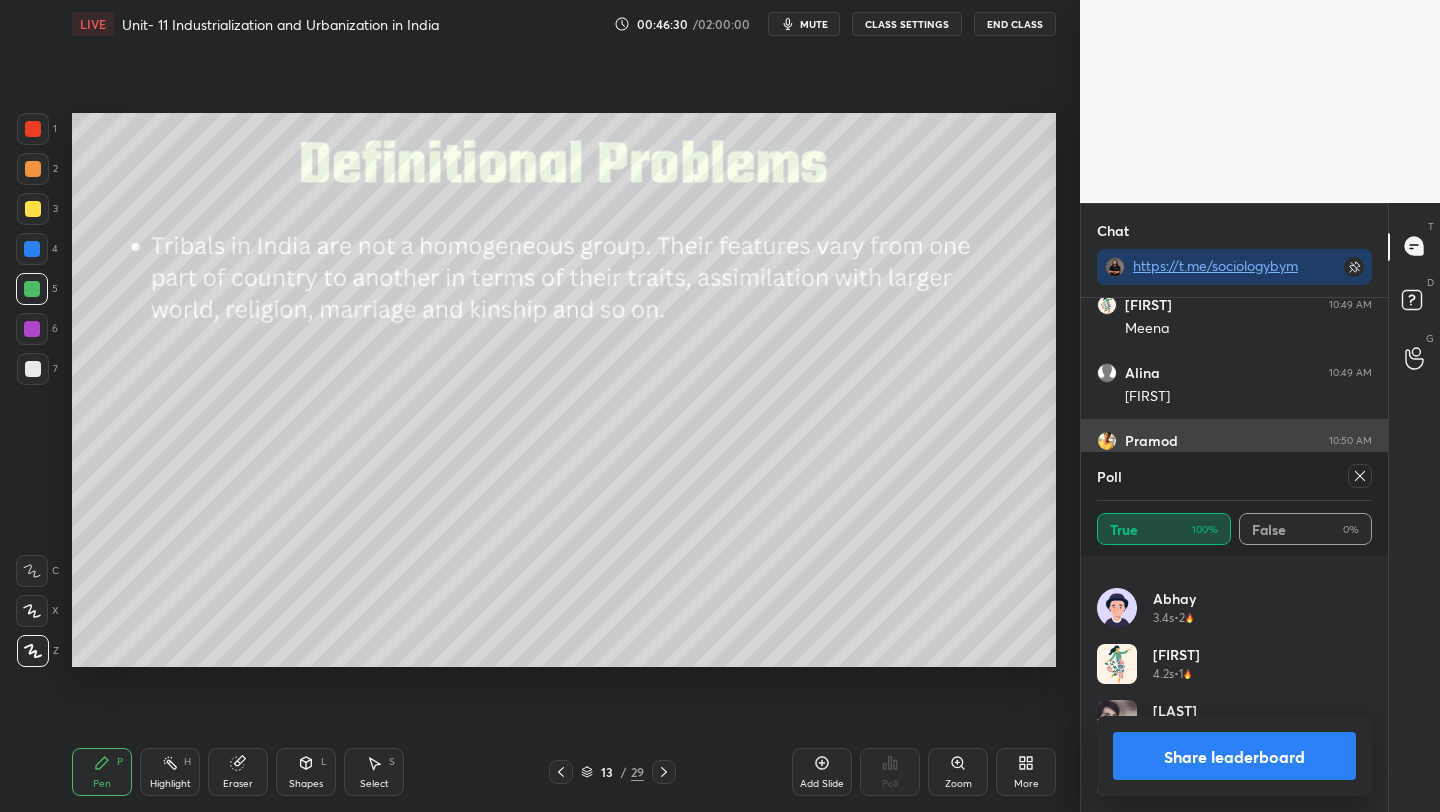 scroll, scrollTop: 89, scrollLeft: 269, axis: both 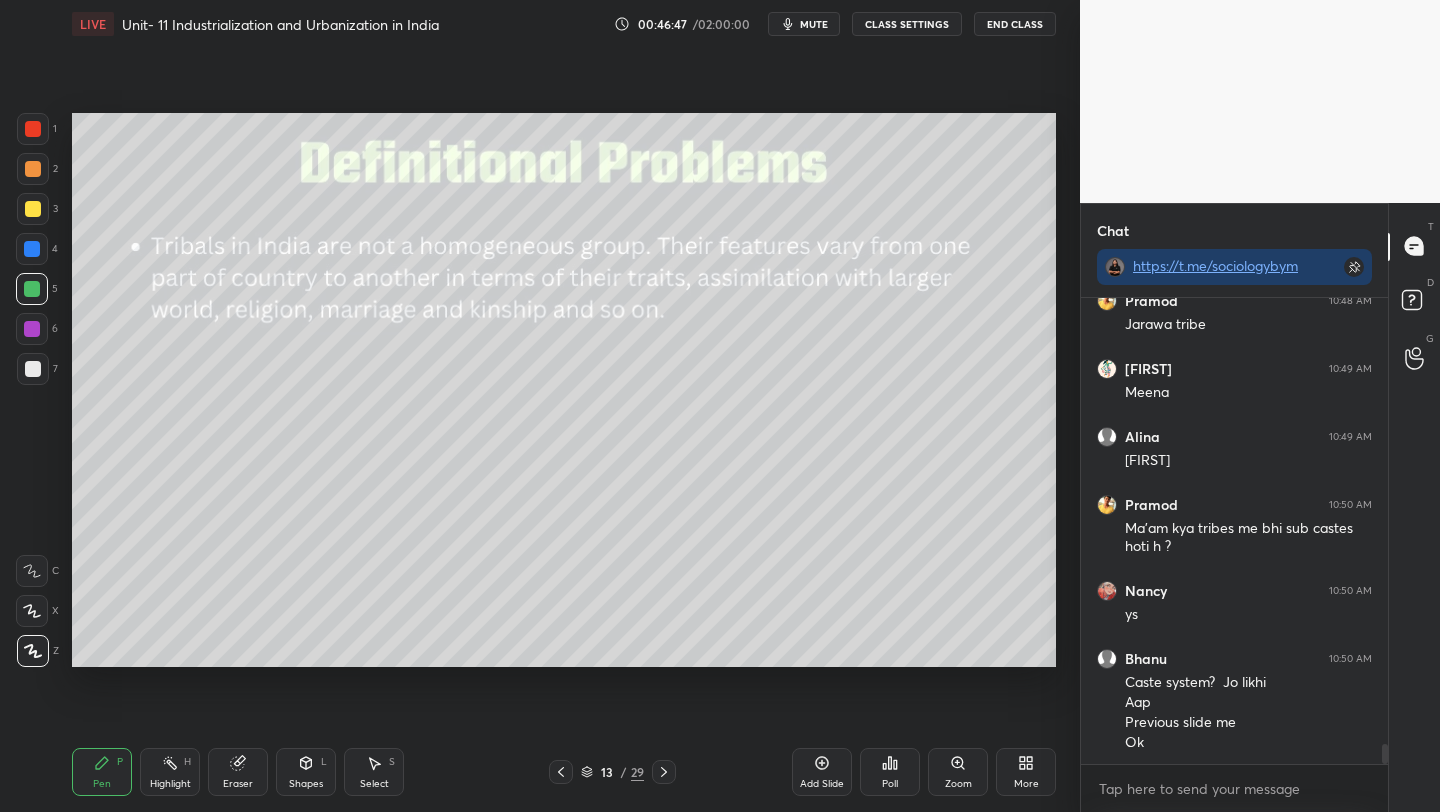 click 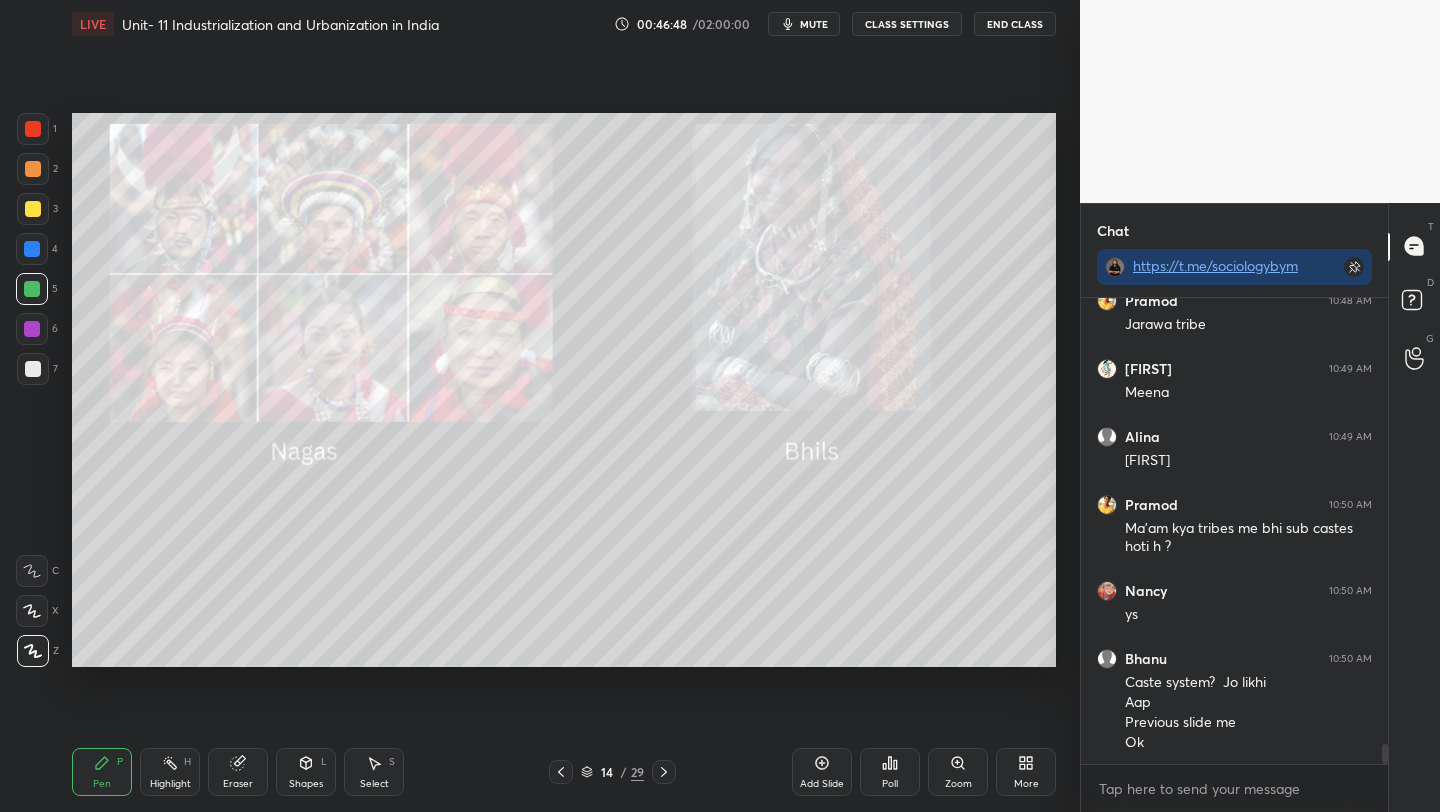 click 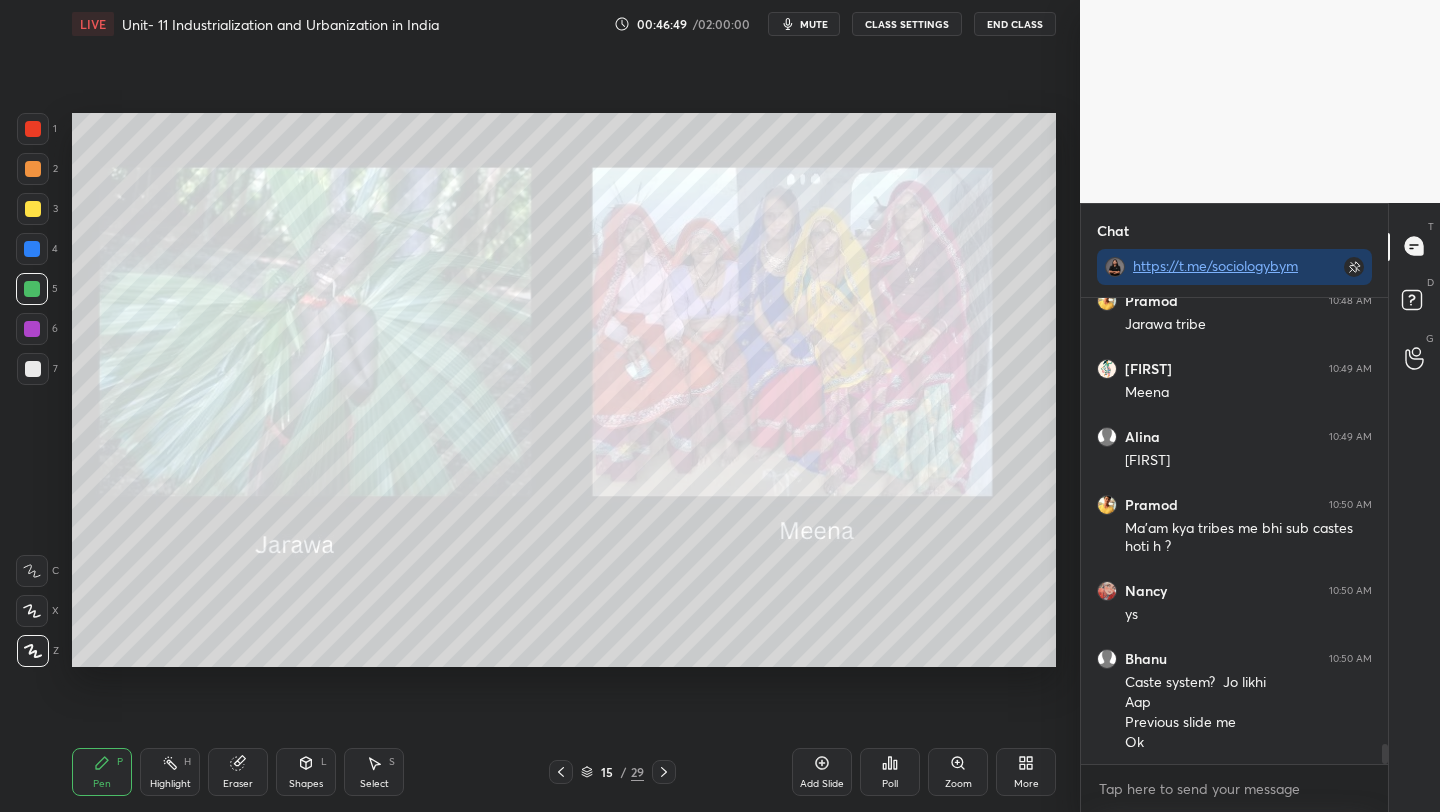 click 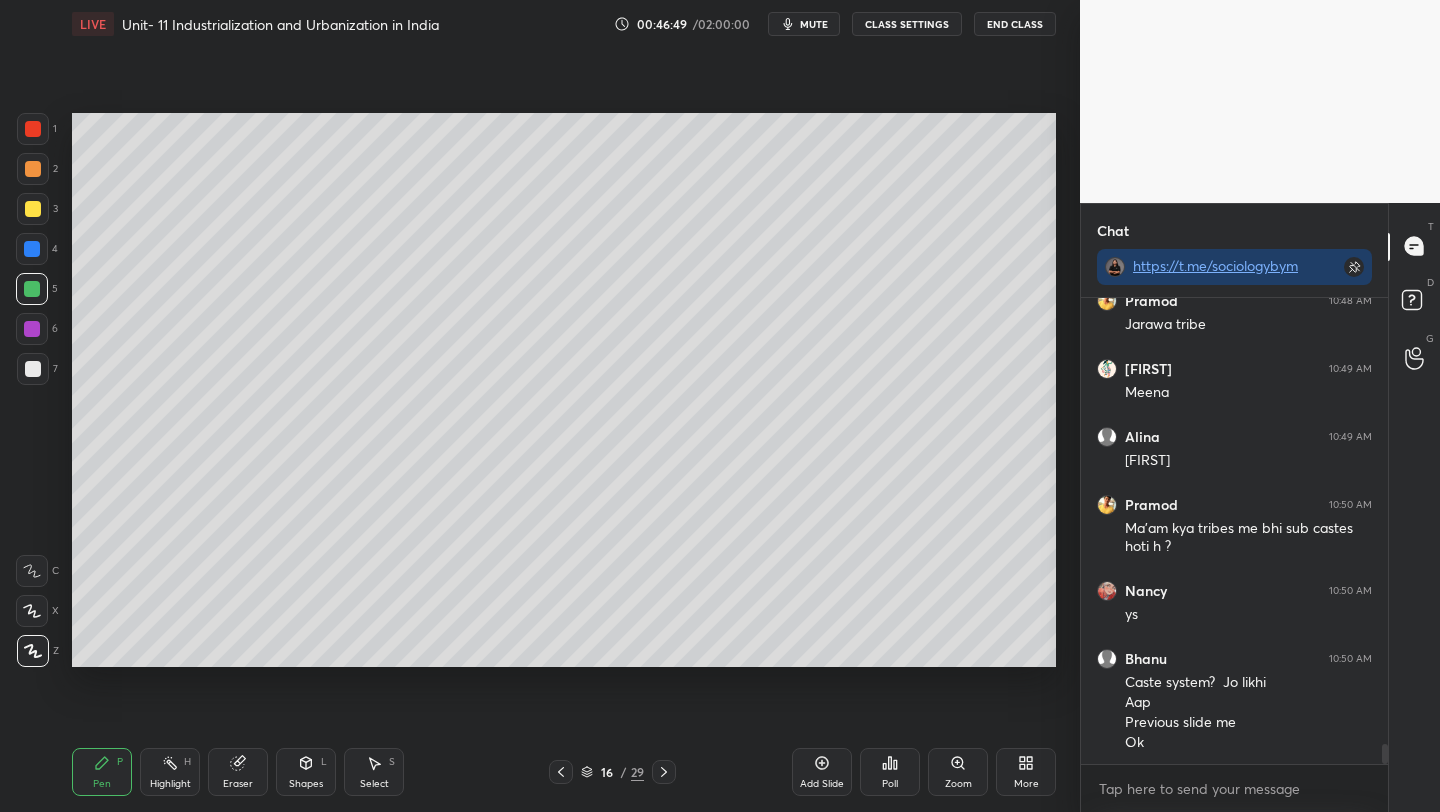 click 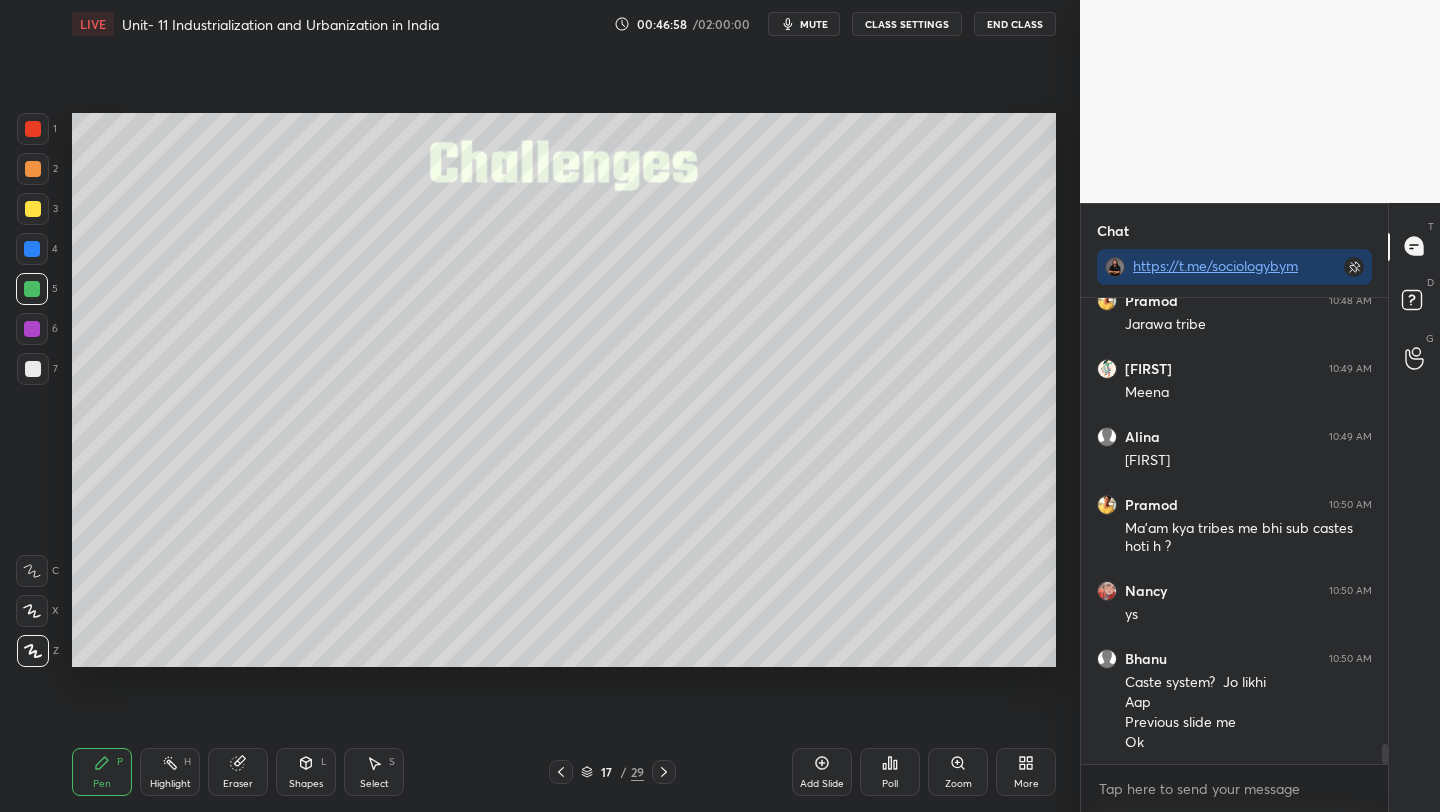 click at bounding box center (33, 209) 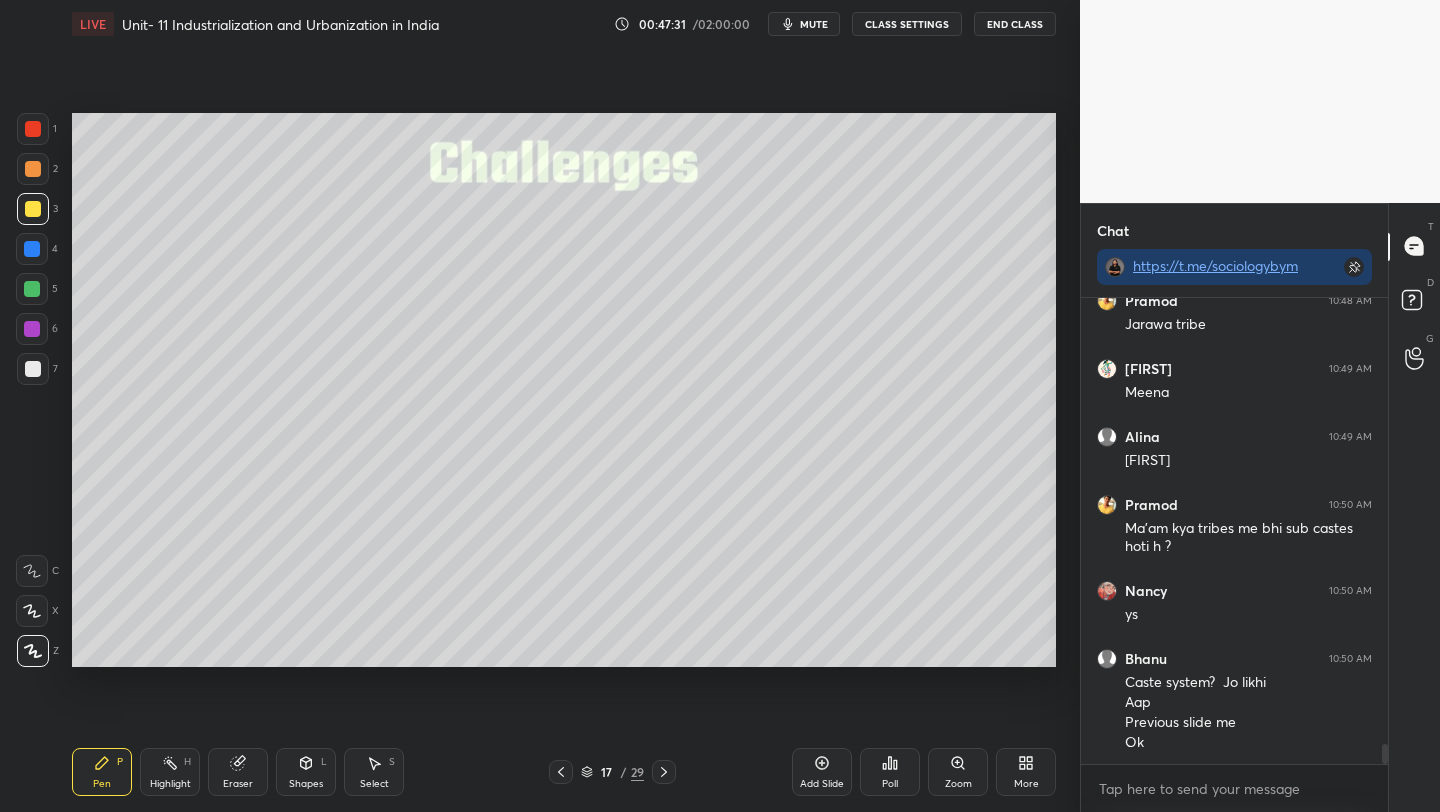 scroll, scrollTop: 10412, scrollLeft: 0, axis: vertical 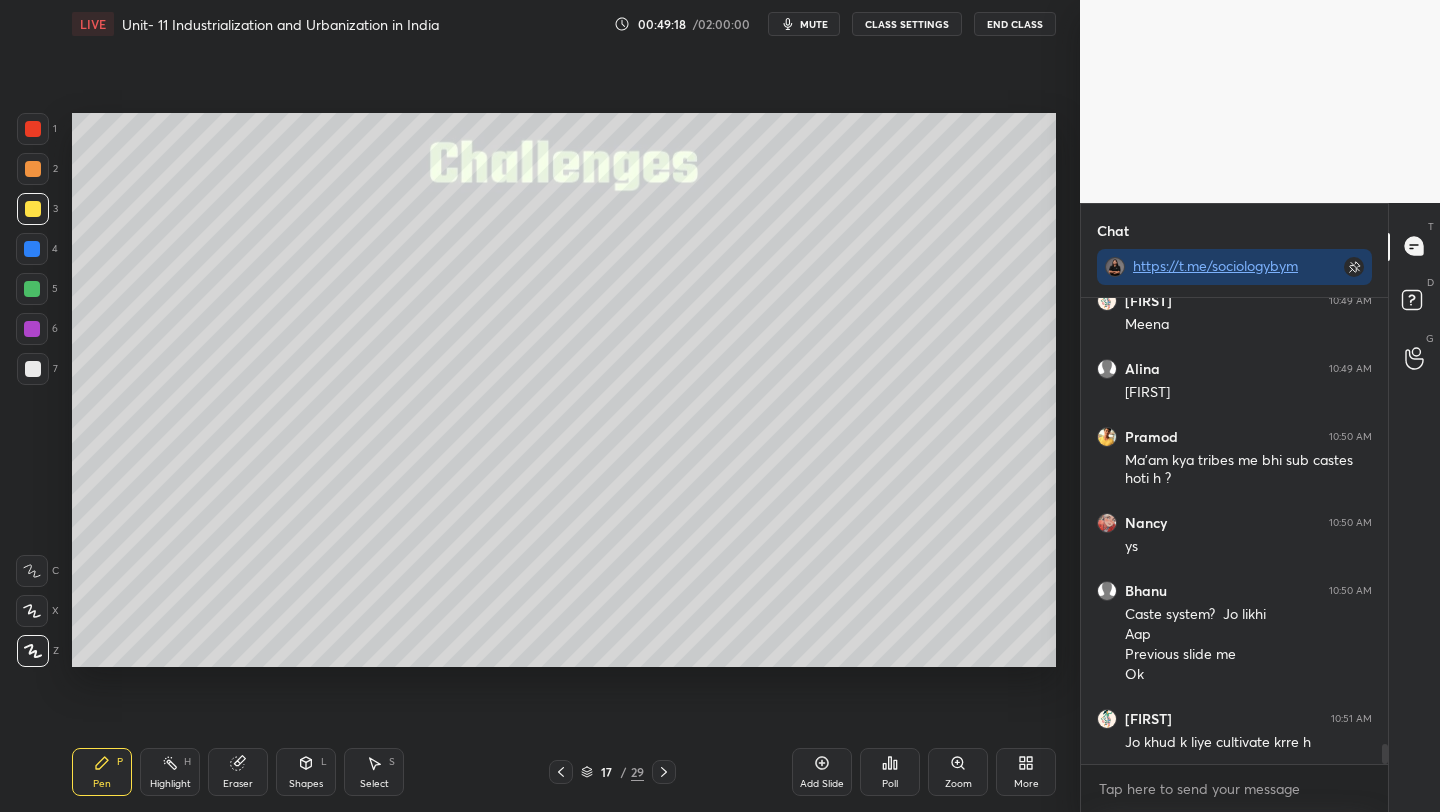 click 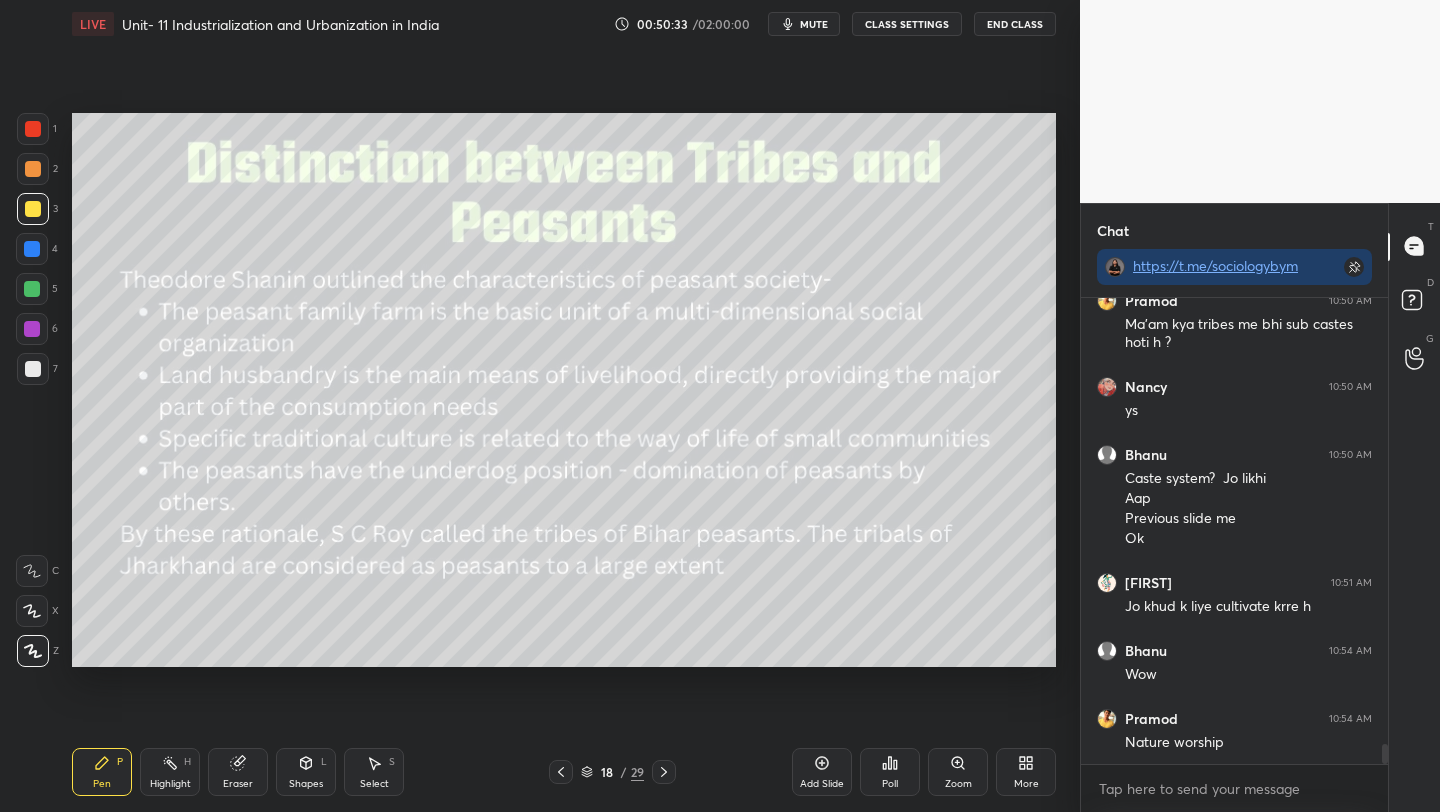 scroll, scrollTop: 10616, scrollLeft: 0, axis: vertical 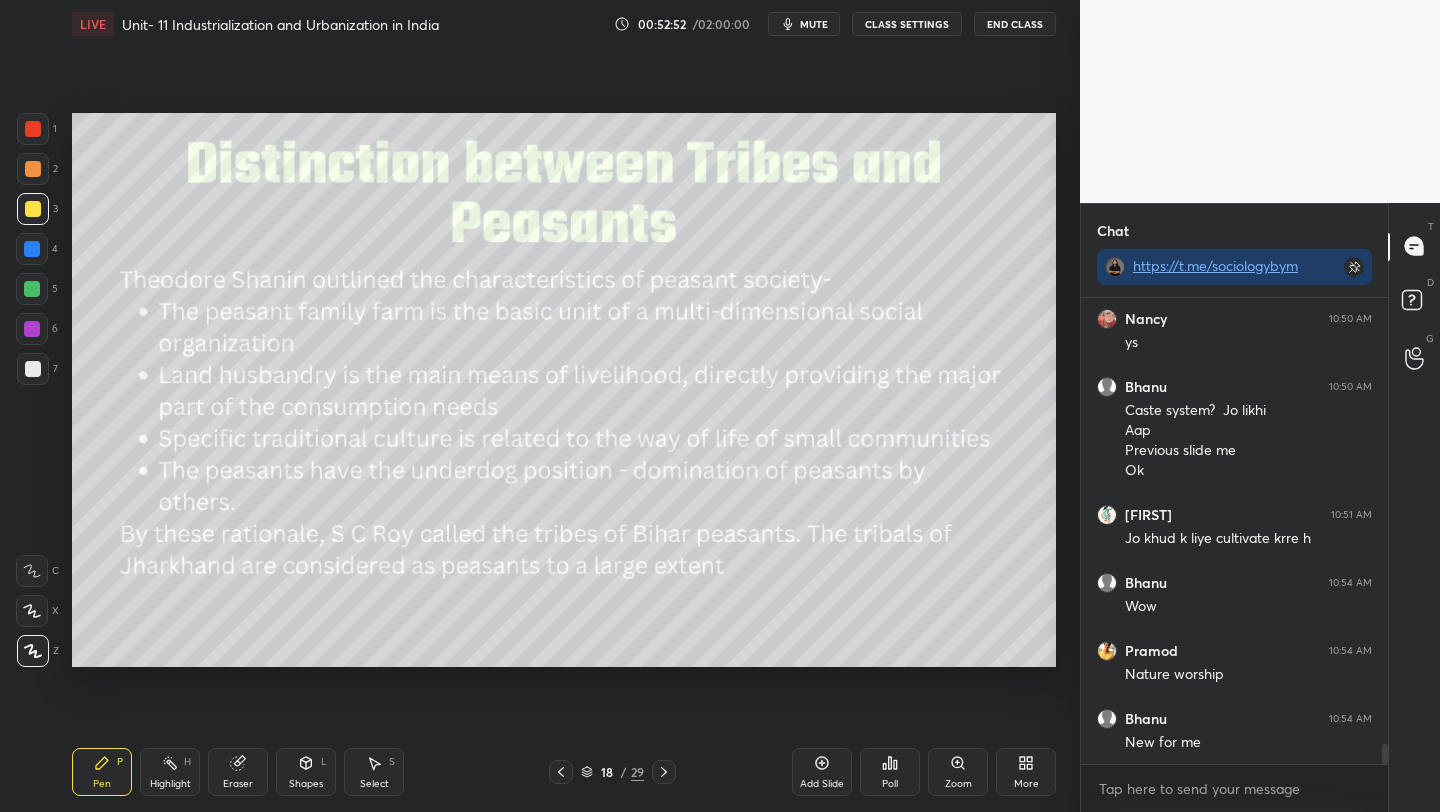 click 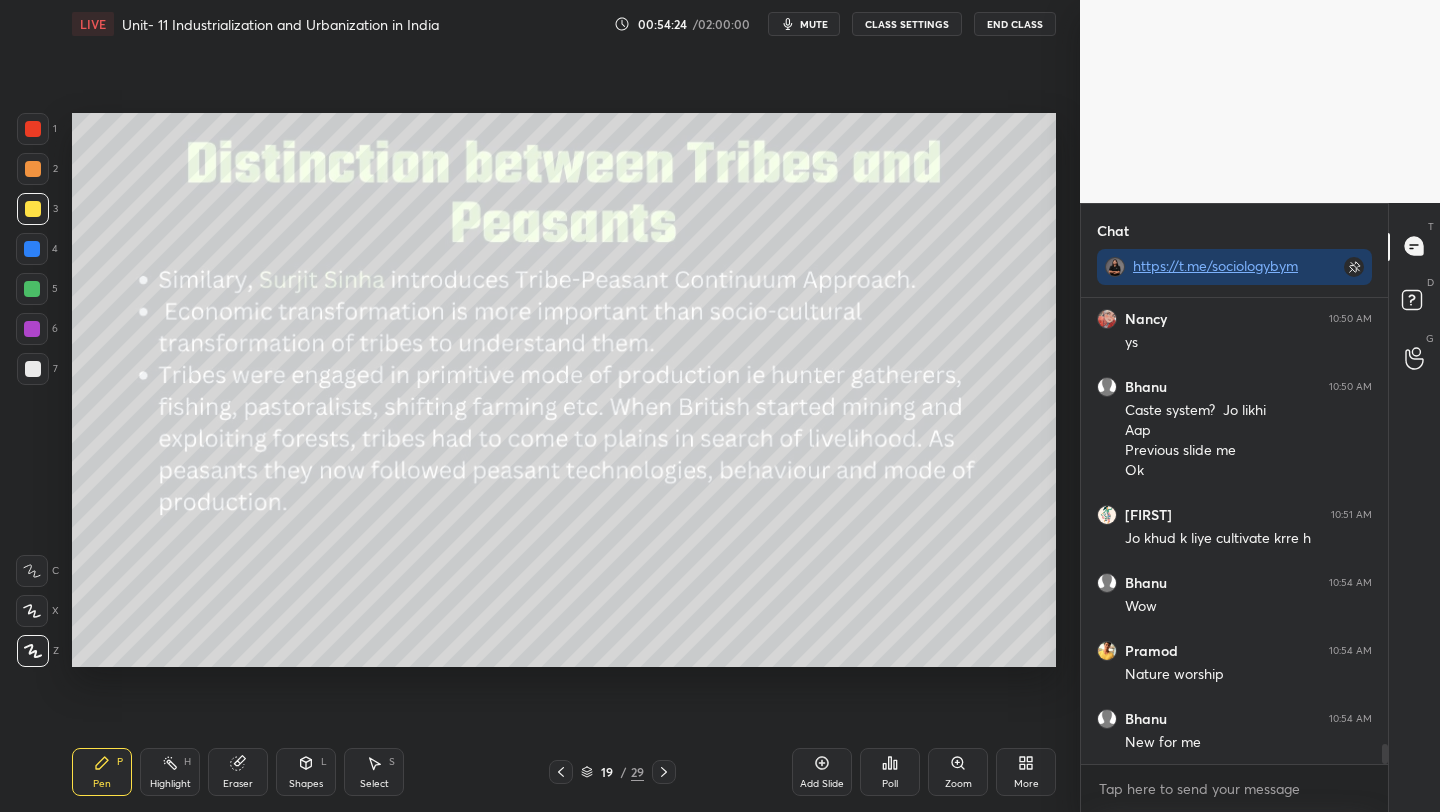 click 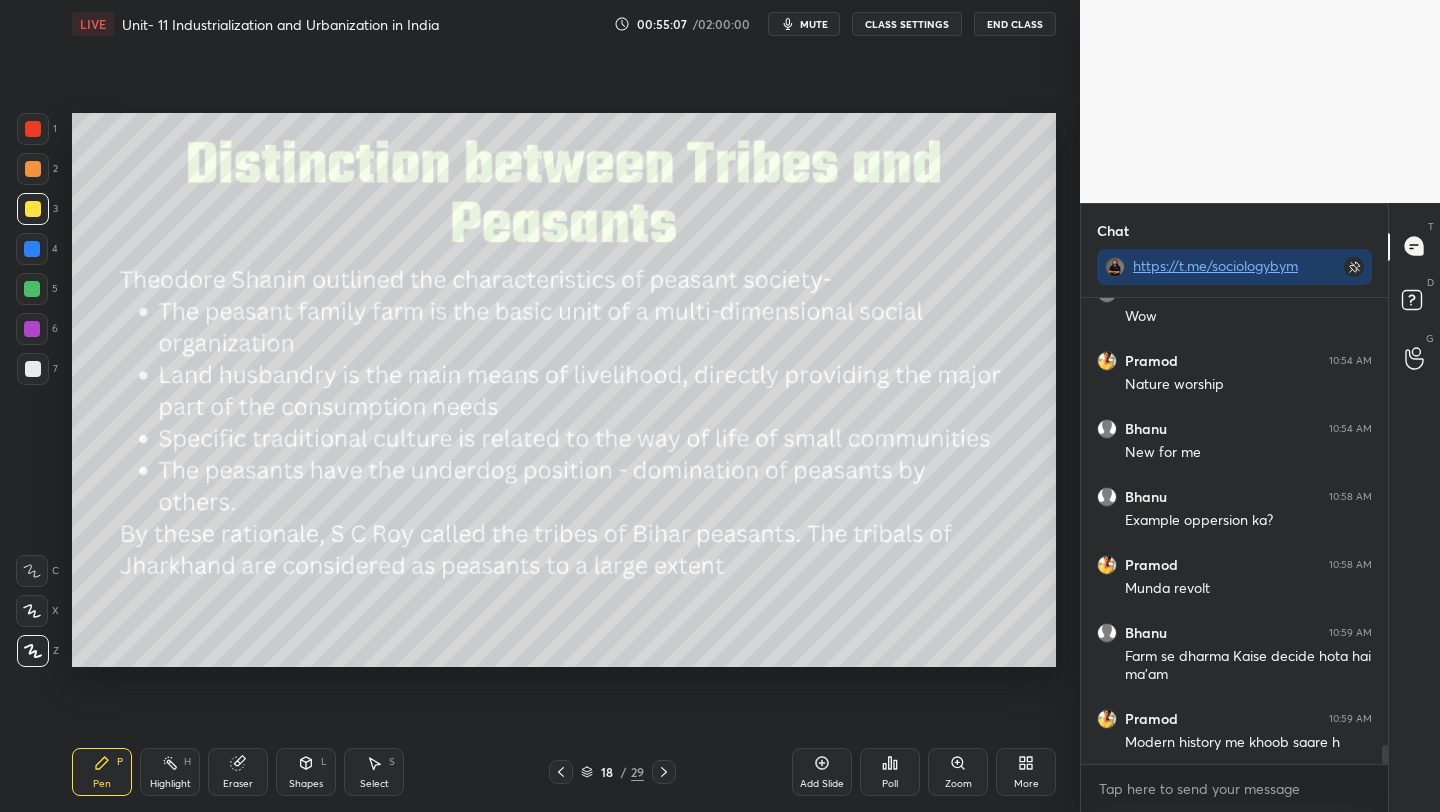 scroll, scrollTop: 10974, scrollLeft: 0, axis: vertical 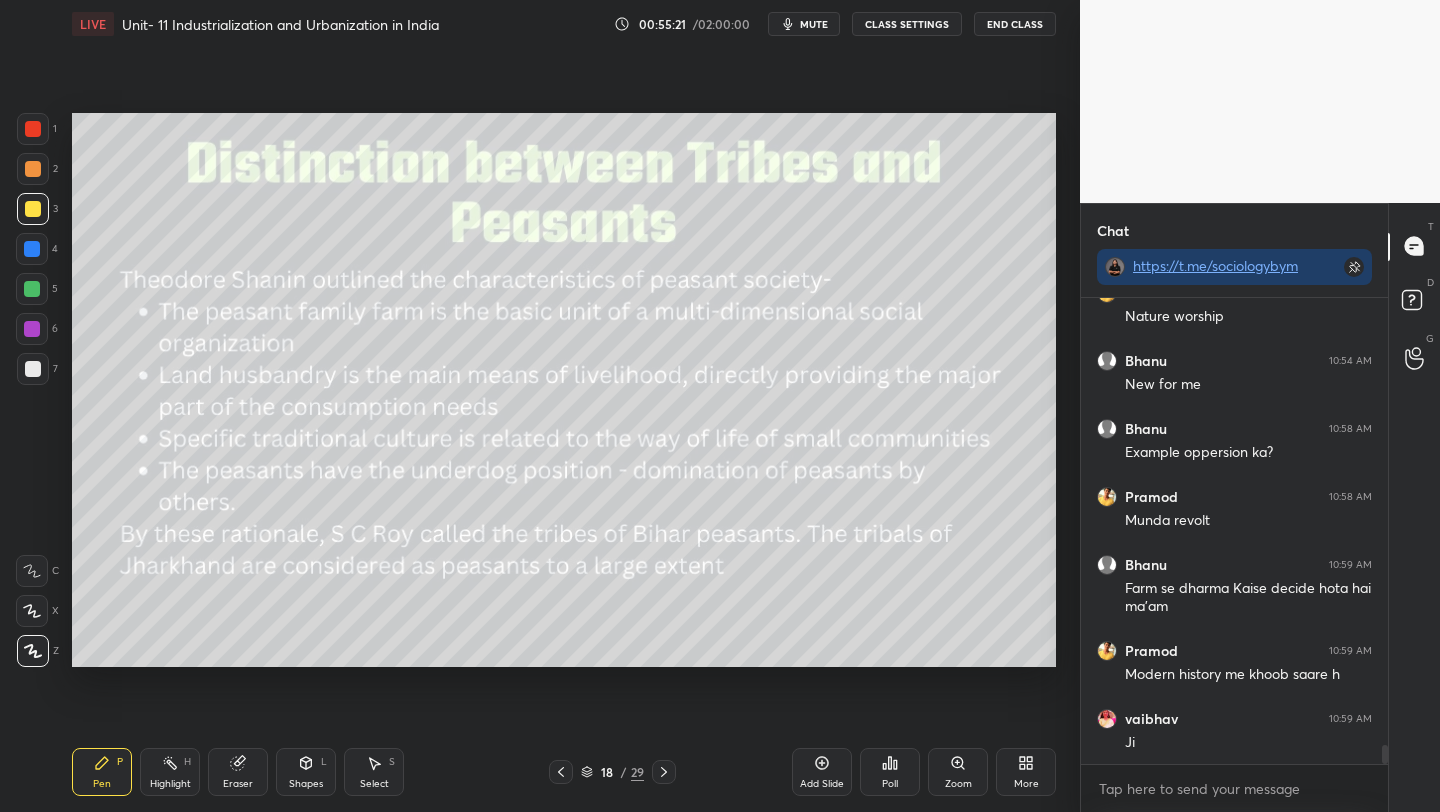 click on "Add Slide" at bounding box center [822, 772] 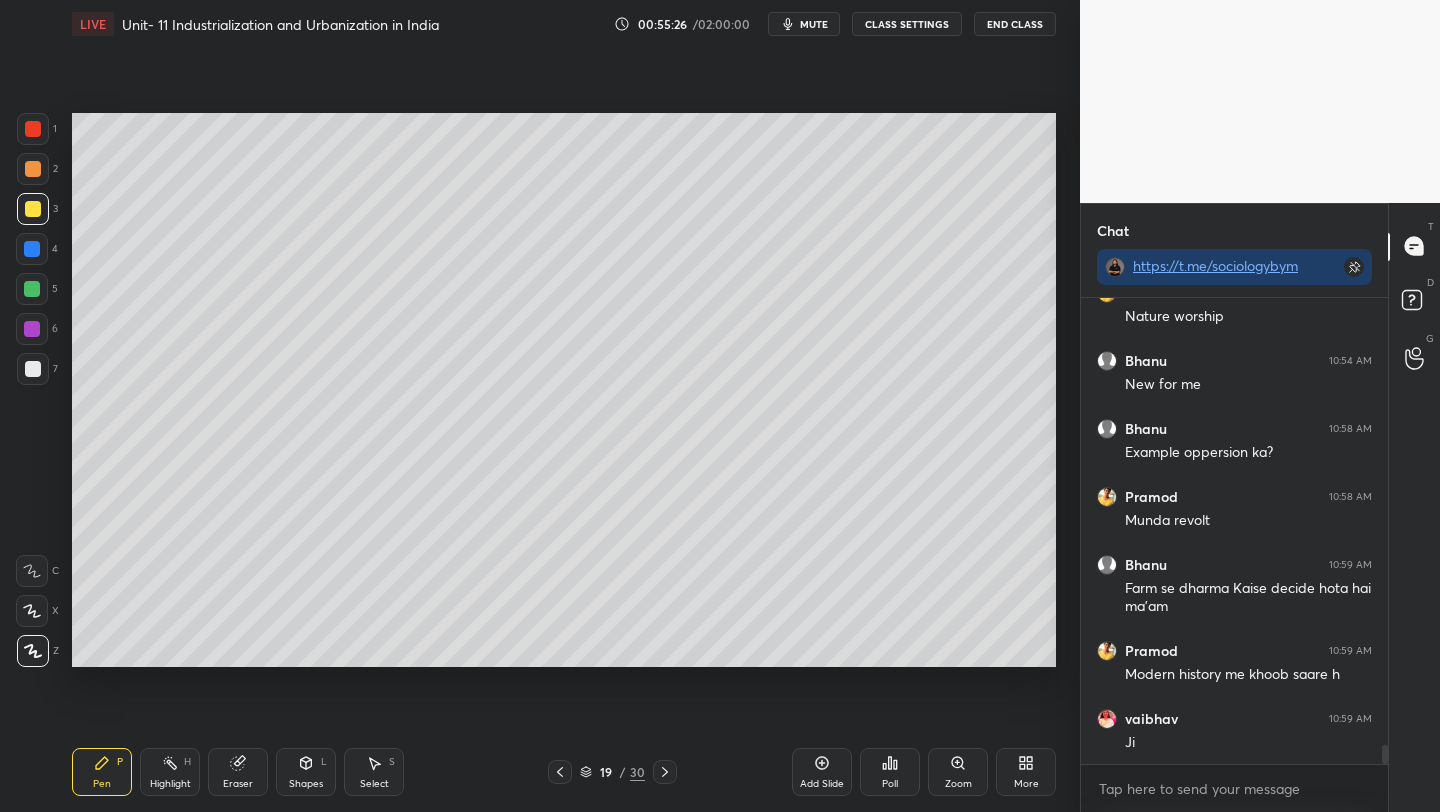 drag, startPoint x: 239, startPoint y: 761, endPoint x: 228, endPoint y: 729, distance: 33.83785 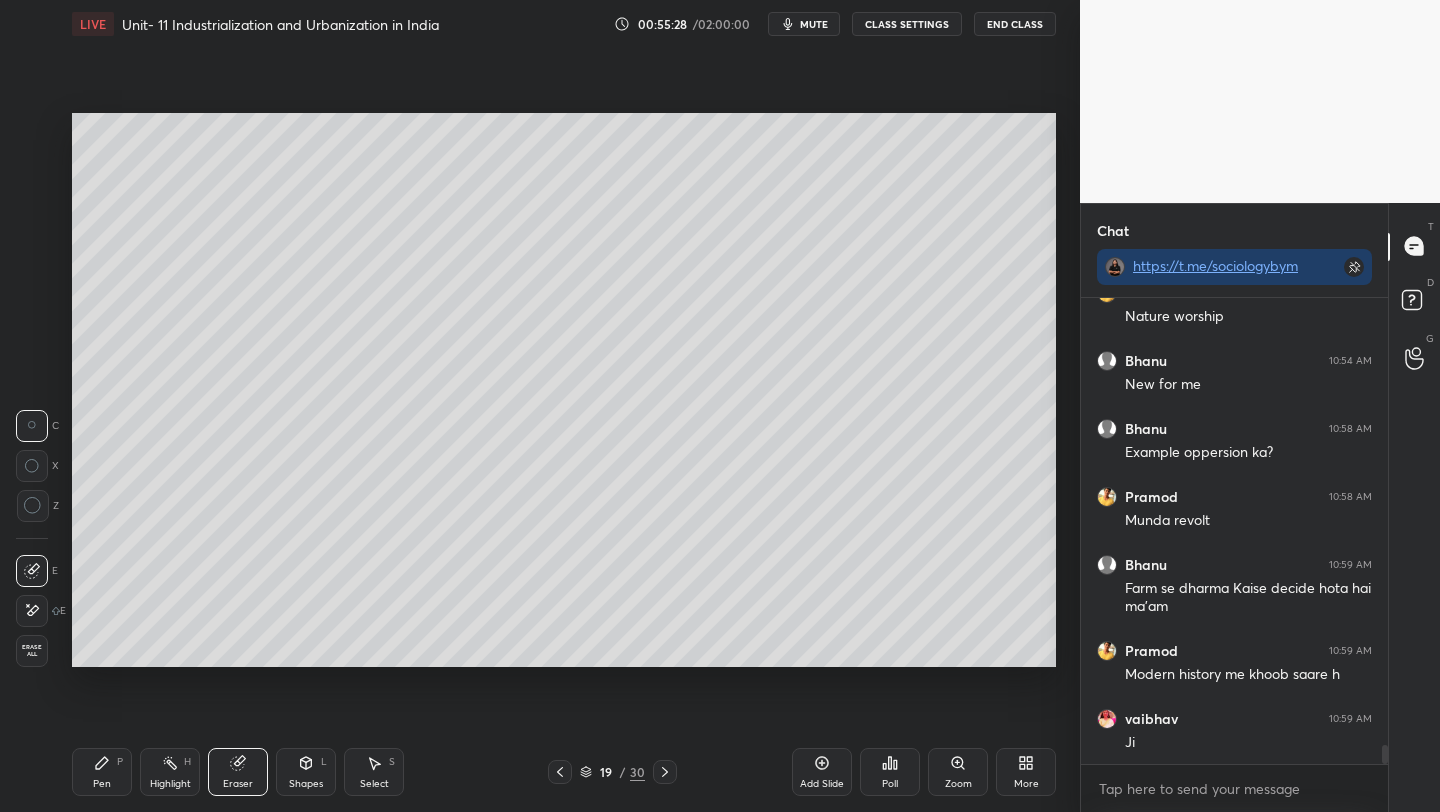 drag, startPoint x: 42, startPoint y: 504, endPoint x: 50, endPoint y: 490, distance: 16.124516 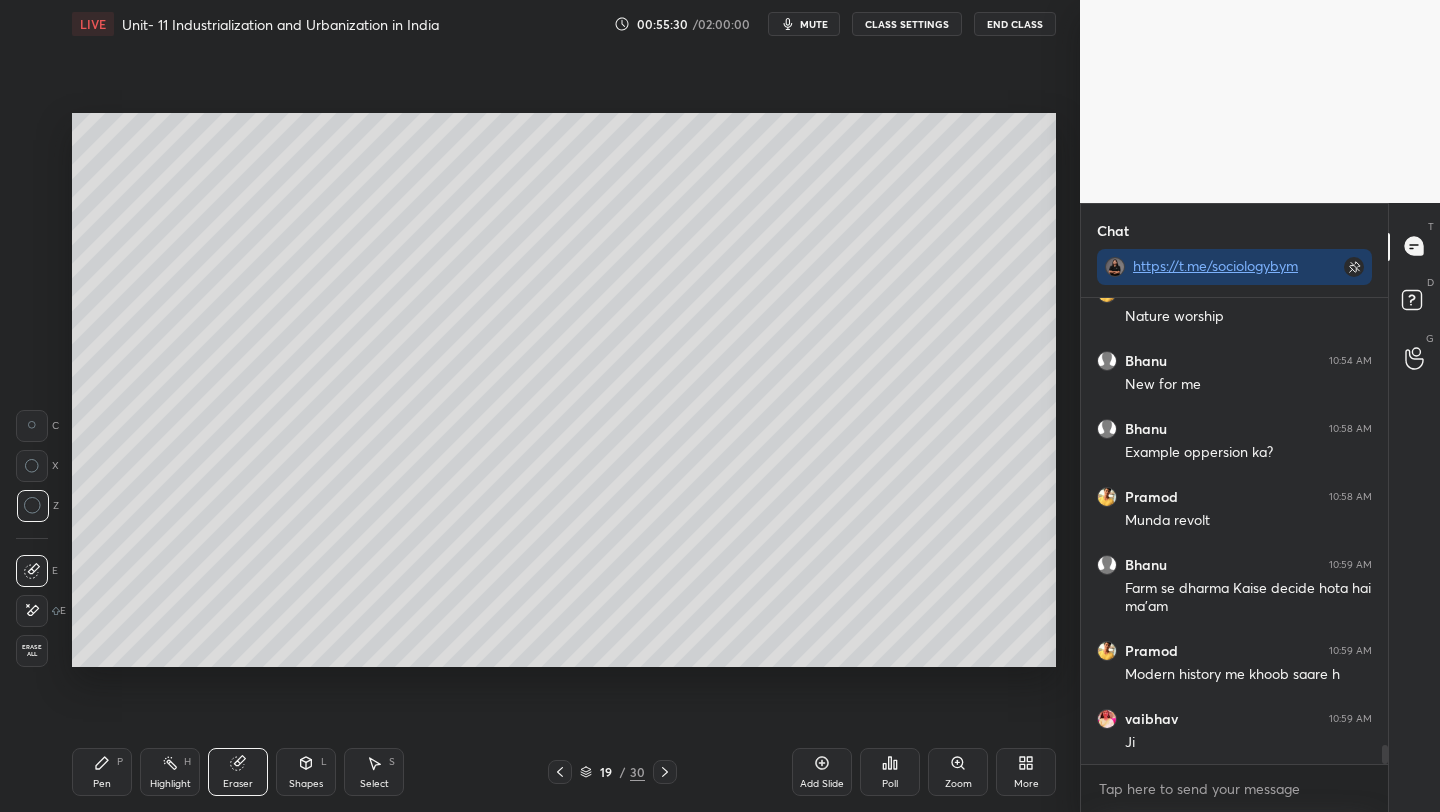 click on "Pen P" at bounding box center (102, 772) 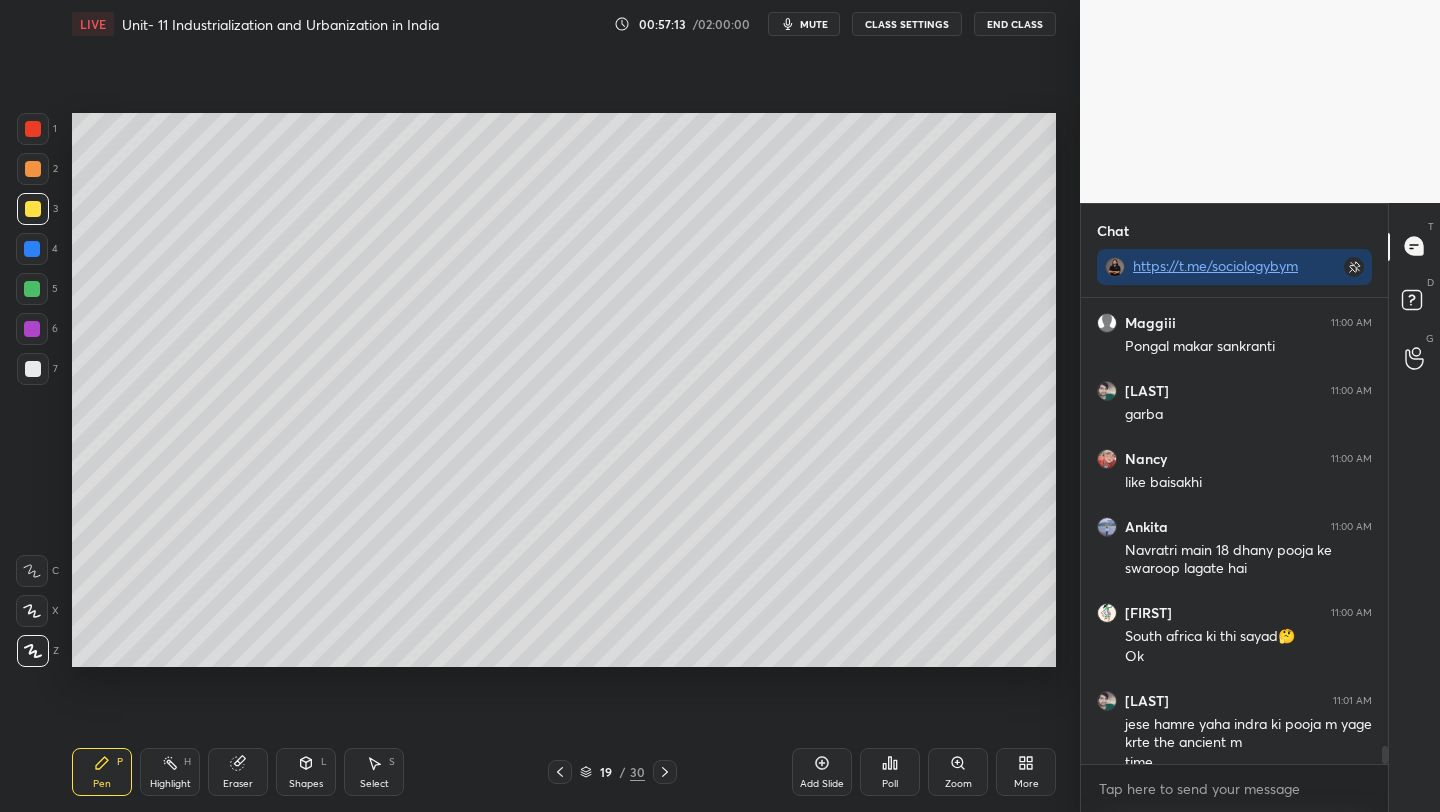 scroll, scrollTop: 11594, scrollLeft: 0, axis: vertical 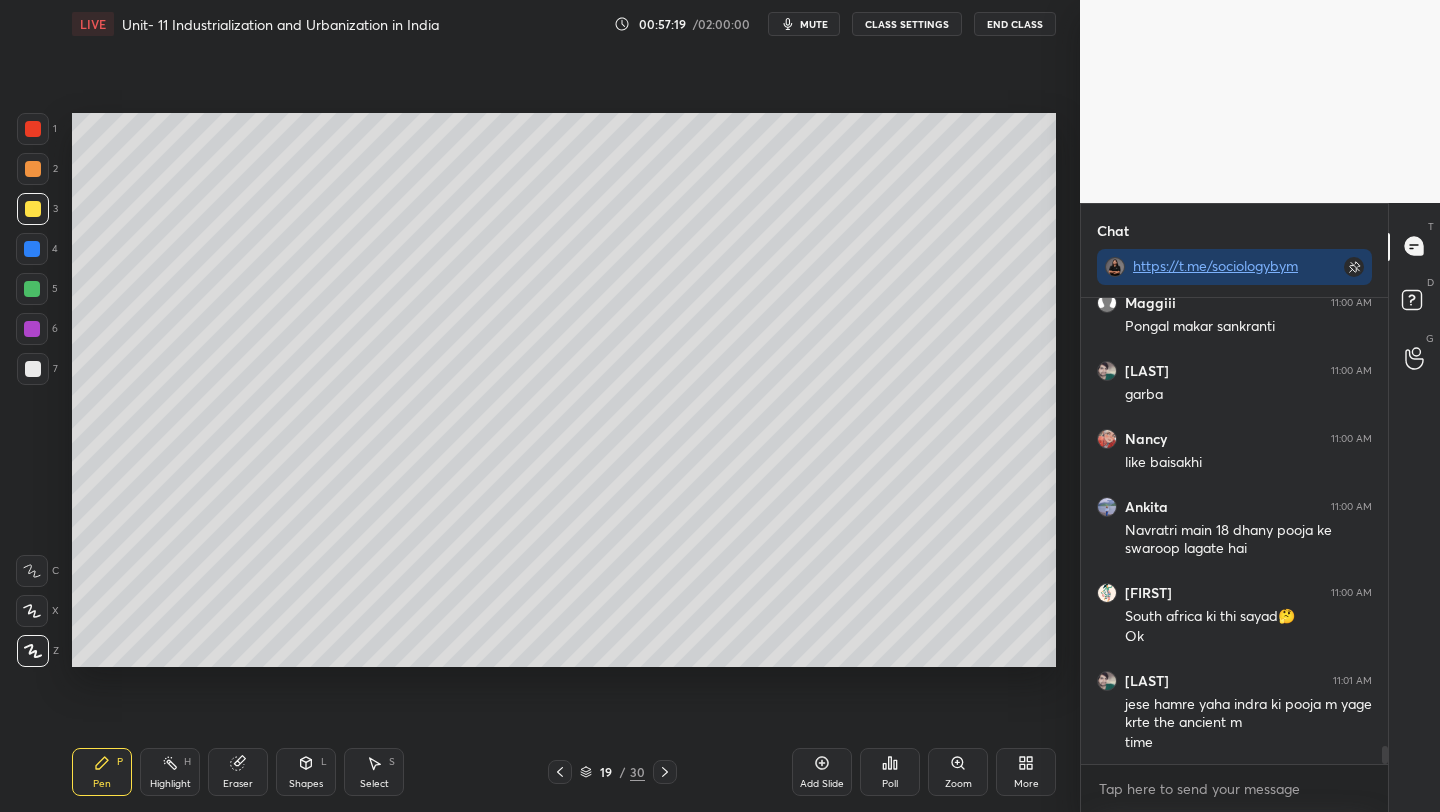 click 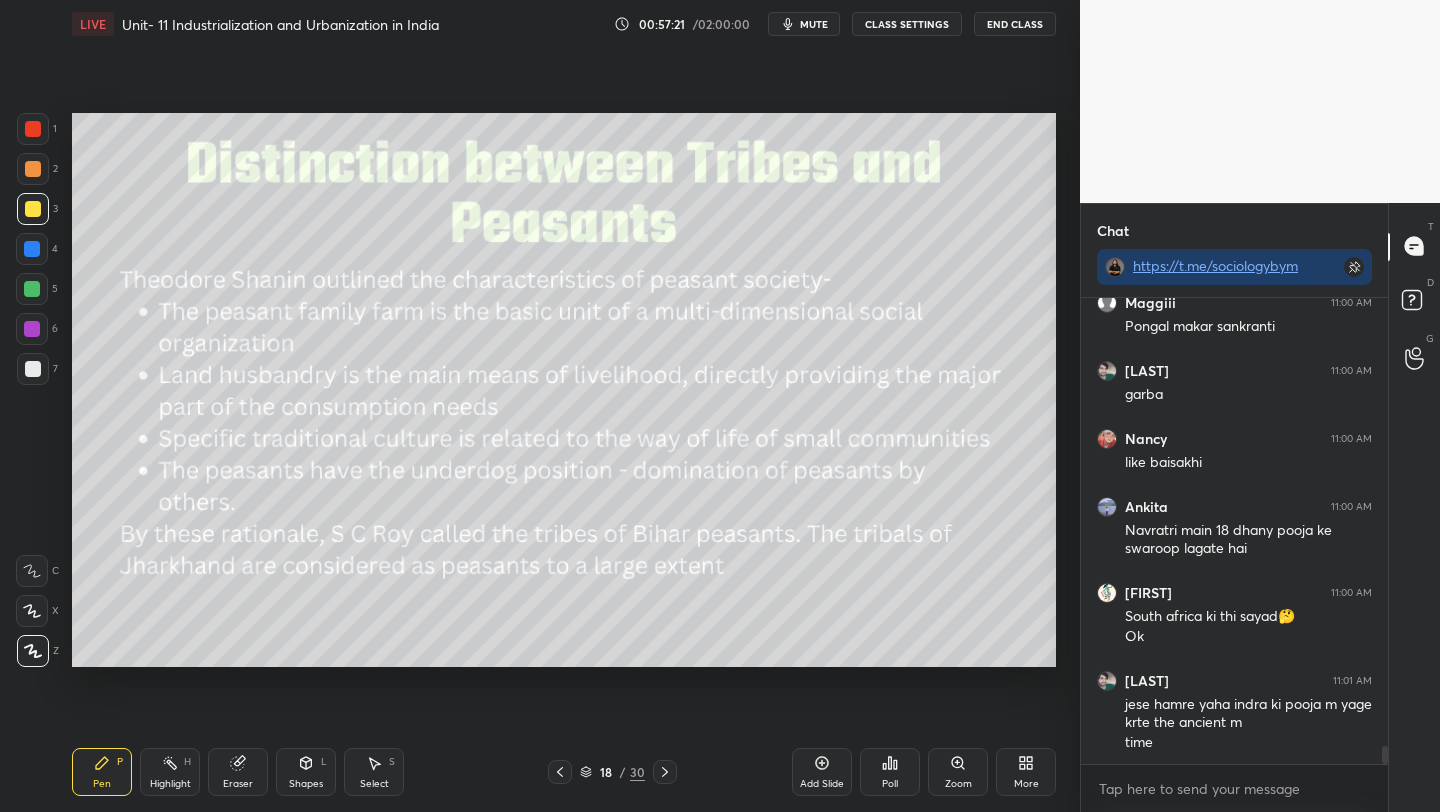 click 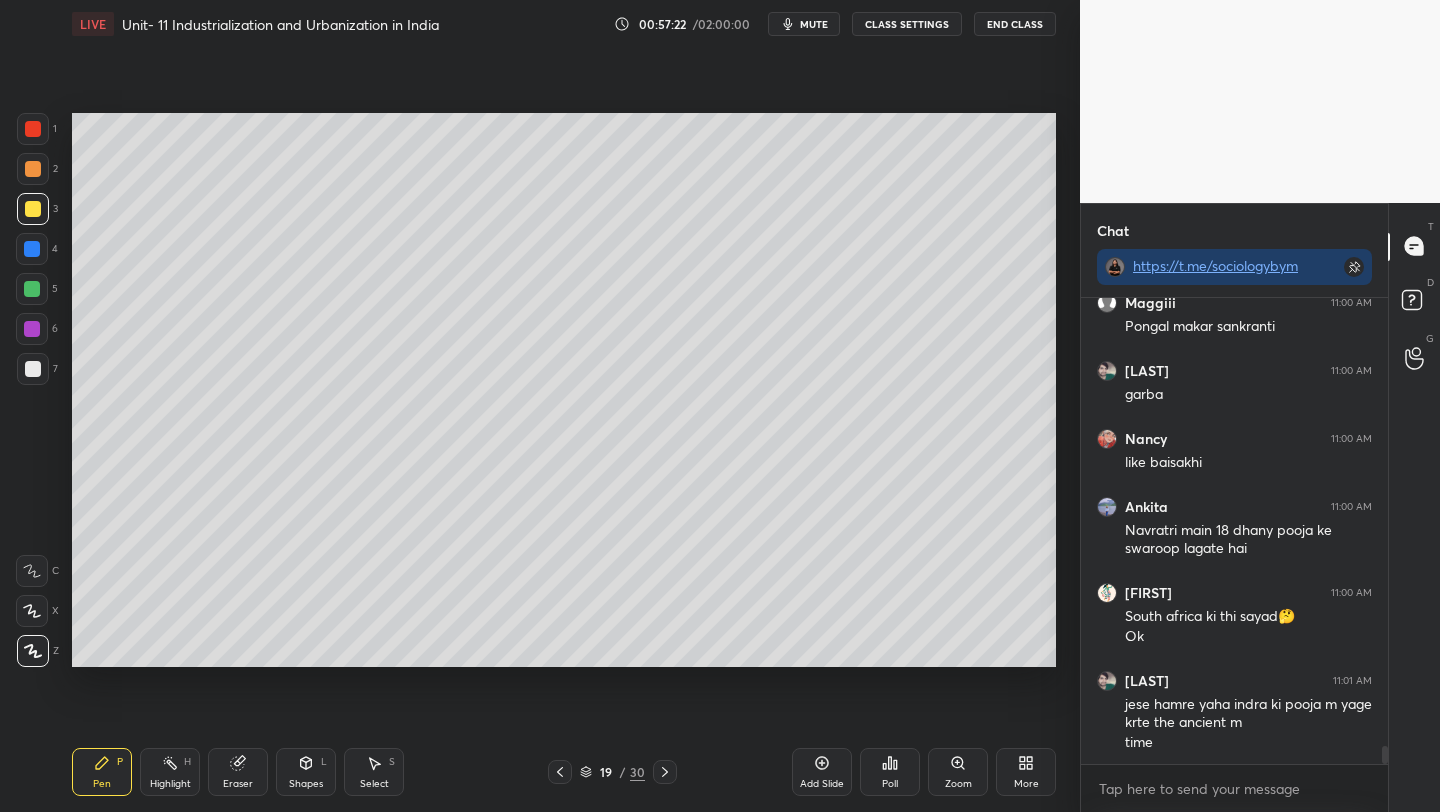 click 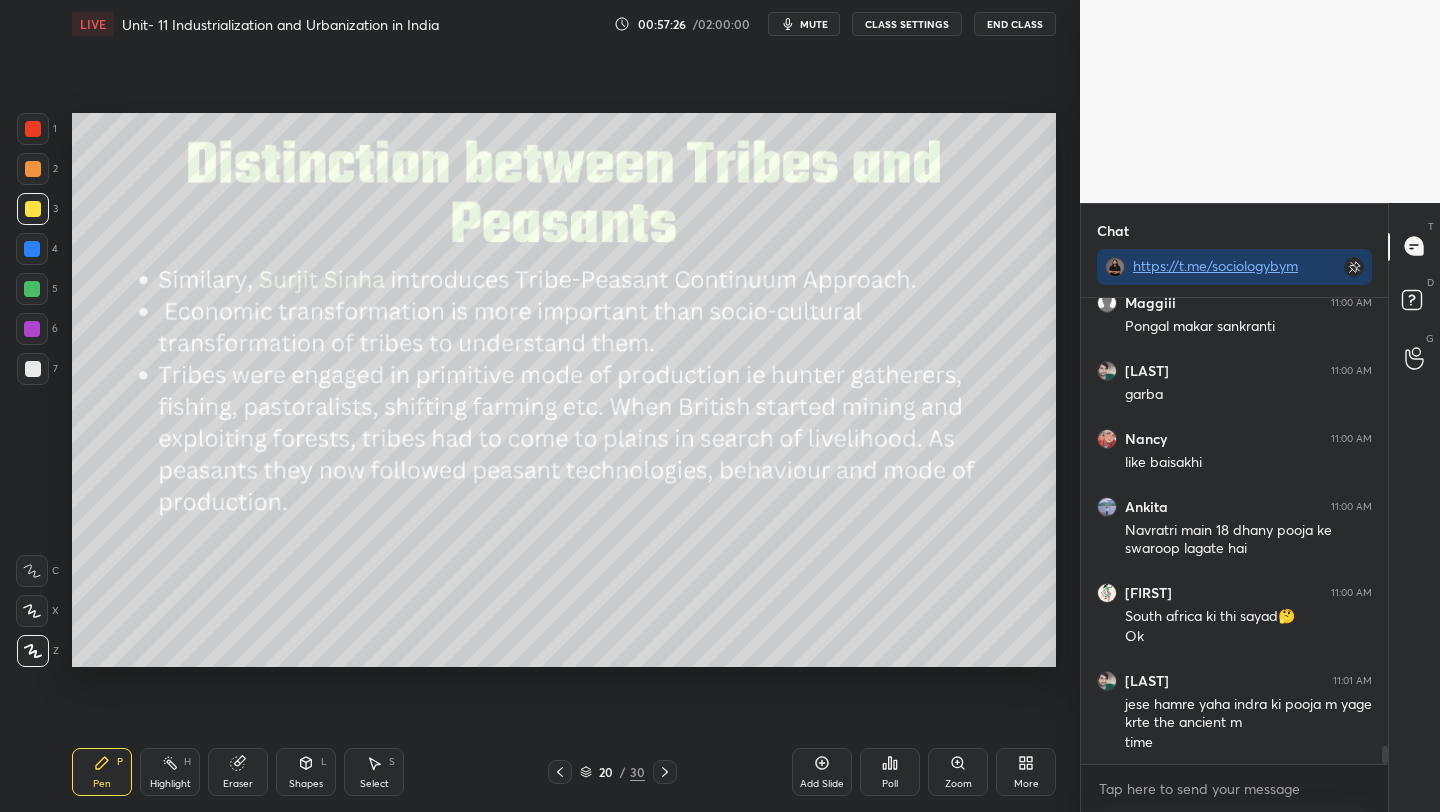 scroll, scrollTop: 11662, scrollLeft: 0, axis: vertical 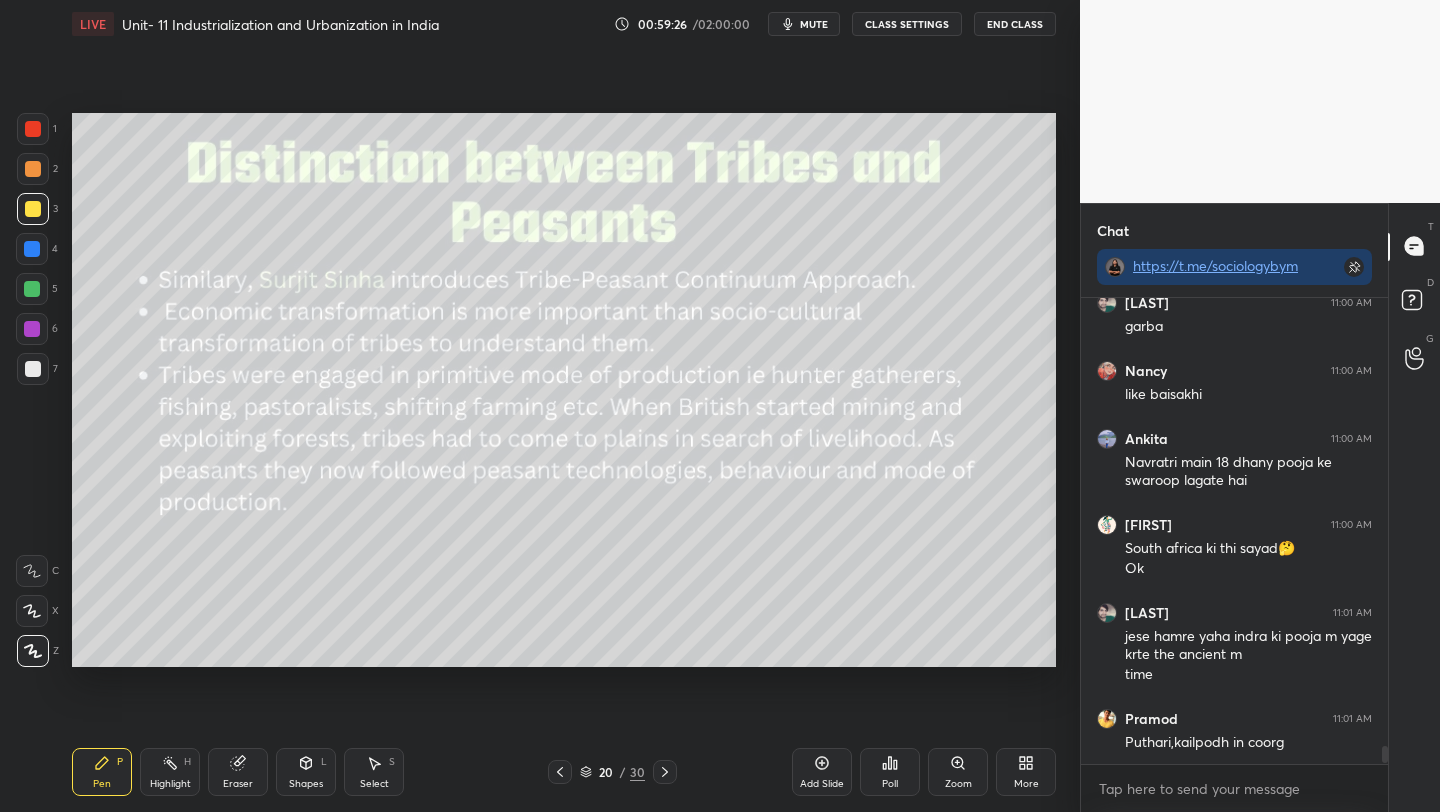 click on "Poll" at bounding box center (890, 772) 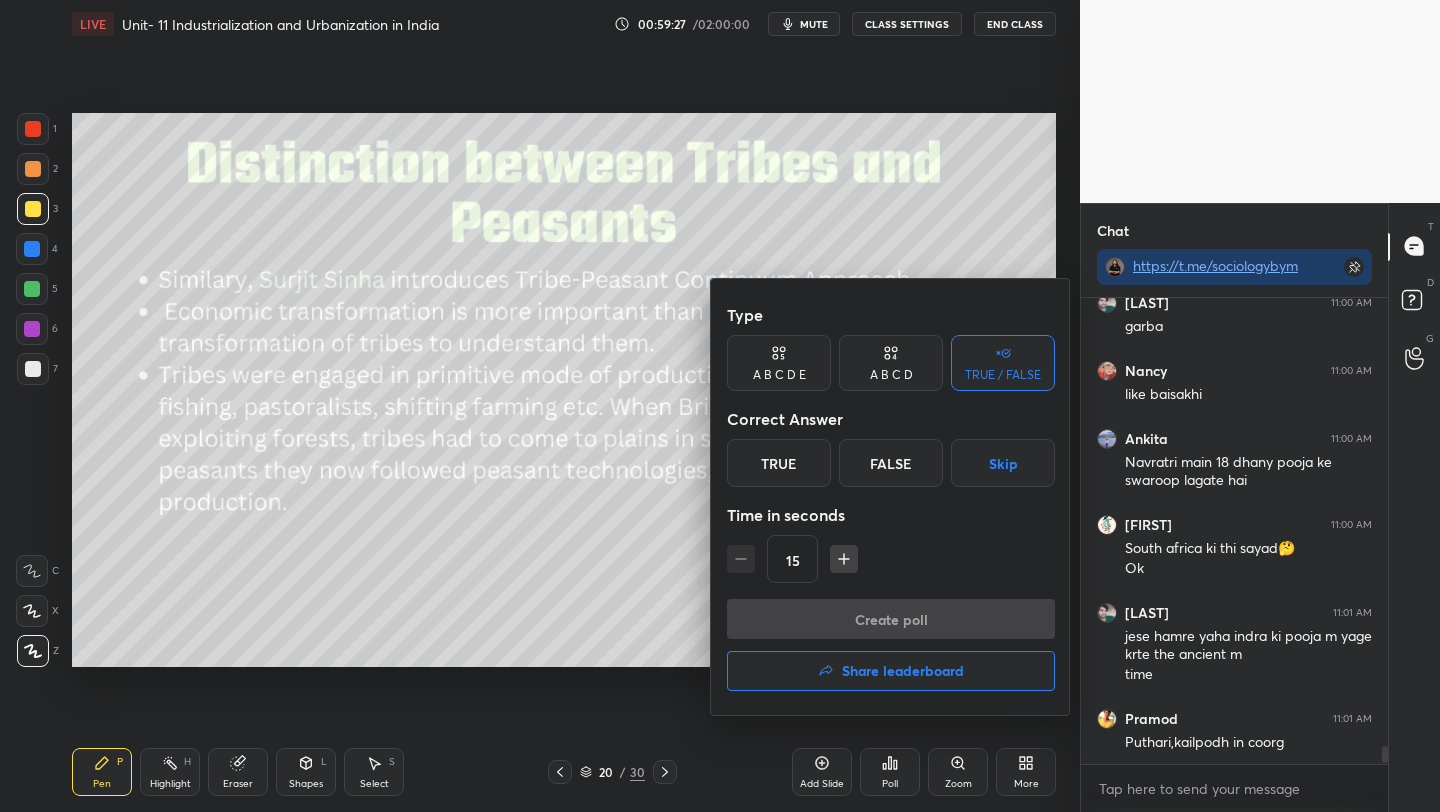click on "True" at bounding box center [779, 463] 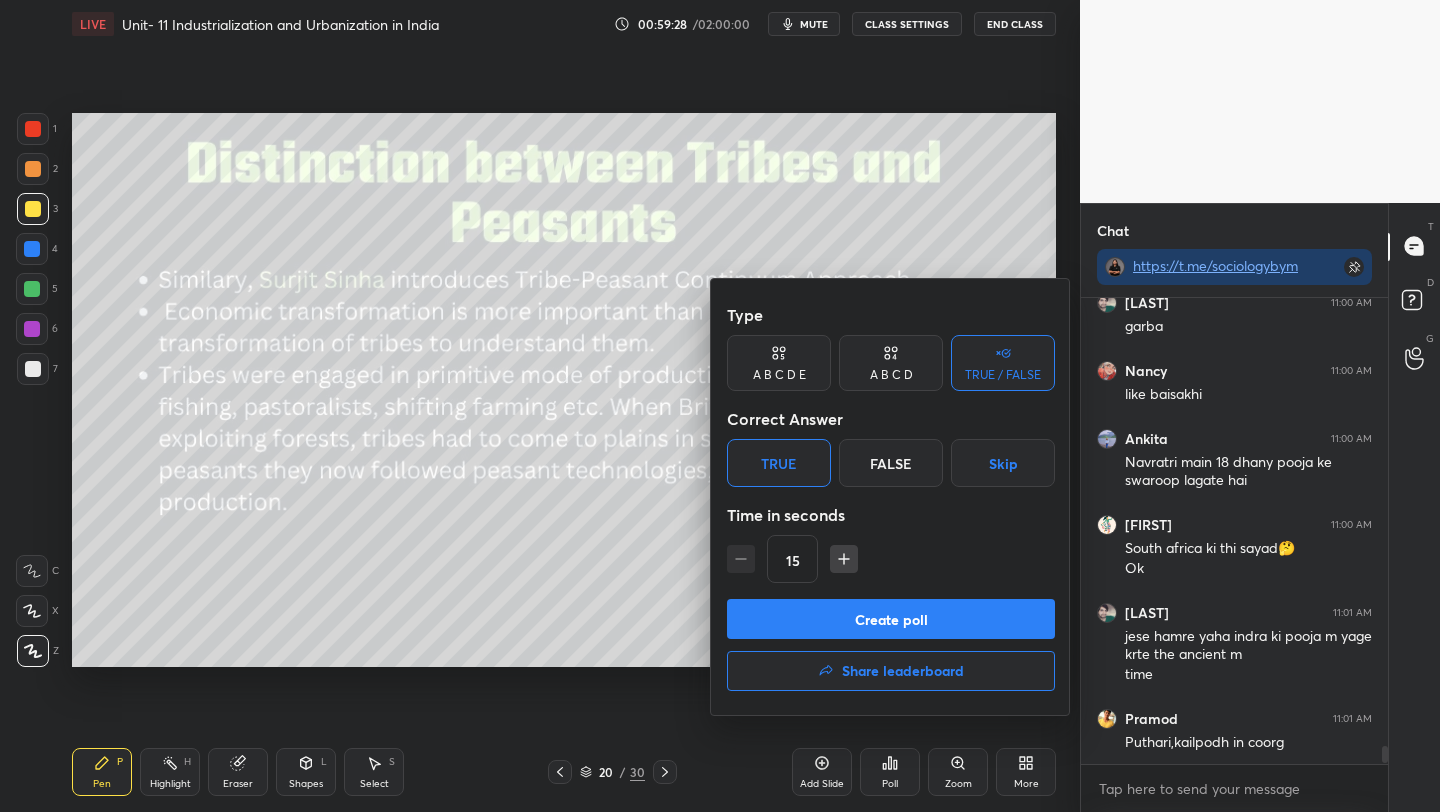 click on "Create poll" at bounding box center (891, 619) 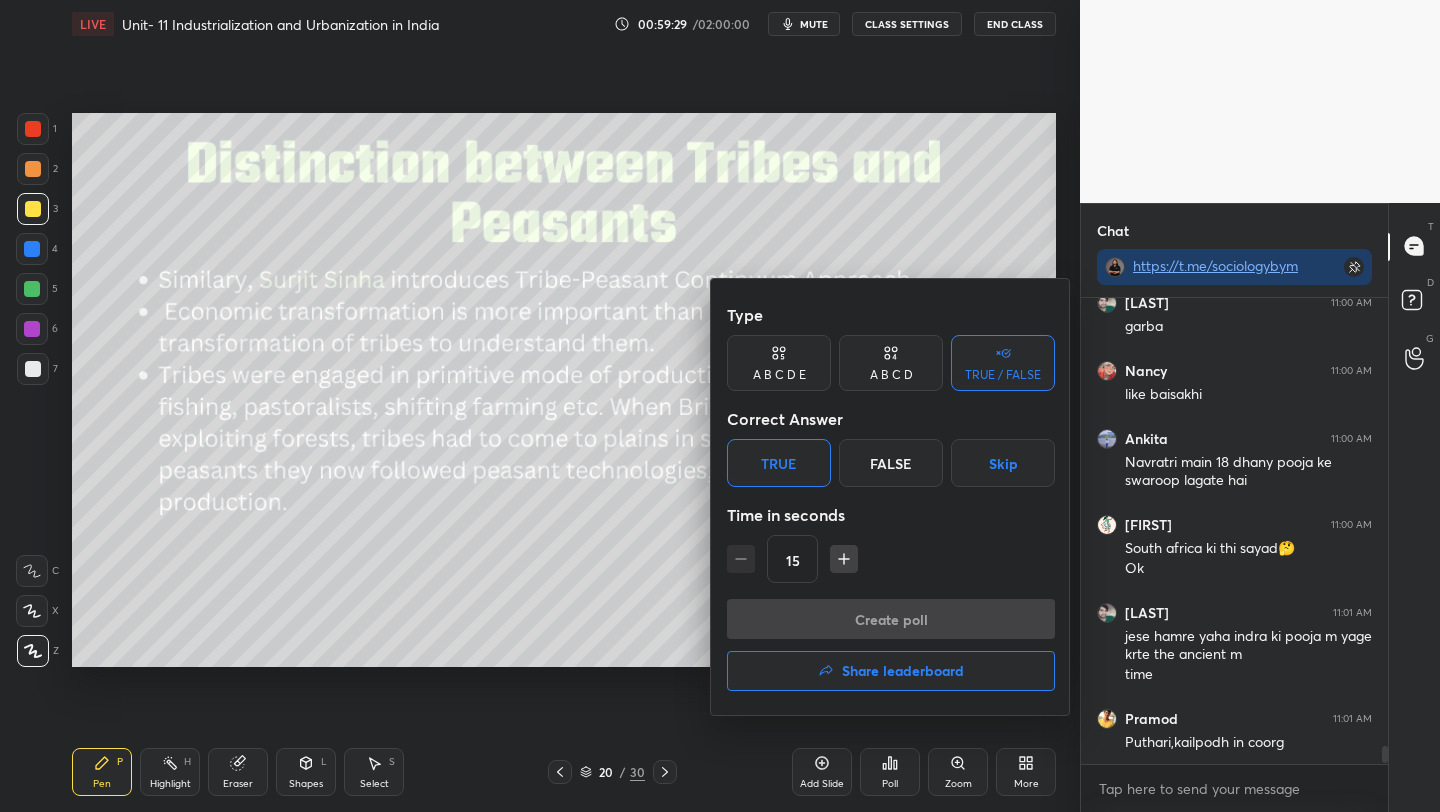 scroll, scrollTop: 418, scrollLeft: 301, axis: both 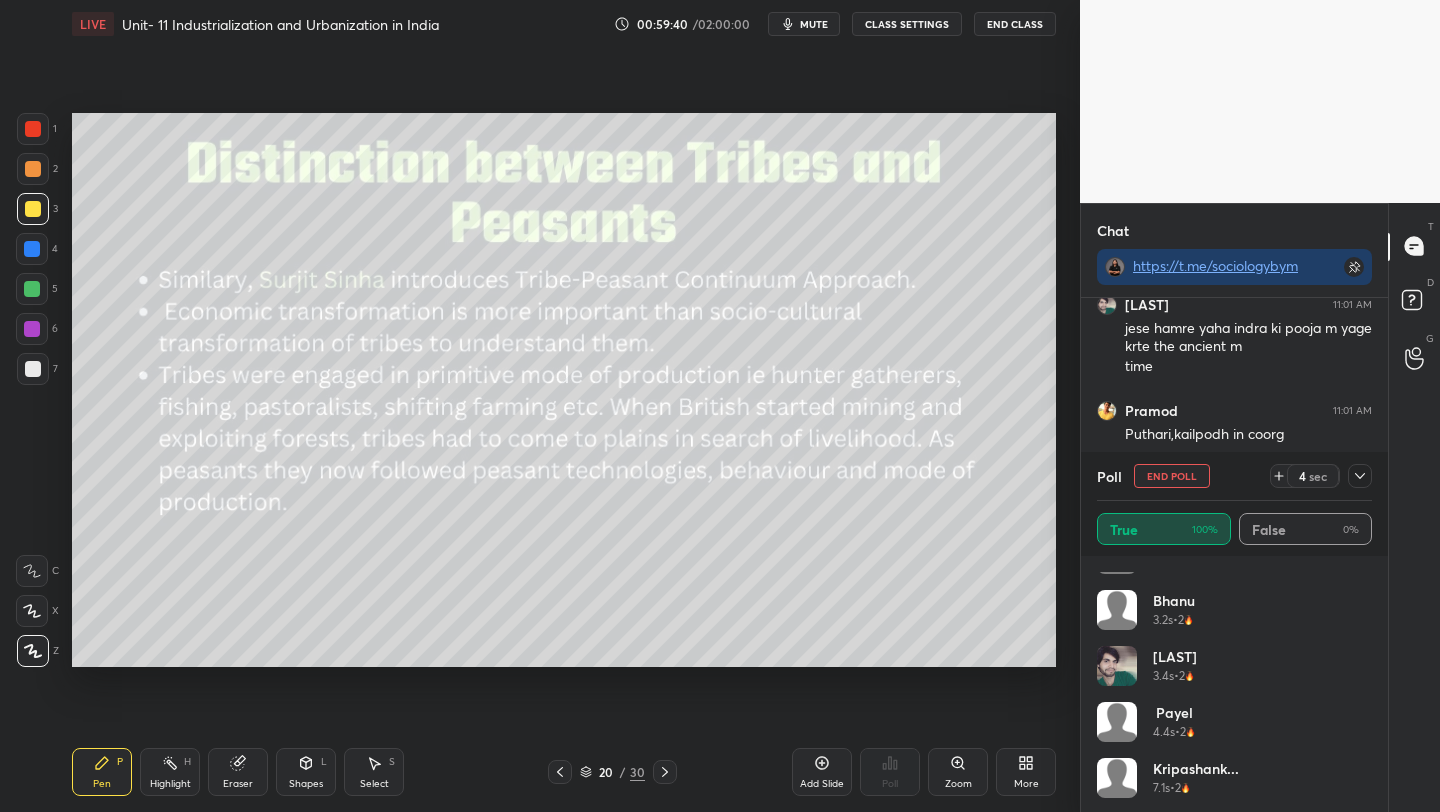 drag, startPoint x: 1370, startPoint y: 759, endPoint x: 1375, endPoint y: 779, distance: 20.615528 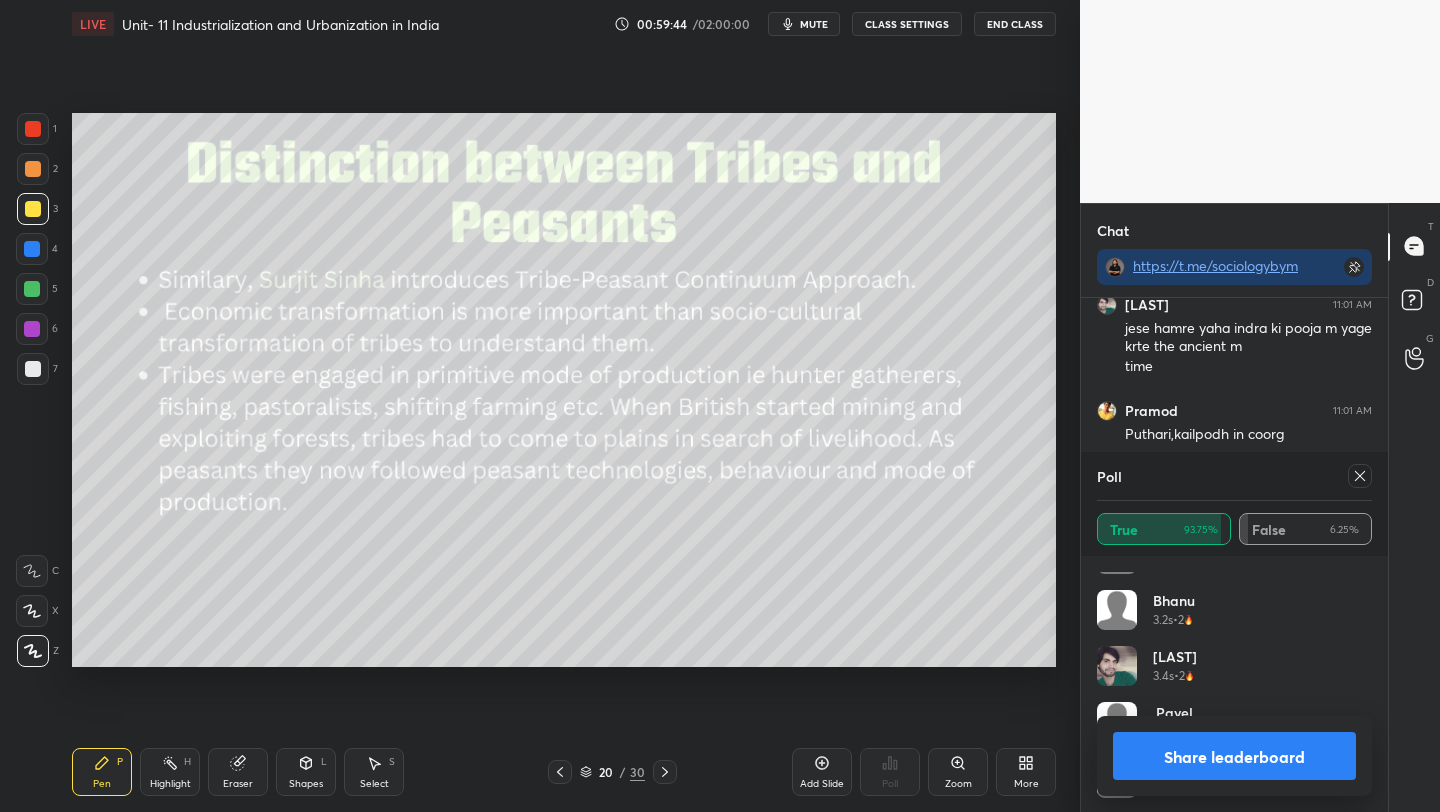 click 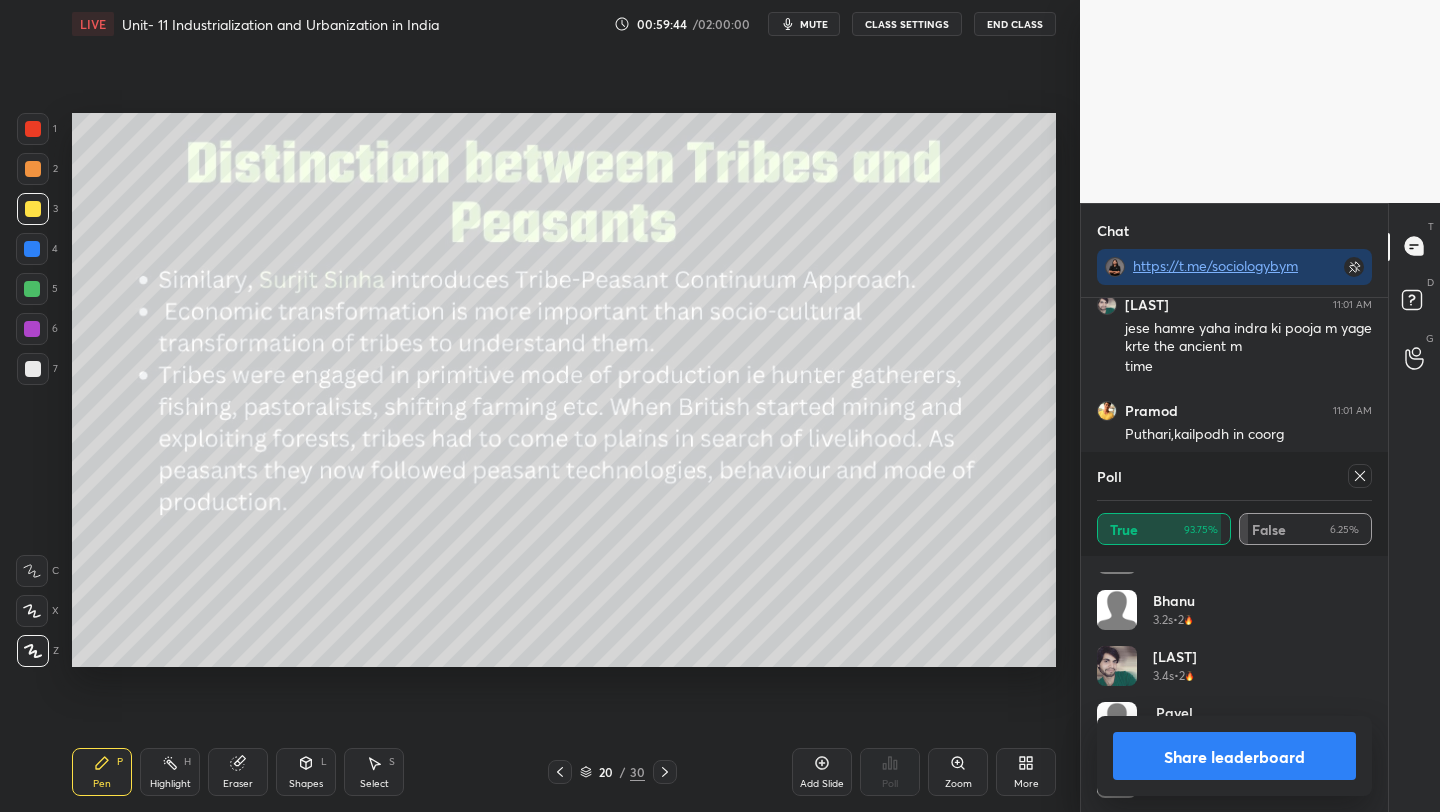 scroll, scrollTop: 89, scrollLeft: 269, axis: both 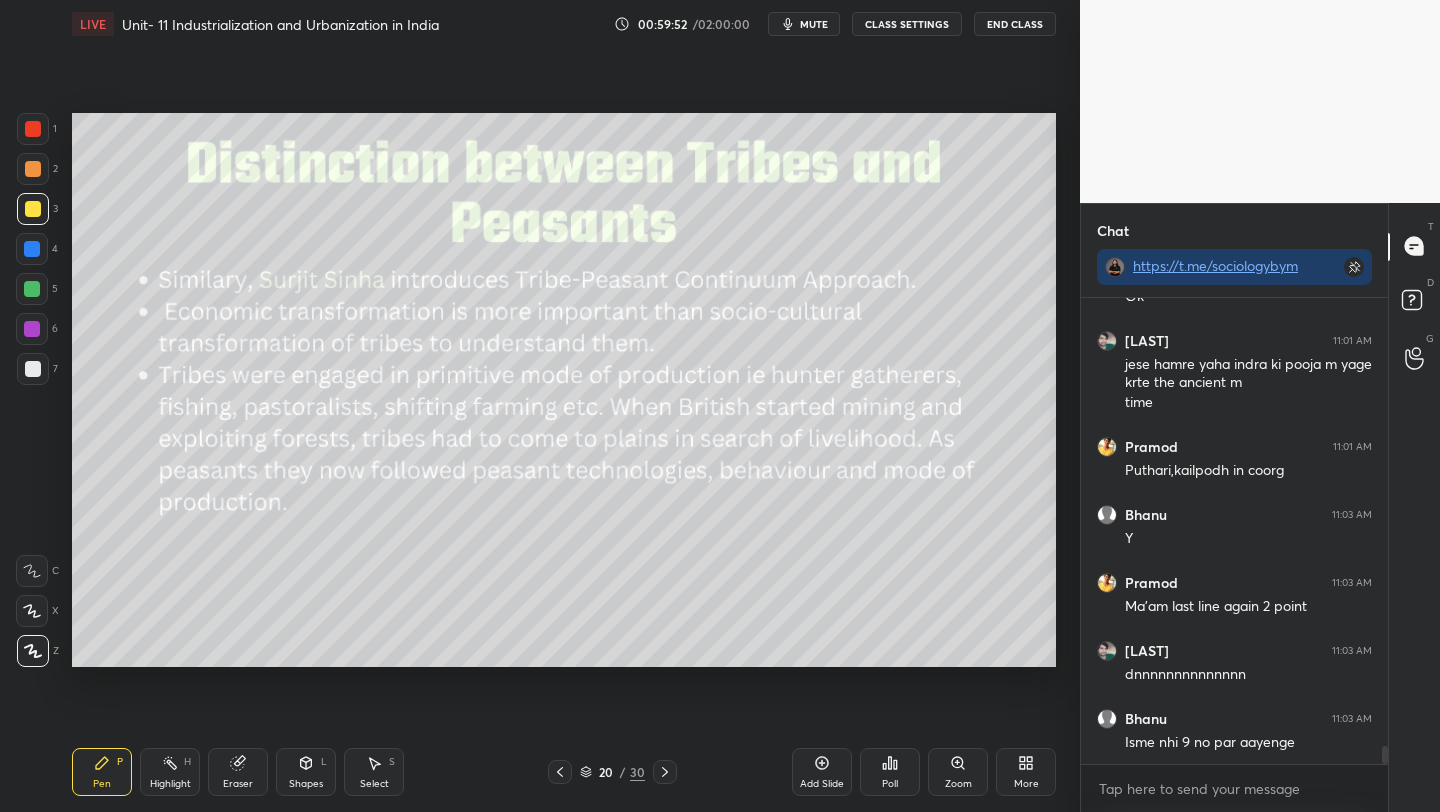 click on "Add Slide" at bounding box center [822, 784] 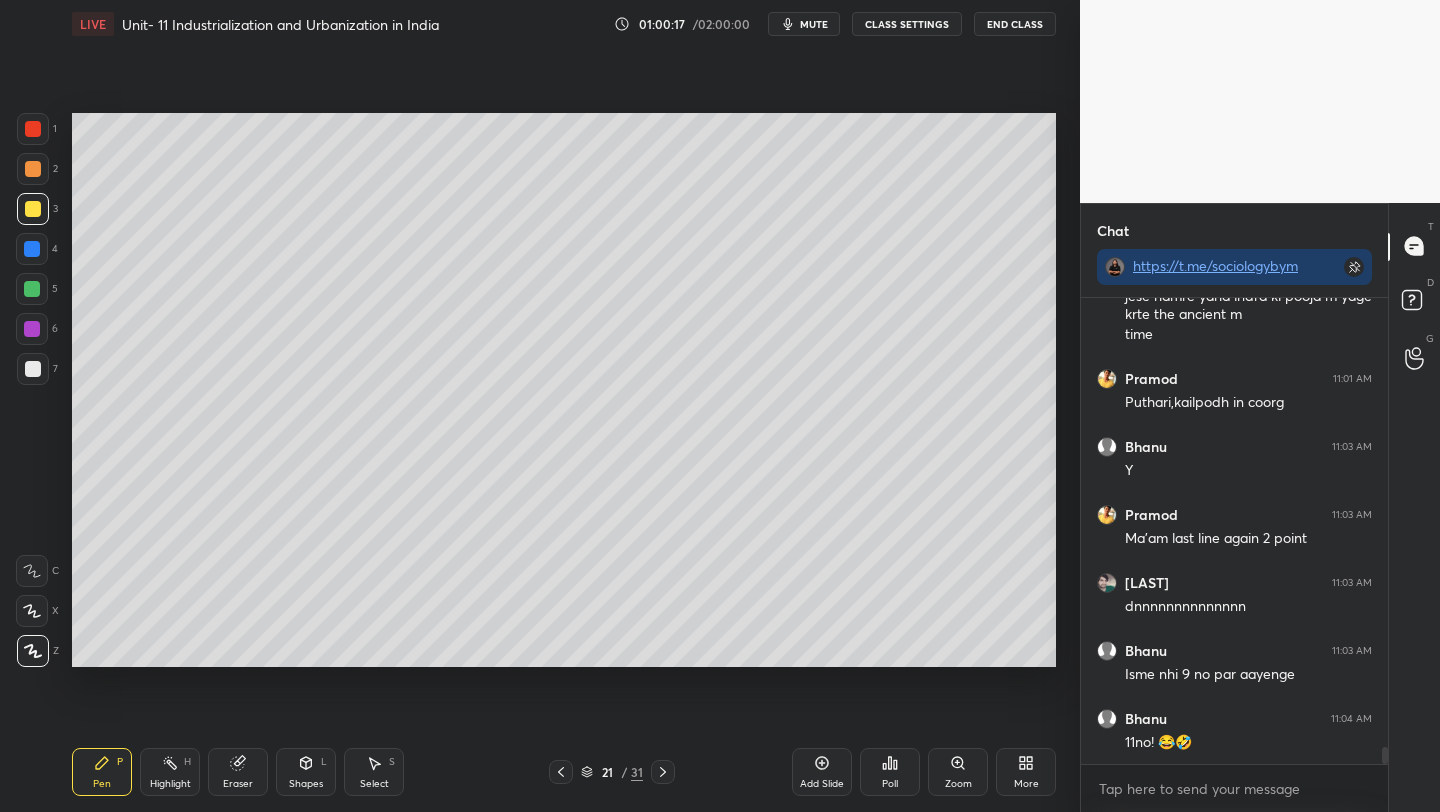 drag, startPoint x: 32, startPoint y: 287, endPoint x: 41, endPoint y: 292, distance: 10.29563 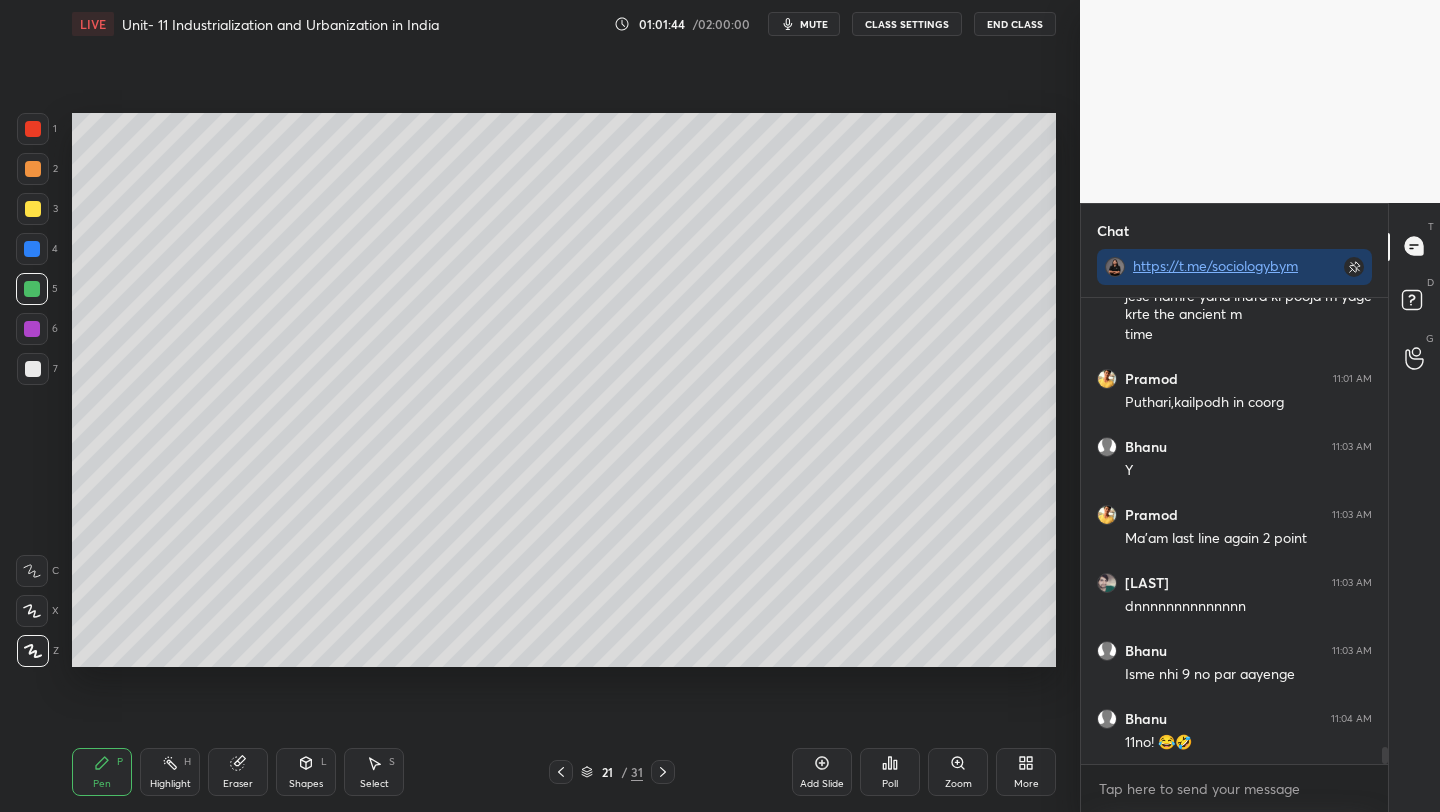 click 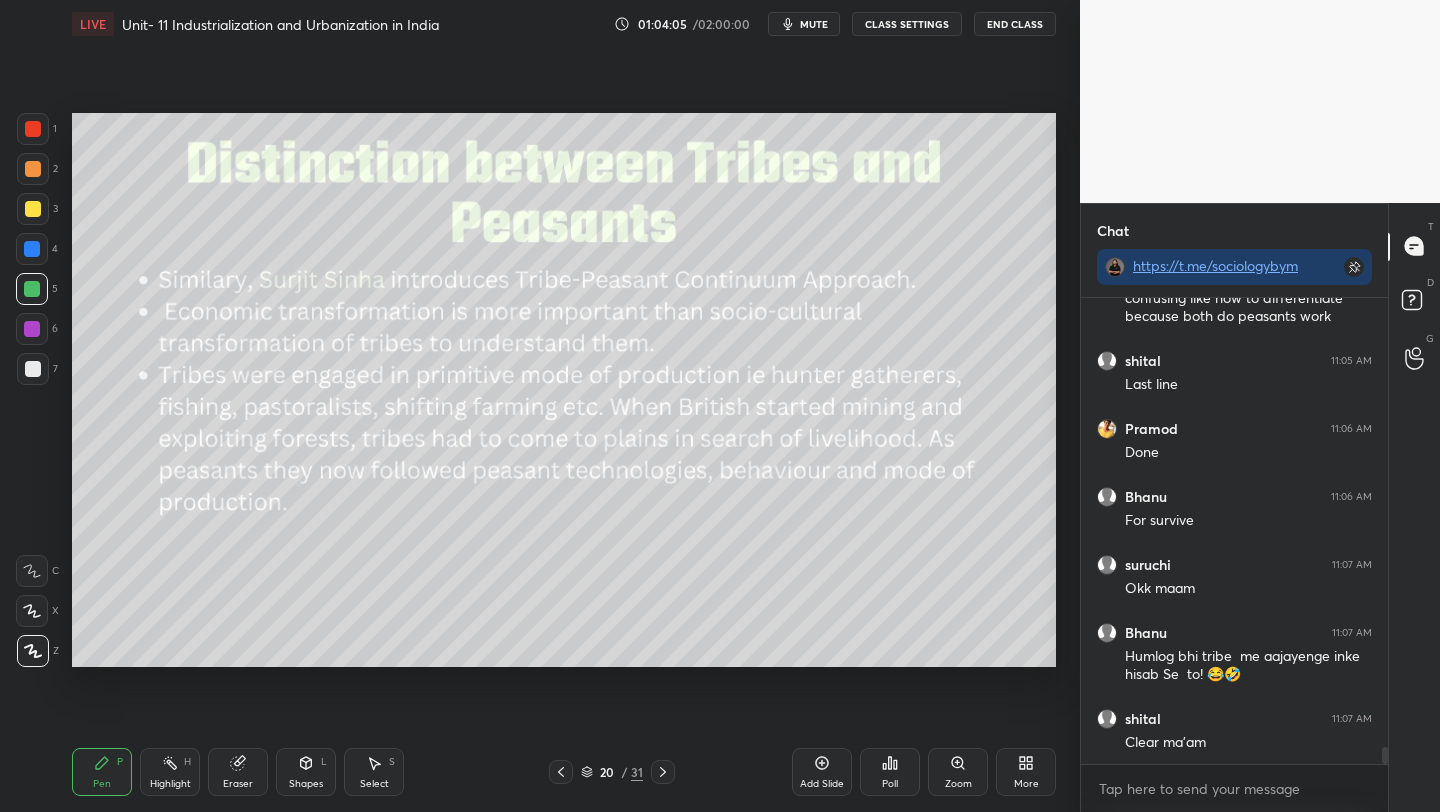 scroll, scrollTop: 12688, scrollLeft: 0, axis: vertical 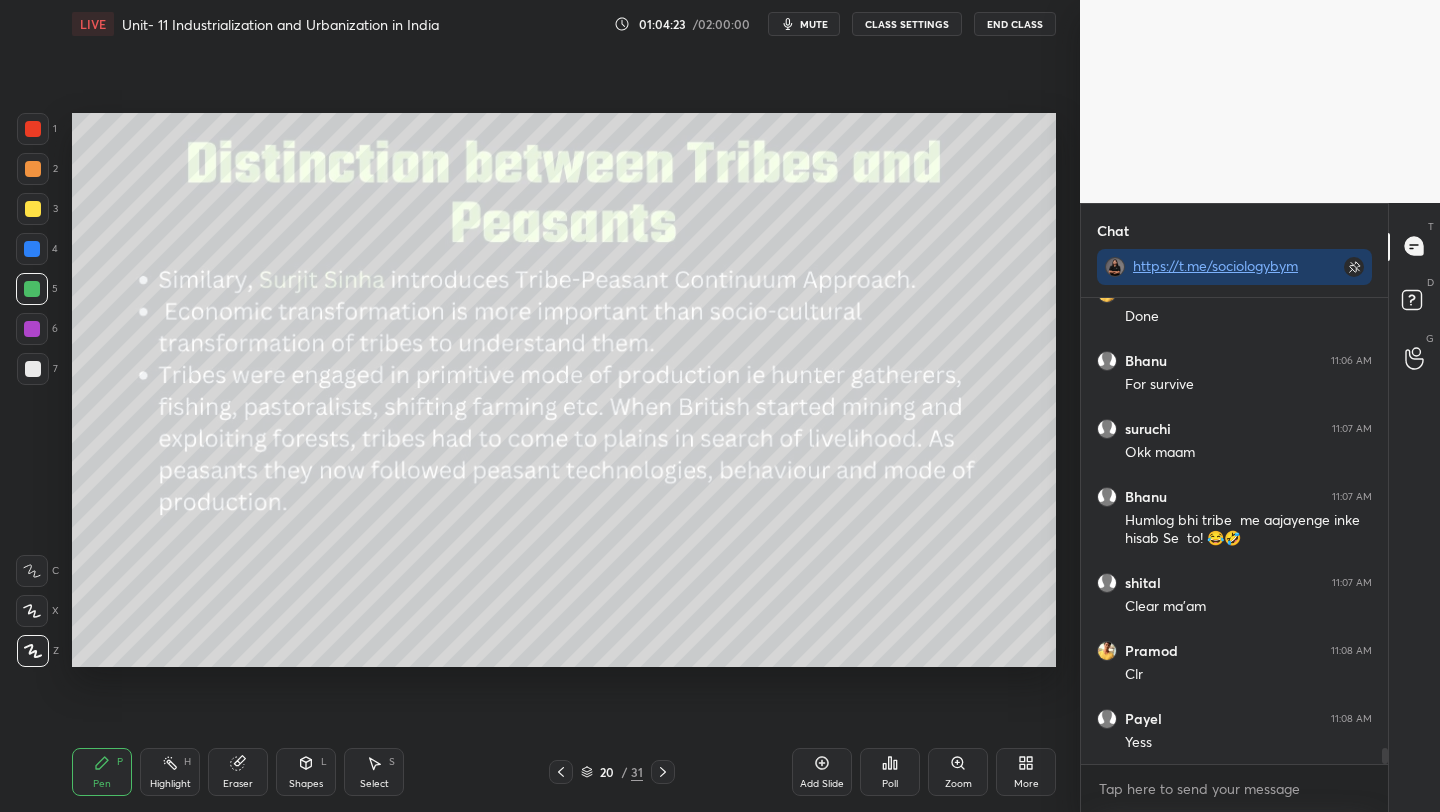 click 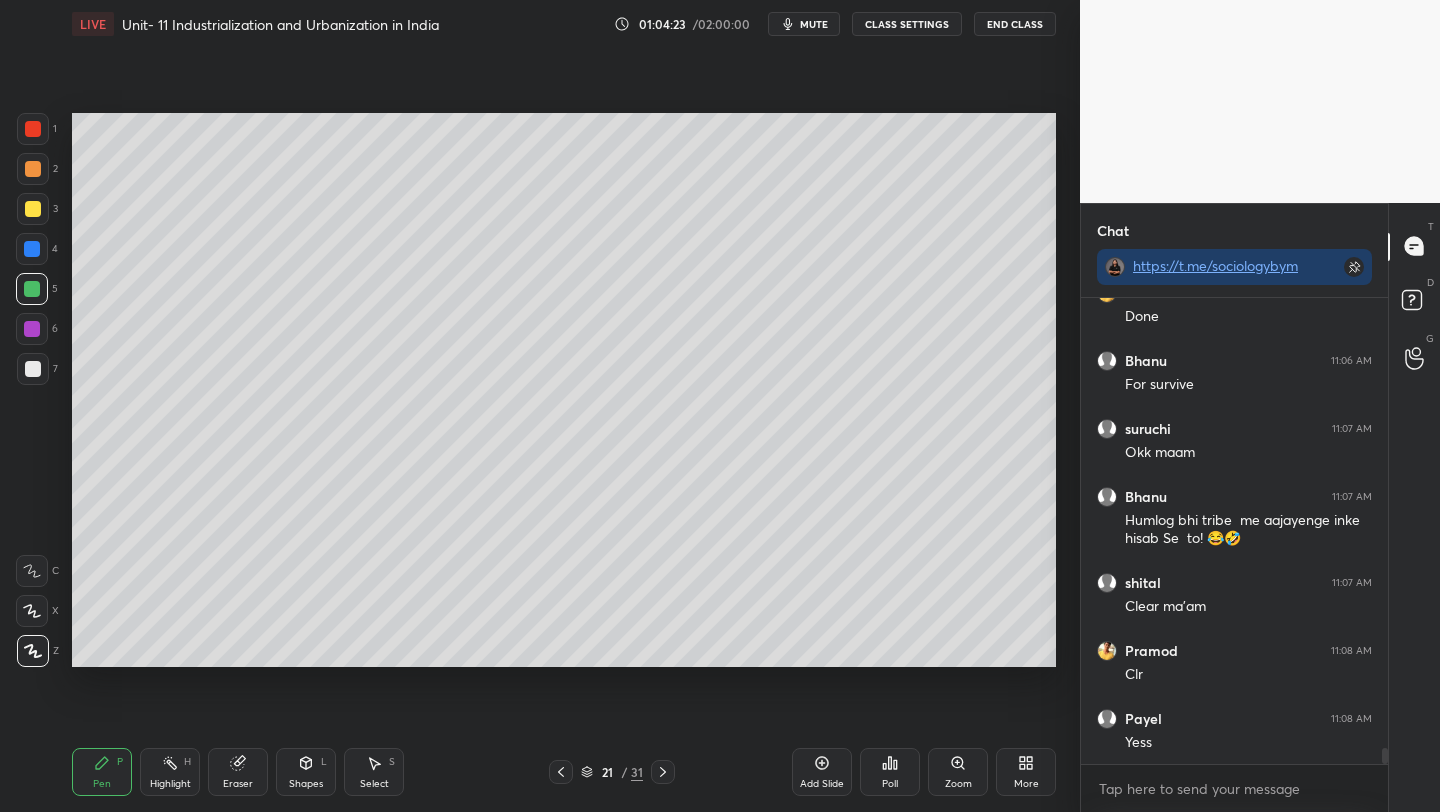 click 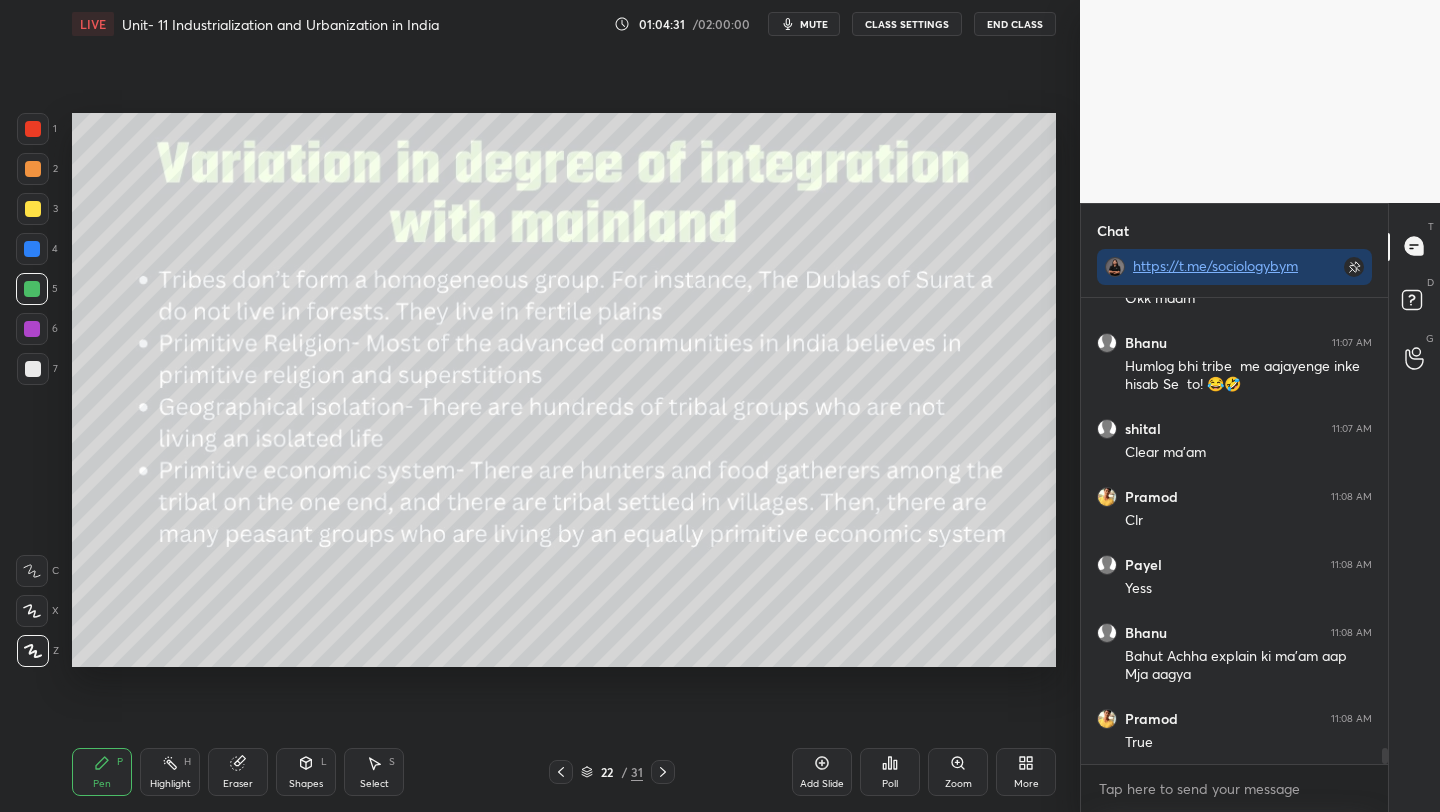 scroll, scrollTop: 12978, scrollLeft: 0, axis: vertical 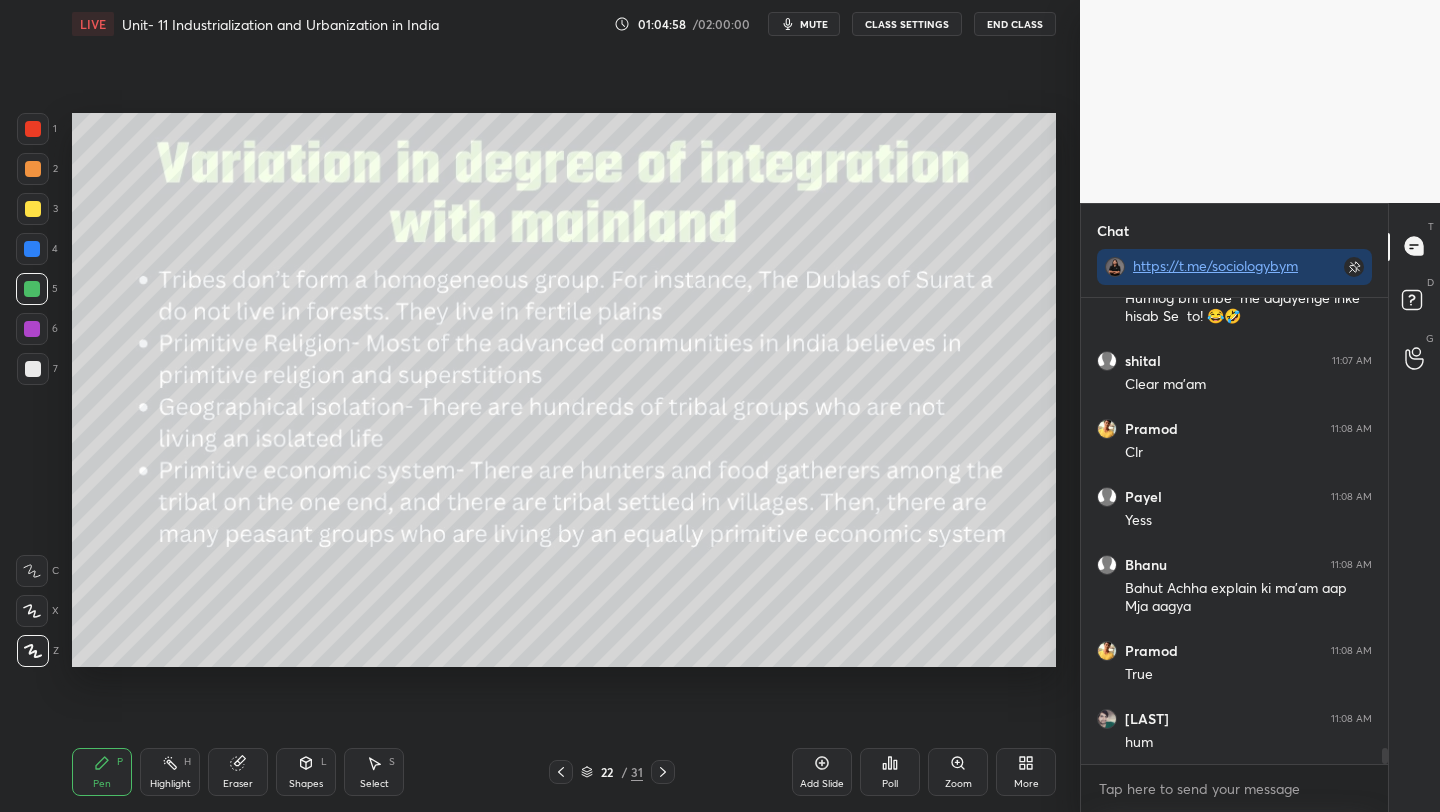click on "mute" at bounding box center [814, 24] 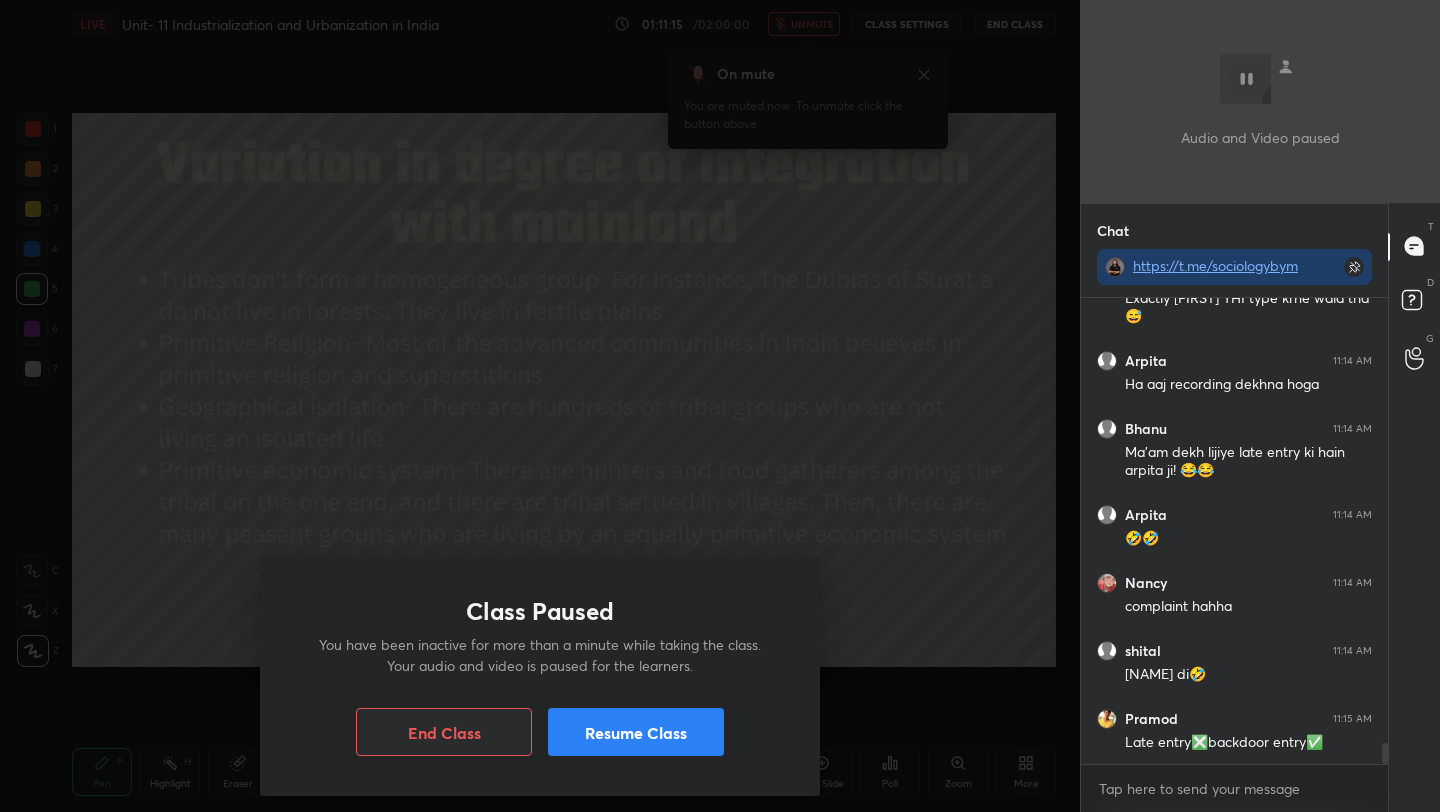 scroll, scrollTop: 9806, scrollLeft: 0, axis: vertical 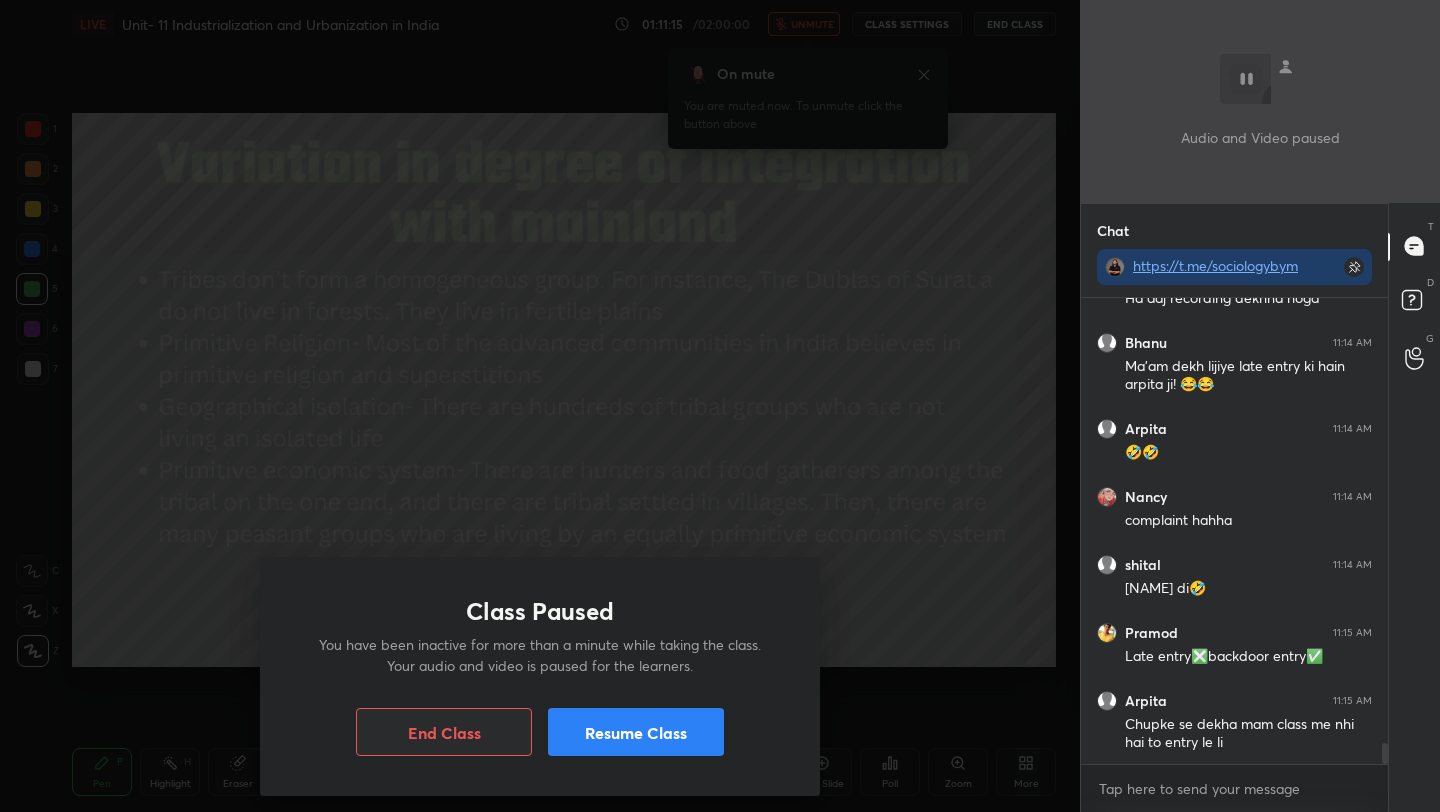 click on "Resume Class" at bounding box center [636, 732] 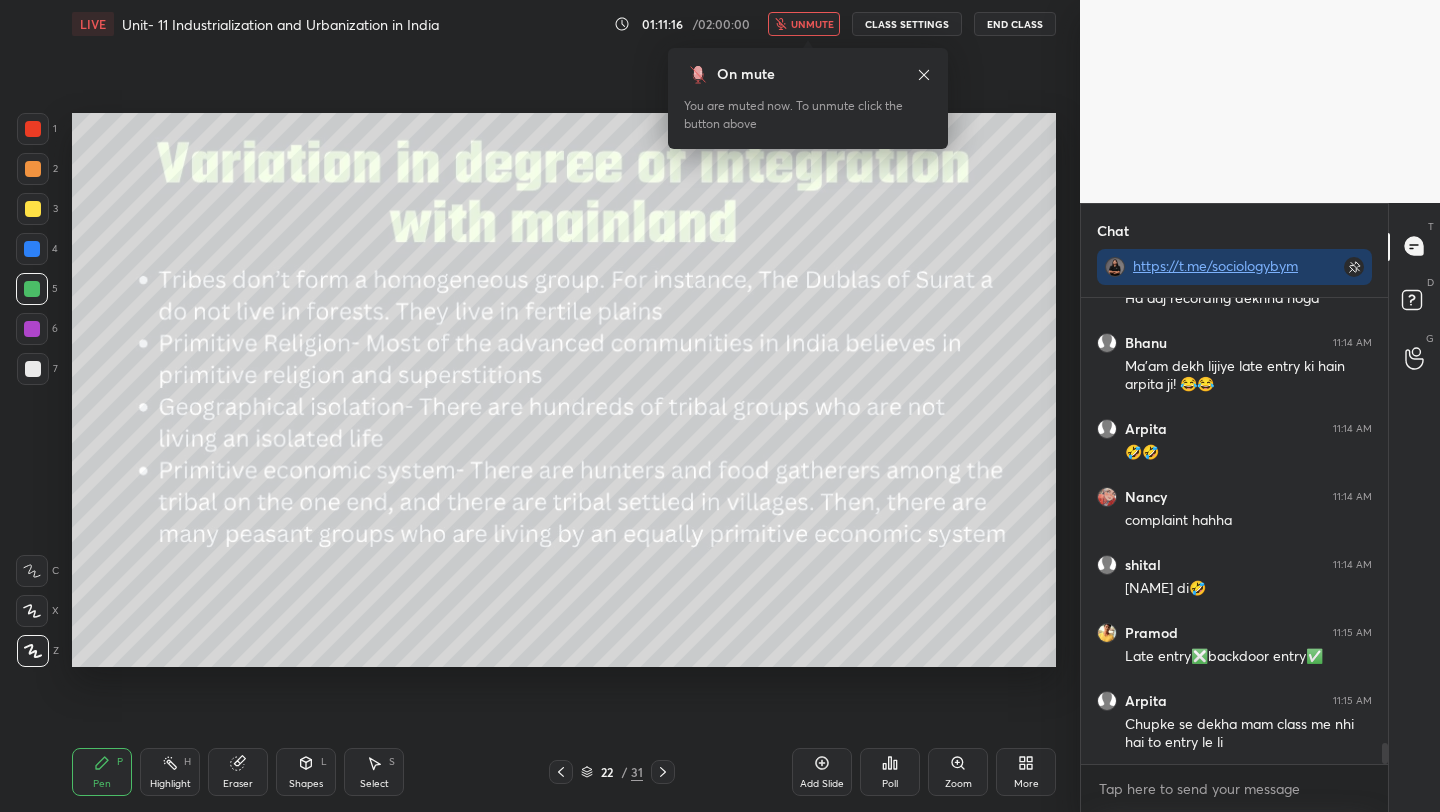 scroll, scrollTop: 9874, scrollLeft: 0, axis: vertical 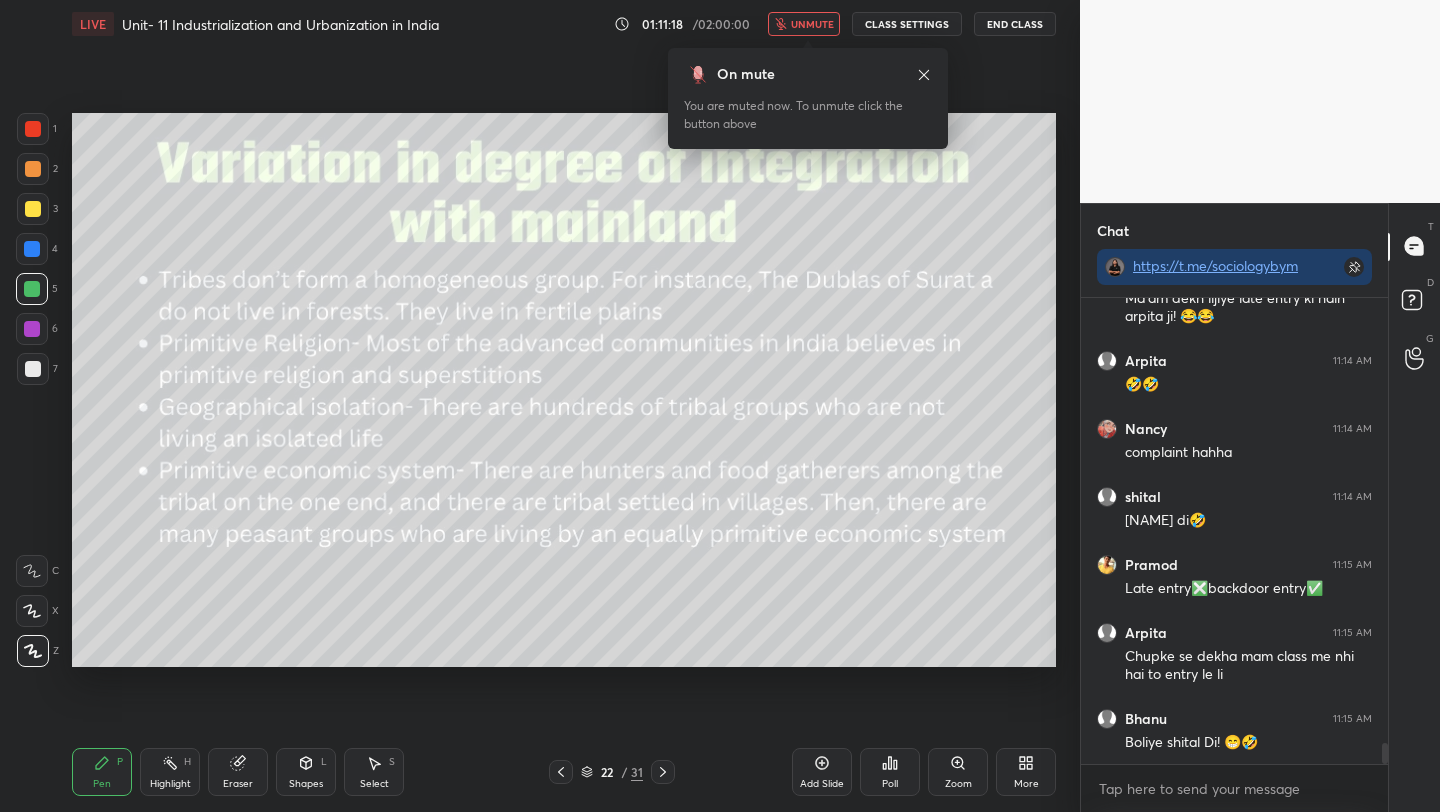 click on "unmute" at bounding box center [812, 24] 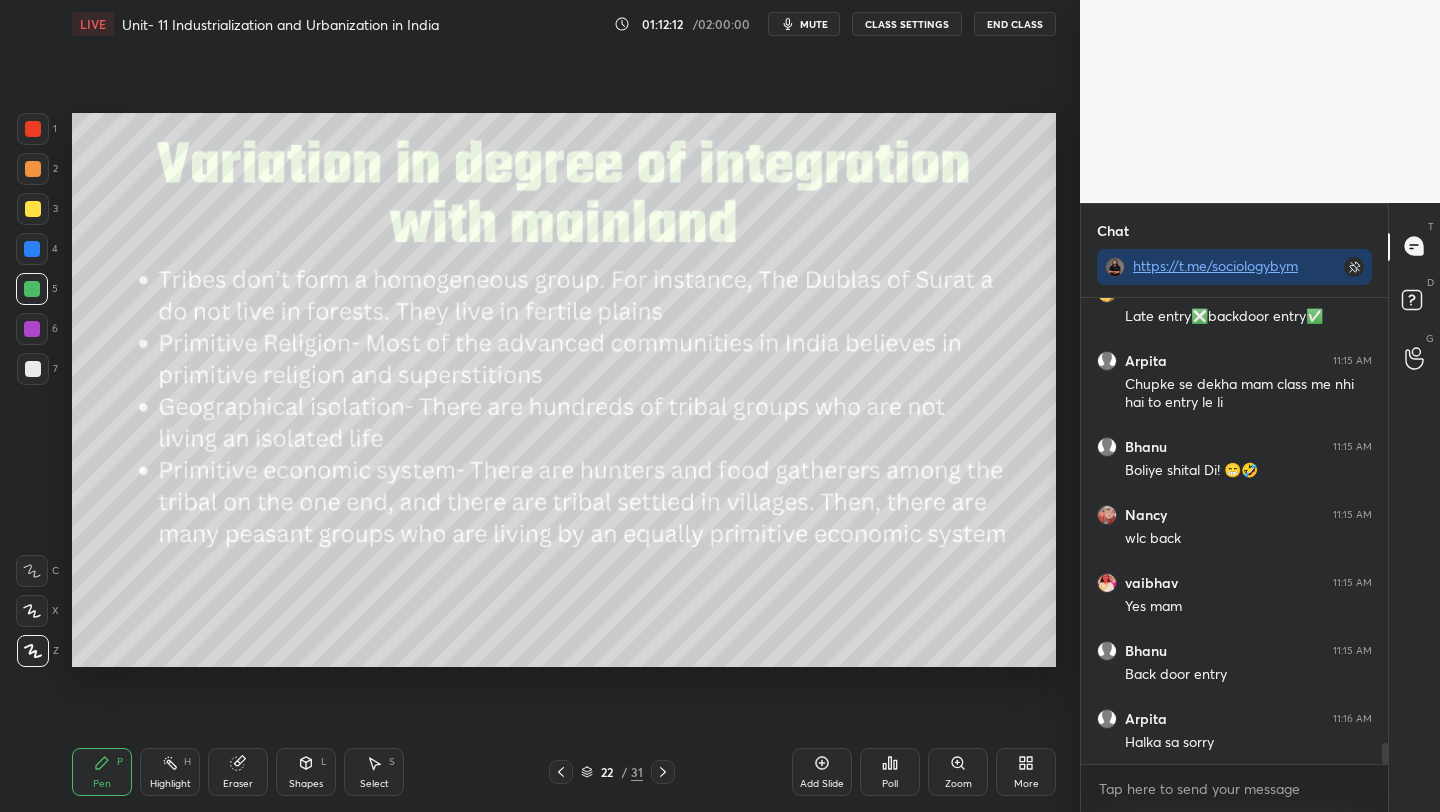 scroll, scrollTop: 10214, scrollLeft: 0, axis: vertical 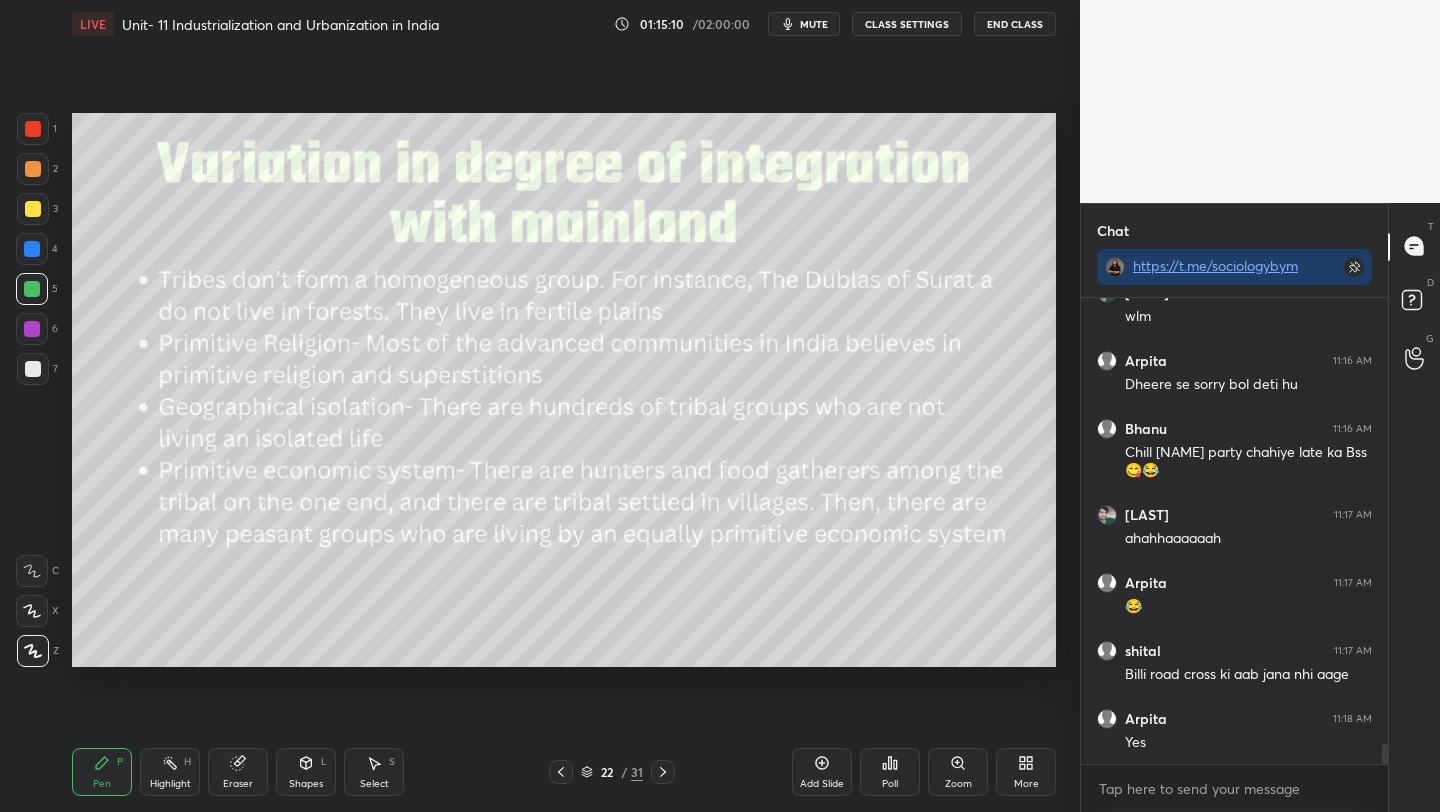 click 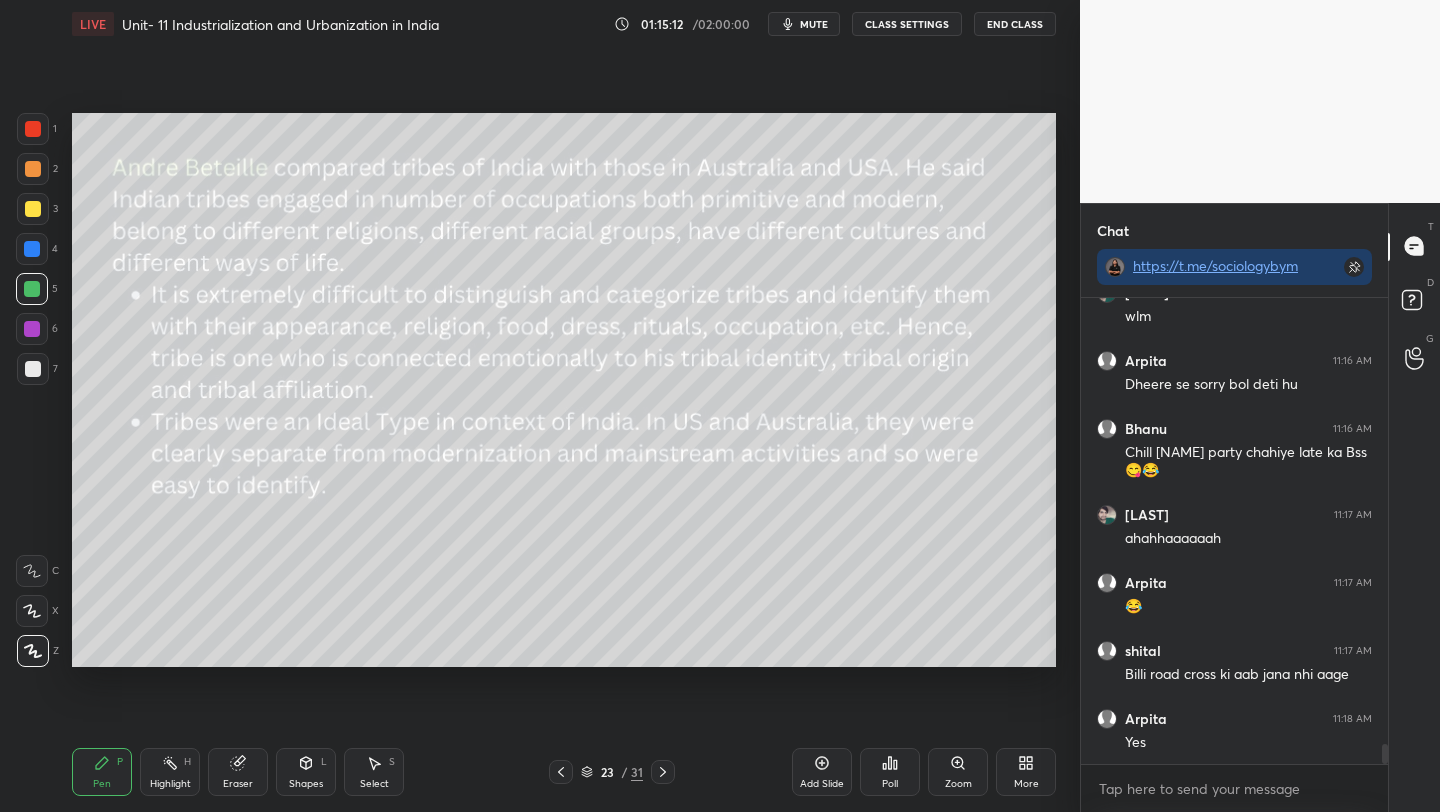 drag, startPoint x: 557, startPoint y: 770, endPoint x: 572, endPoint y: 780, distance: 18.027756 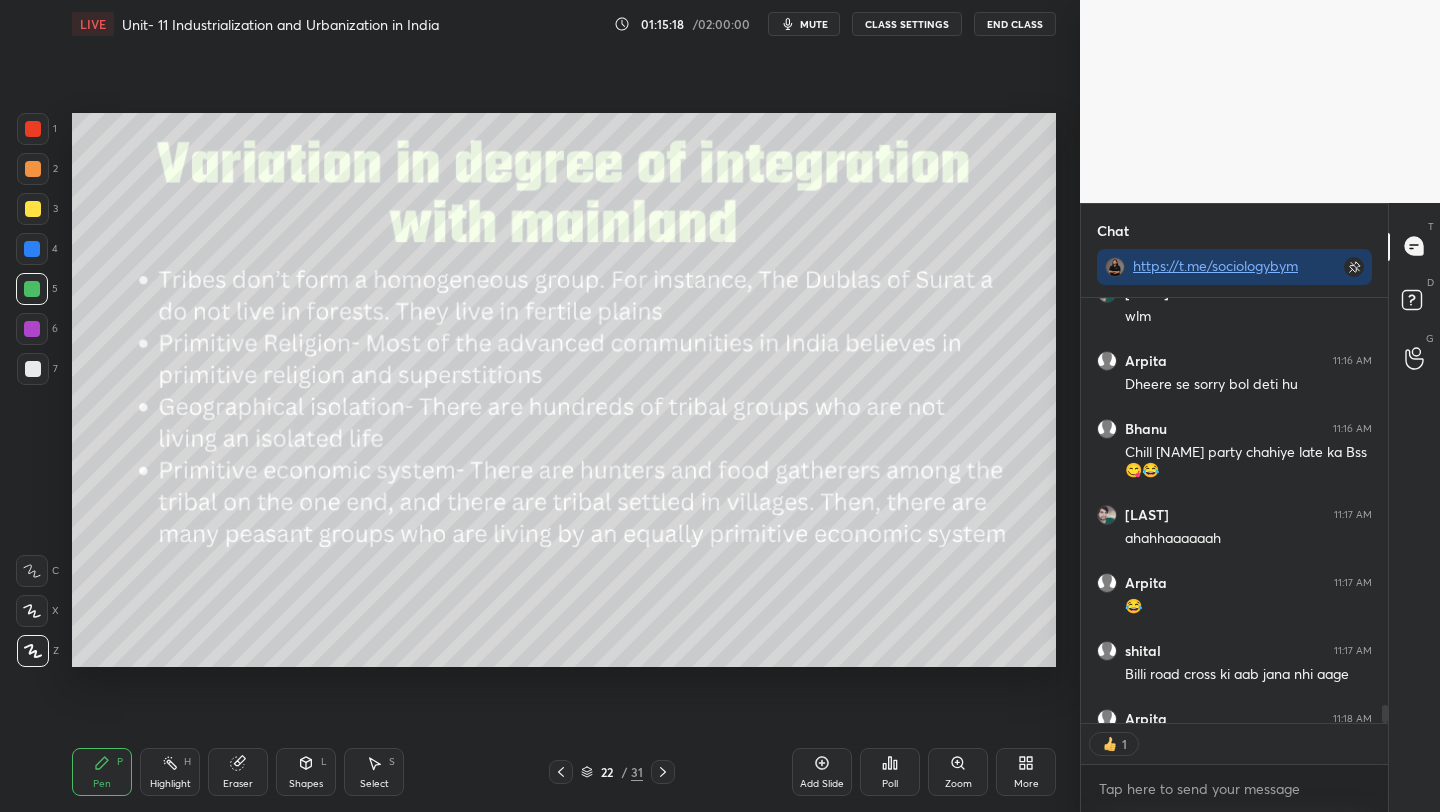 scroll, scrollTop: 419, scrollLeft: 301, axis: both 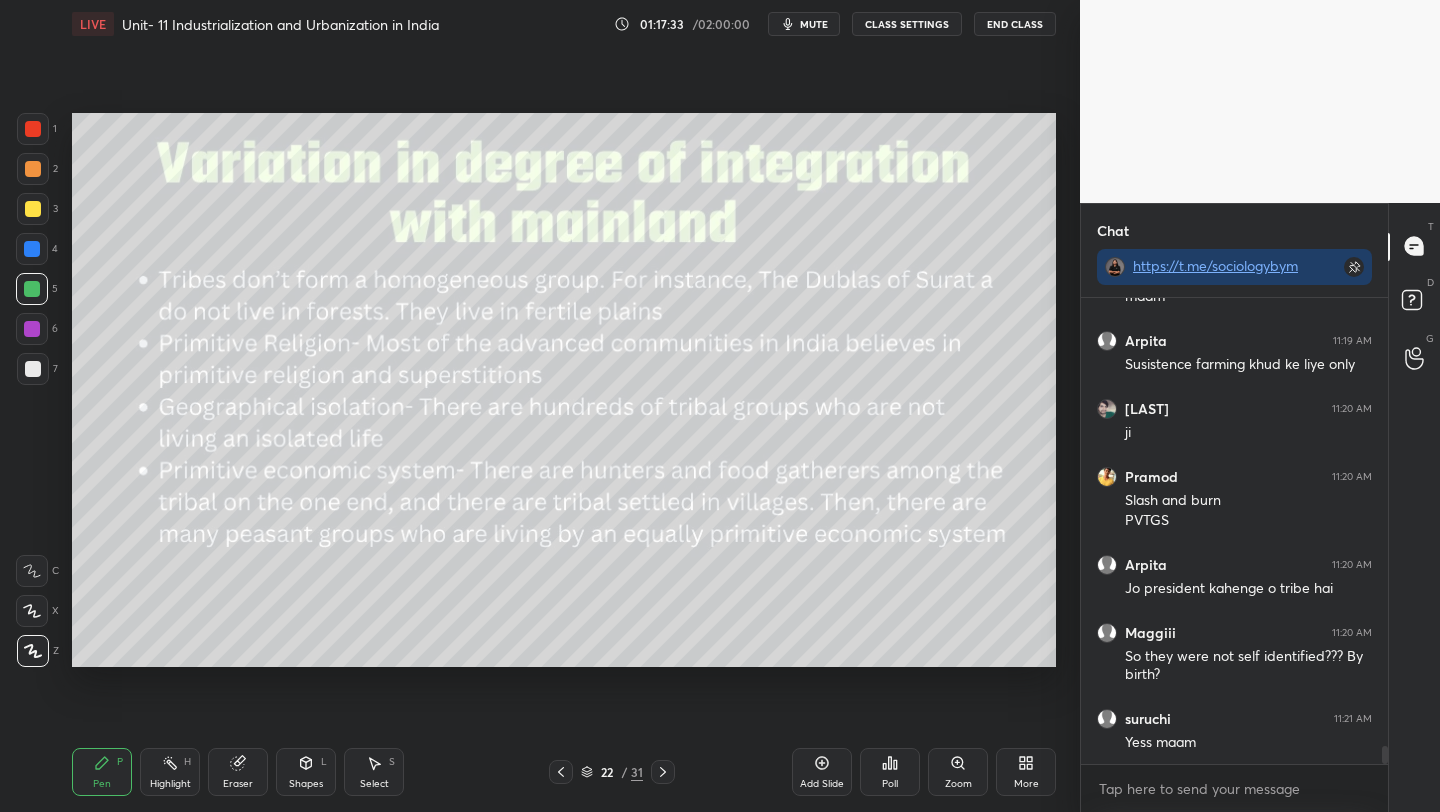 click 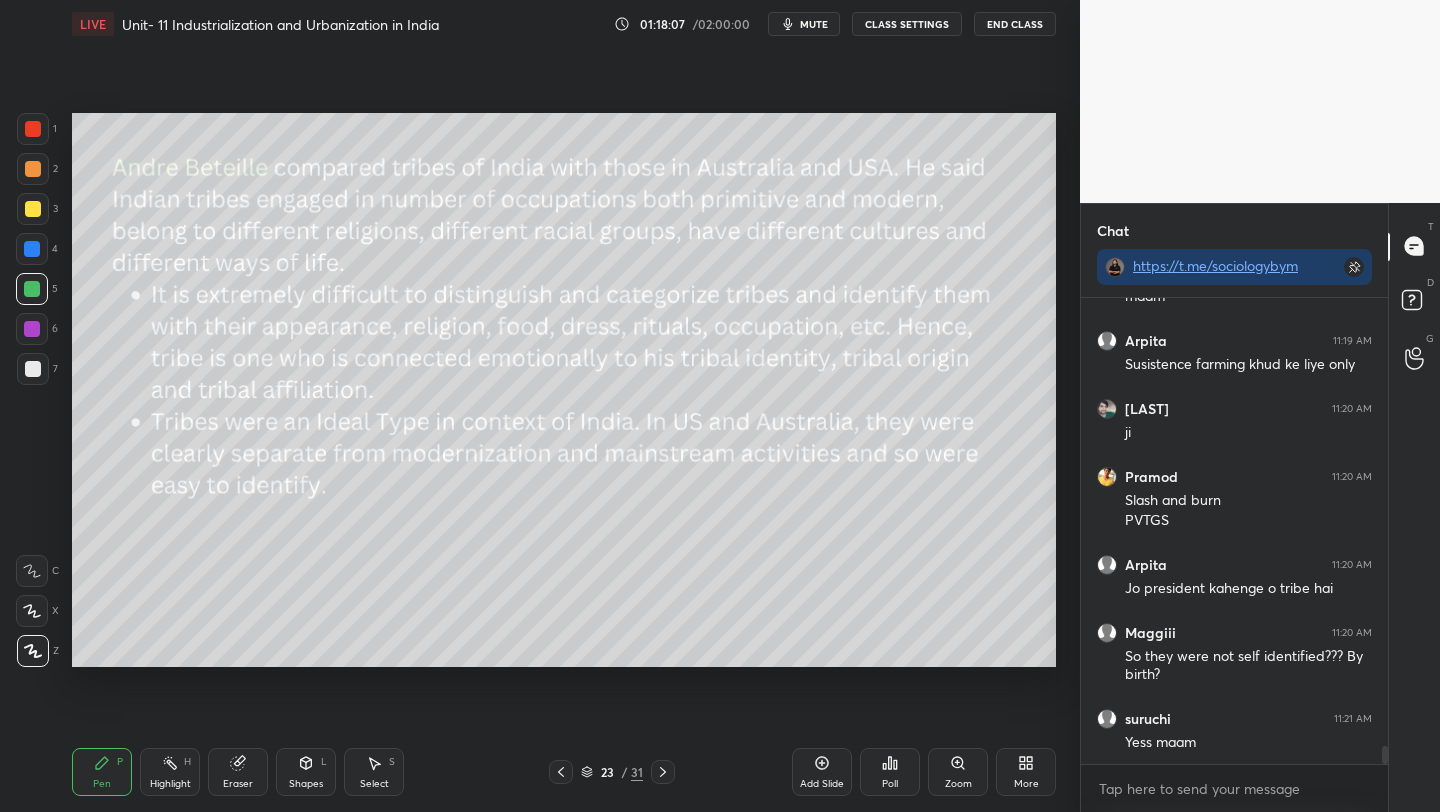 click on "Pen P Highlight H Eraser Shapes L Select S 23 / 31 Add Slide Poll Zoom More" at bounding box center [564, 772] 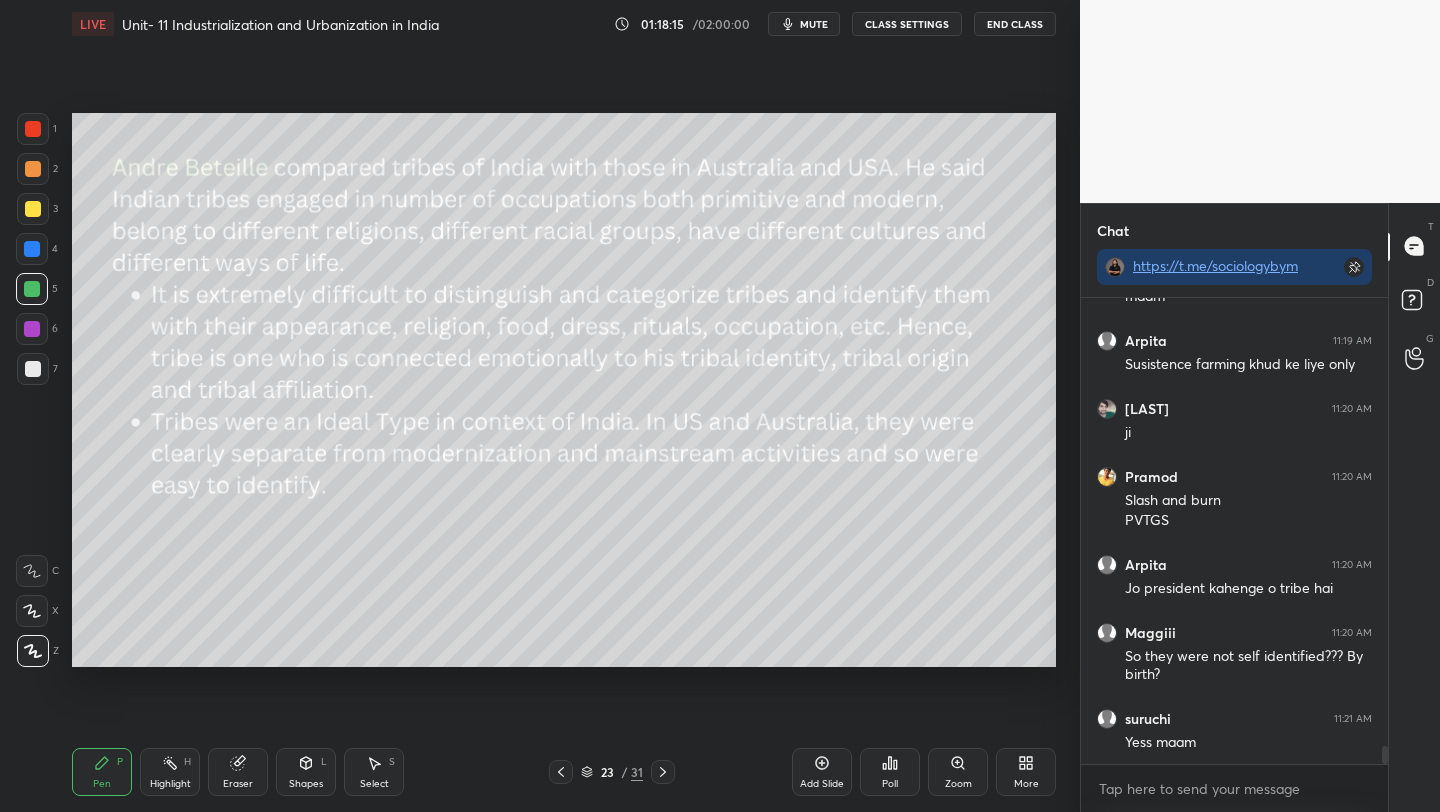 scroll, scrollTop: 11716, scrollLeft: 0, axis: vertical 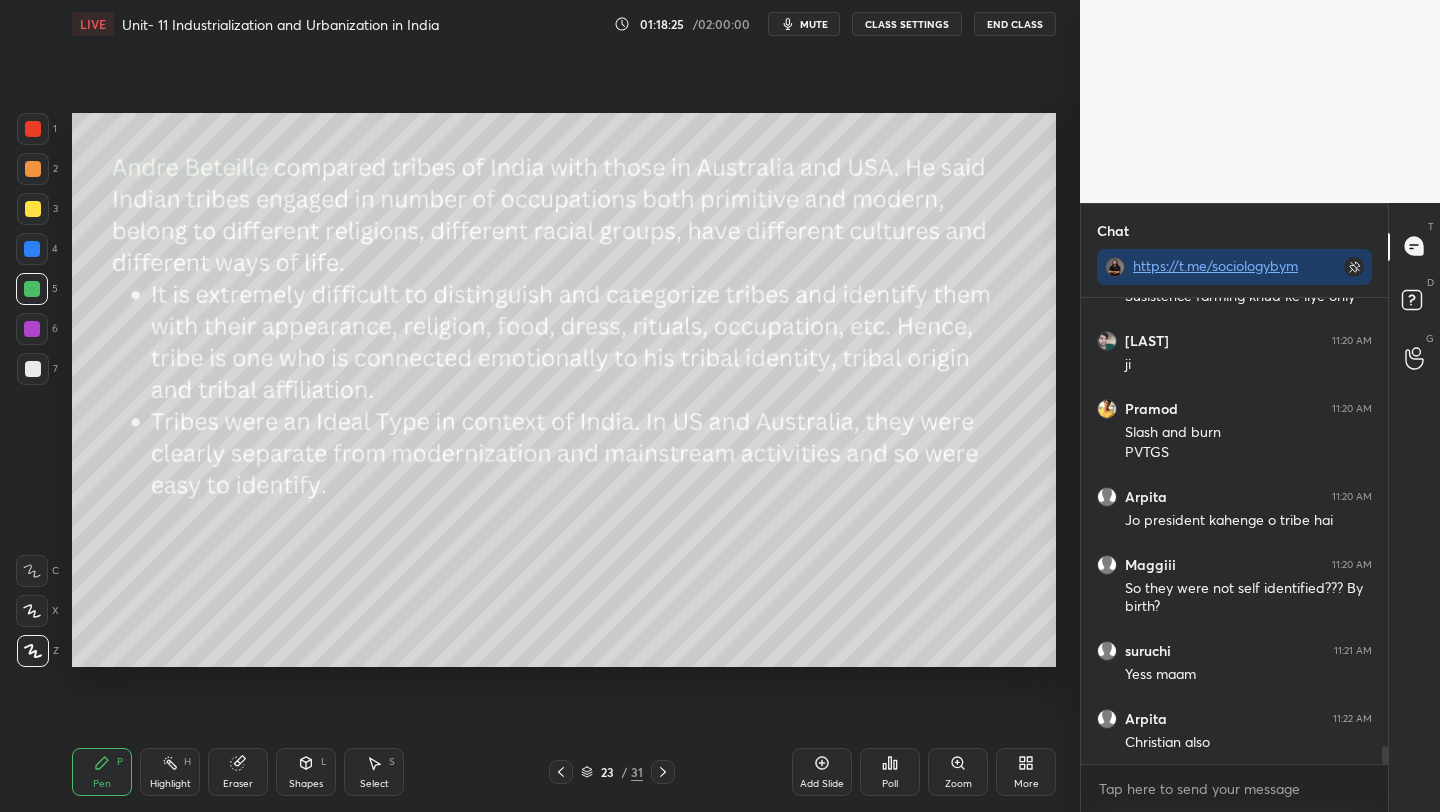 drag, startPoint x: 511, startPoint y: 670, endPoint x: 356, endPoint y: 674, distance: 155.0516 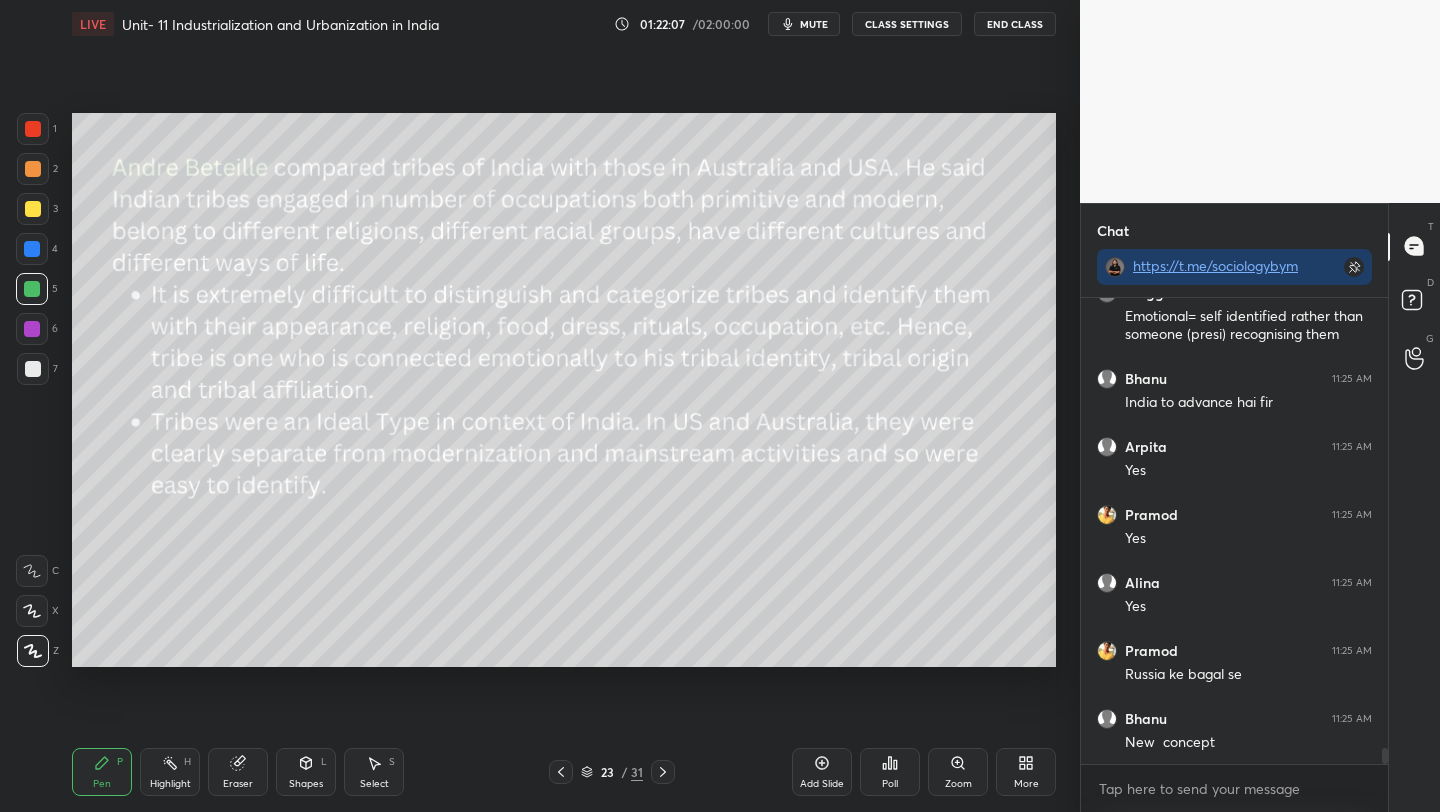 scroll, scrollTop: 12896, scrollLeft: 0, axis: vertical 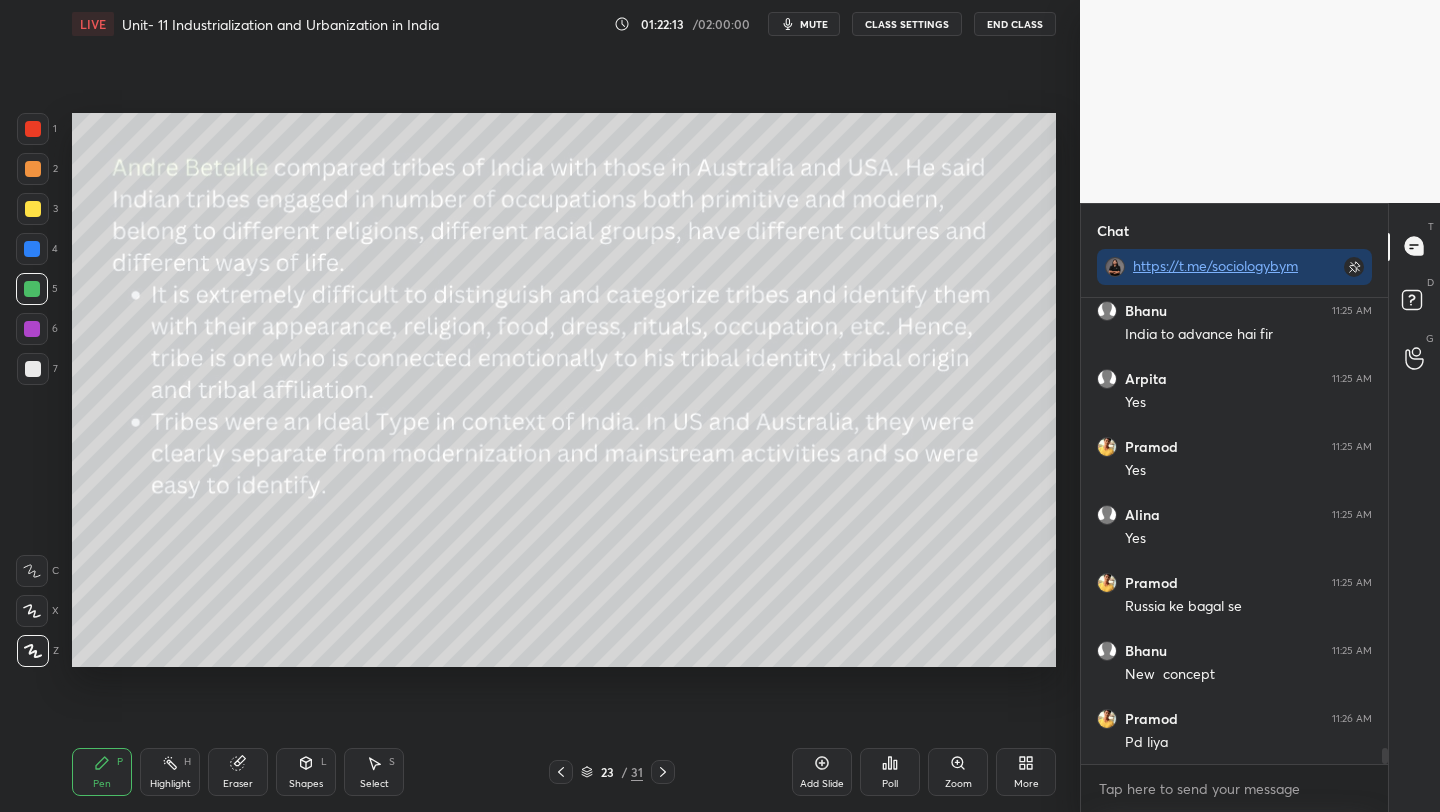 drag, startPoint x: 236, startPoint y: 771, endPoint x: 249, endPoint y: 773, distance: 13.152946 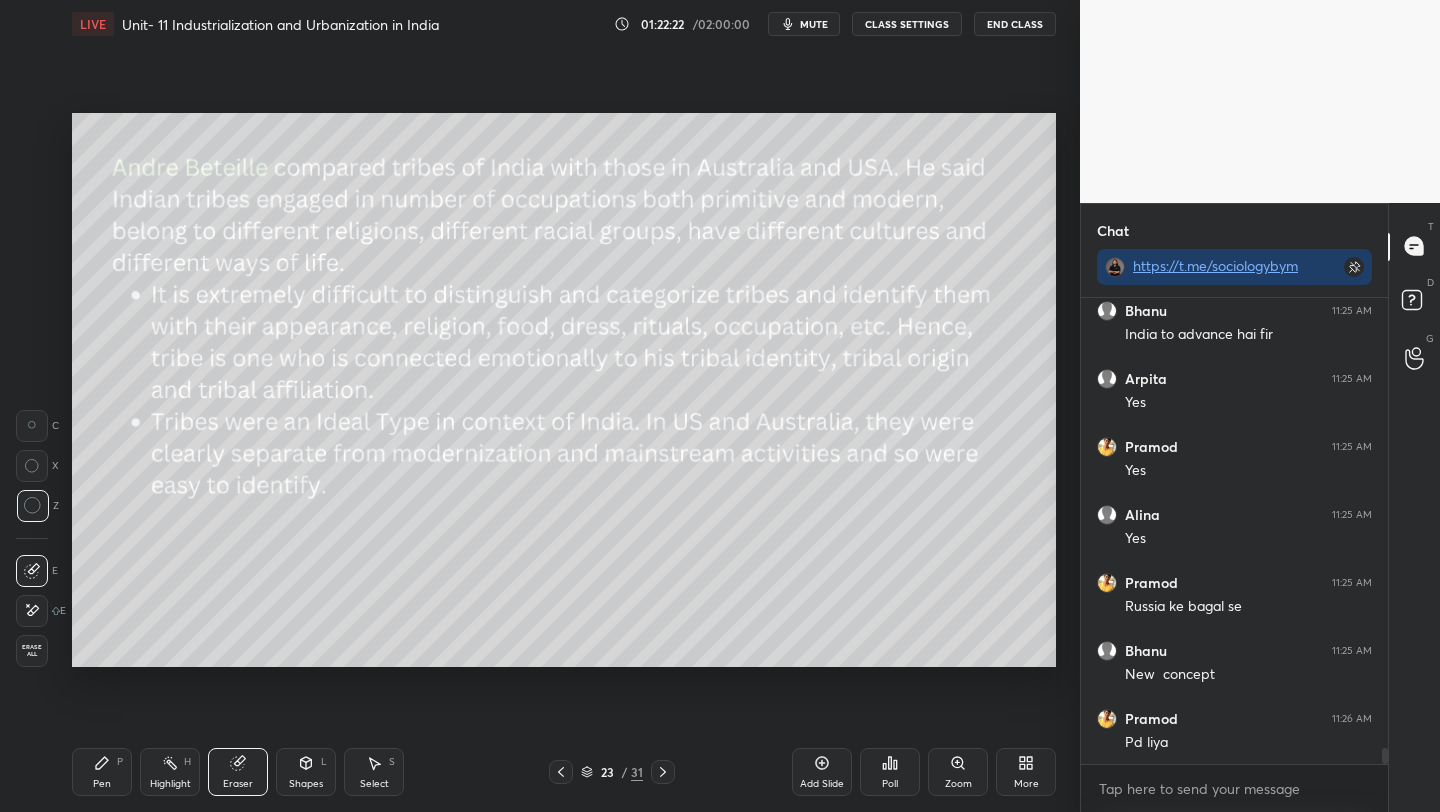 click on "Pen P" at bounding box center (102, 772) 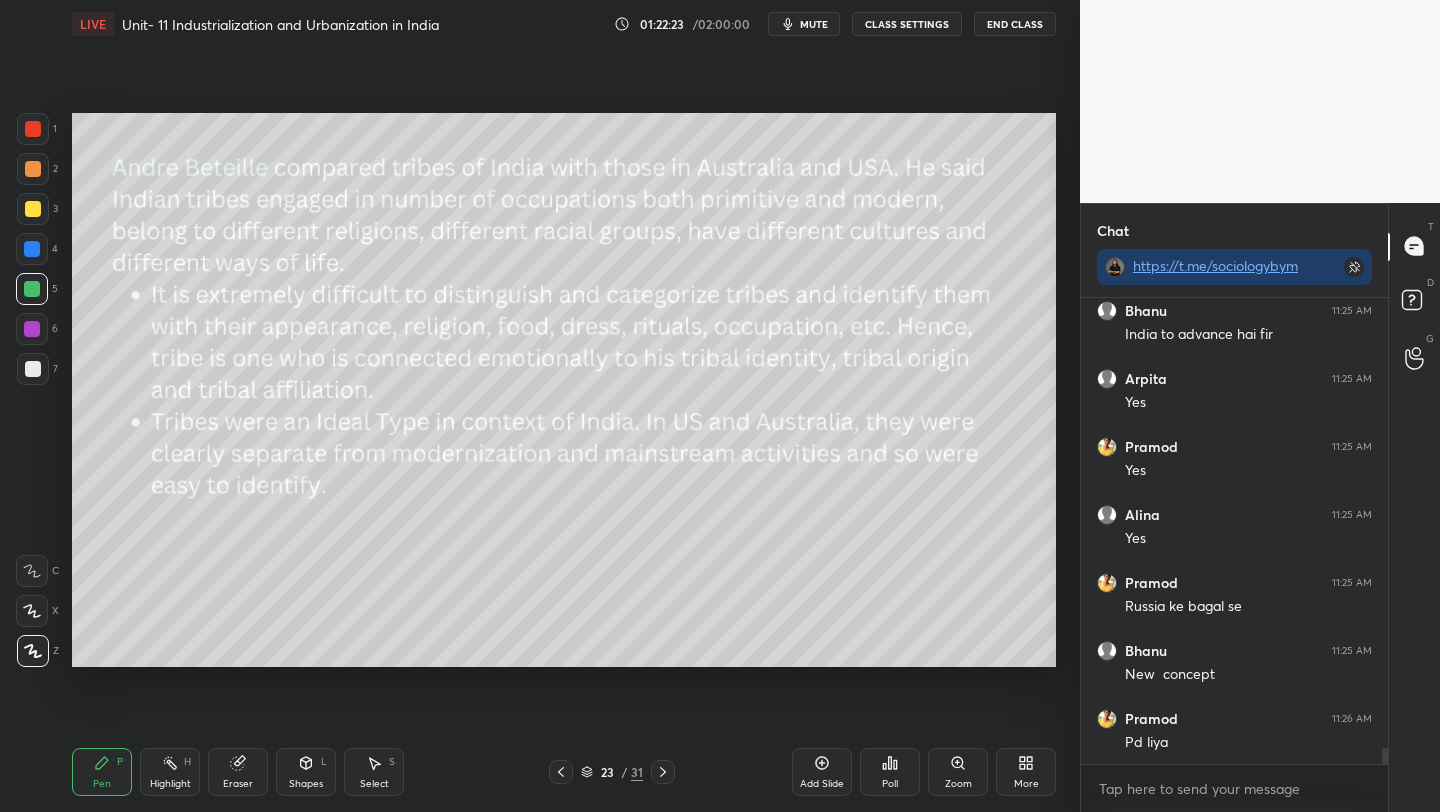 drag, startPoint x: 28, startPoint y: 209, endPoint x: 63, endPoint y: 262, distance: 63.51378 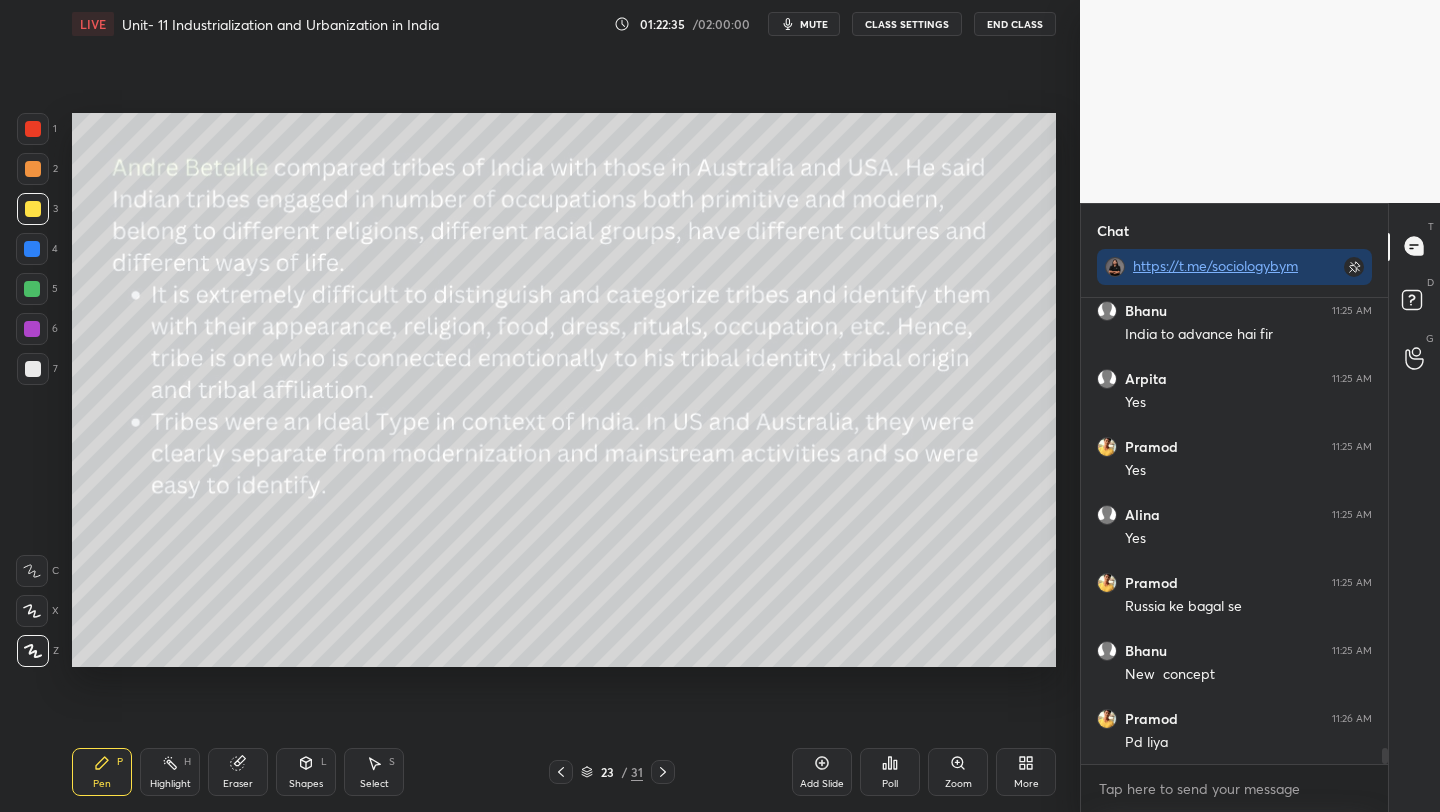 scroll, scrollTop: 12964, scrollLeft: 0, axis: vertical 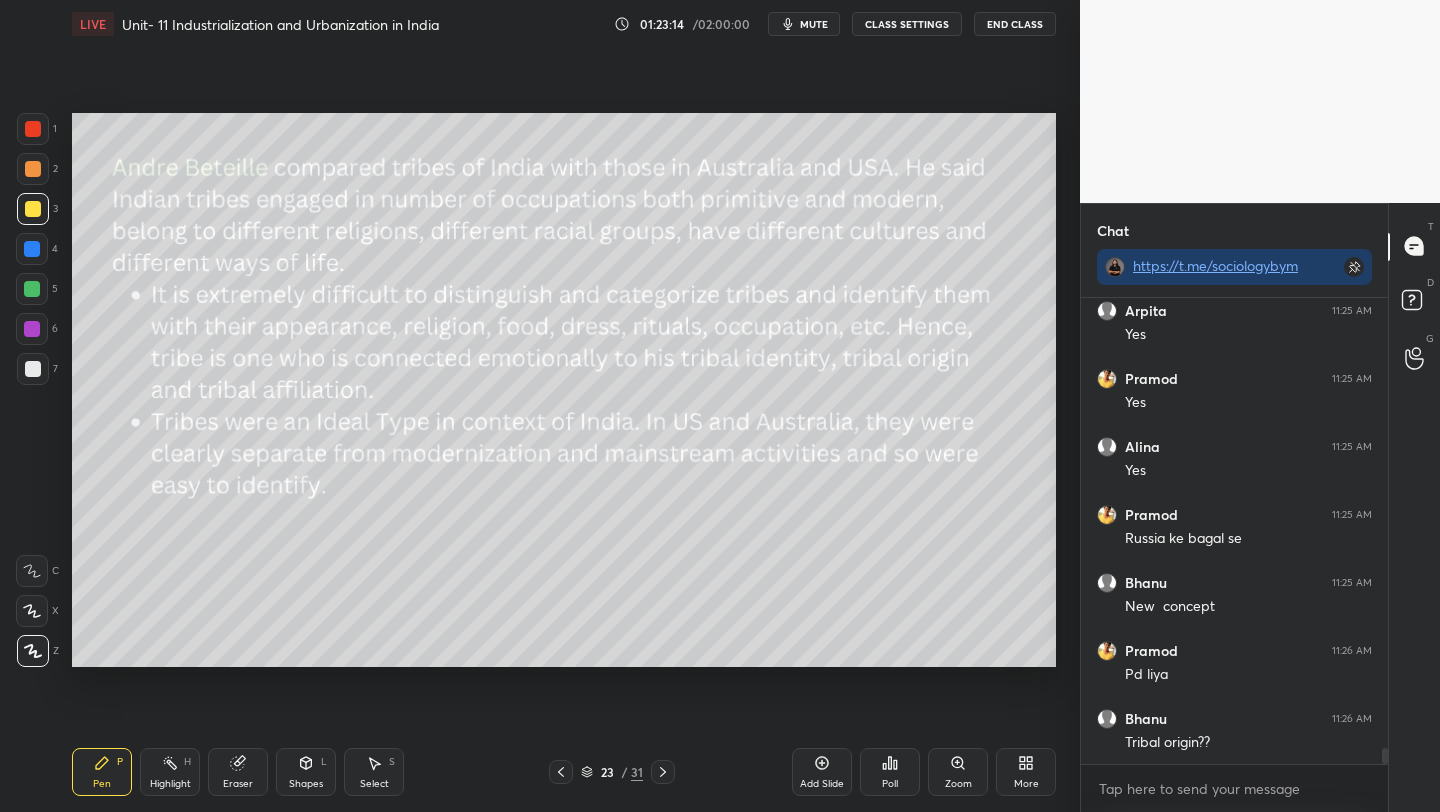 click at bounding box center (32, 249) 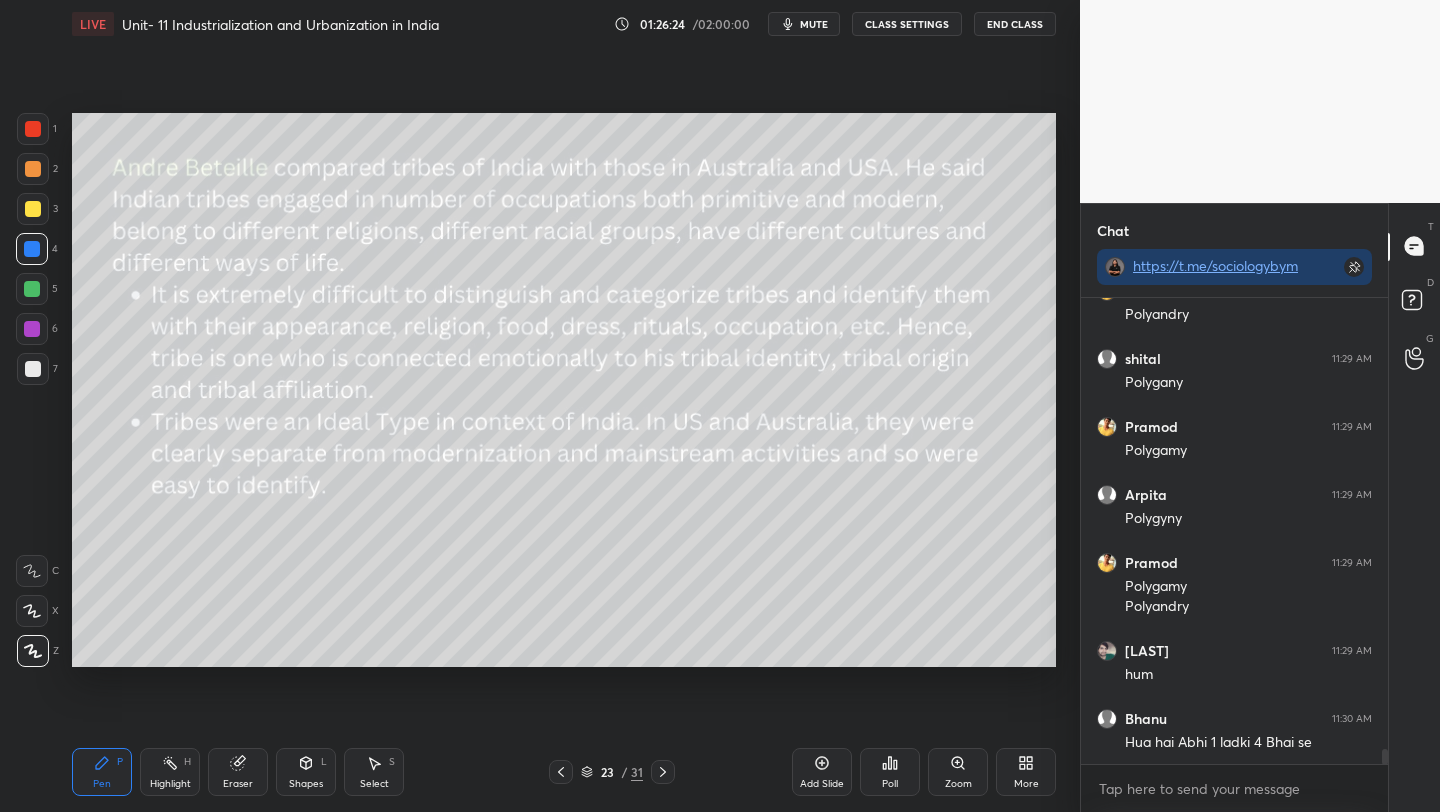 scroll, scrollTop: 14158, scrollLeft: 0, axis: vertical 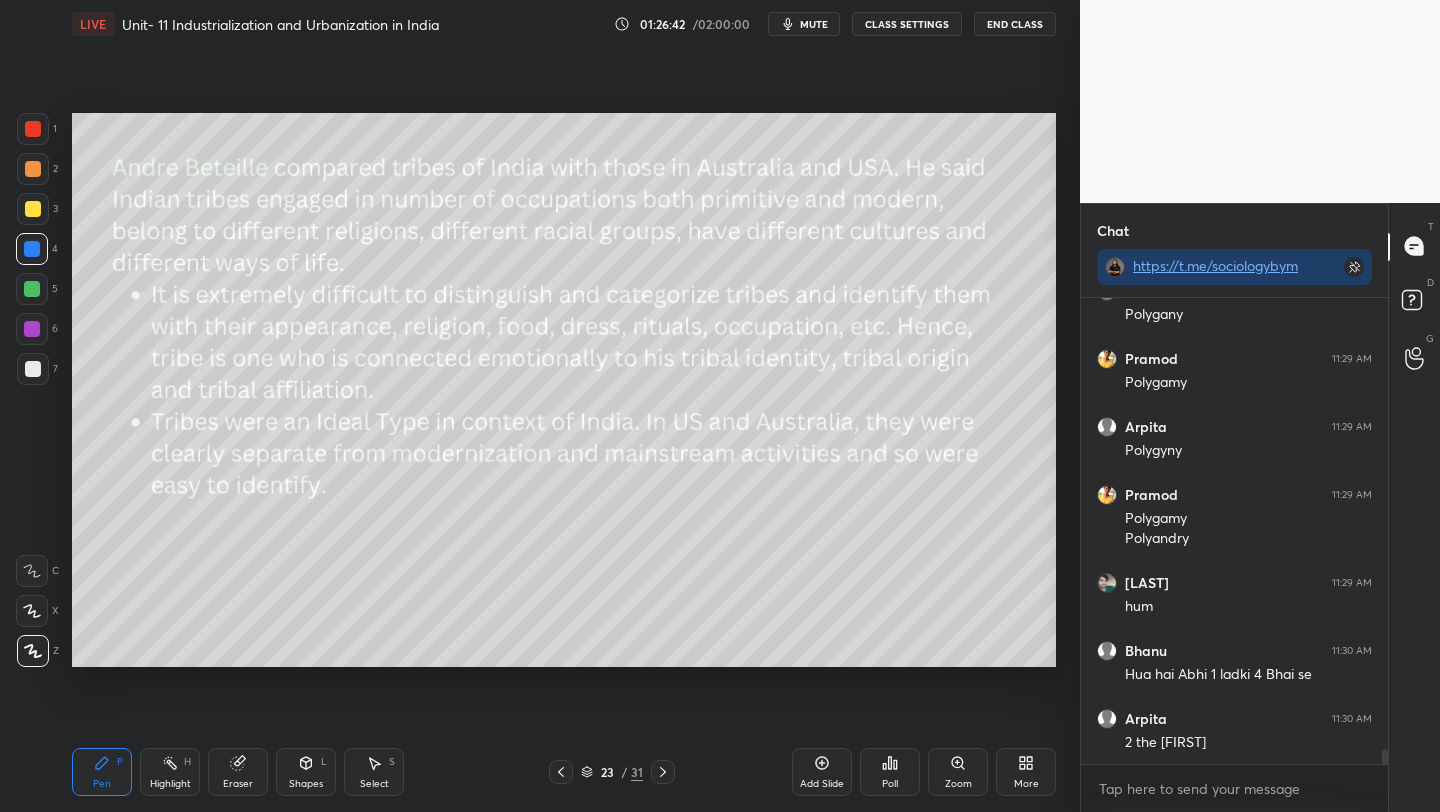 click 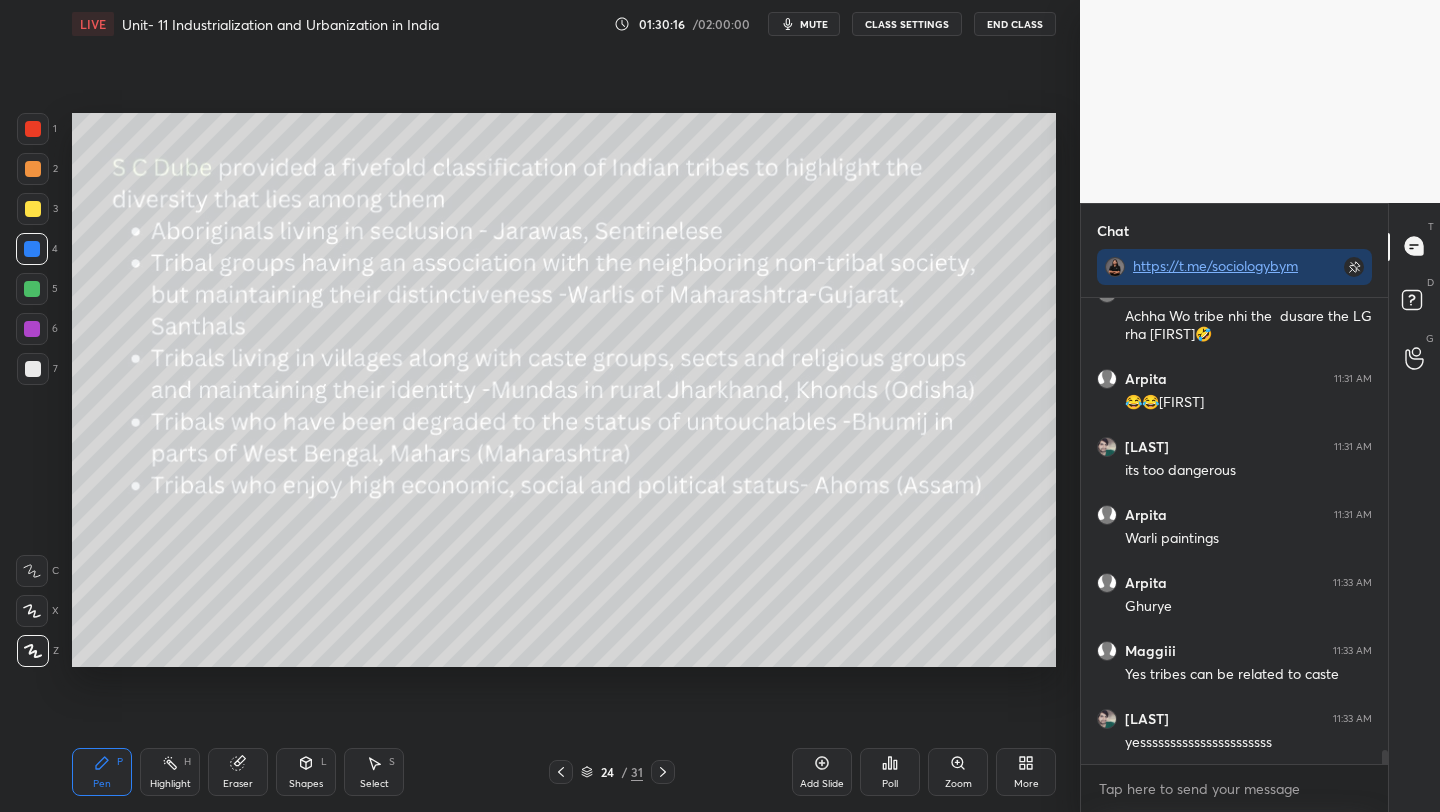 scroll, scrollTop: 14806, scrollLeft: 0, axis: vertical 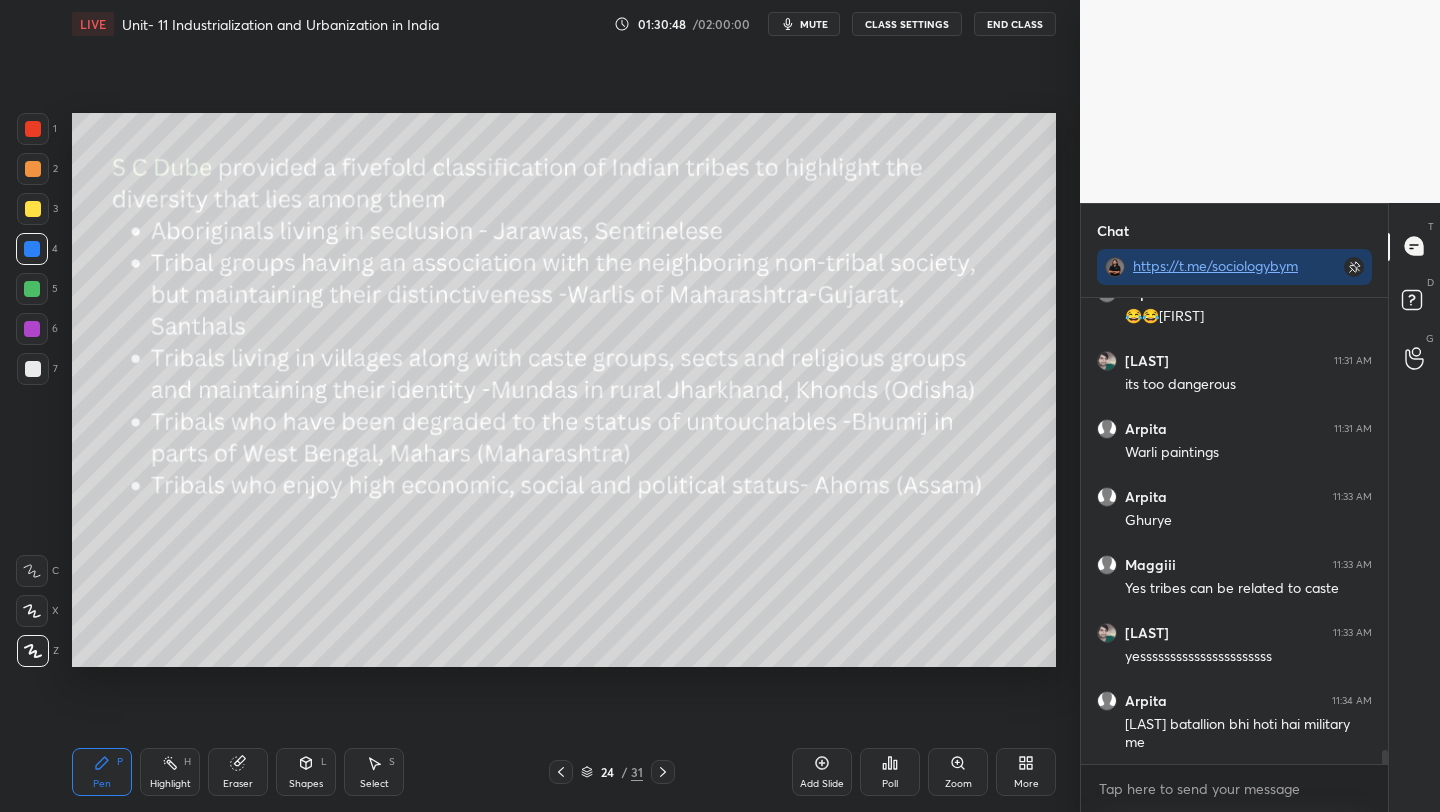 click 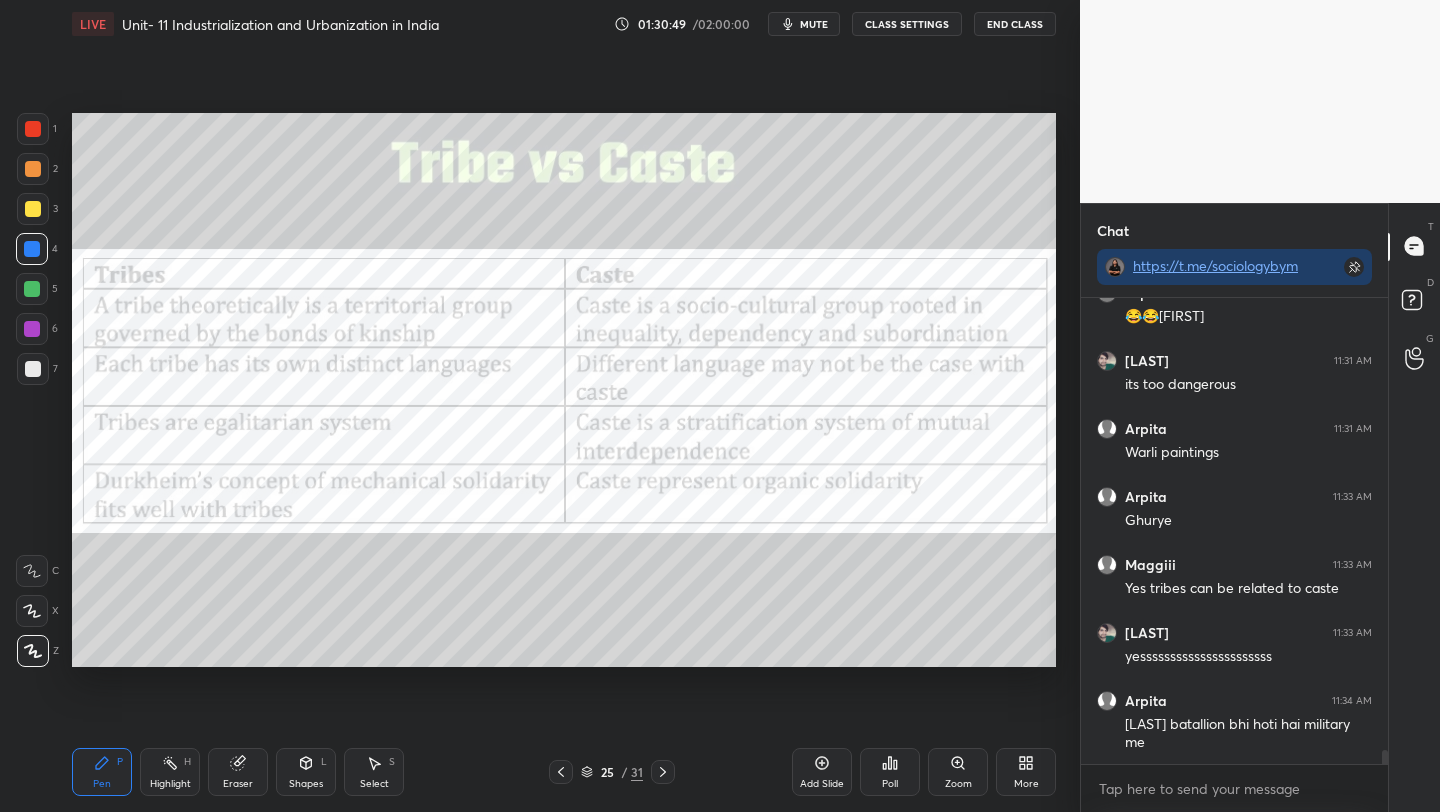 click 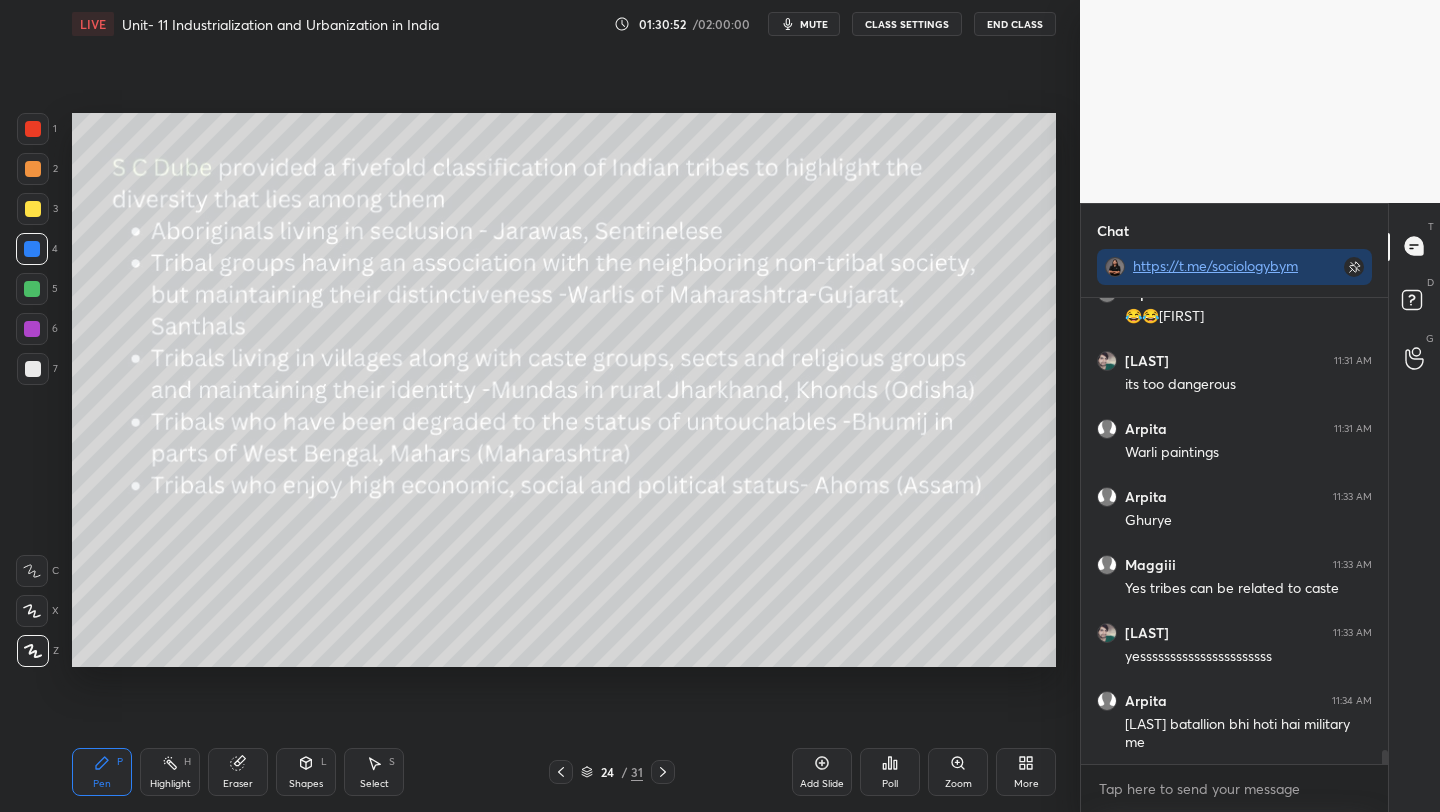 drag, startPoint x: 28, startPoint y: 331, endPoint x: 60, endPoint y: 362, distance: 44.553337 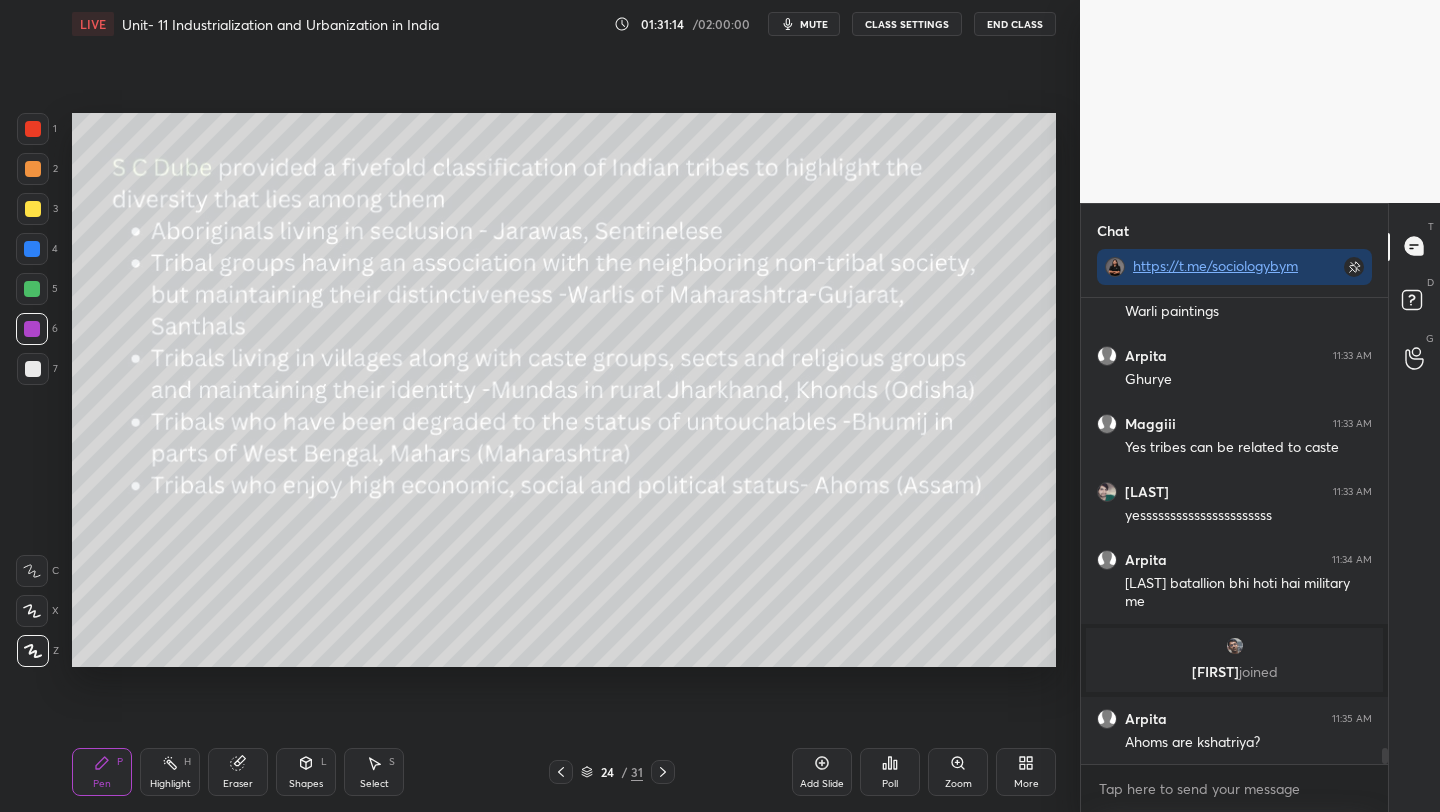 scroll, scrollTop: 13154, scrollLeft: 0, axis: vertical 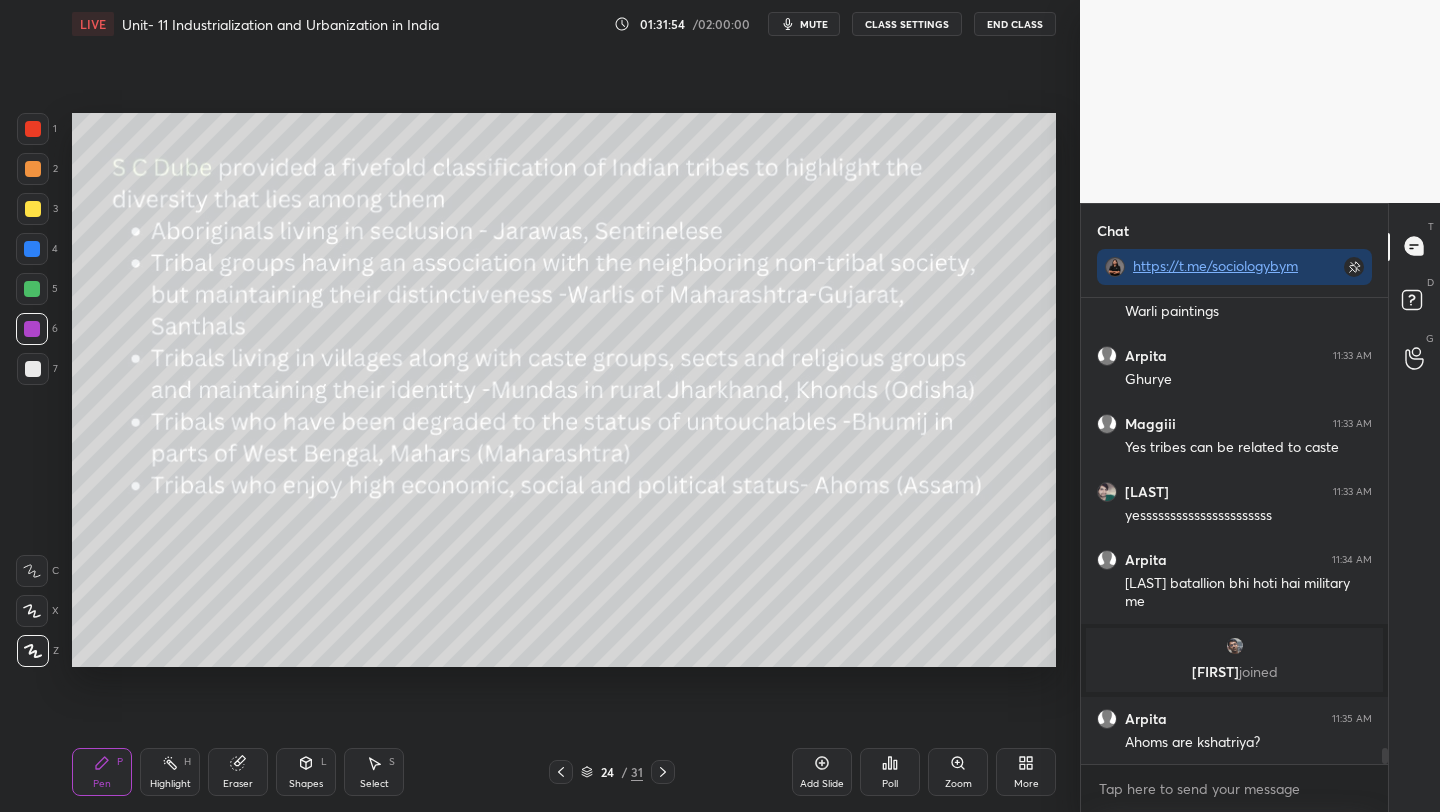 click at bounding box center (33, 209) 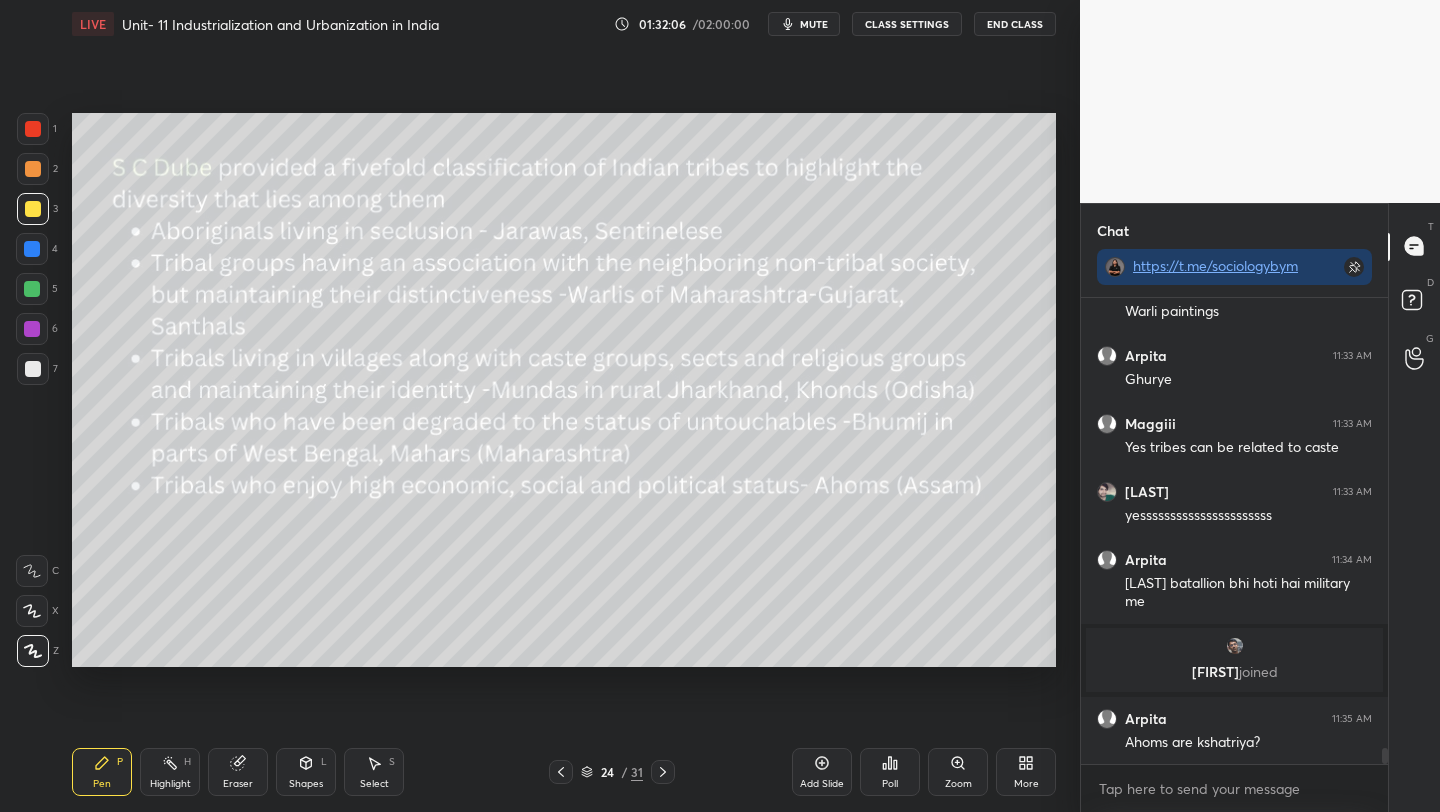 click 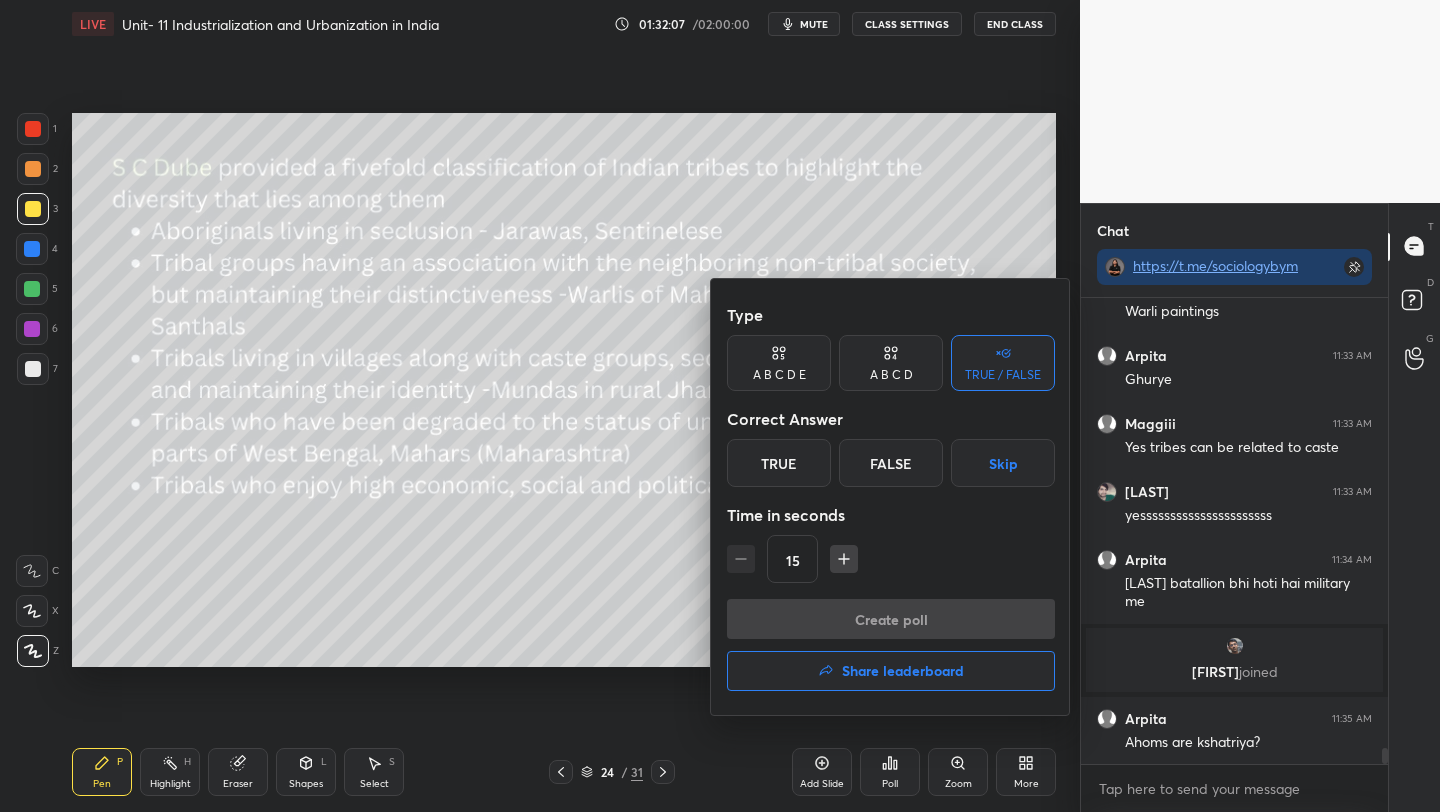 drag, startPoint x: 777, startPoint y: 456, endPoint x: 790, endPoint y: 494, distance: 40.16217 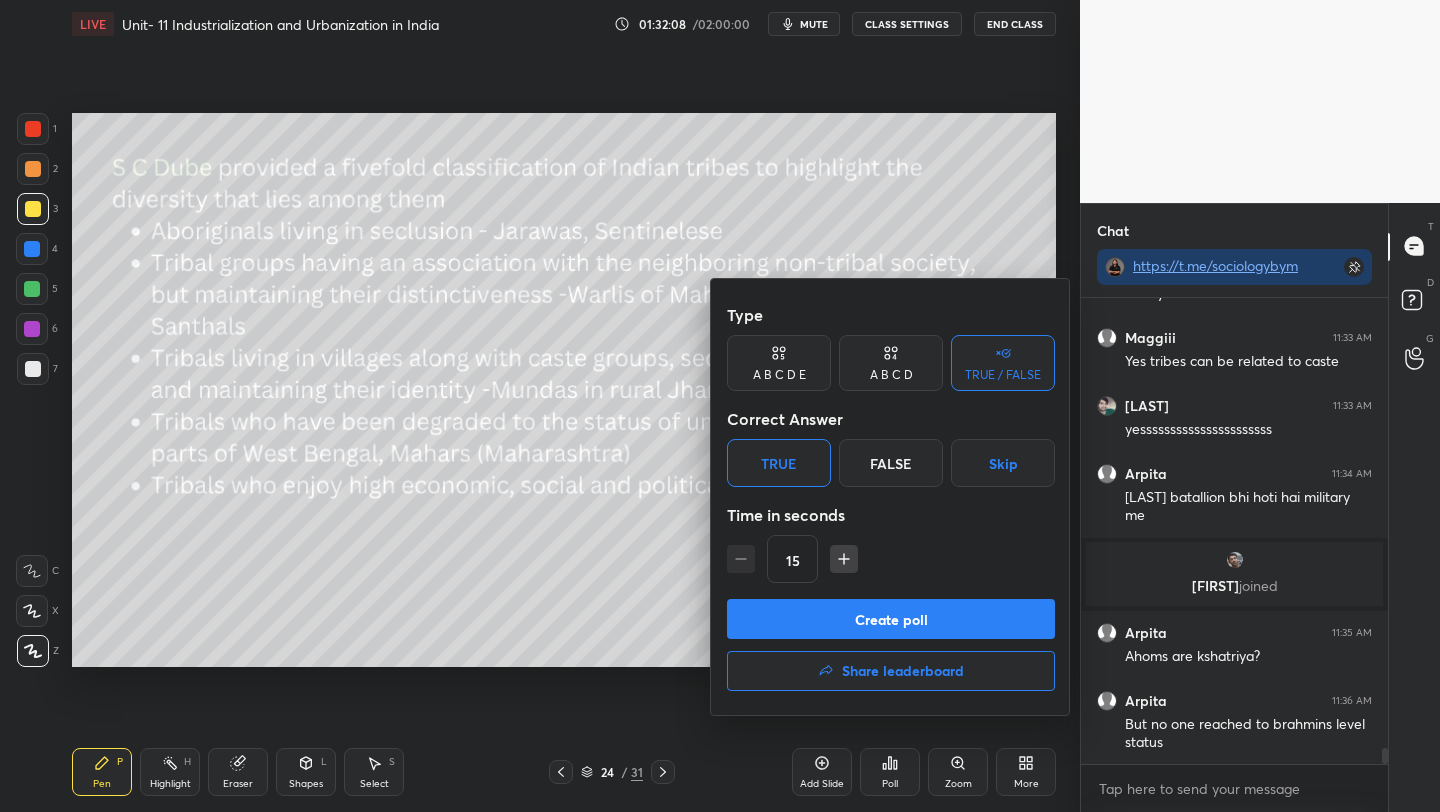 scroll, scrollTop: 13308, scrollLeft: 0, axis: vertical 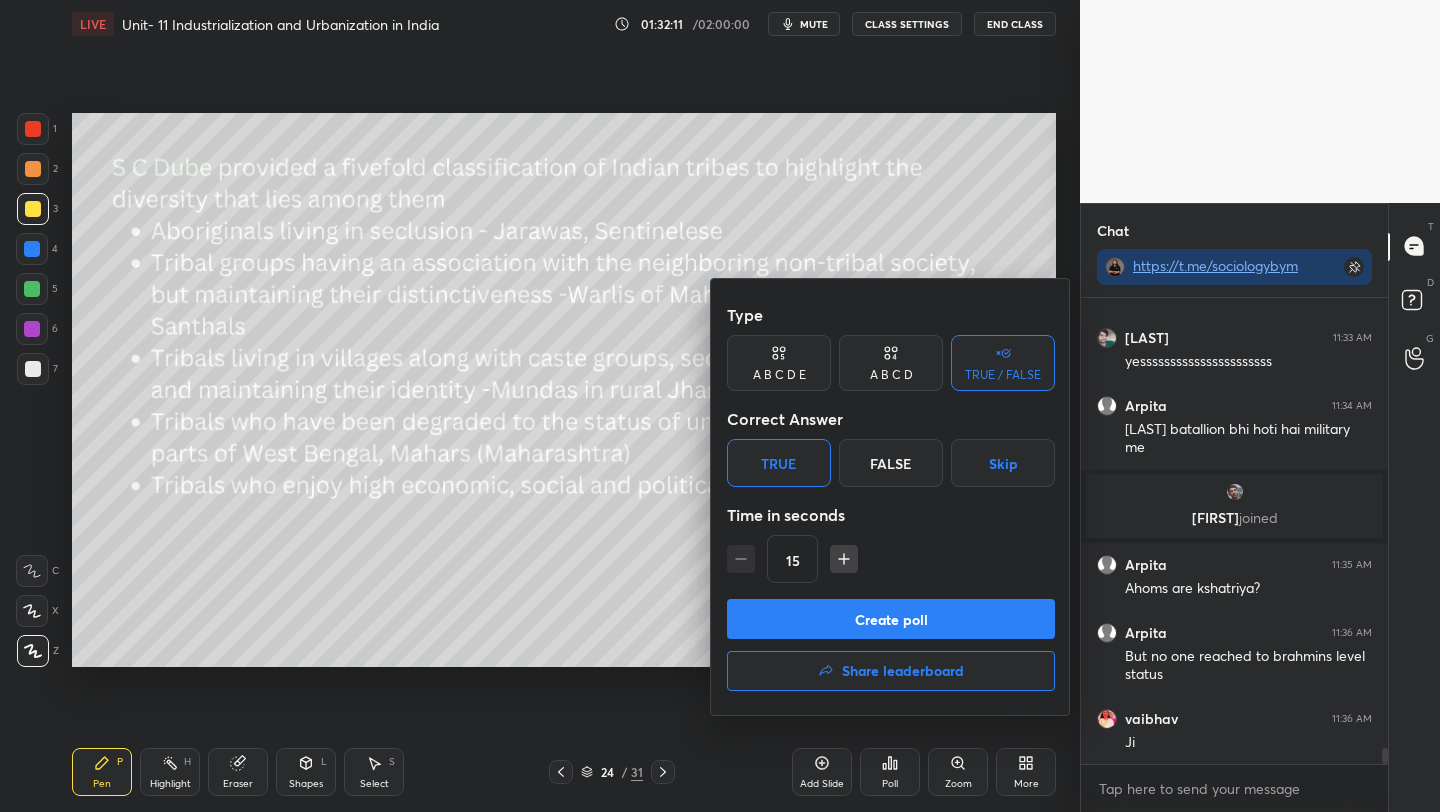click on "Create poll" at bounding box center [891, 619] 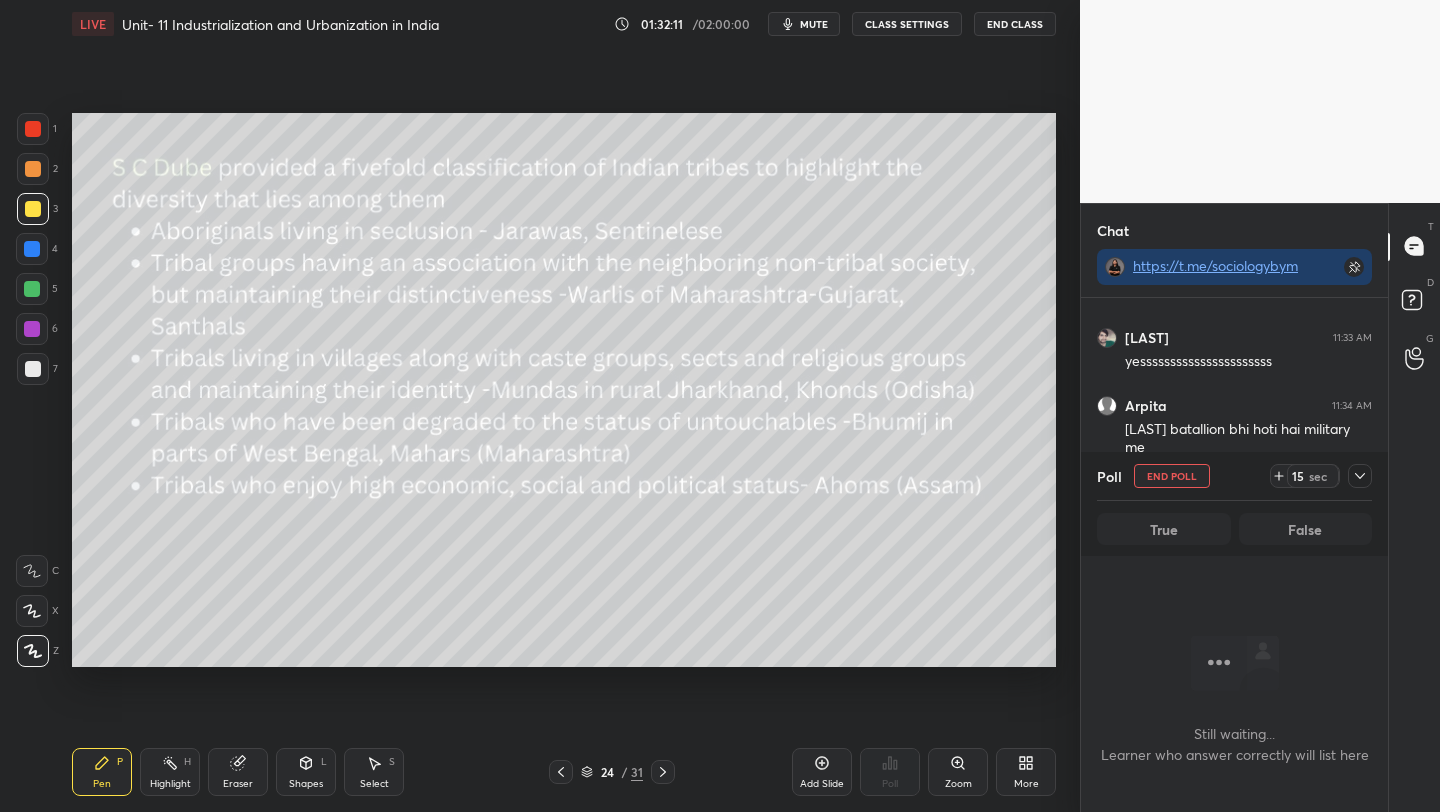 scroll, scrollTop: 427, scrollLeft: 301, axis: both 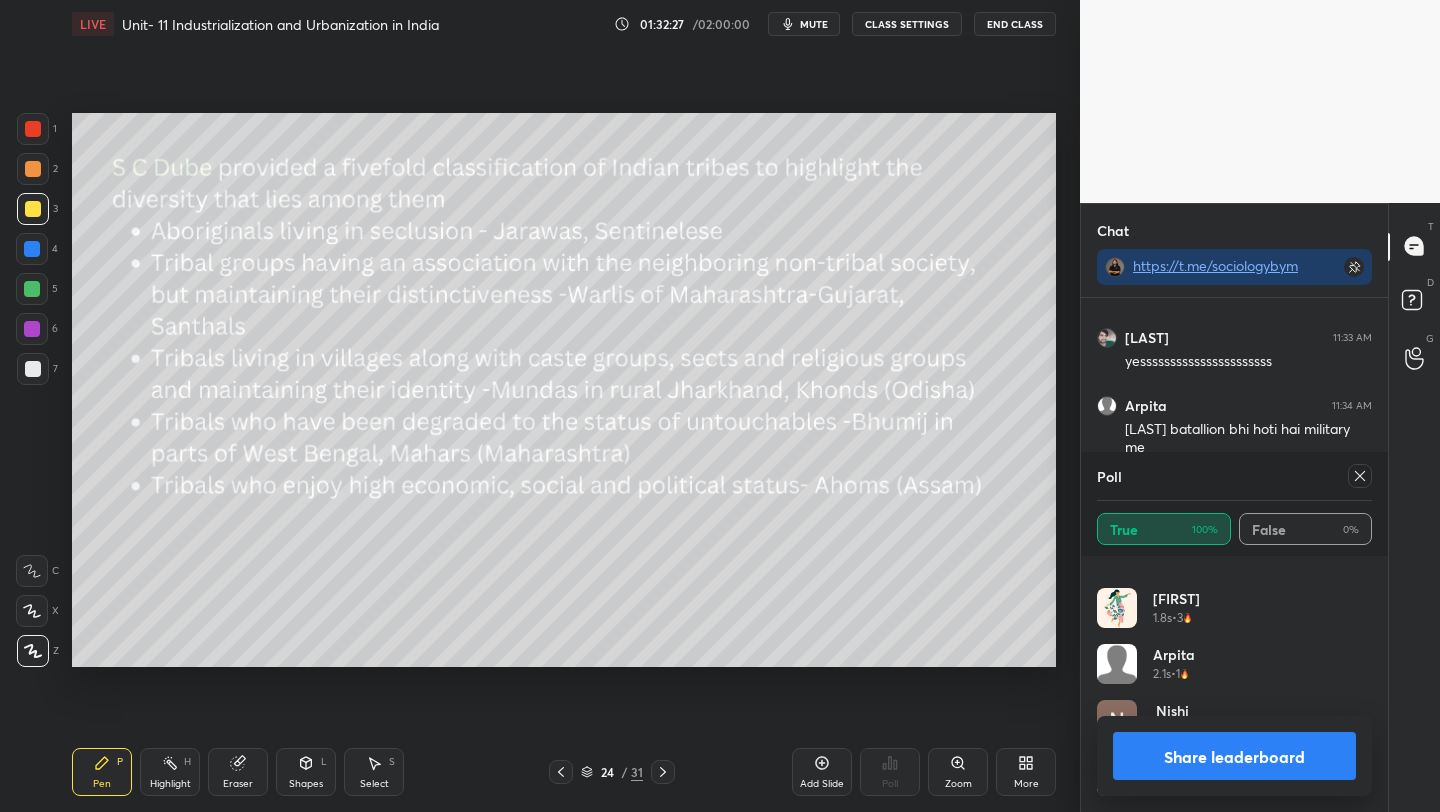 click 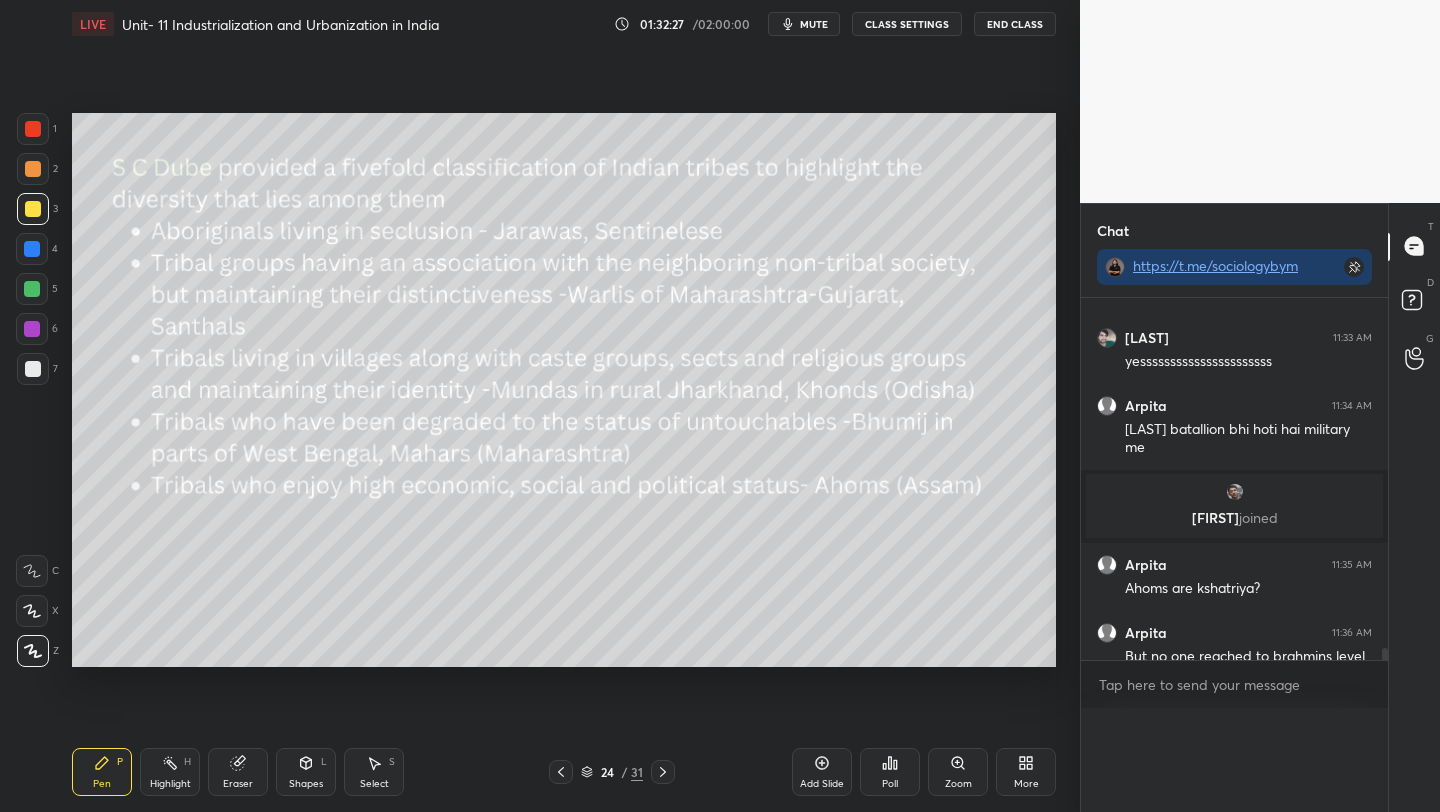 scroll, scrollTop: 87, scrollLeft: 269, axis: both 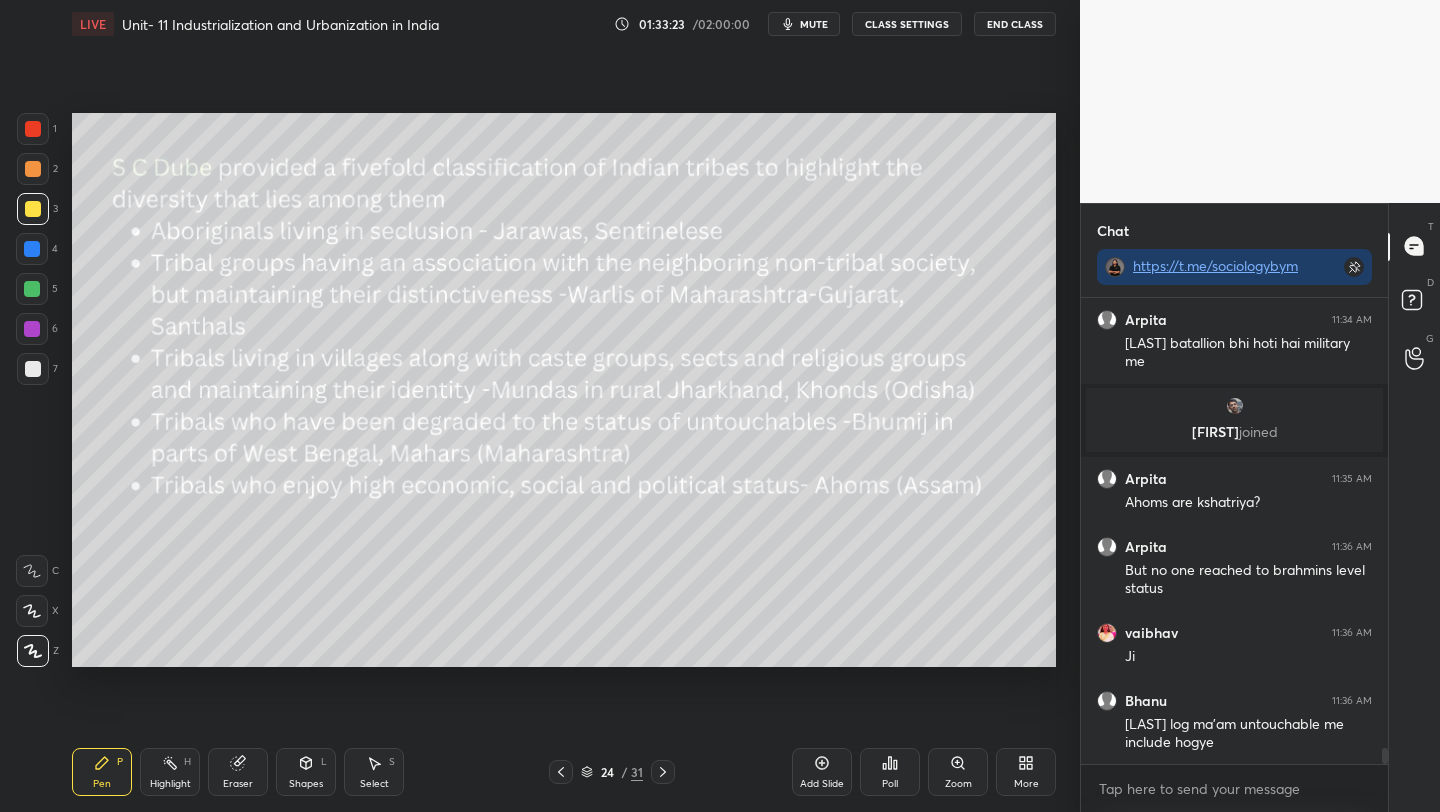 click 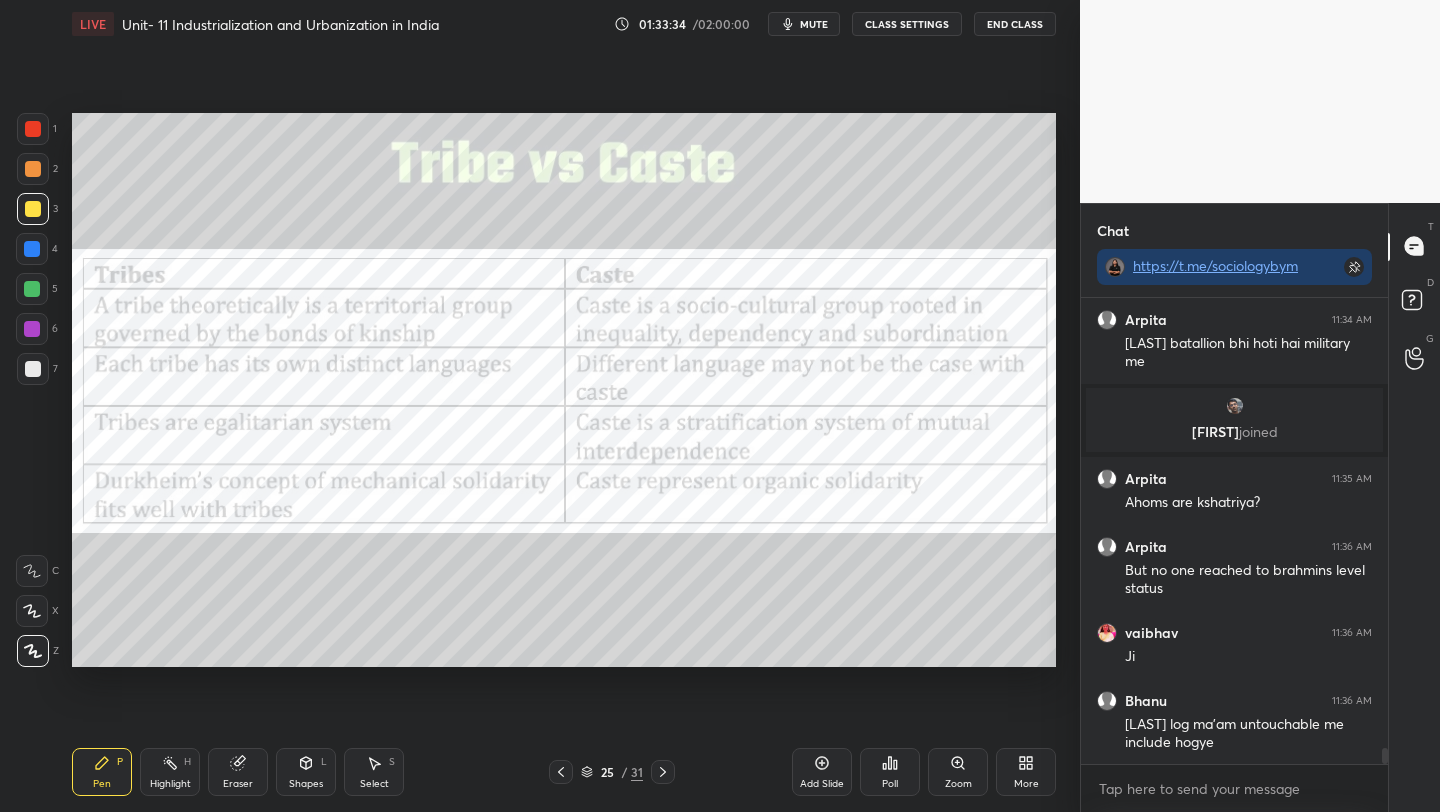 scroll, scrollTop: 13462, scrollLeft: 0, axis: vertical 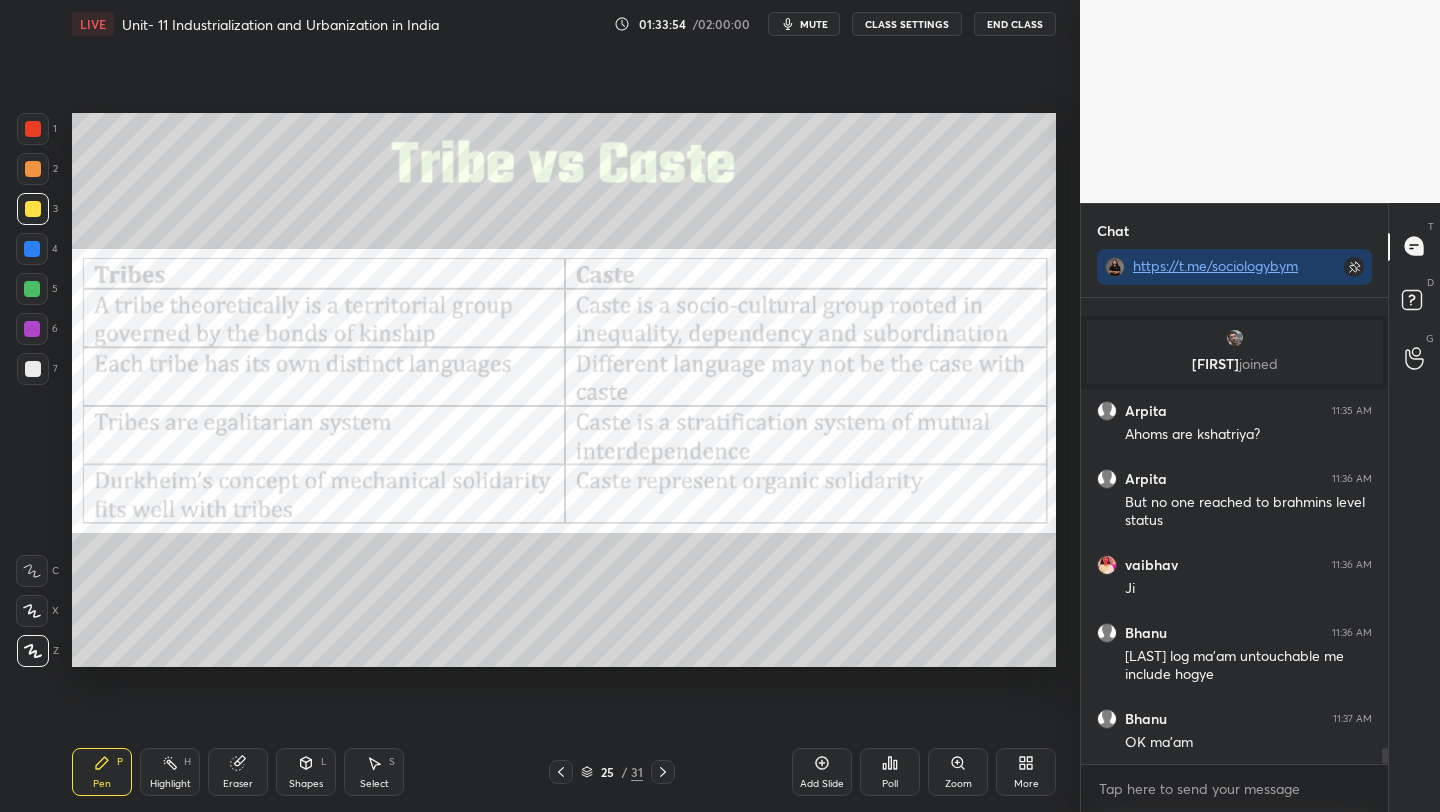 click on "Setting up your live class Poll for   secs No correct answer Start poll" at bounding box center (564, 390) 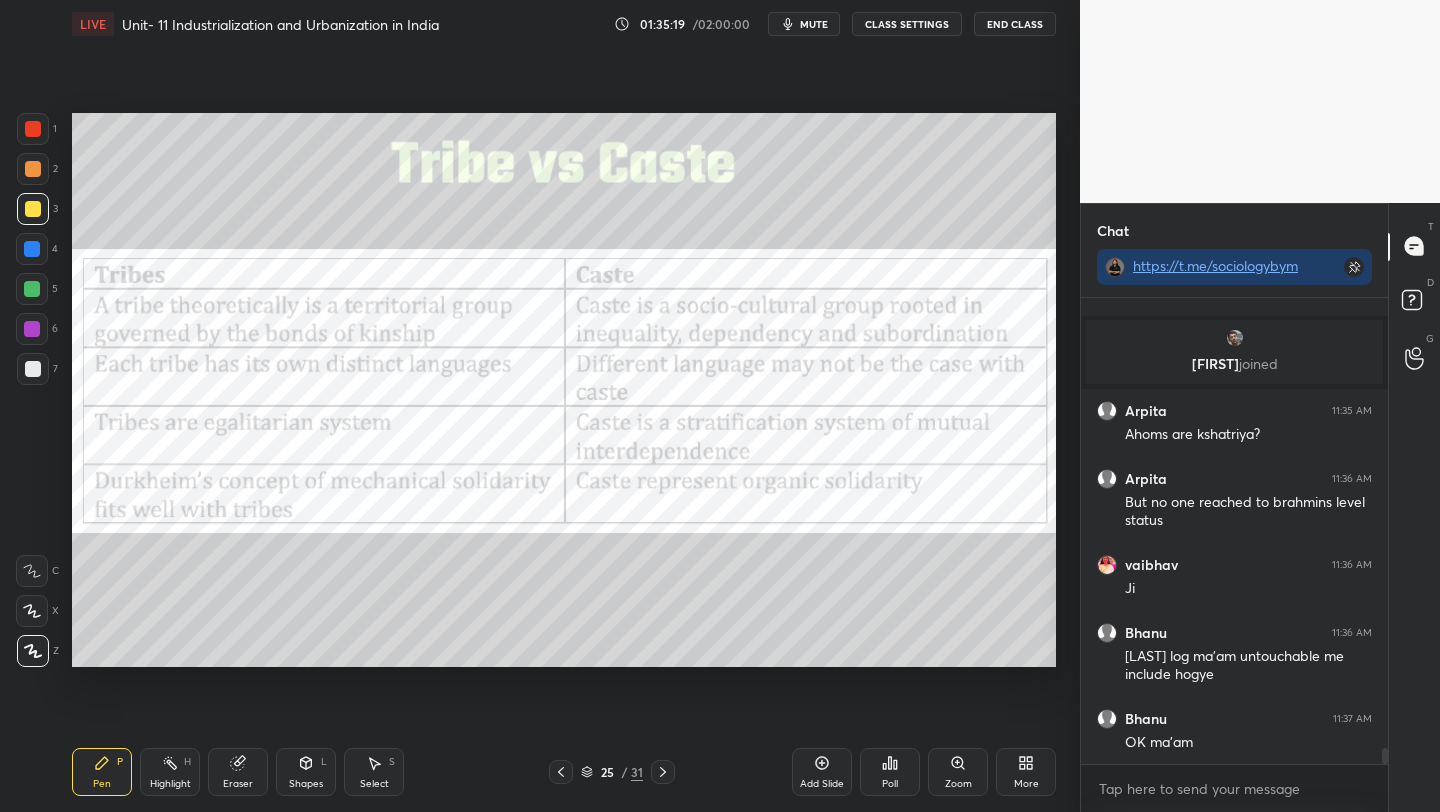 click on "Setting up your live class Poll for   secs No correct answer Start poll" at bounding box center (564, 390) 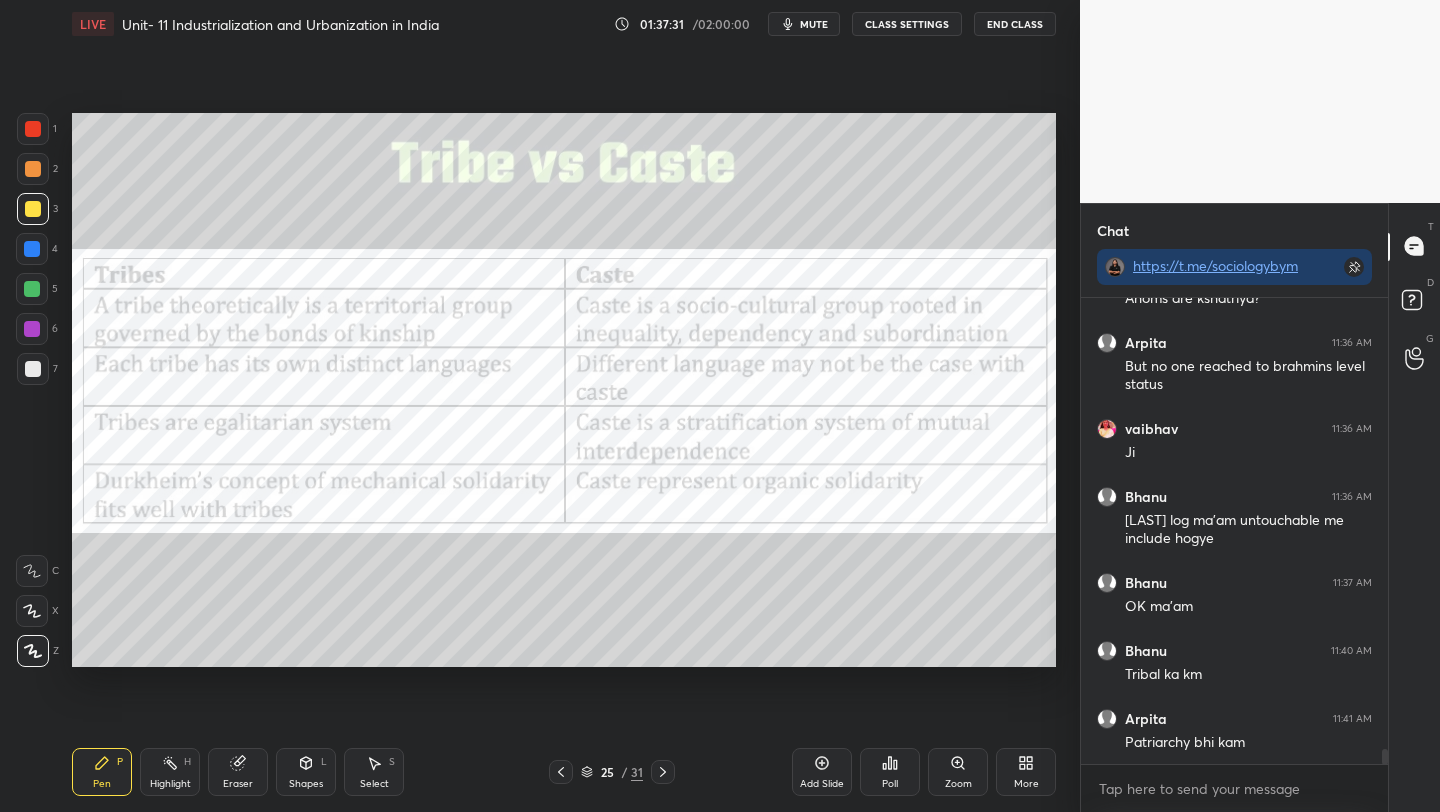 scroll, scrollTop: 13666, scrollLeft: 0, axis: vertical 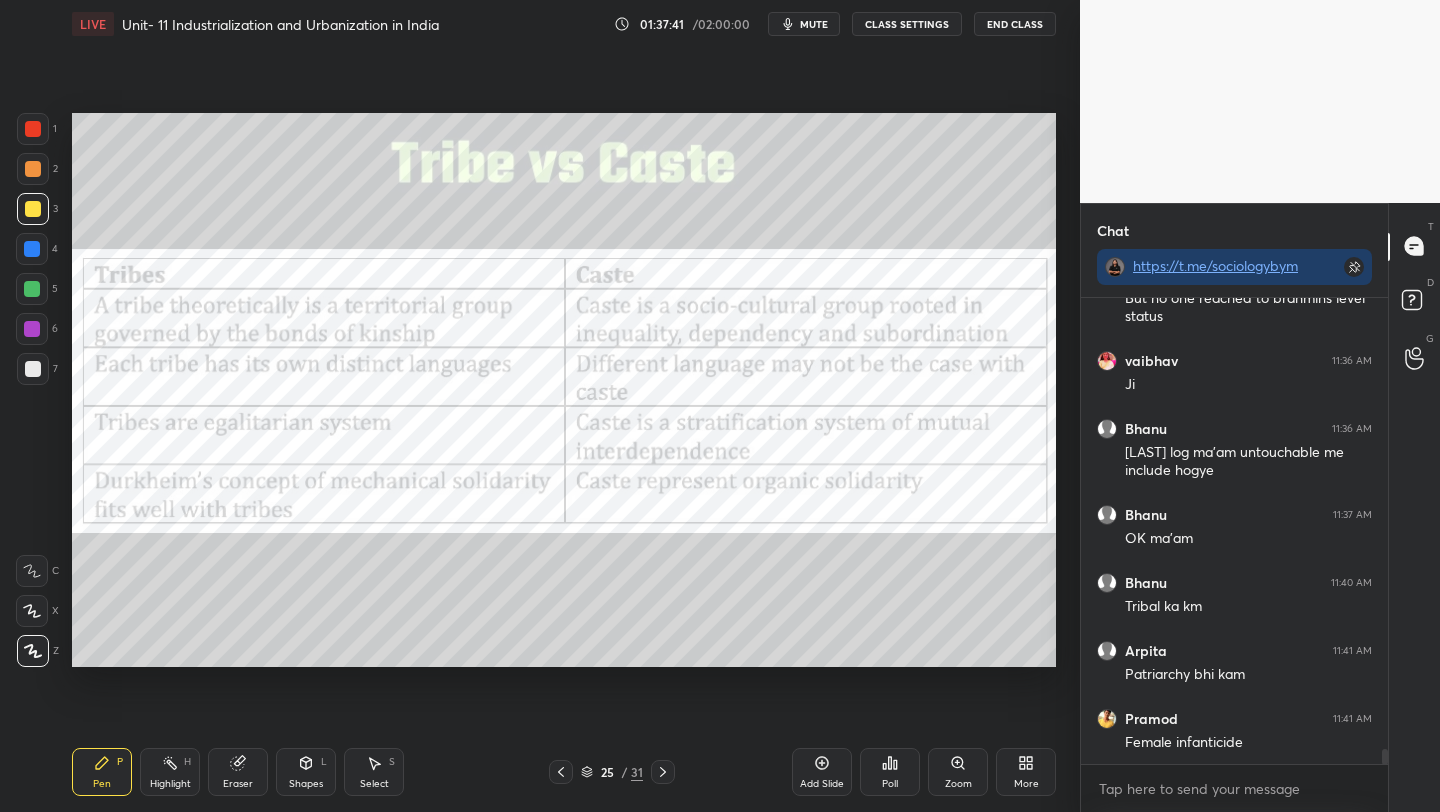 drag, startPoint x: 27, startPoint y: 137, endPoint x: 38, endPoint y: 145, distance: 13.601471 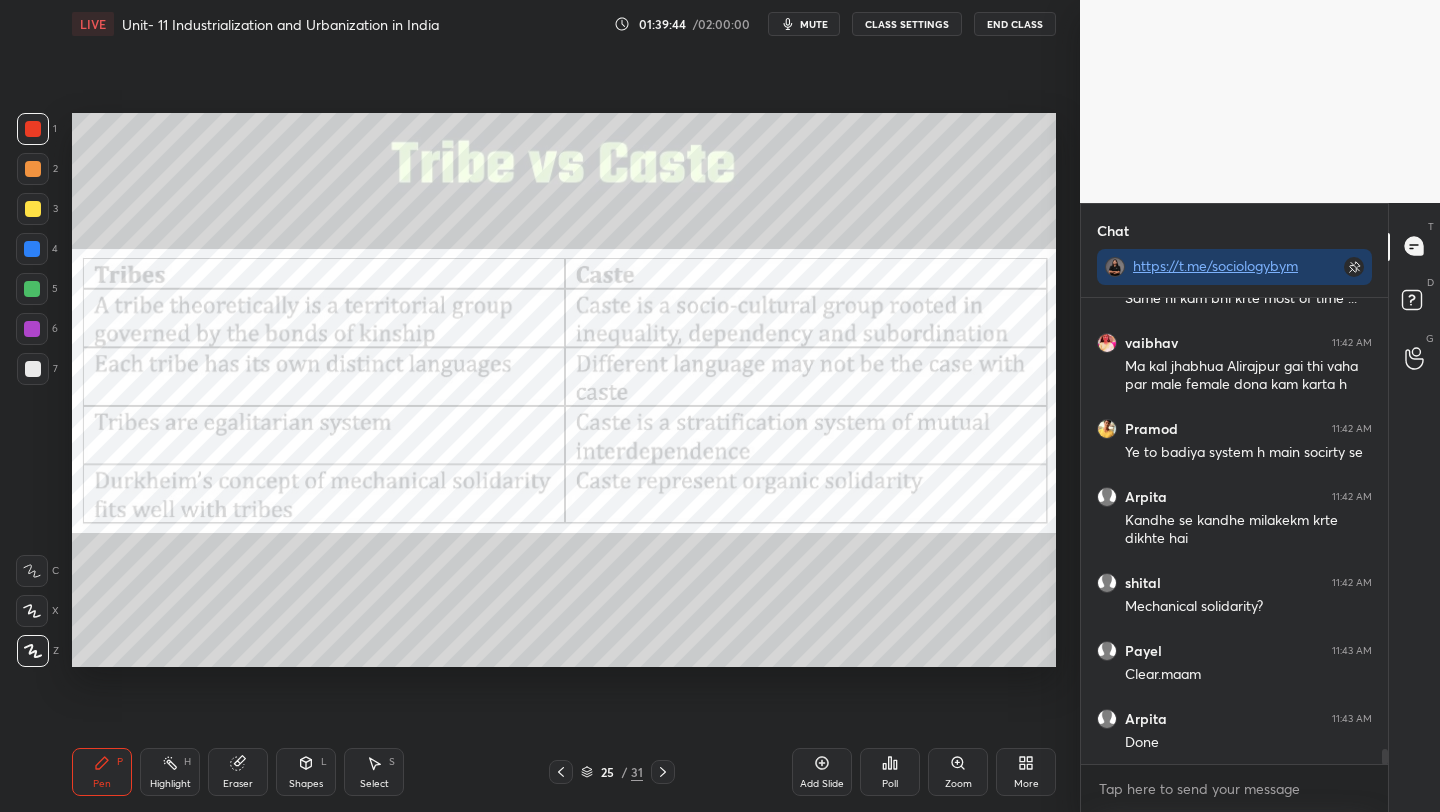 scroll, scrollTop: 14382, scrollLeft: 0, axis: vertical 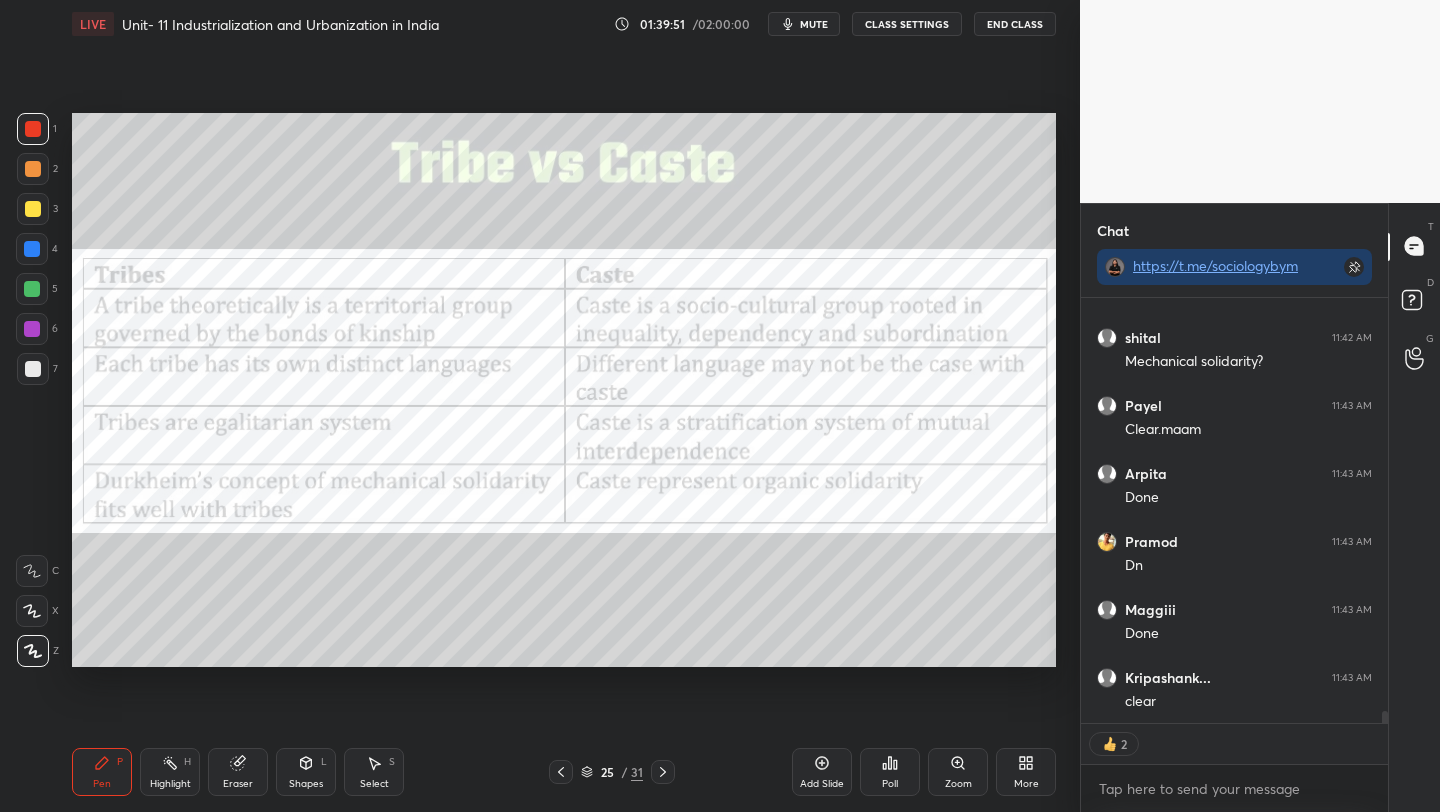 click on "Add Slide" at bounding box center (822, 772) 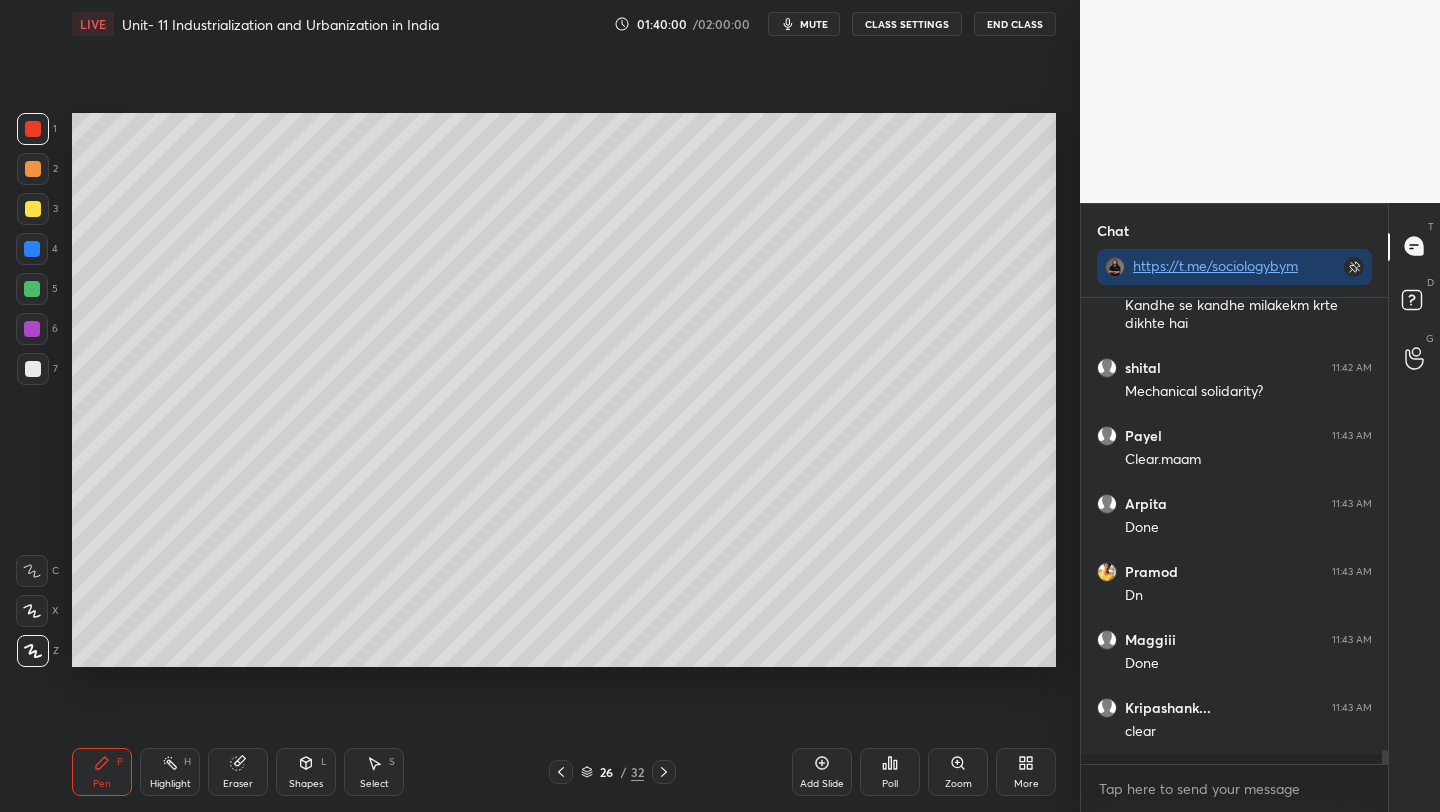 scroll, scrollTop: 7, scrollLeft: 7, axis: both 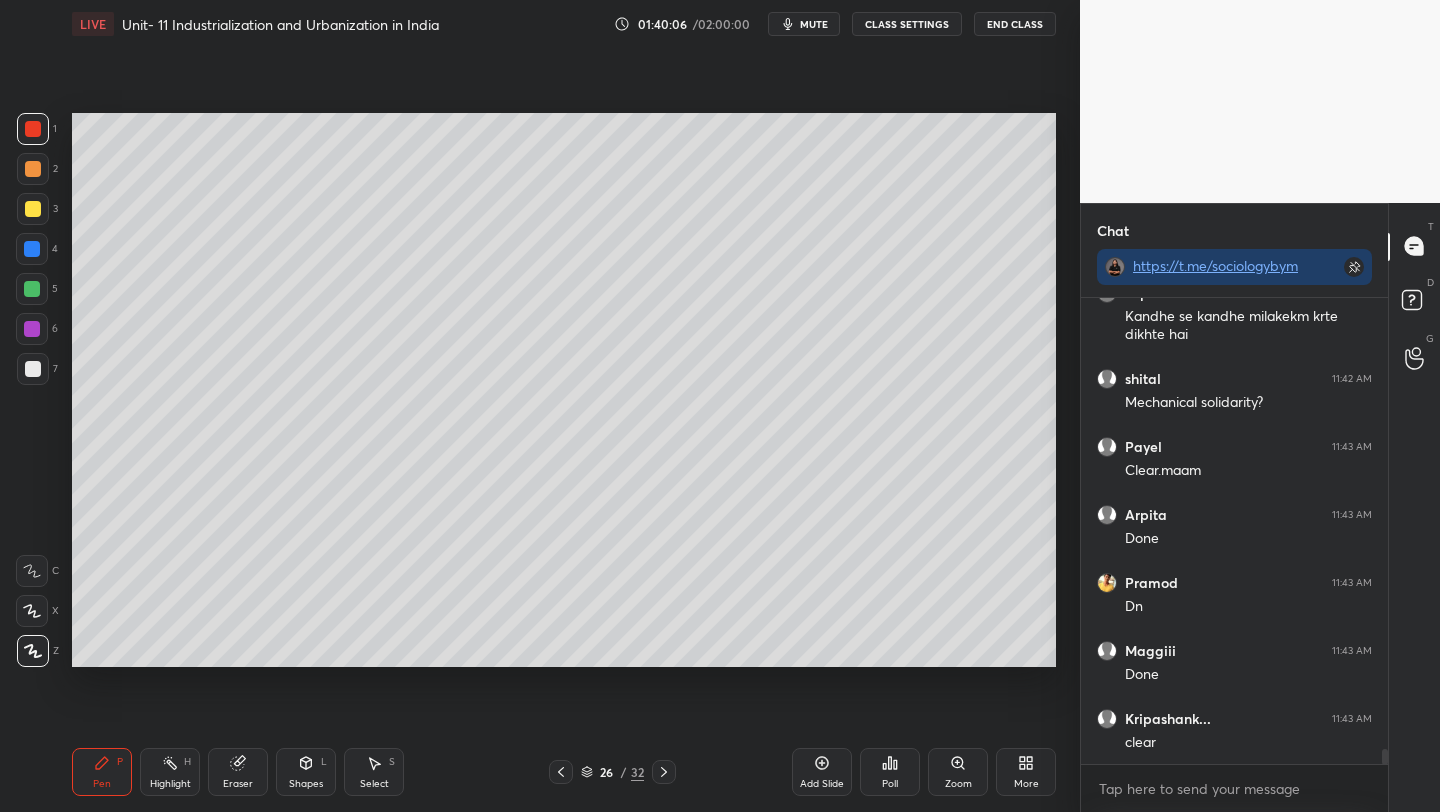 click at bounding box center (33, 209) 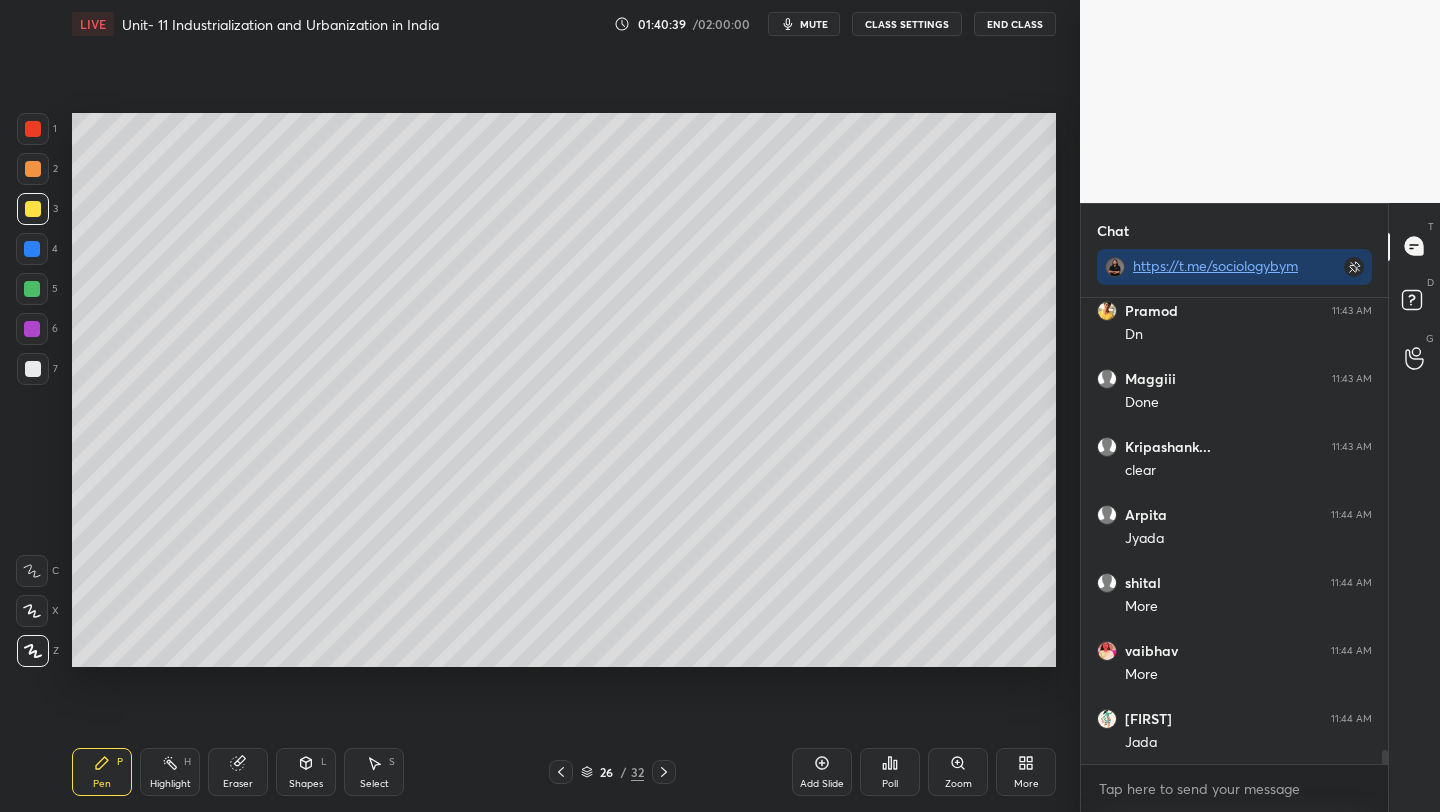 scroll, scrollTop: 14858, scrollLeft: 0, axis: vertical 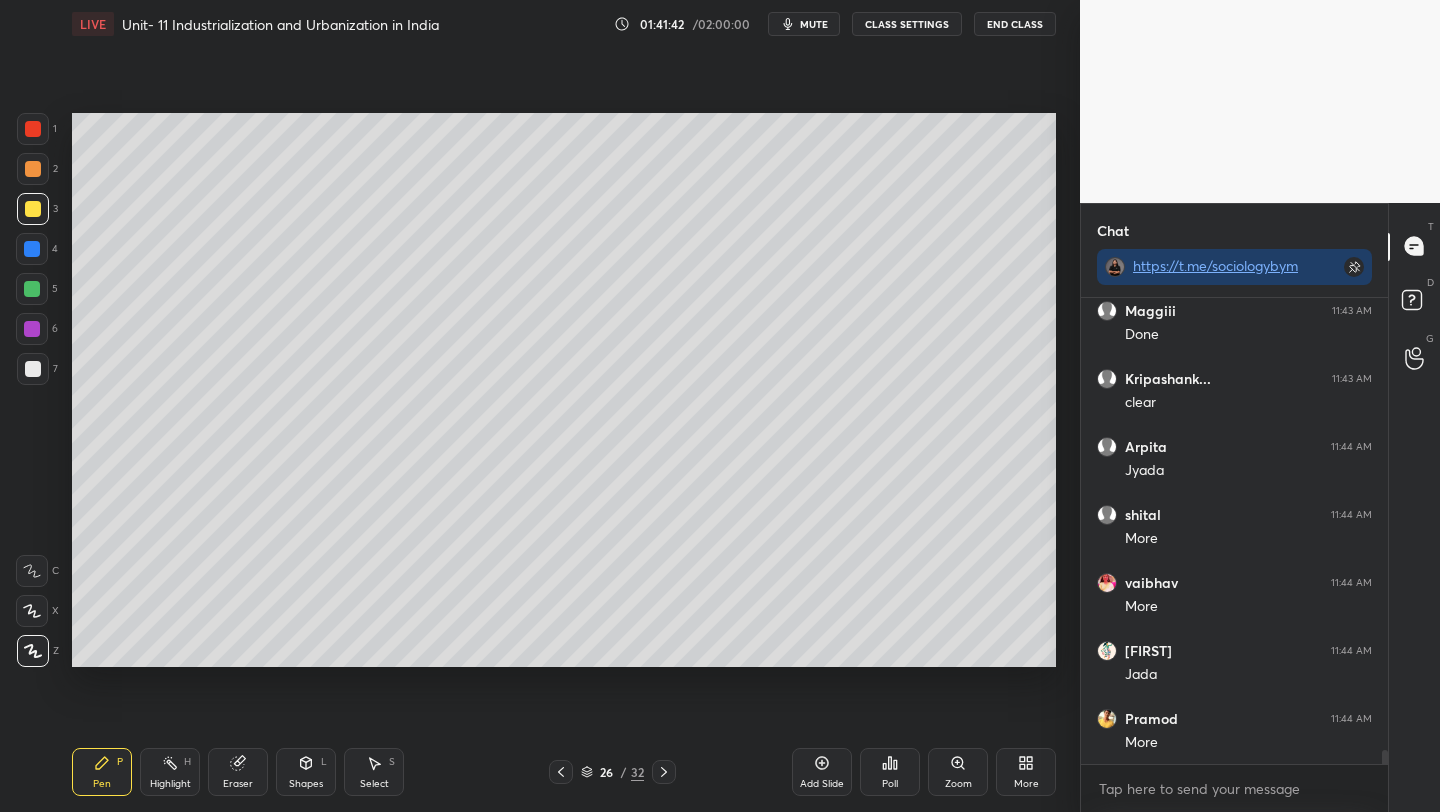 click on "1 2 3 4 5 6 7 C X Z C X Z E E Erase all   H H LIVE Unit- 11 Industrialization and Urbanization in India 01:41:42 /  02:00:00 mute CLASS SETTINGS End Class Setting up your live class Poll for   secs No correct answer Start poll Back Unit- 11 Industrialization and Urbanization in India • L27 of Comprehensive Course on Sociology Optional Paper 2 Monica Mandhanya Pen P Highlight H Eraser Shapes L Select S 26 / 32 Add Slide Poll Zoom More" at bounding box center (532, 406) 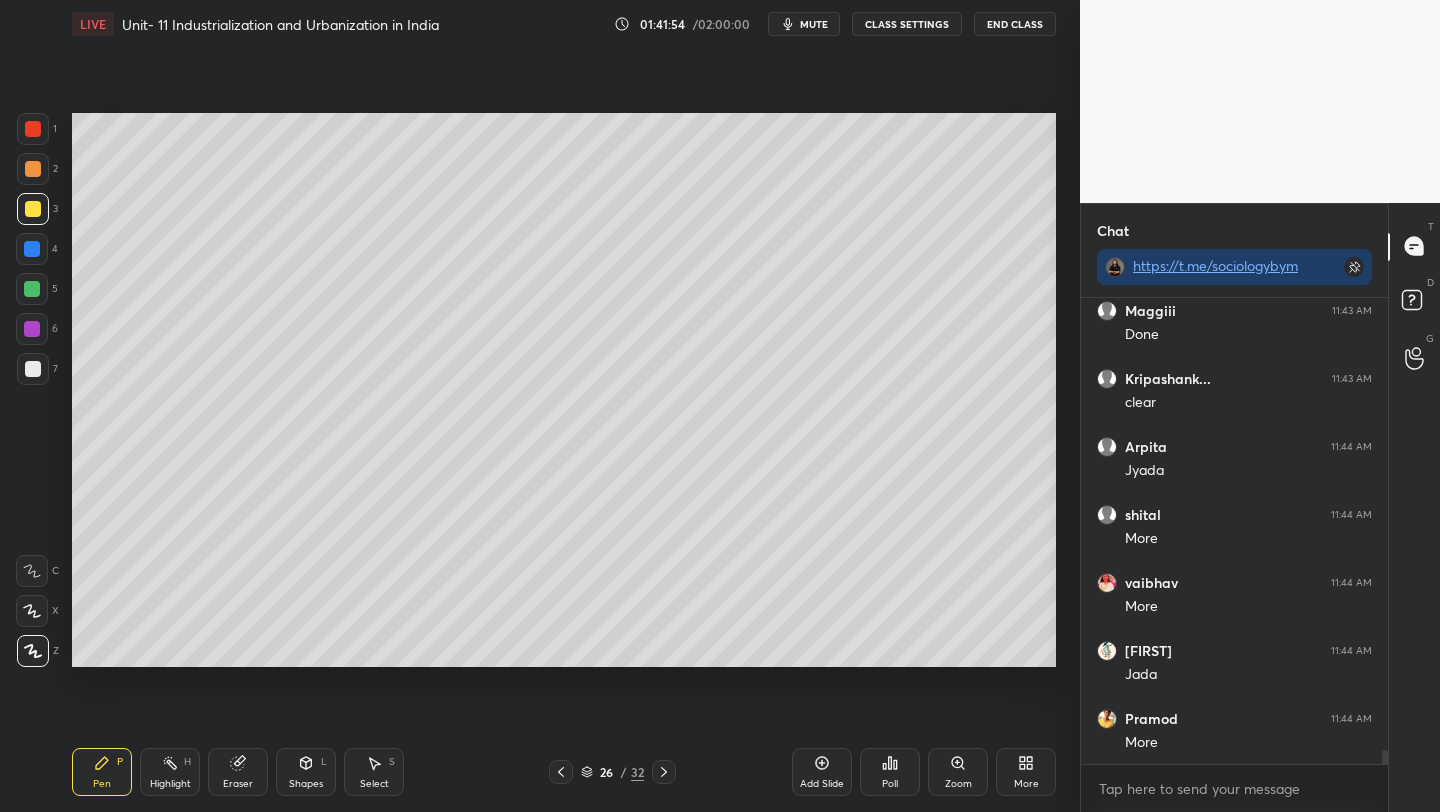 click on "Setting up your live class Poll for   secs No correct answer Start poll" at bounding box center [564, 390] 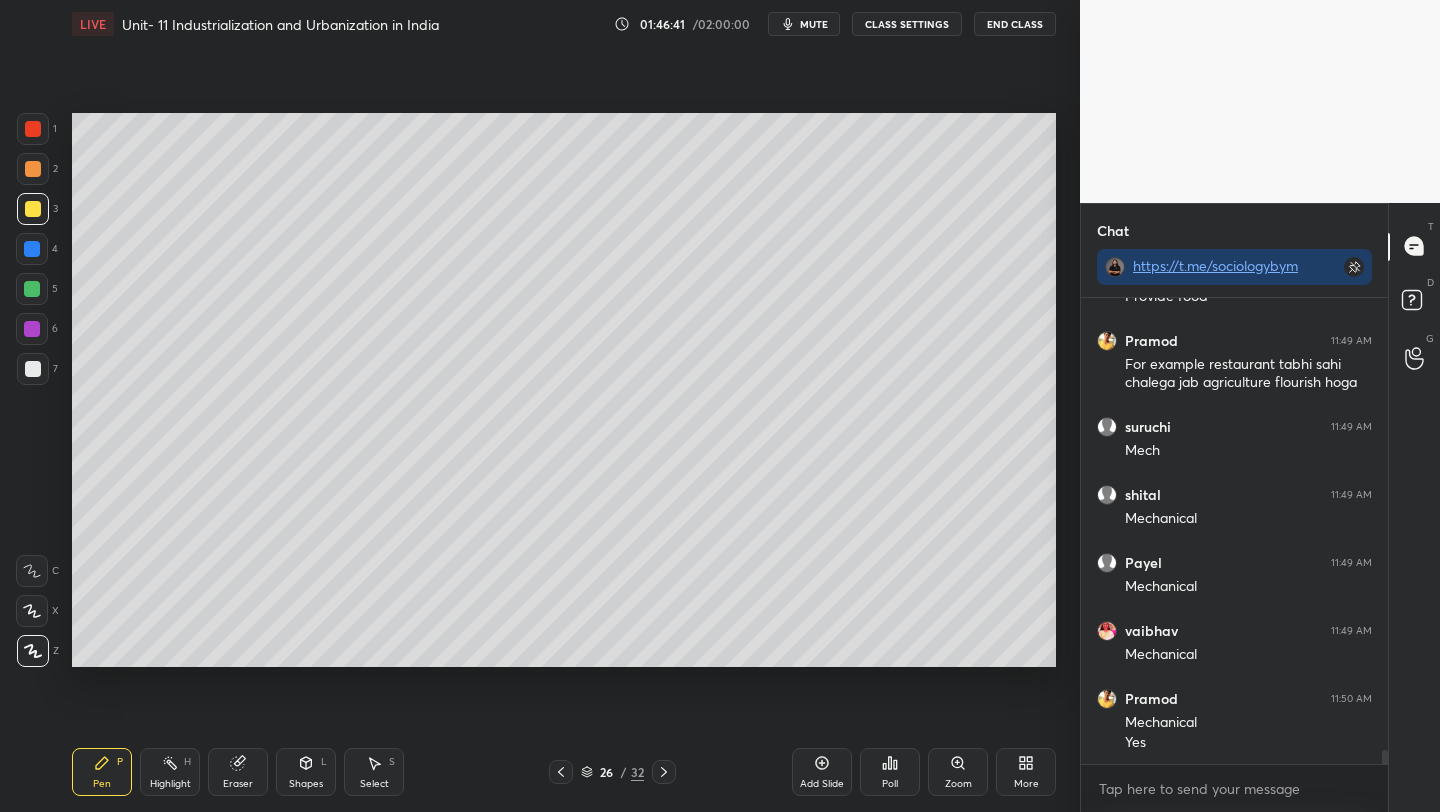 scroll, scrollTop: 15440, scrollLeft: 0, axis: vertical 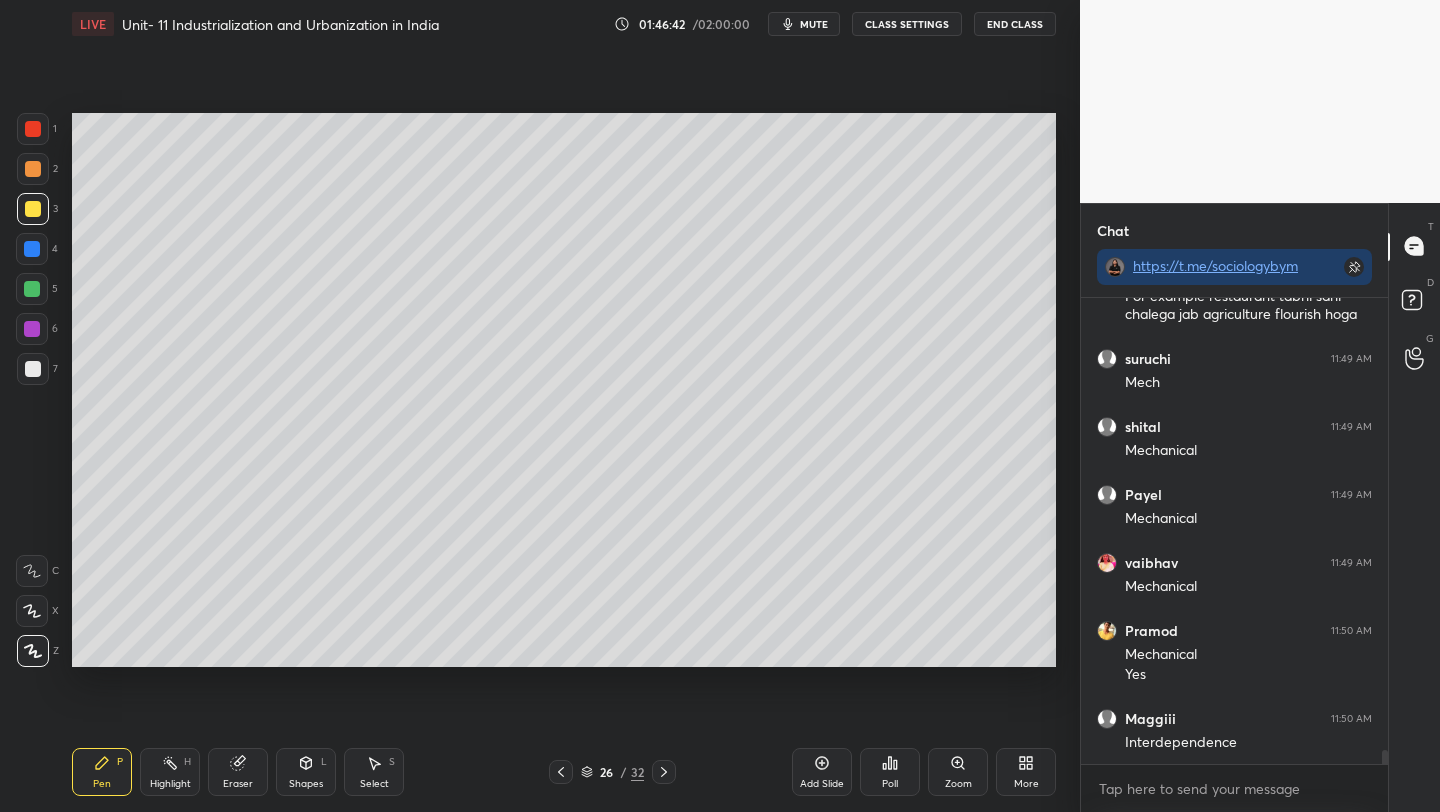 click 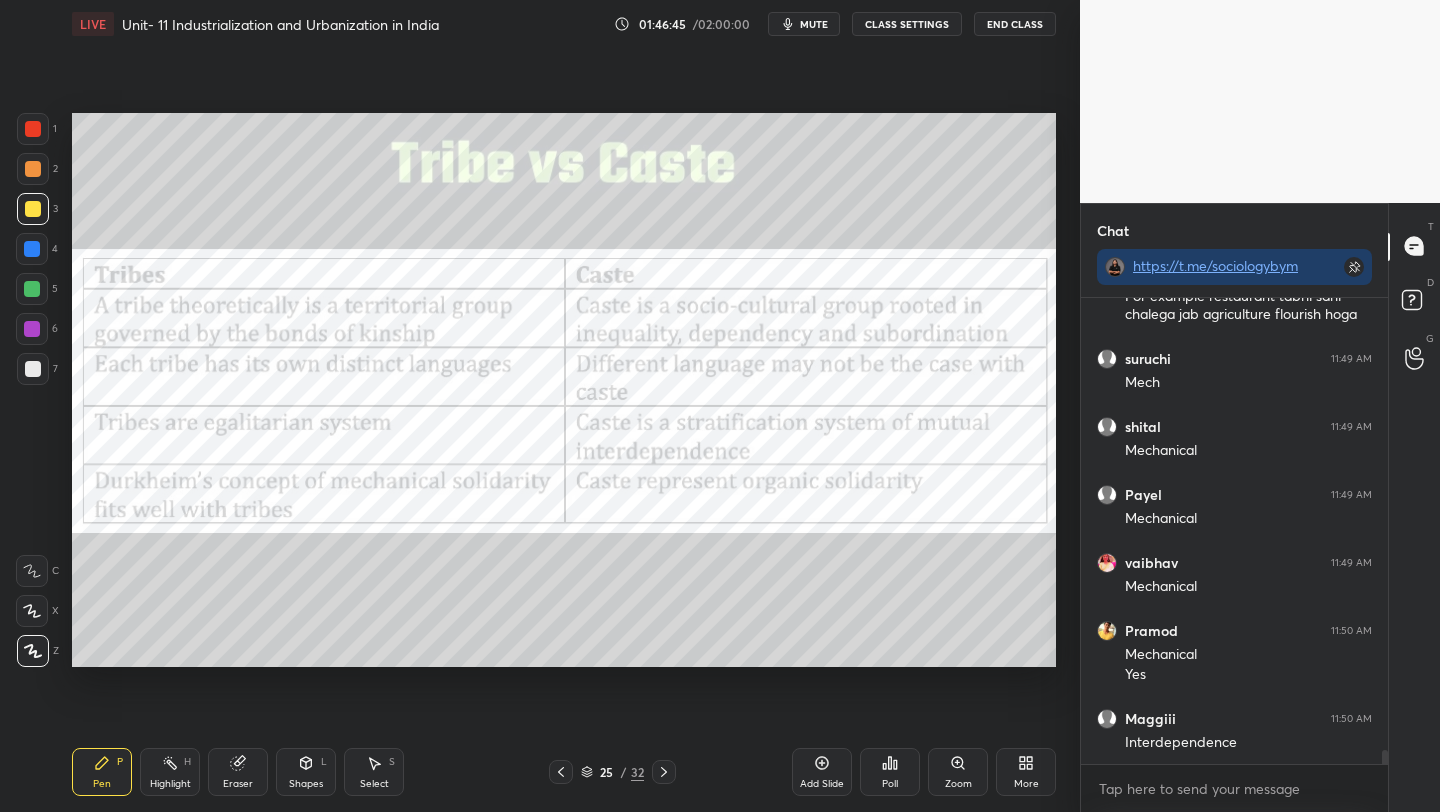 click at bounding box center [33, 129] 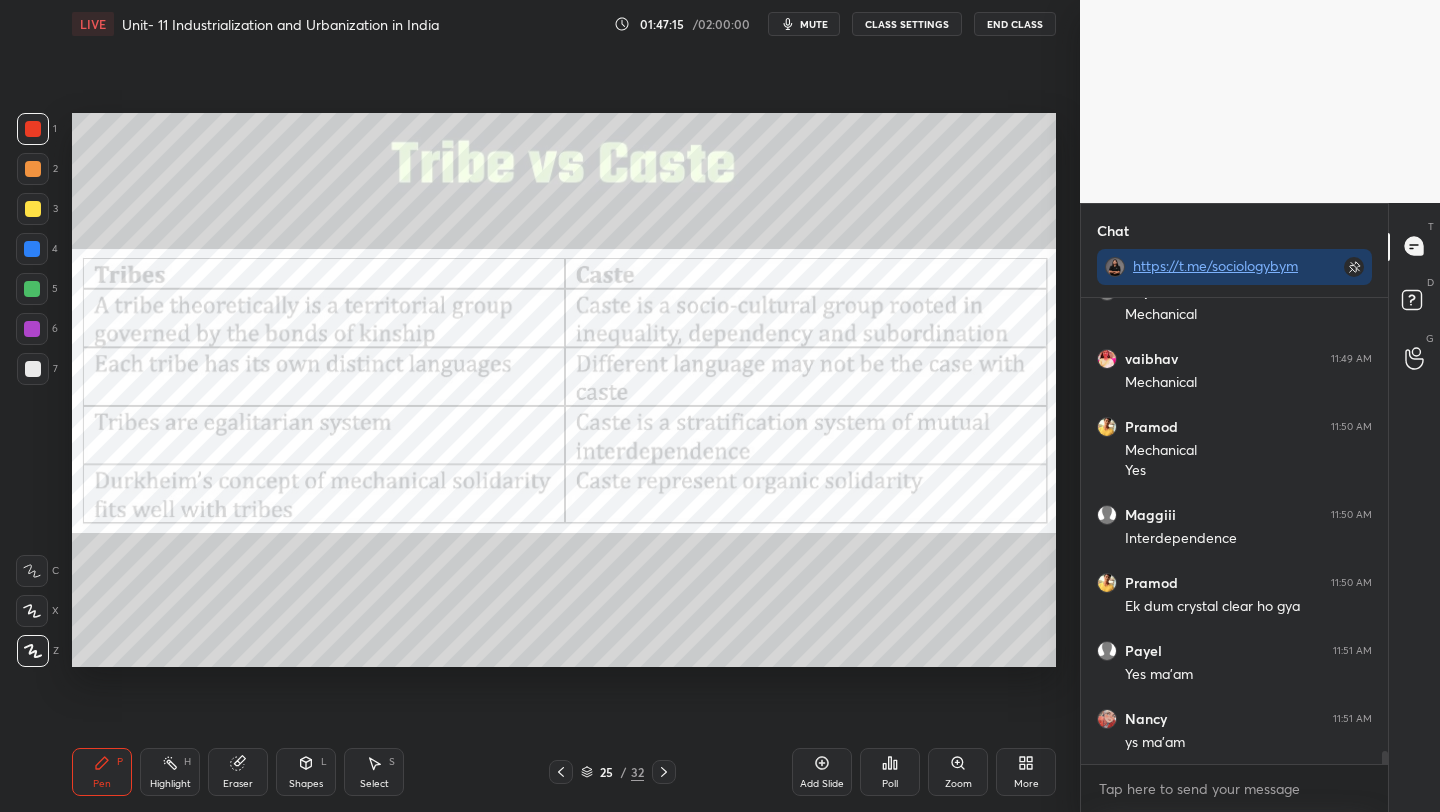 scroll, scrollTop: 15712, scrollLeft: 0, axis: vertical 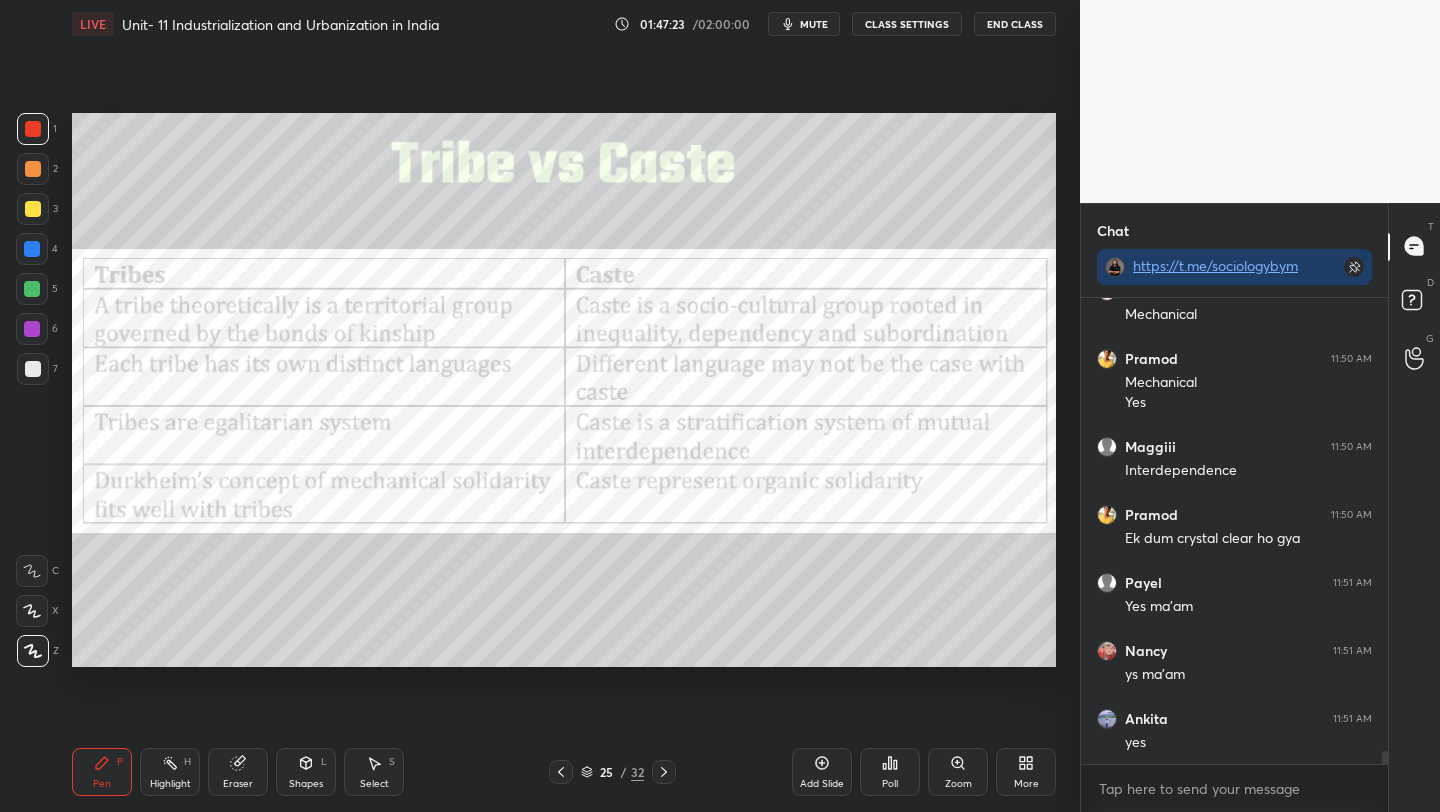 click 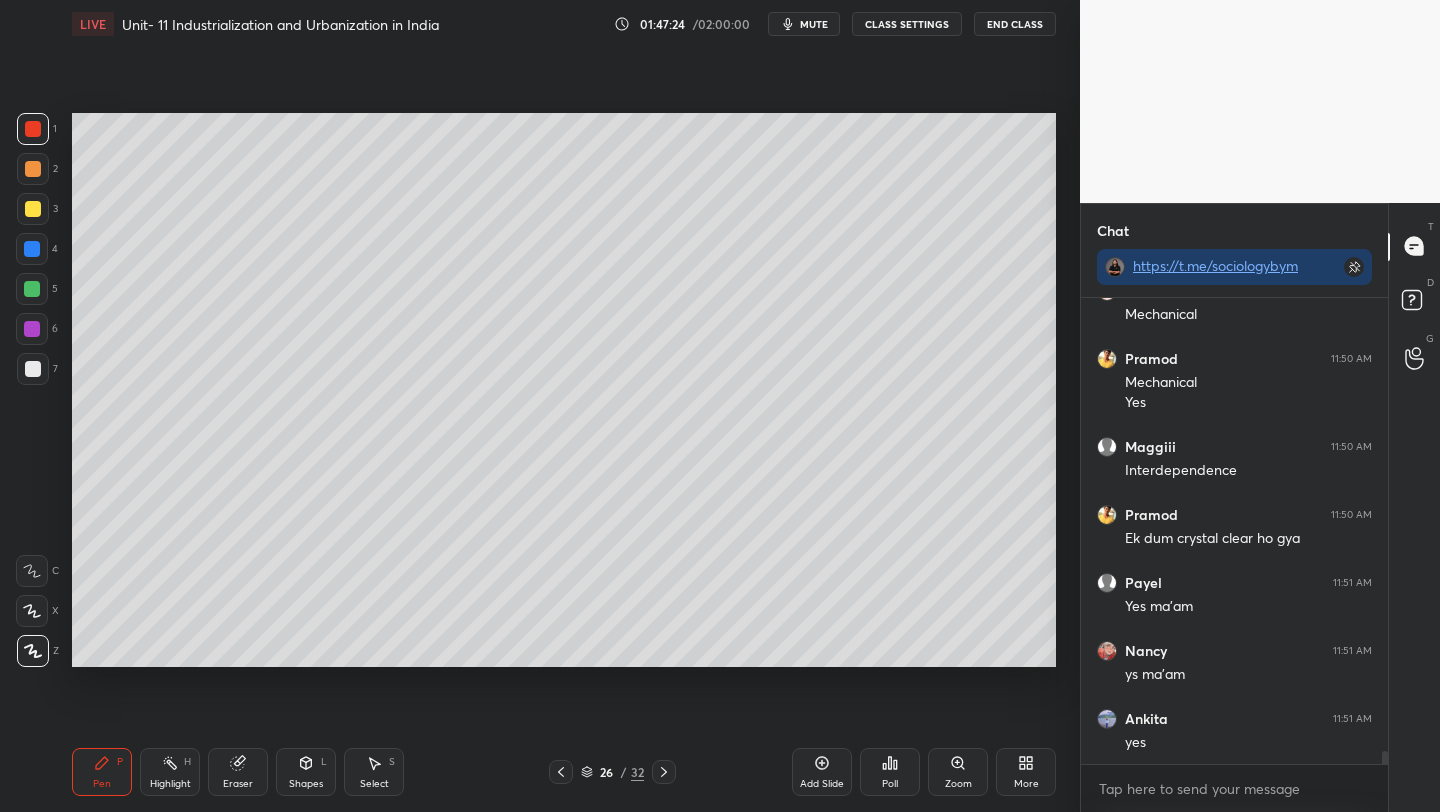 click 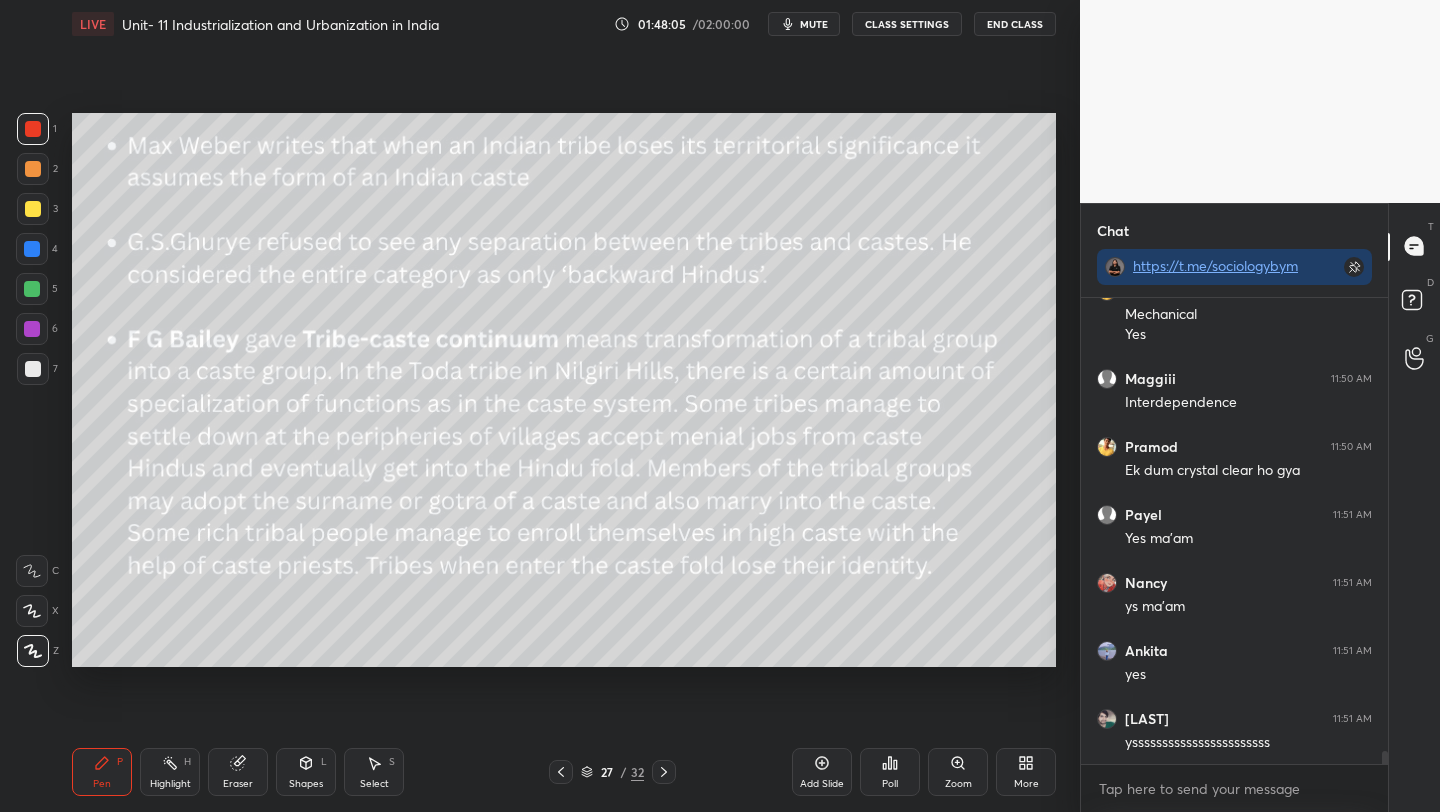 scroll, scrollTop: 15848, scrollLeft: 0, axis: vertical 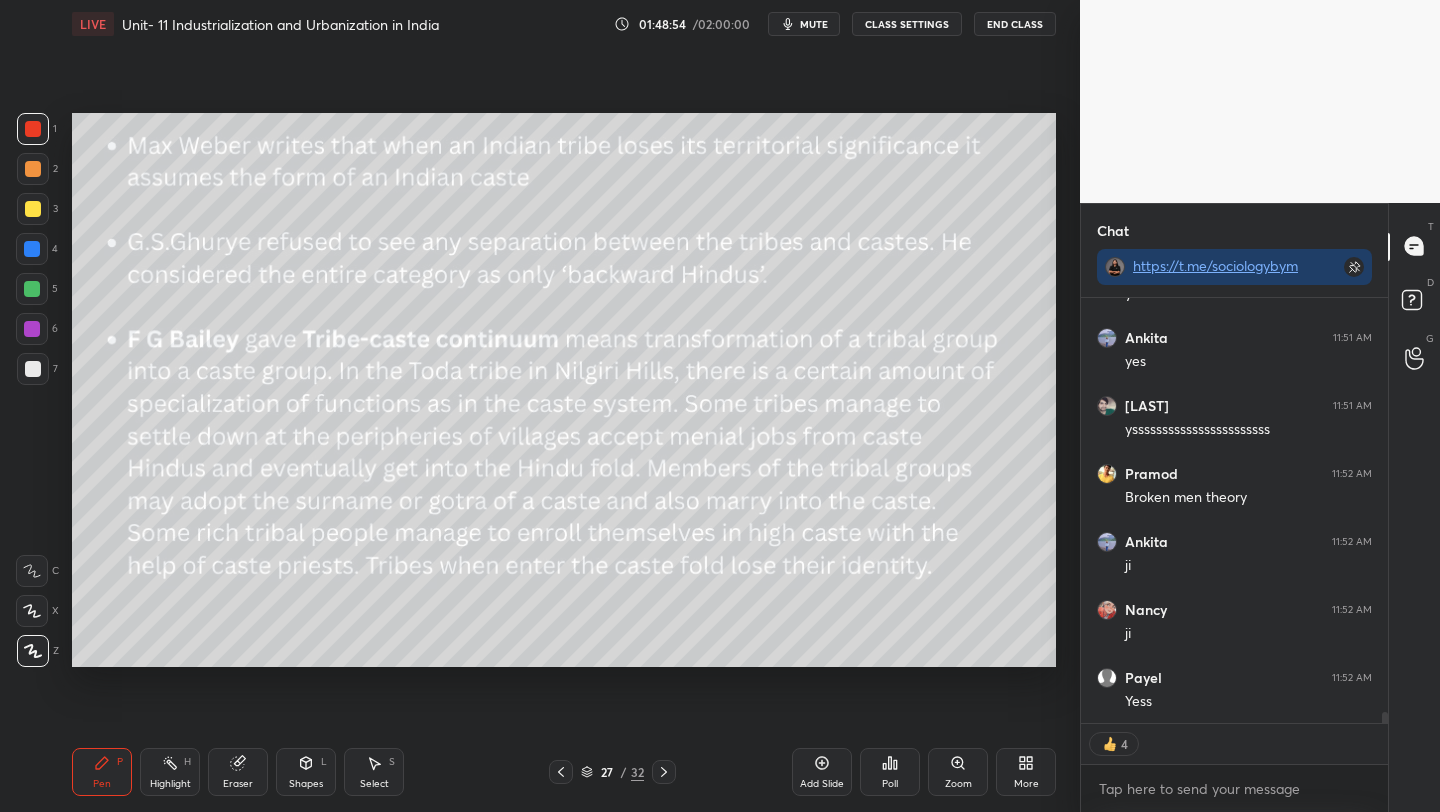 click on "Add Slide" at bounding box center (822, 784) 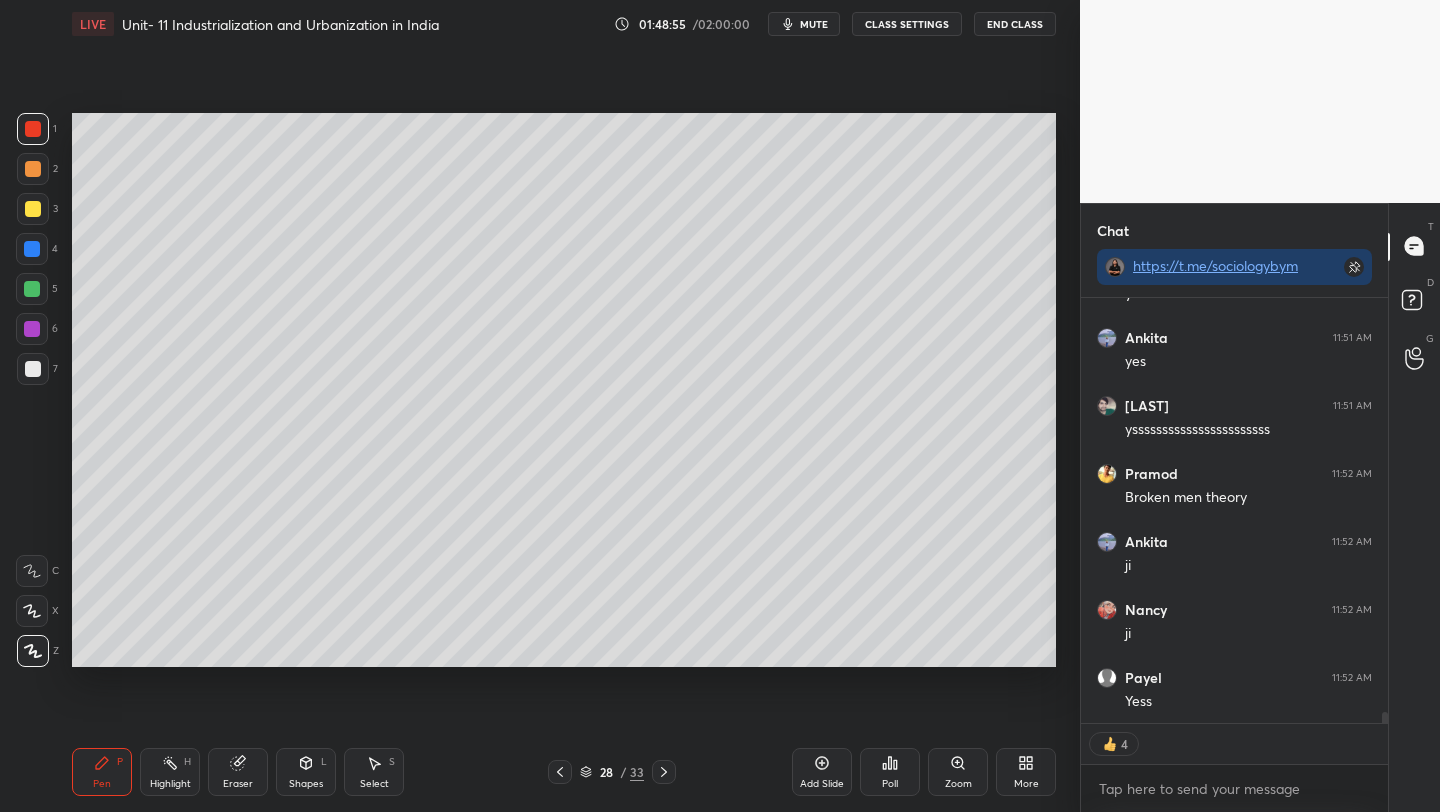 scroll, scrollTop: 16161, scrollLeft: 0, axis: vertical 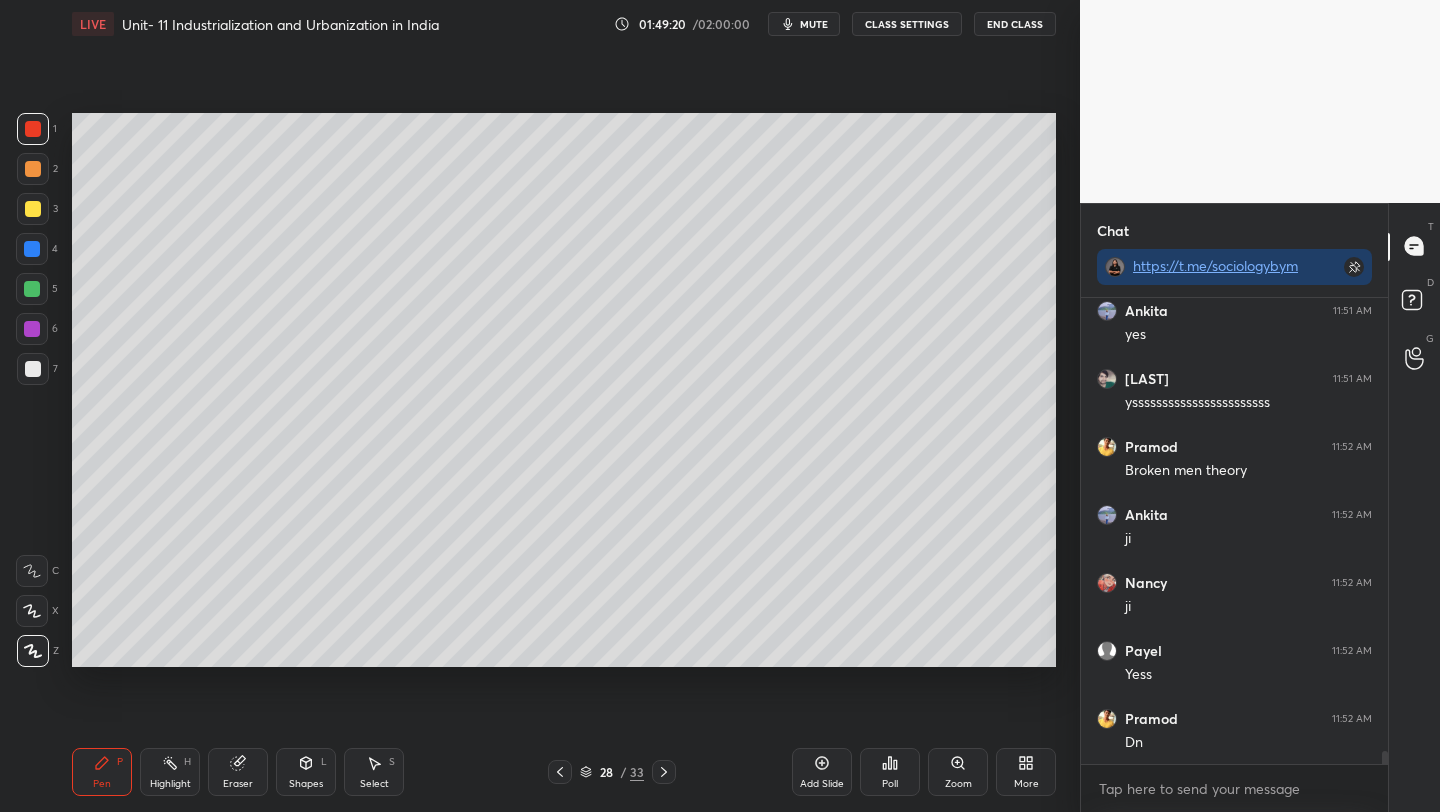 click on "Pen P Highlight H Eraser Shapes L Select S 28 / 33 Add Slide Poll Zoom More" at bounding box center [564, 772] 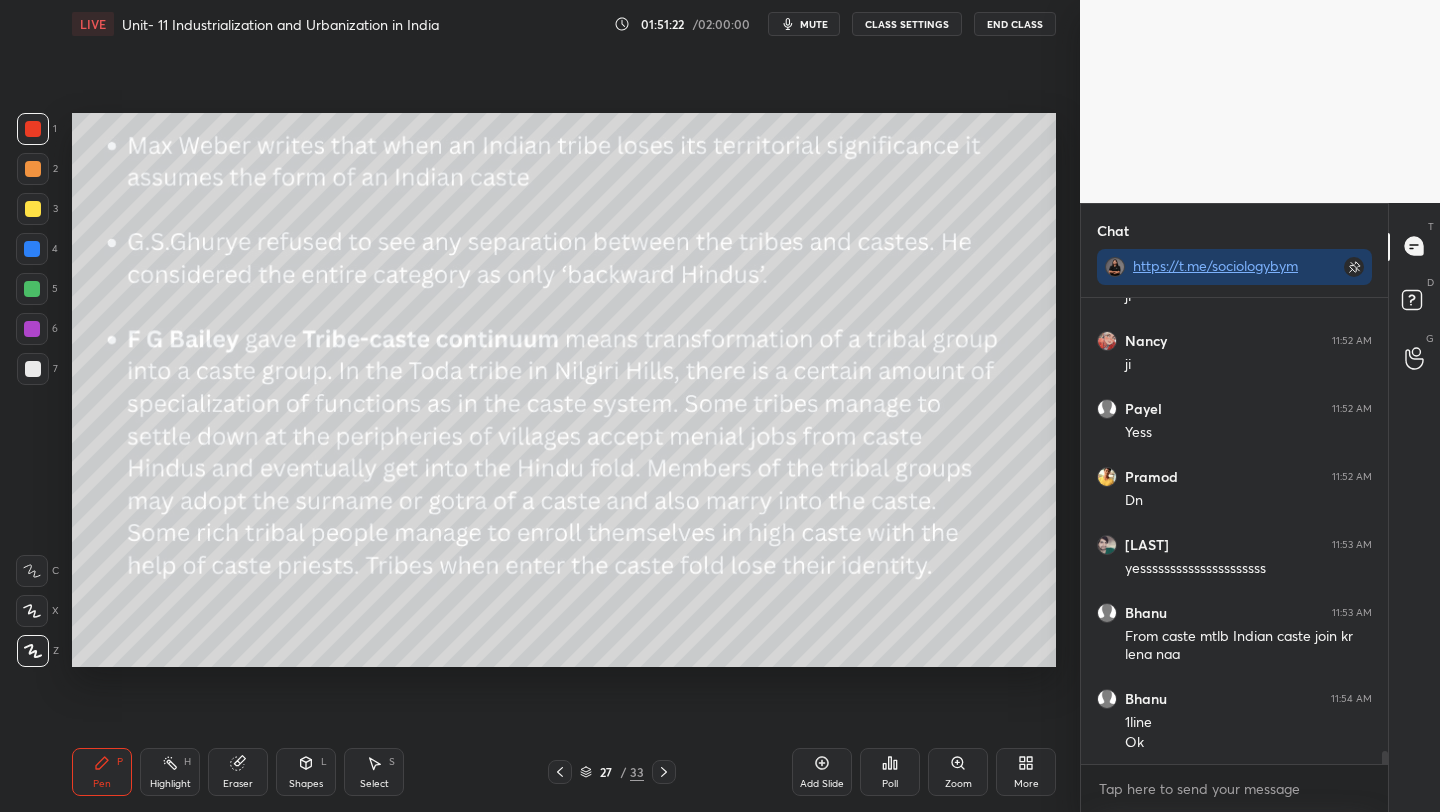 scroll, scrollTop: 16430, scrollLeft: 0, axis: vertical 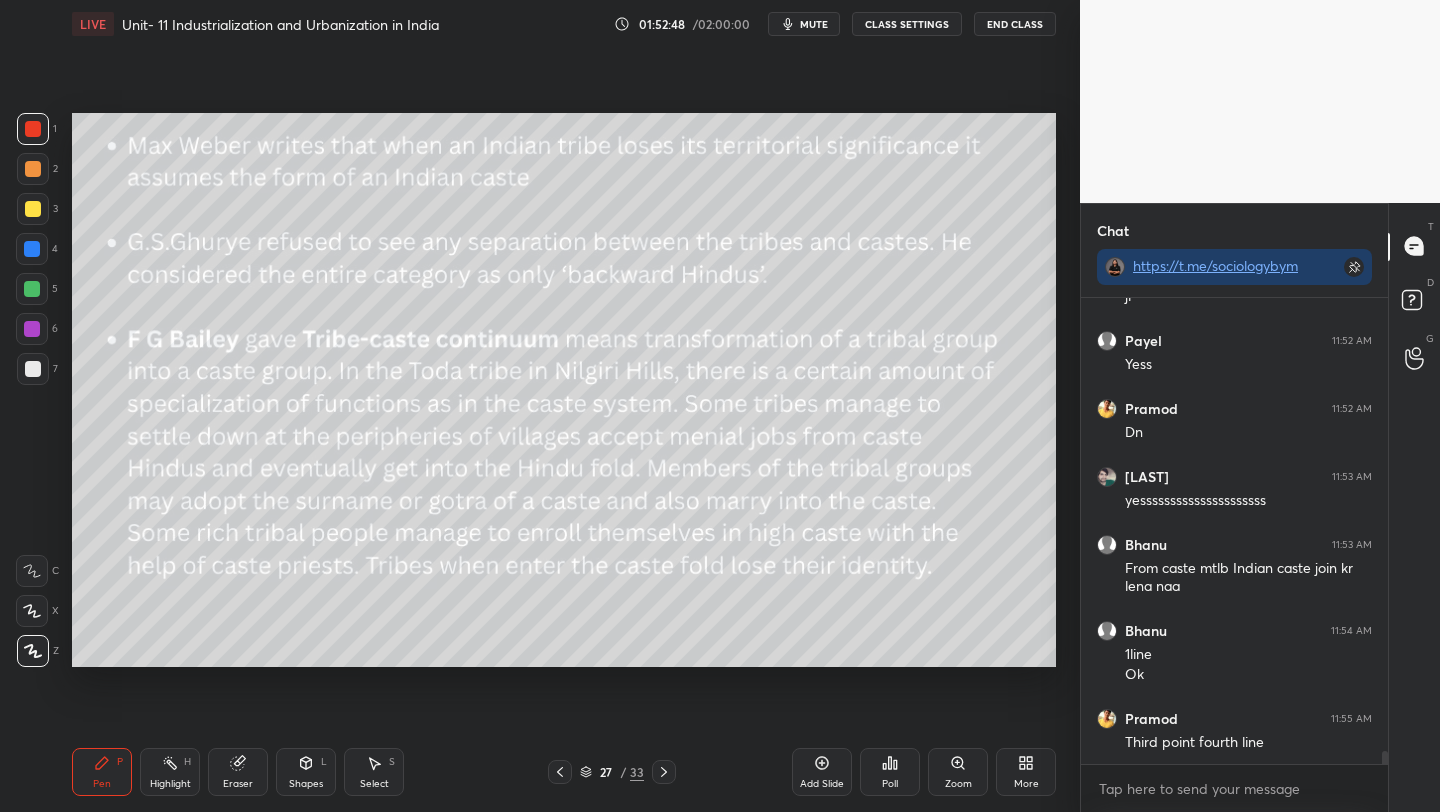 click 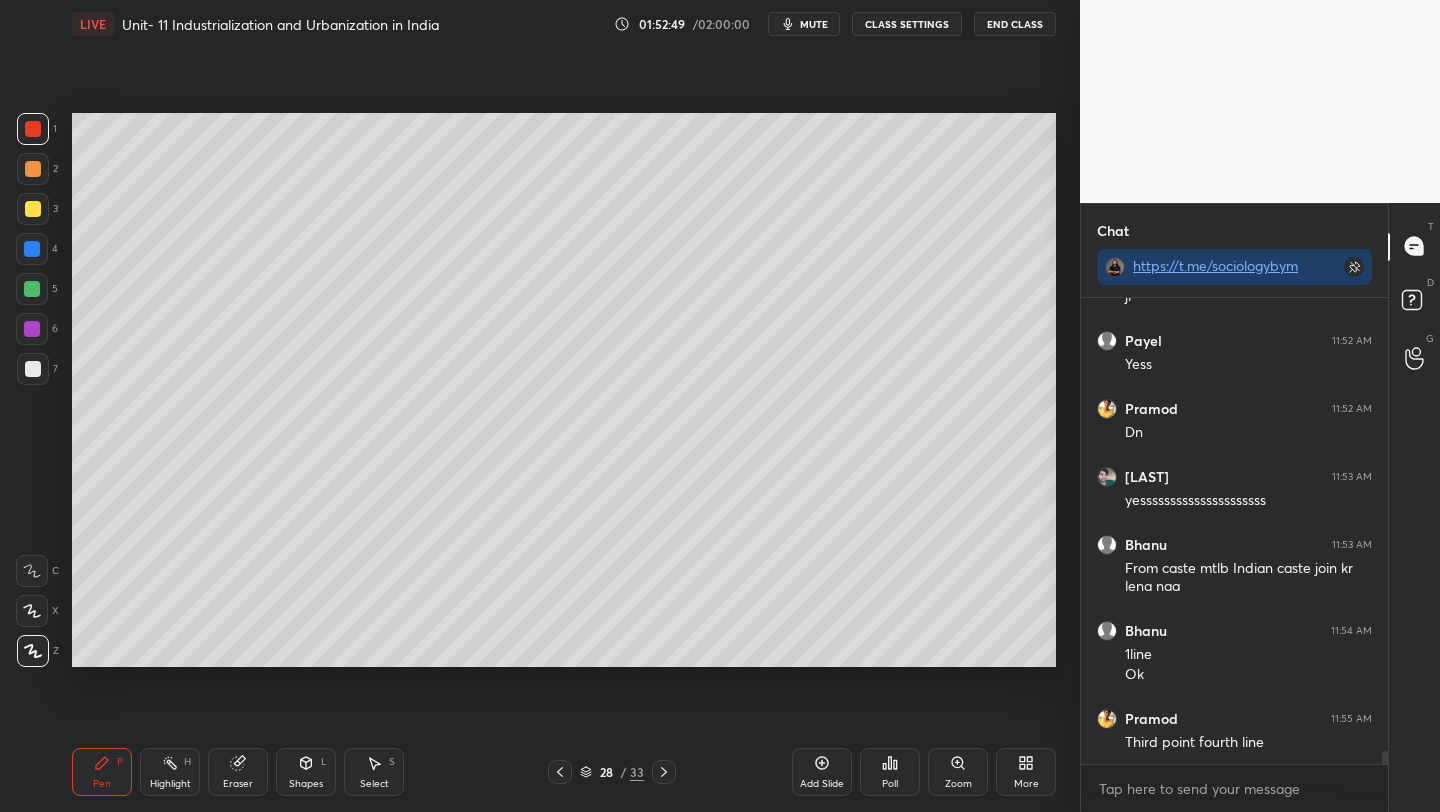 click at bounding box center (664, 772) 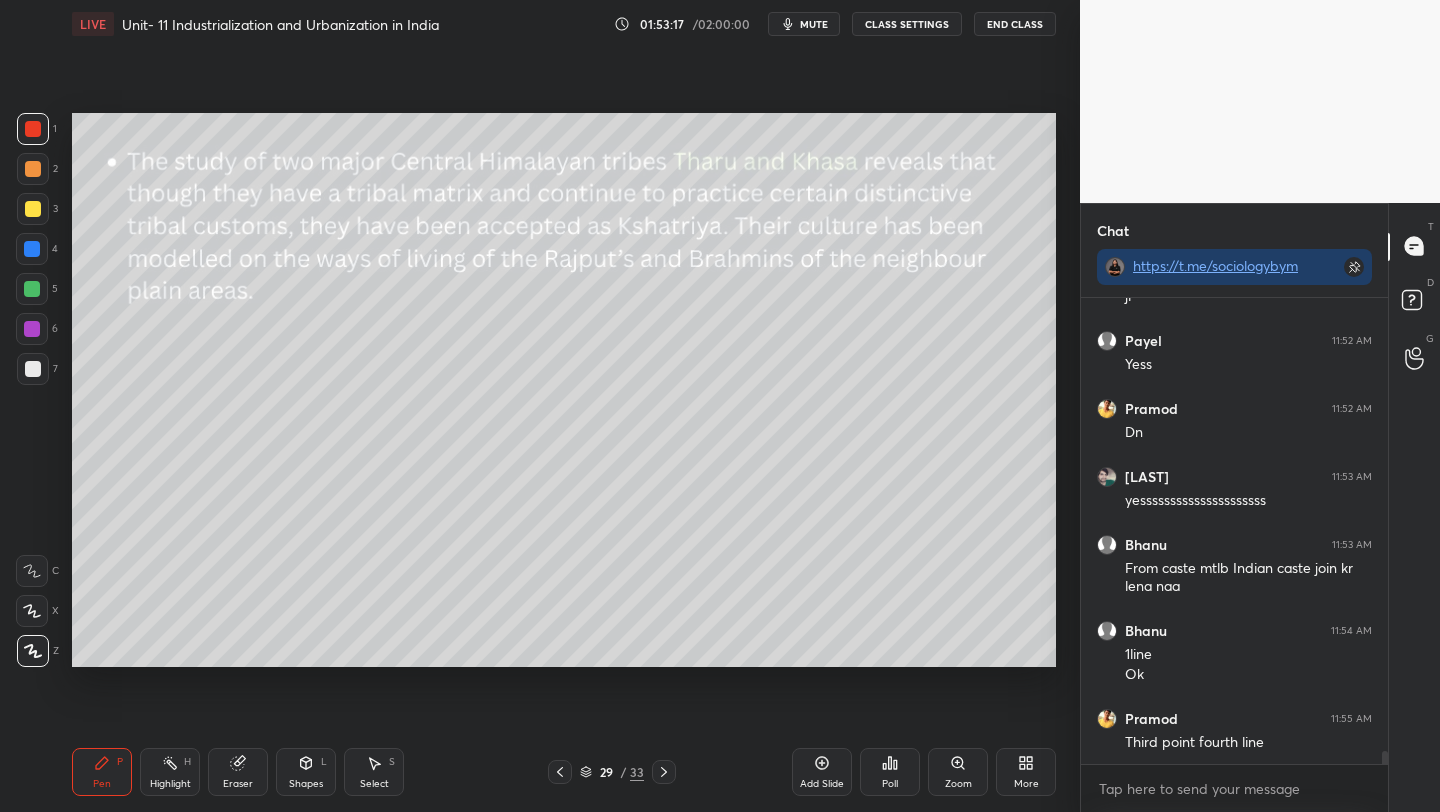 click 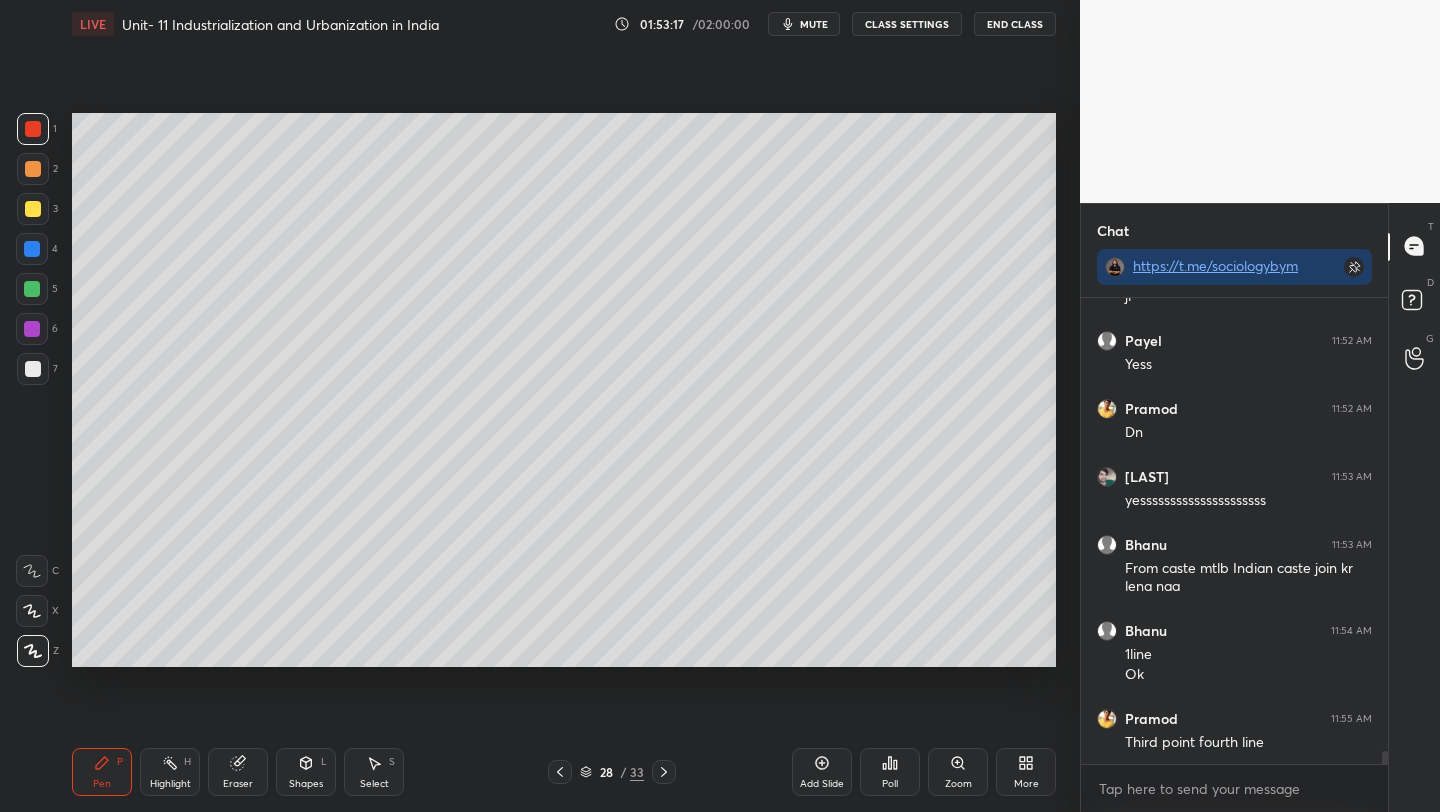 click 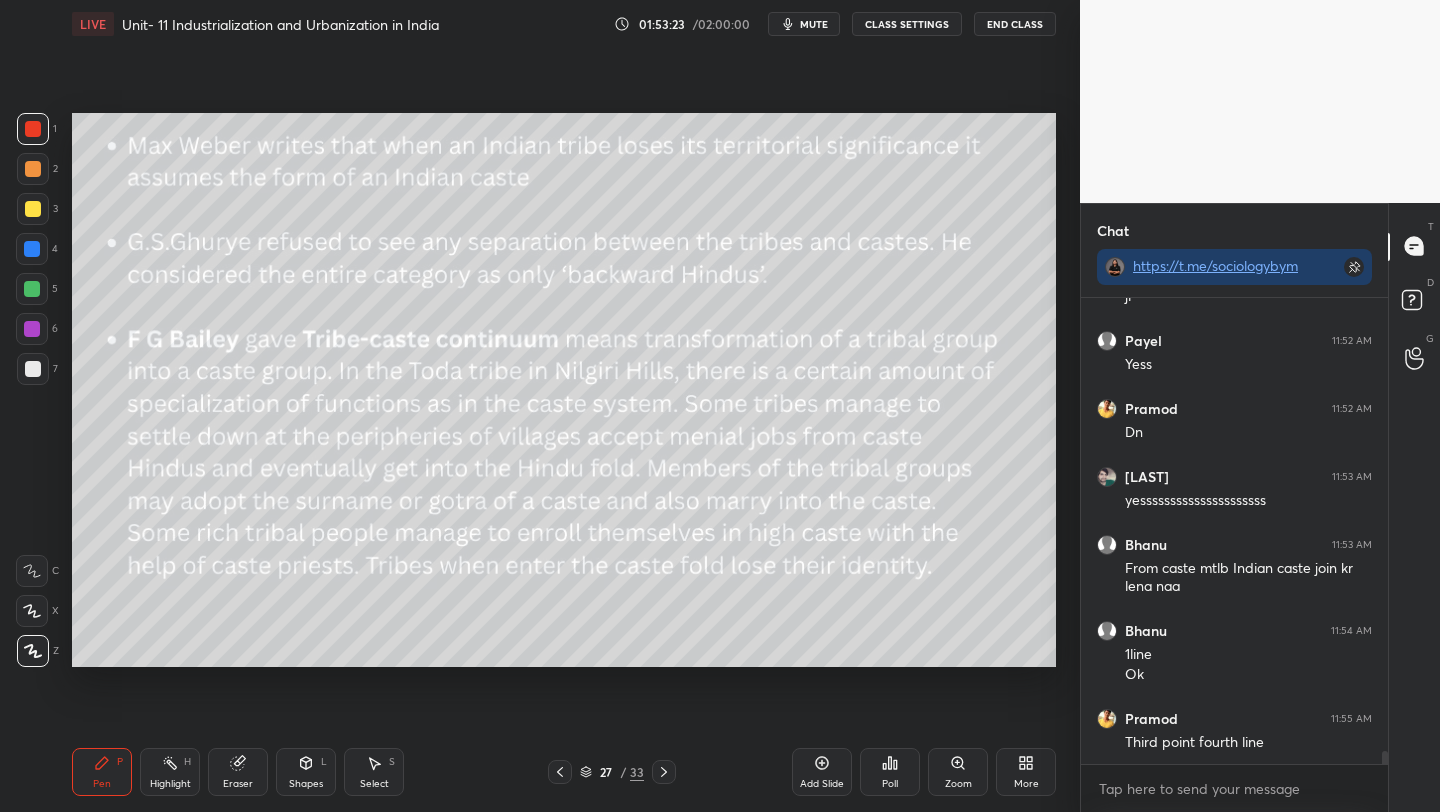 scroll, scrollTop: 16498, scrollLeft: 0, axis: vertical 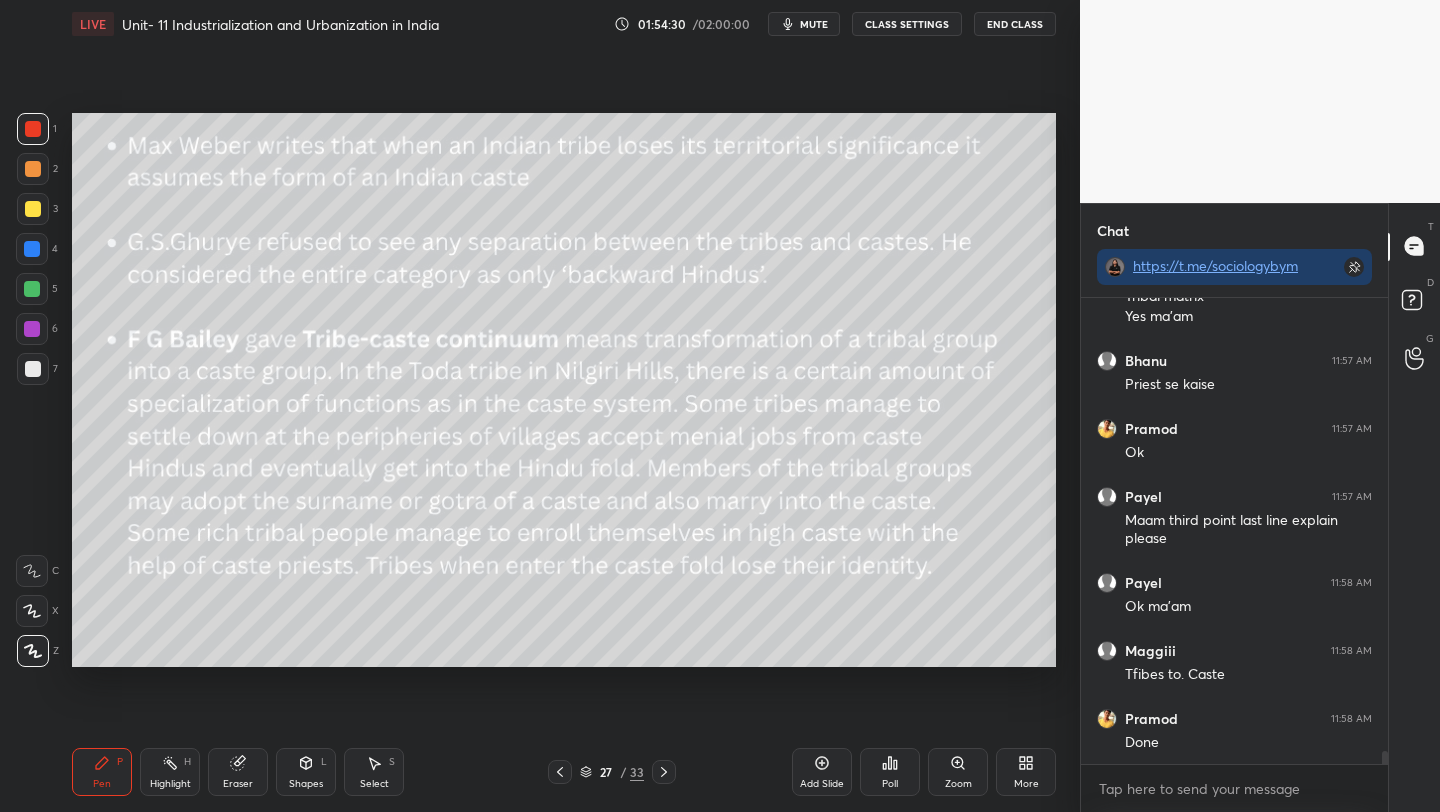 click 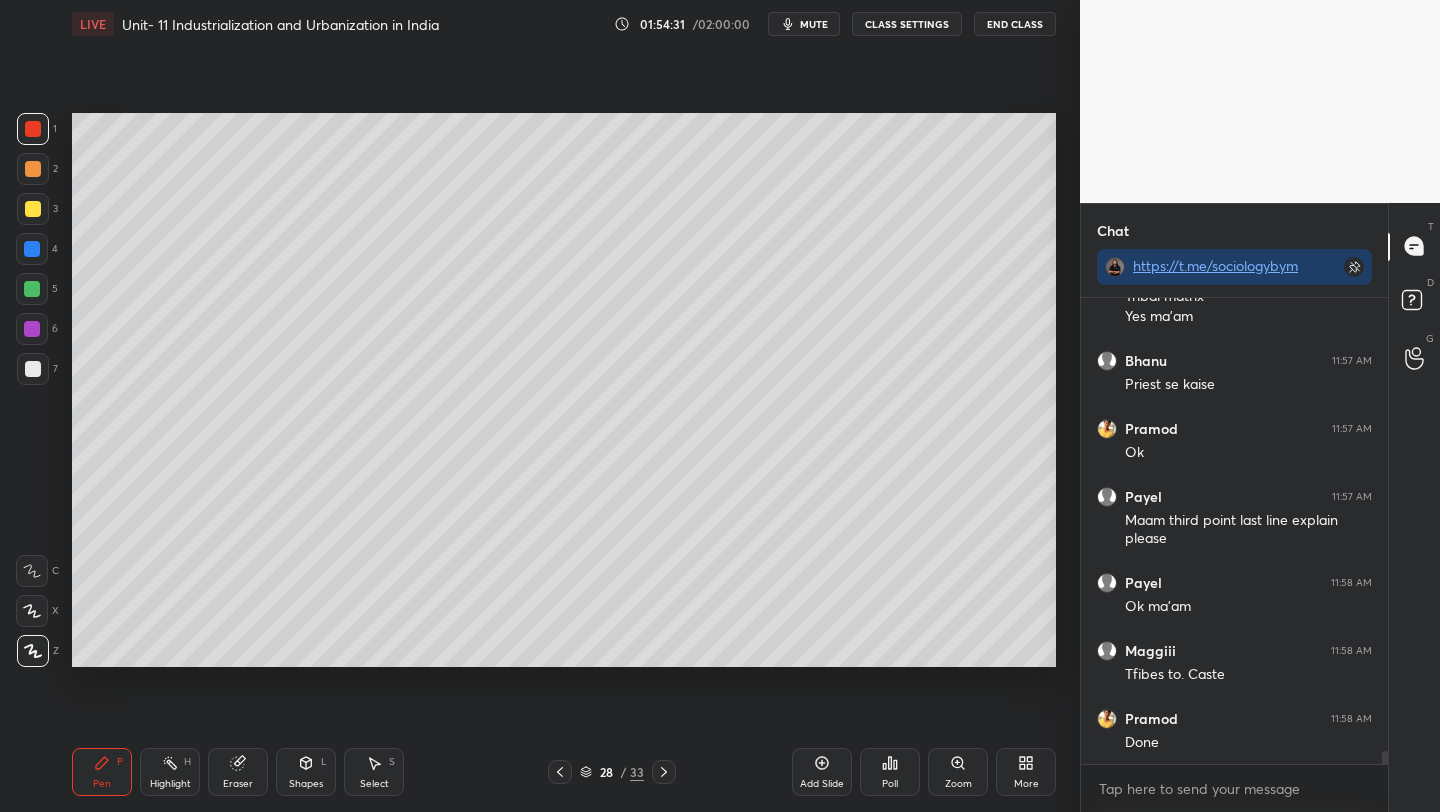 click 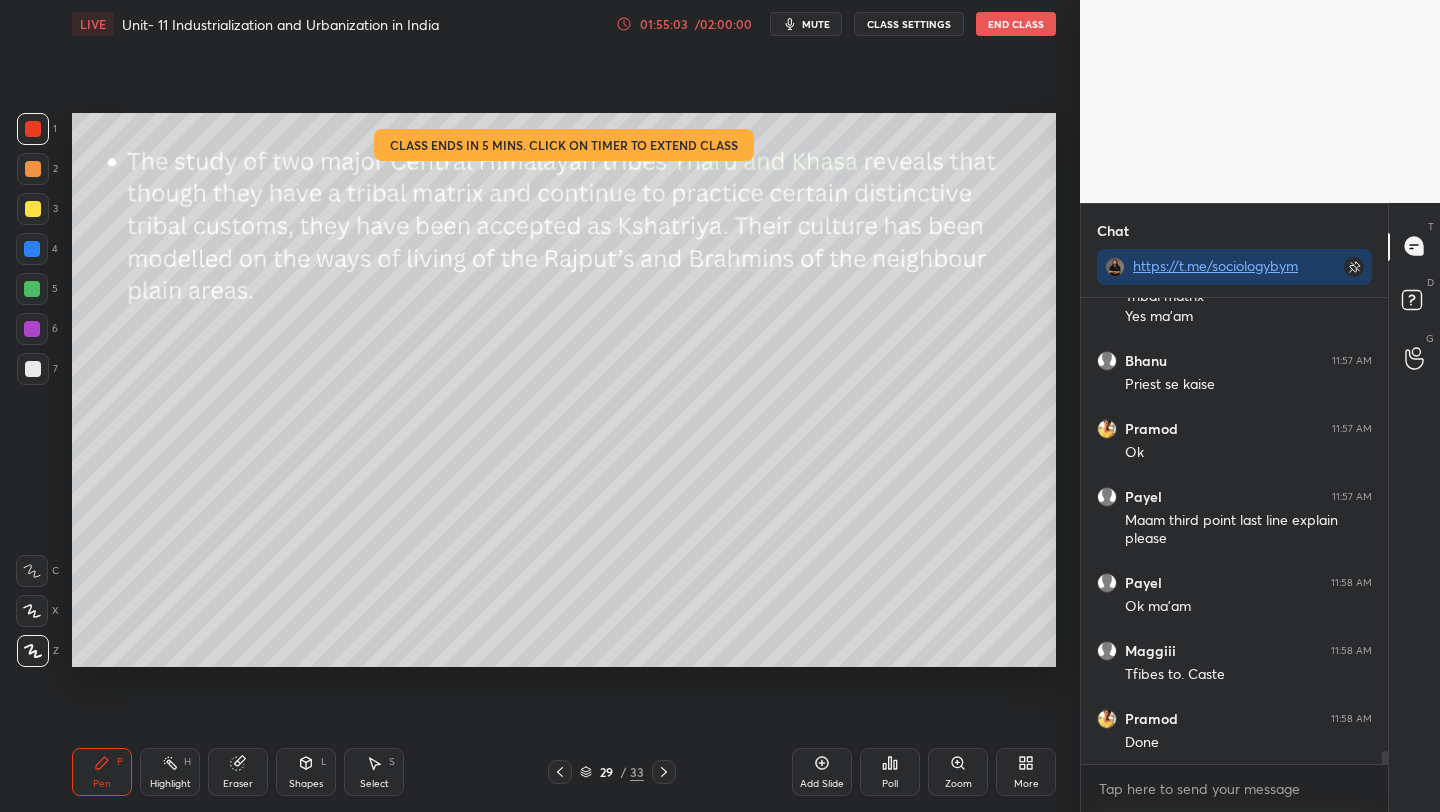 click on "01:55:03" at bounding box center [664, 24] 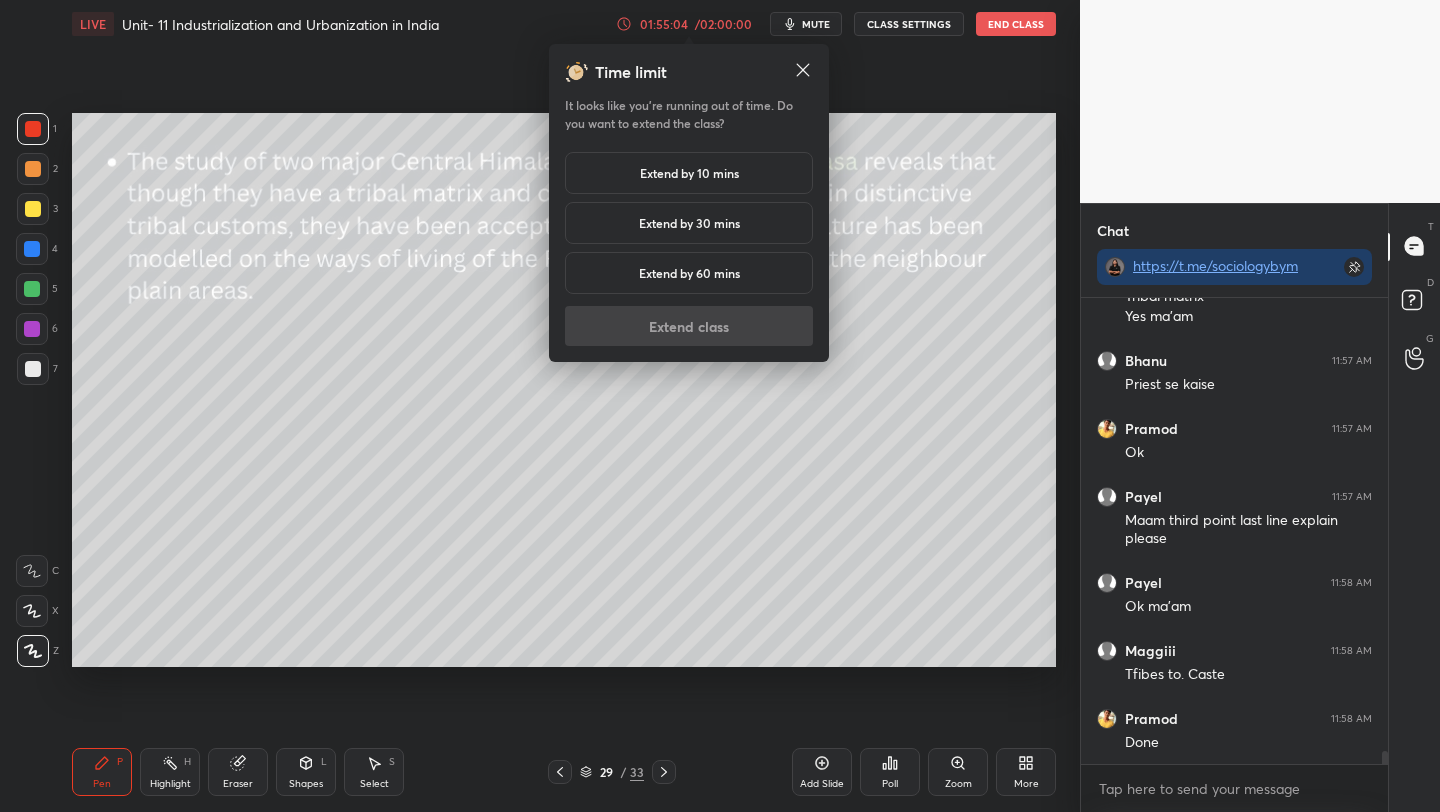 click on "Extend by 10 mins" at bounding box center (689, 173) 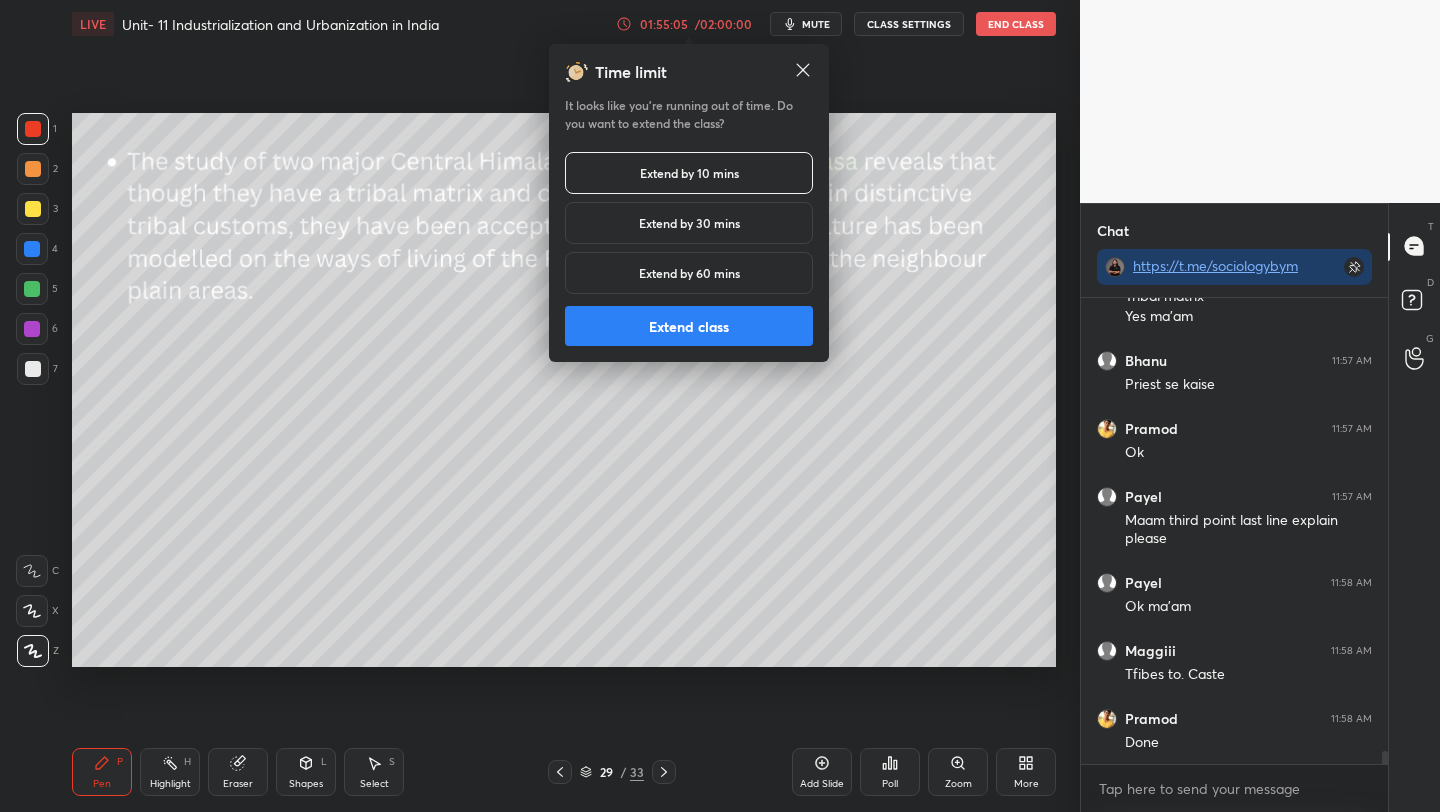 click on "Extend class" at bounding box center (689, 326) 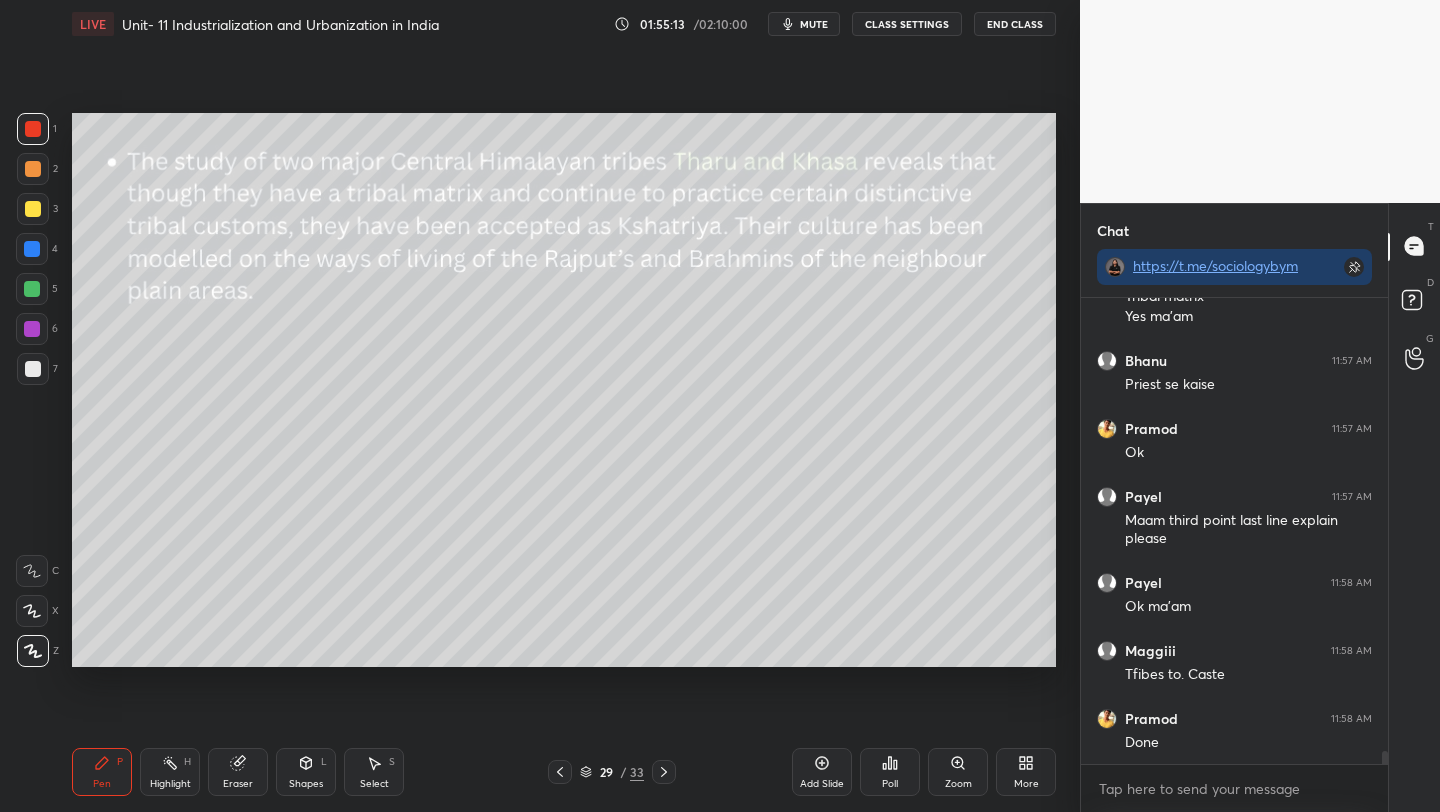 click 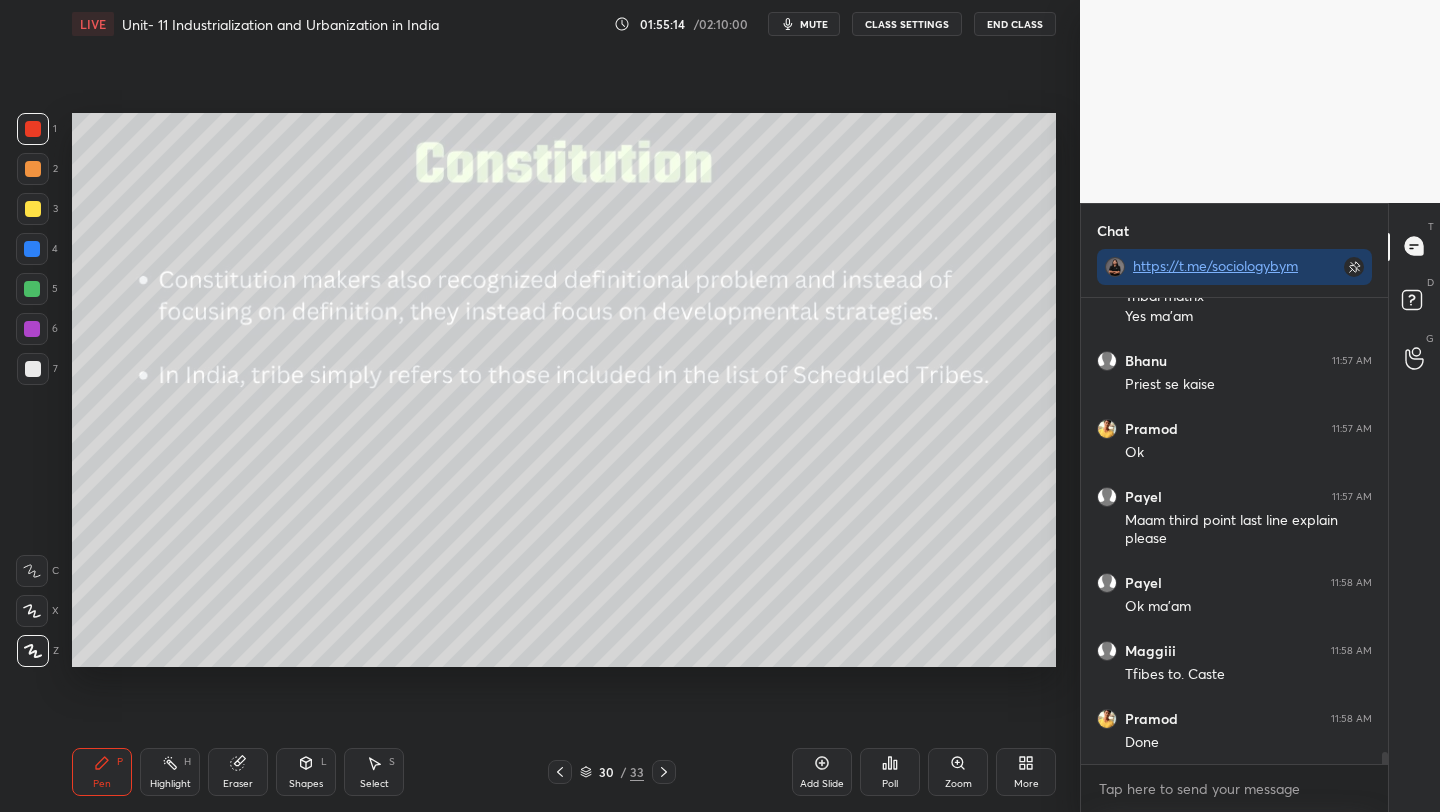 scroll, scrollTop: 17012, scrollLeft: 0, axis: vertical 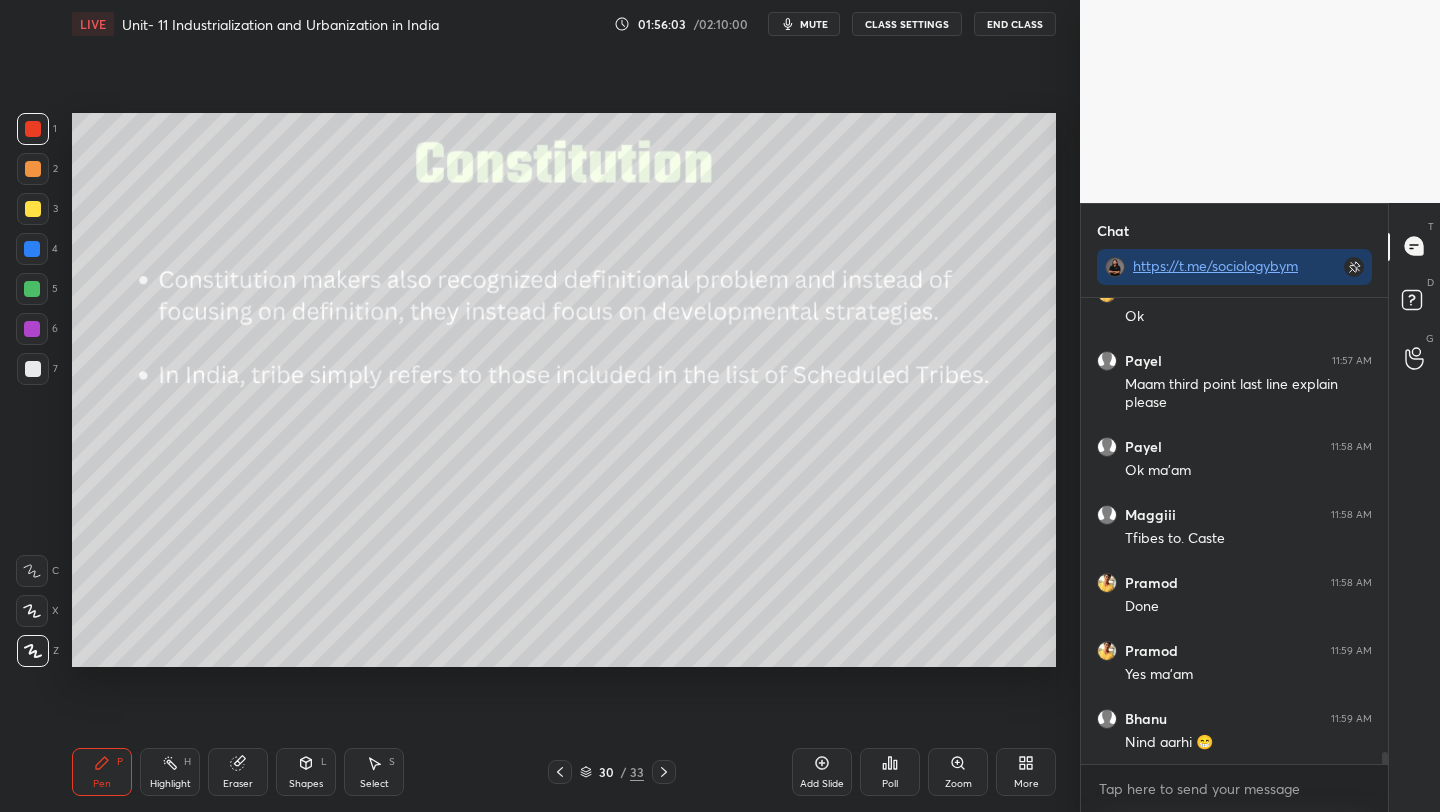 click 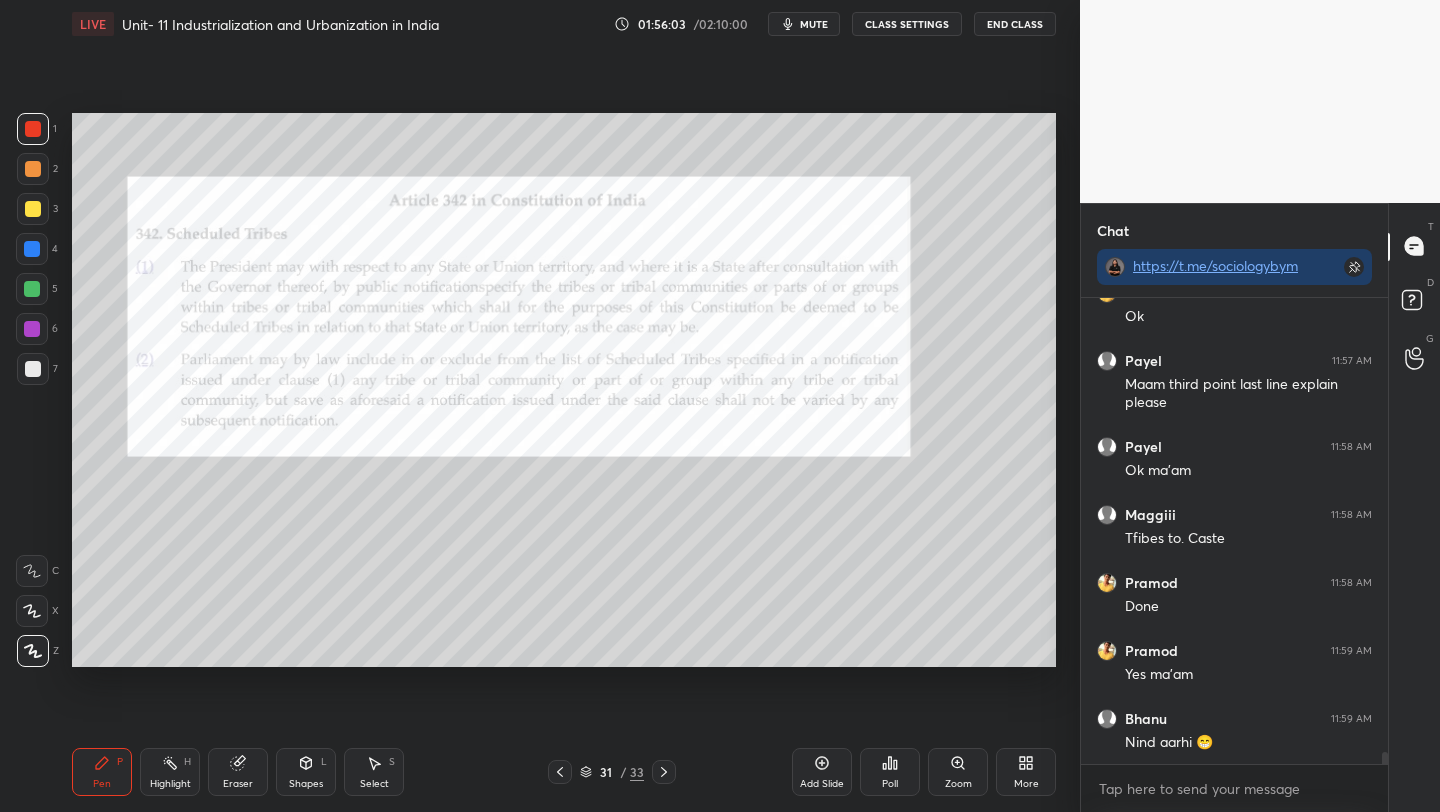 click 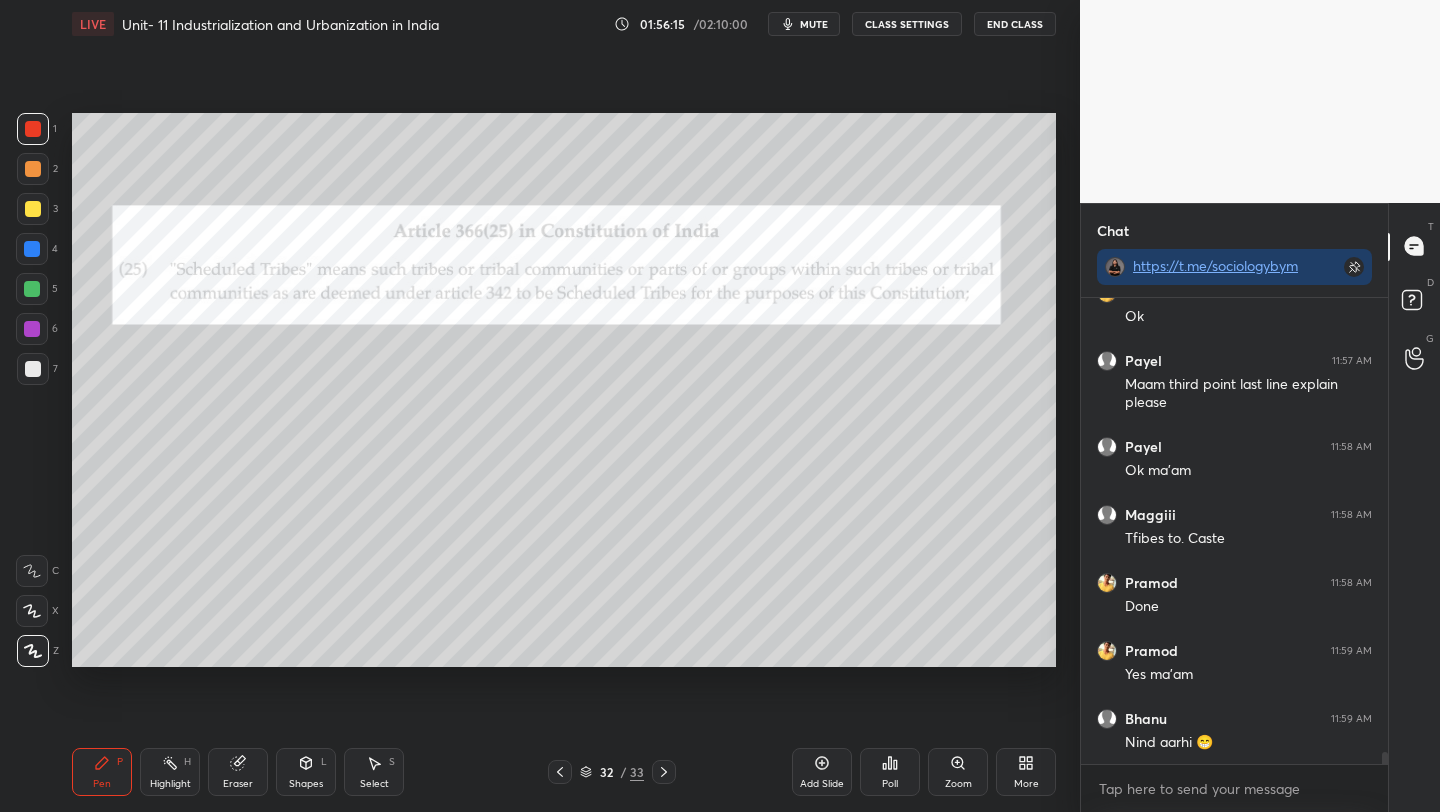 click 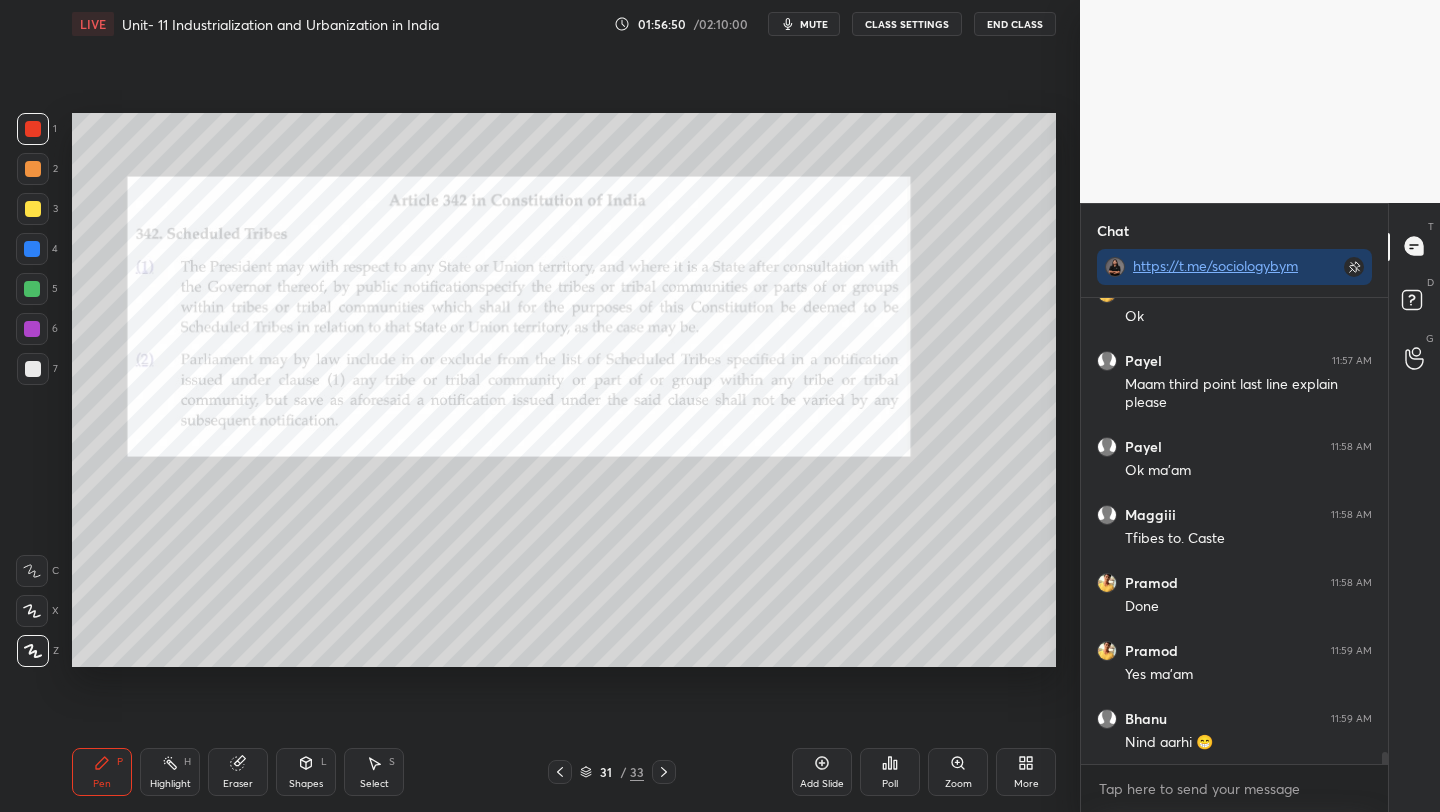 click 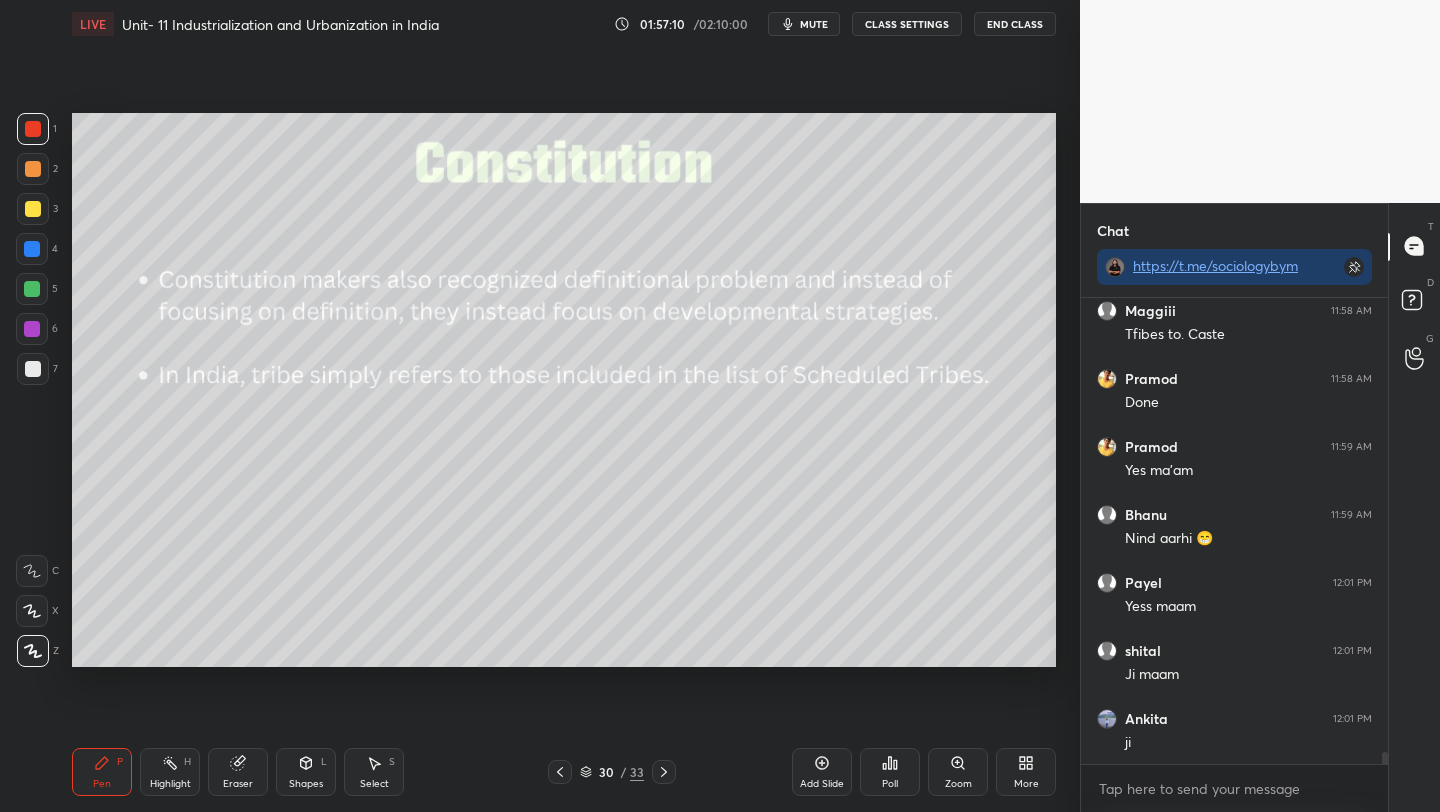 scroll, scrollTop: 17352, scrollLeft: 0, axis: vertical 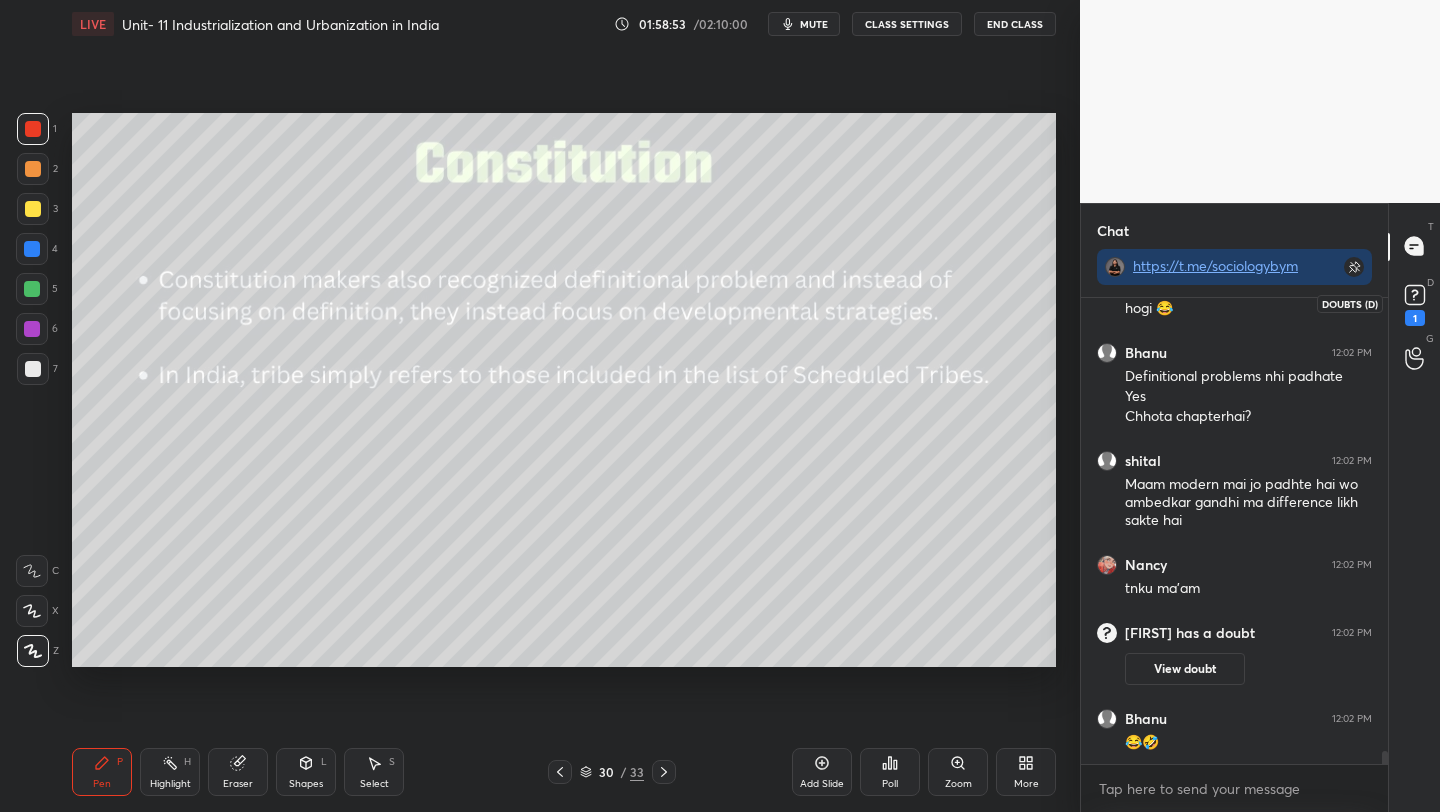 click 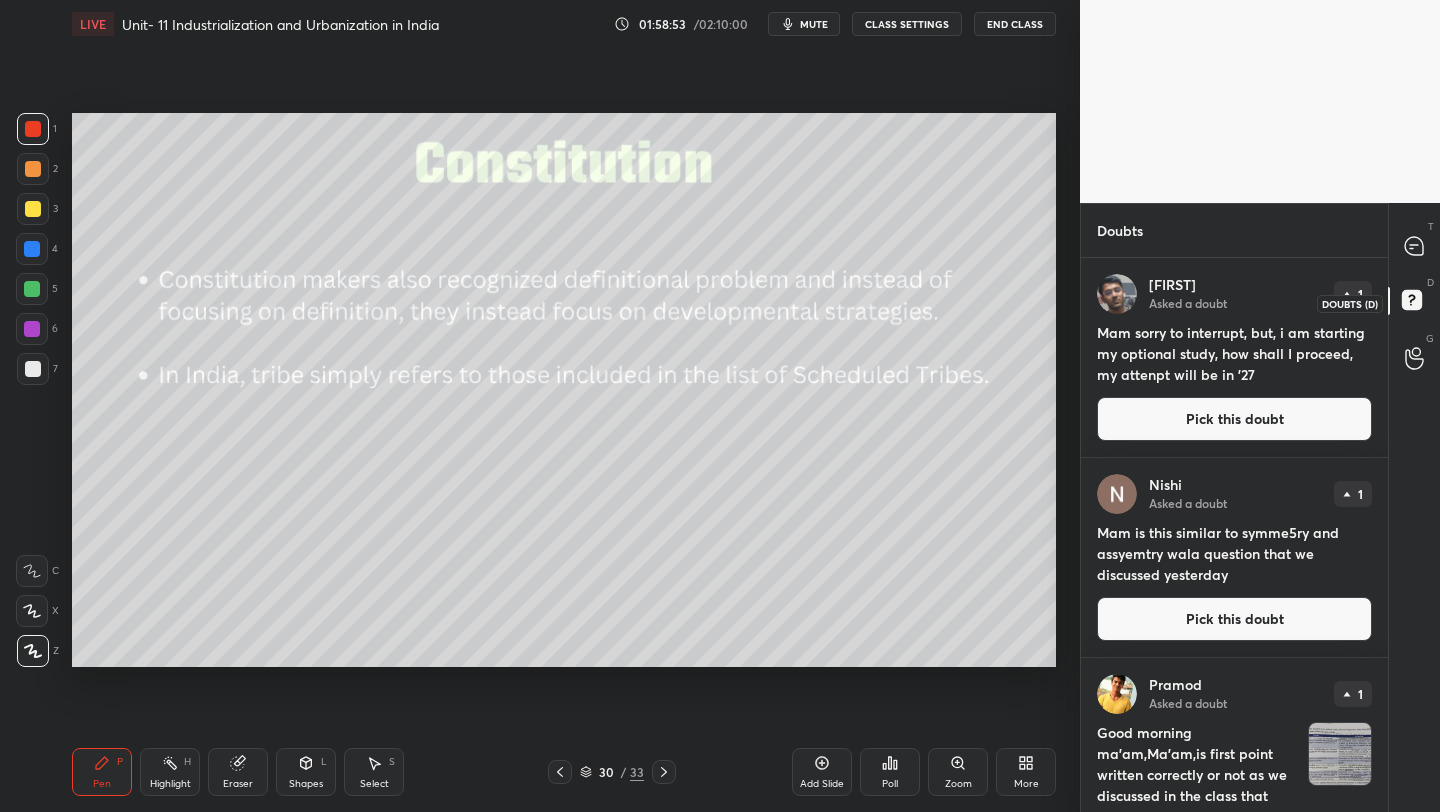 scroll, scrollTop: 7, scrollLeft: 7, axis: both 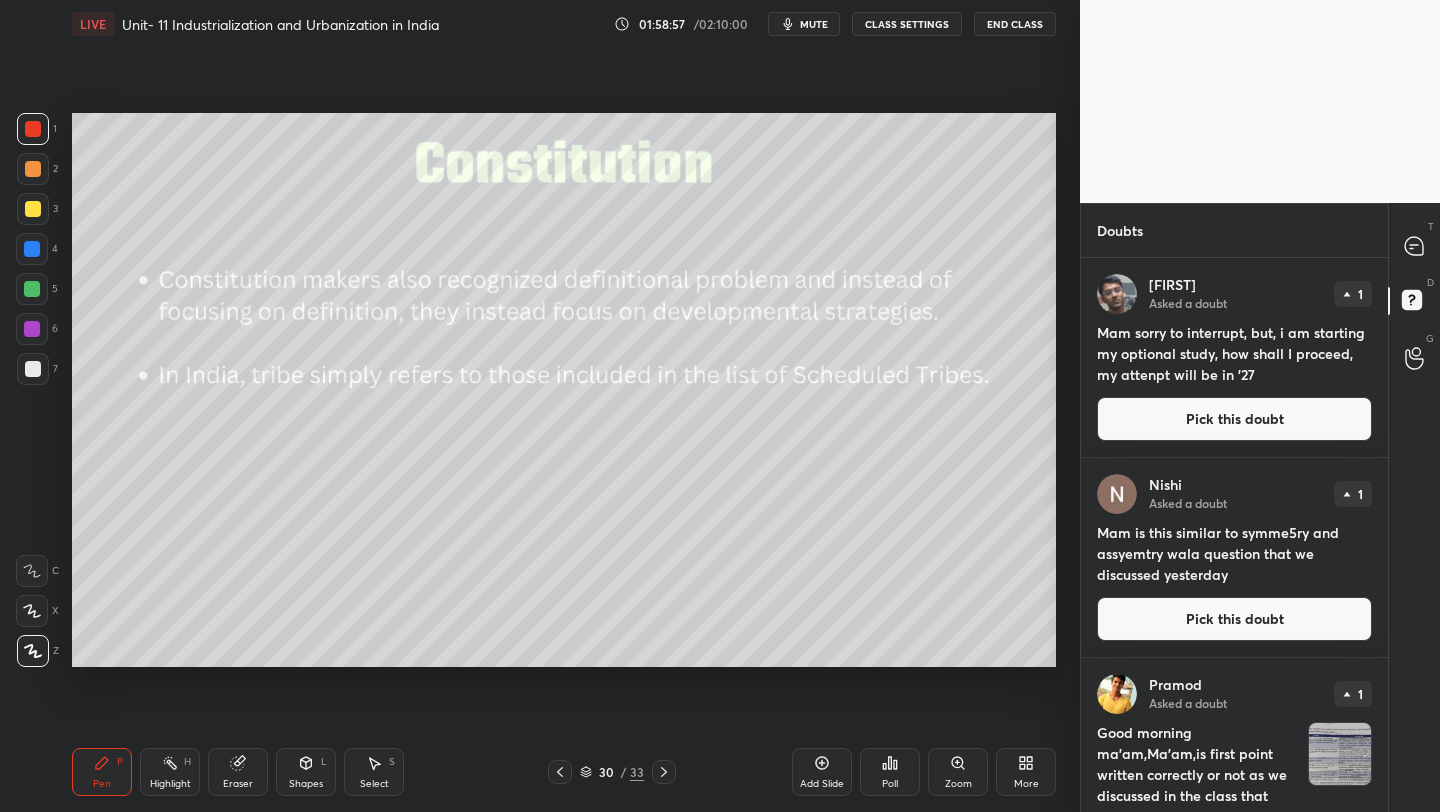 click on "Pick this doubt" at bounding box center (1234, 419) 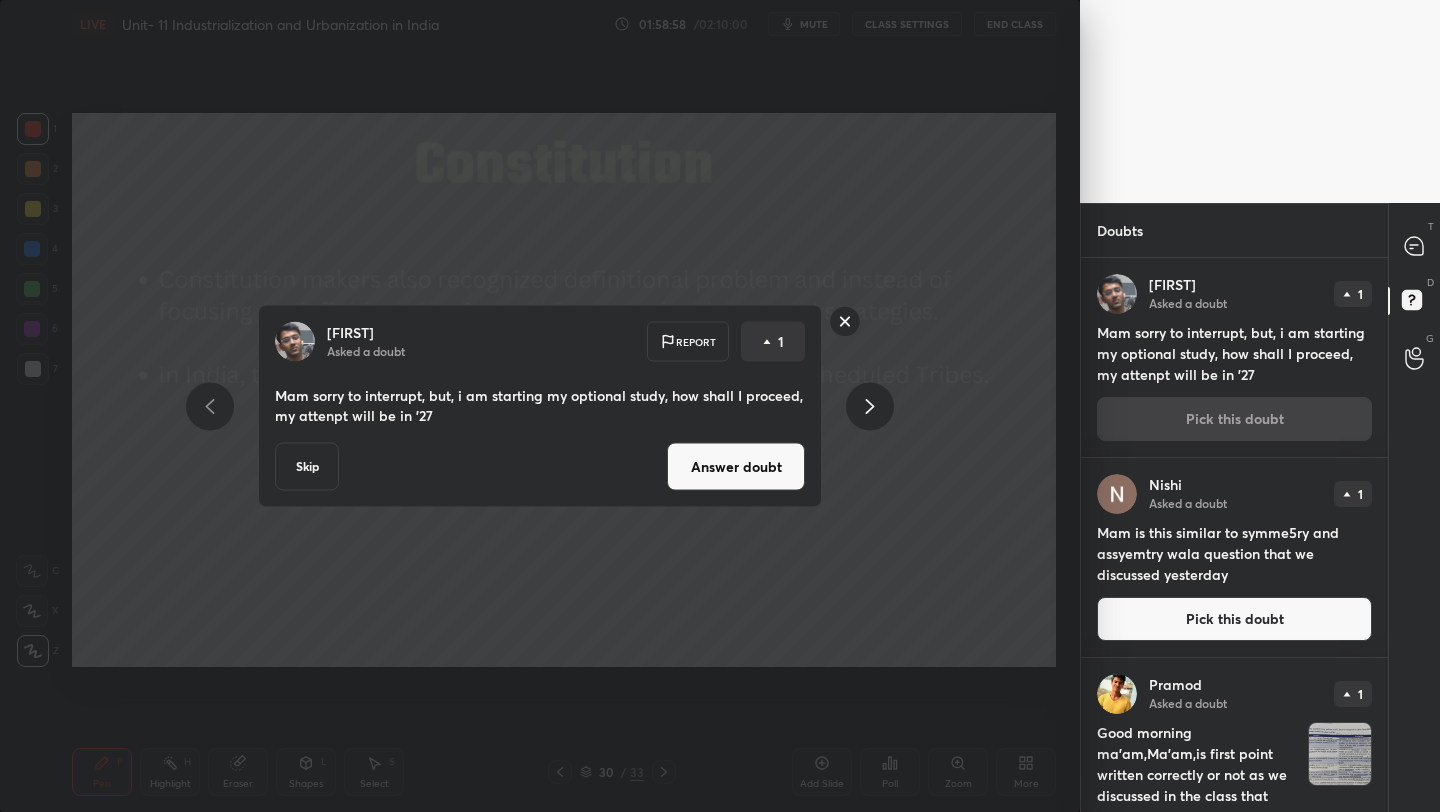 click on "Answer doubt" at bounding box center (736, 467) 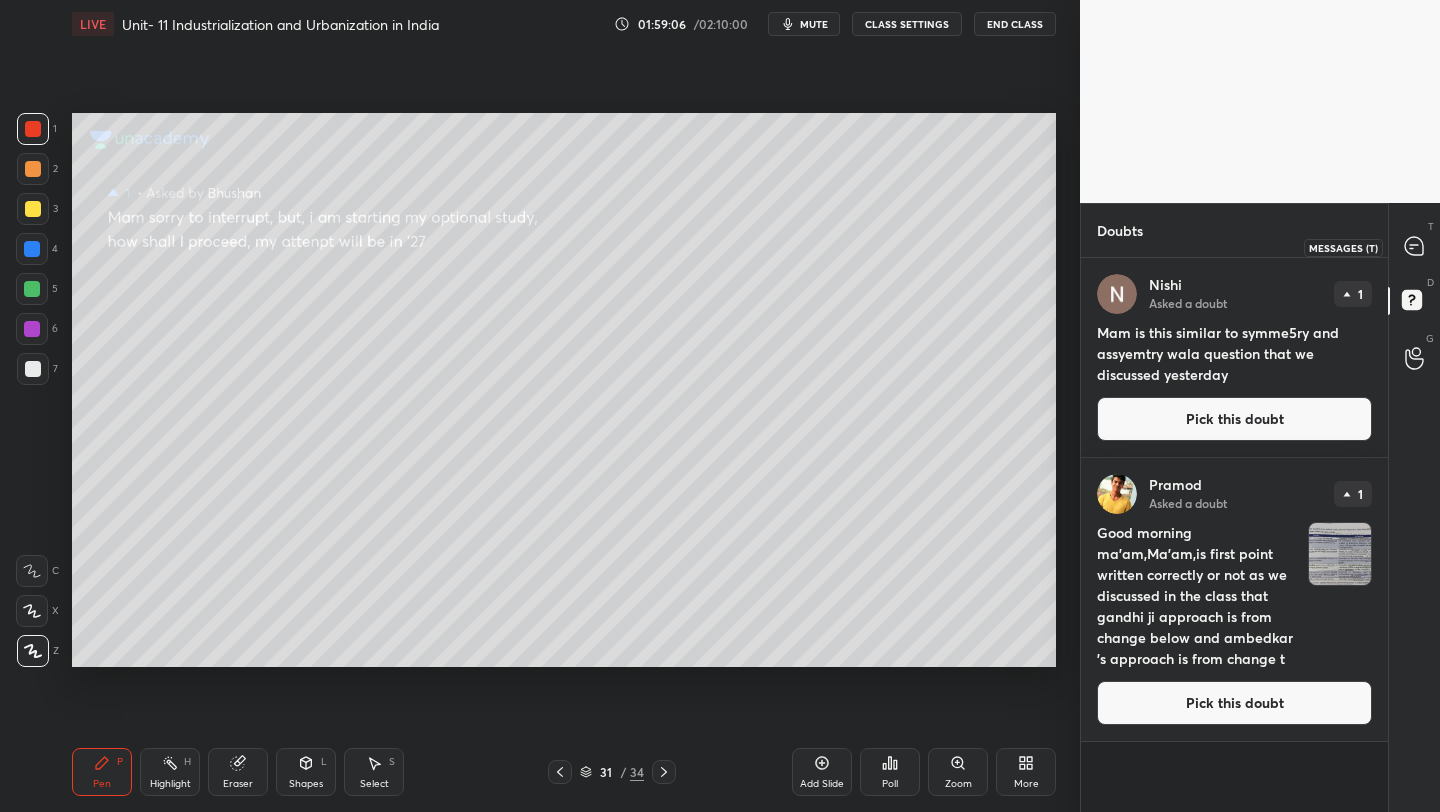 click 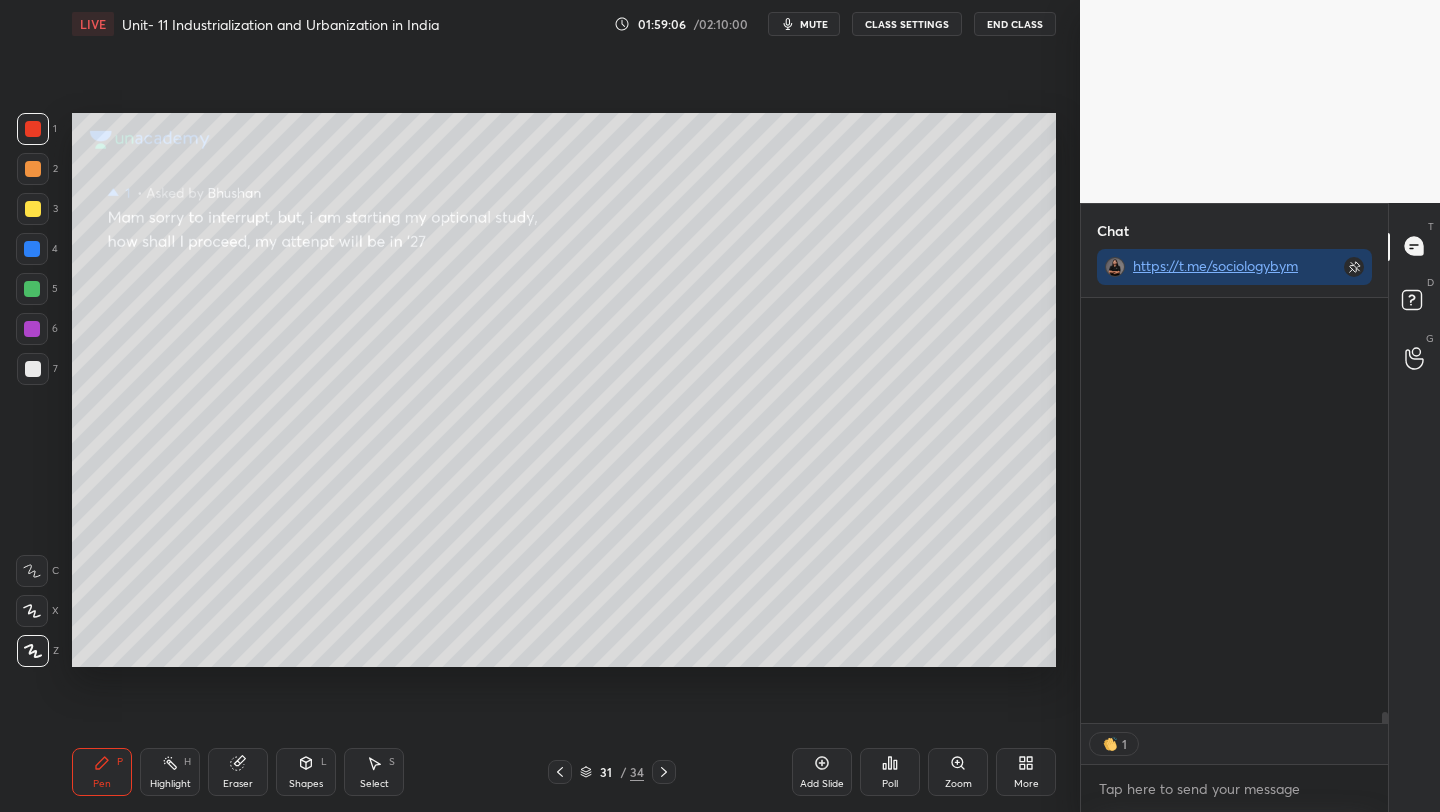 scroll, scrollTop: 17448, scrollLeft: 0, axis: vertical 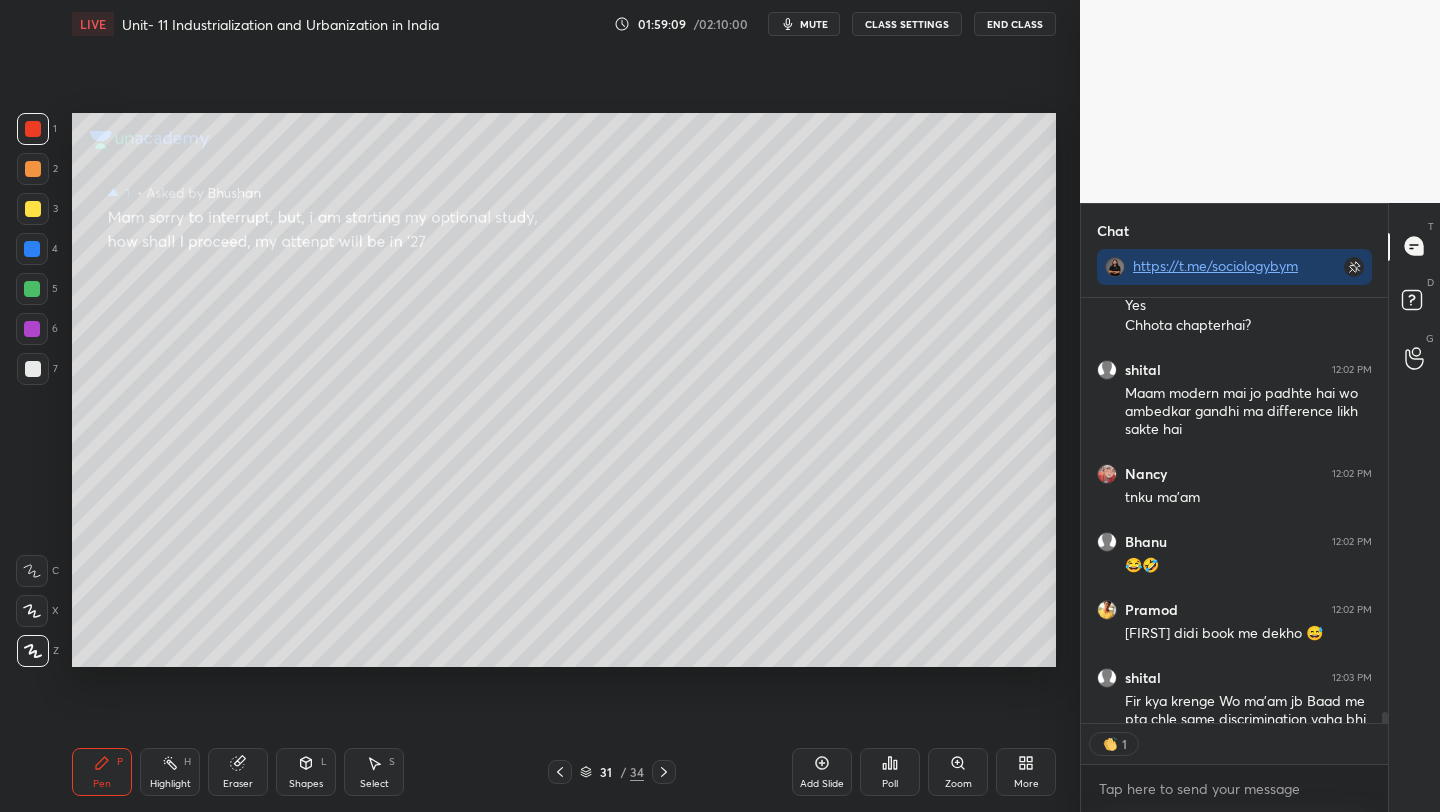 click on "Pramod 12:02 PM Ise padke esa lg rha bss rank 1 aati hi hogi 😂 [FIRST] 12:02 PM Definitional problems nhi padhate Yes Chhota chapterhai? shital 12:02 PM Maam modern mai jo padhte hai wo ambedkar gandhi ma difference likh sakte hai Nancy 12:02 PM tnku ma'am [FIRST] 12:02 PM 😂🤣 Pramod 12:02 PM [FIRST] didi book me dekho 😅 shital 12:03 PM [FIRST] 🤣🤣khana khao so jao JUMP TO LATEST 1 Enable hand raising Enable raise hand to speak to learners. Once enabled, chat will be turned off temporarily. Enable x" at bounding box center [1234, 555] 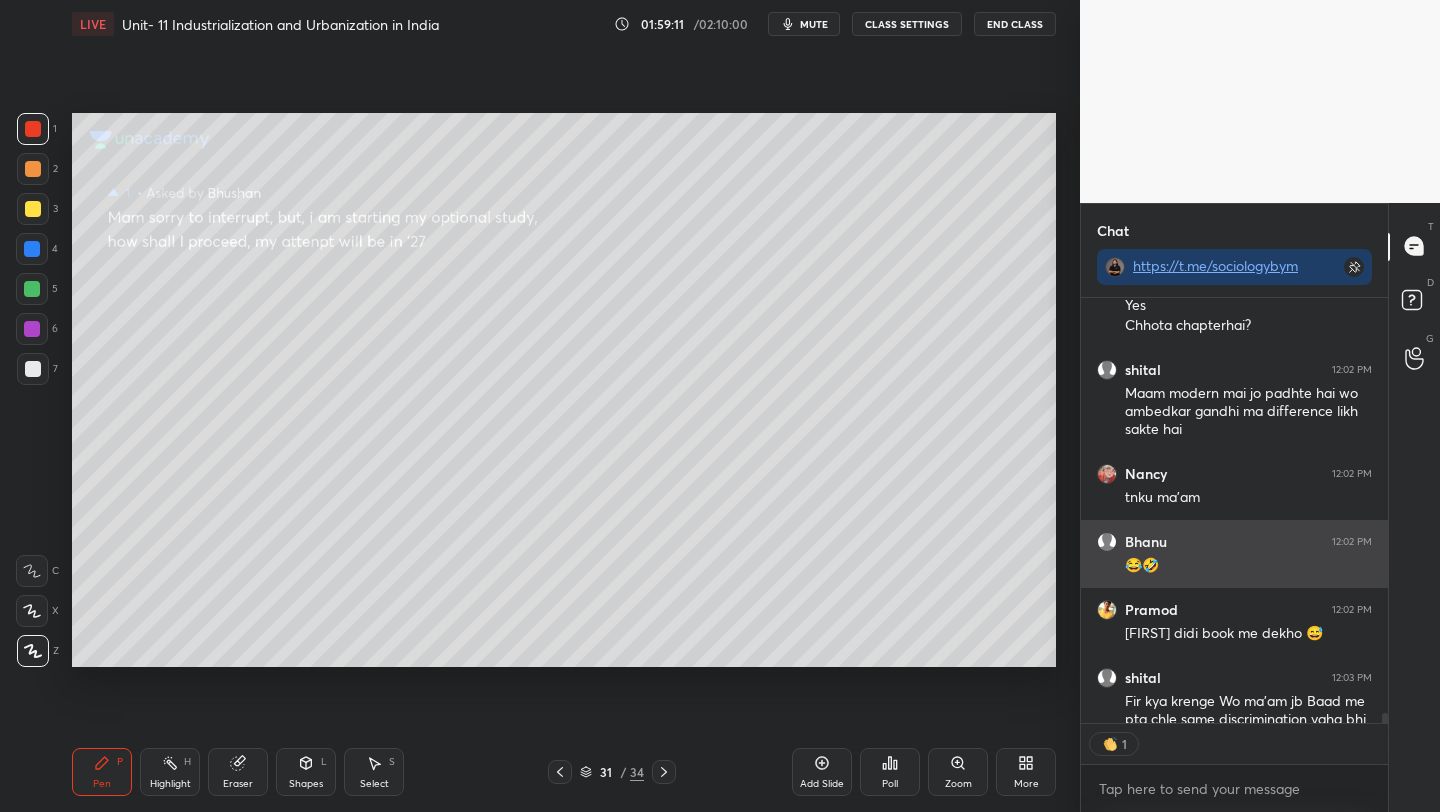 scroll, scrollTop: 17552, scrollLeft: 0, axis: vertical 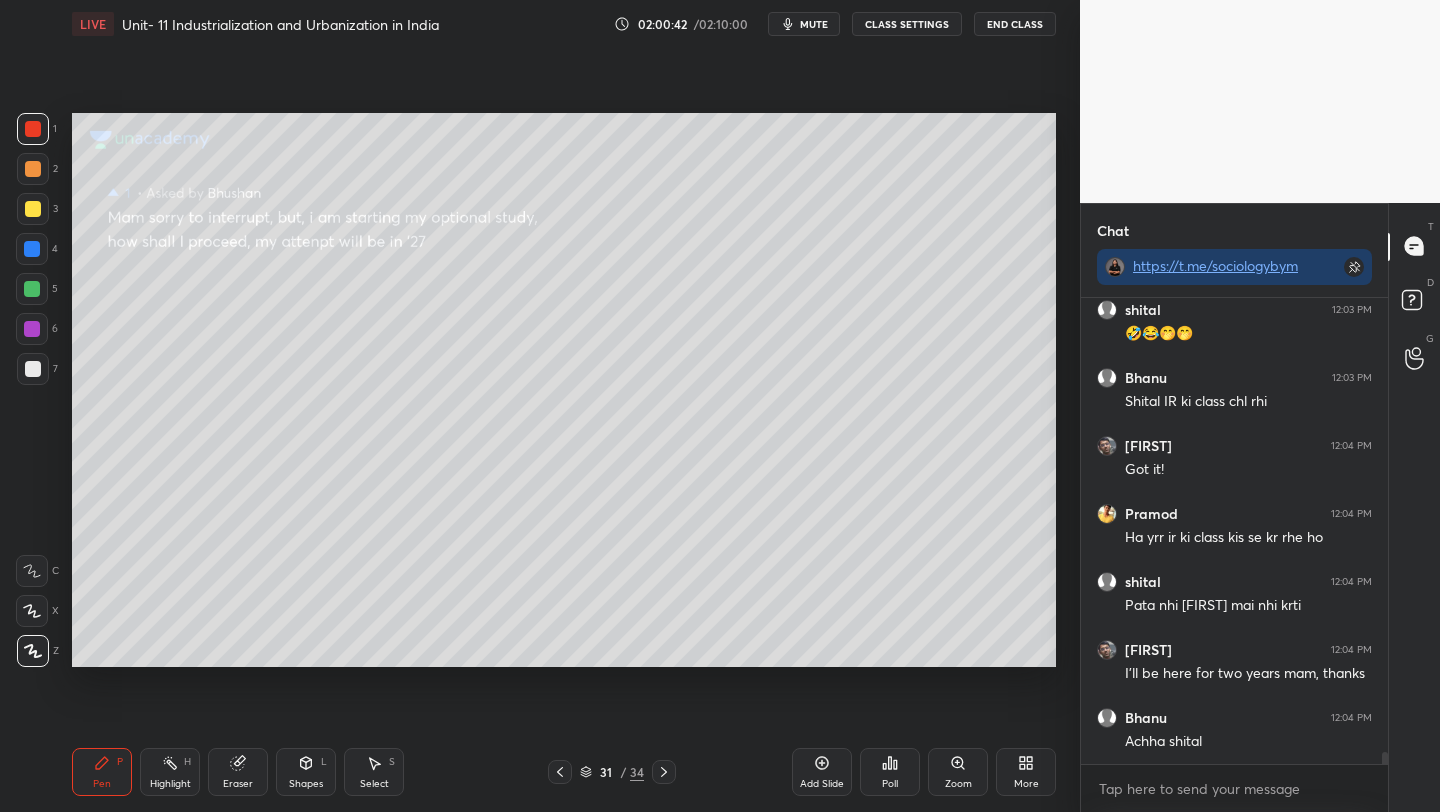 click on "End Class" at bounding box center [1015, 24] 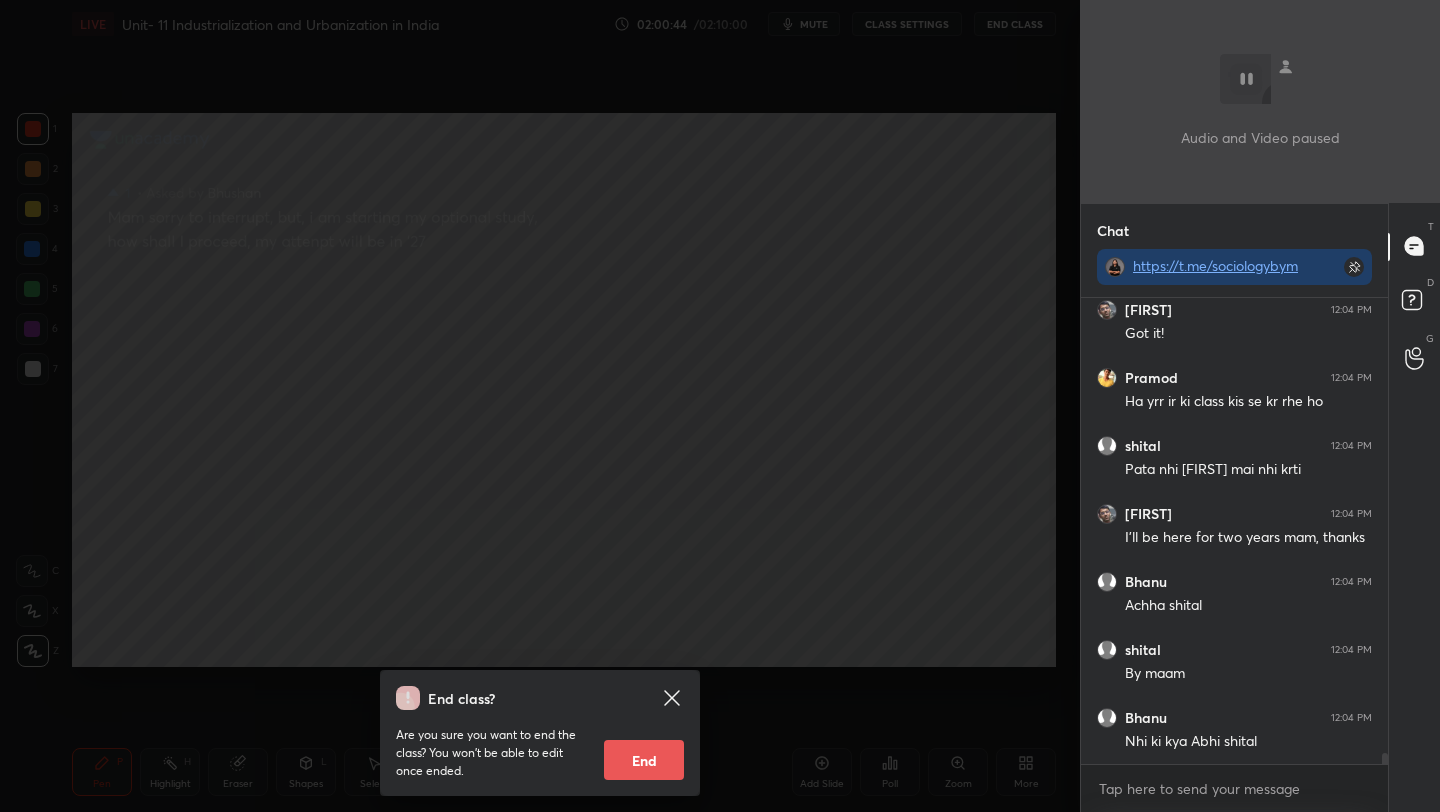 scroll, scrollTop: 18504, scrollLeft: 0, axis: vertical 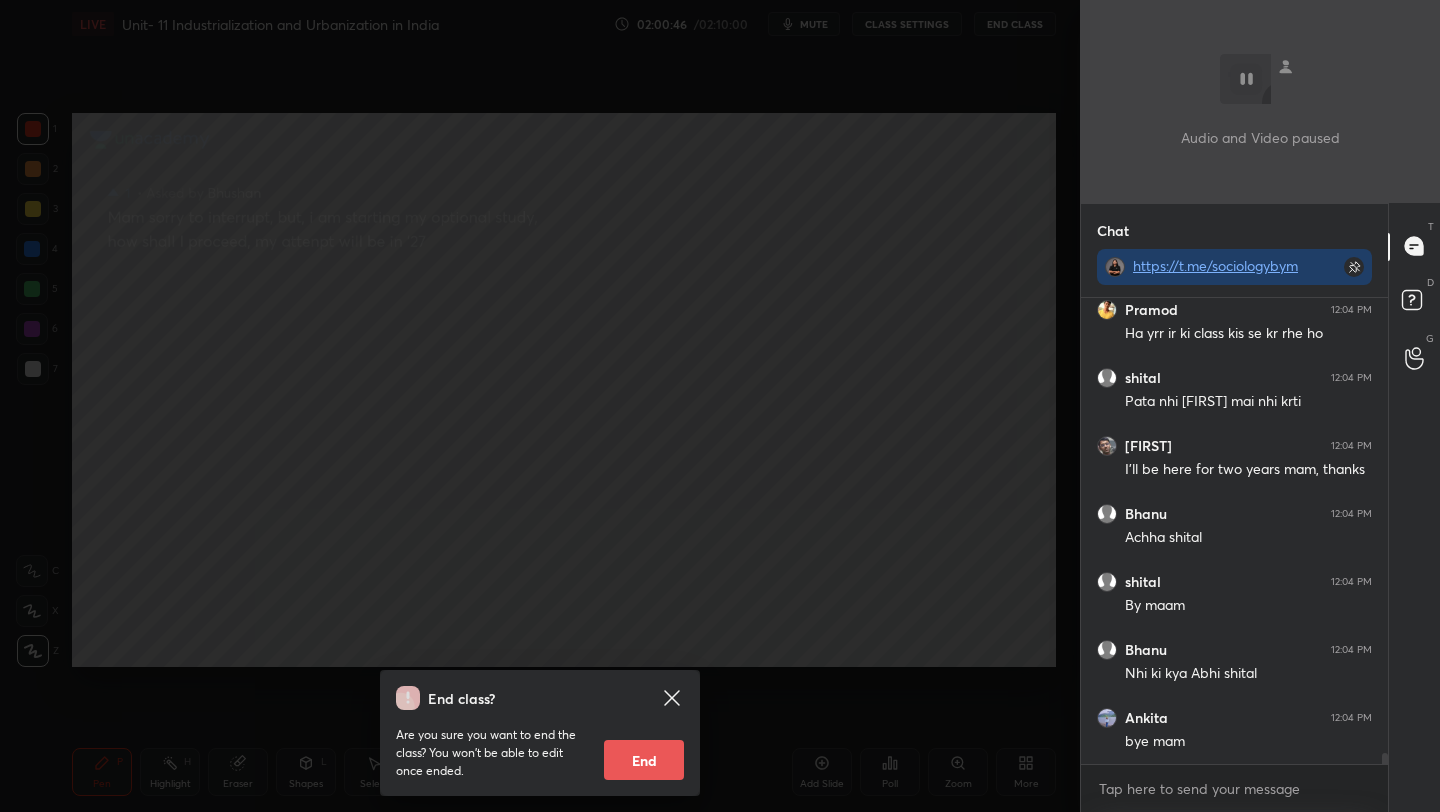 click on "End" at bounding box center (644, 760) 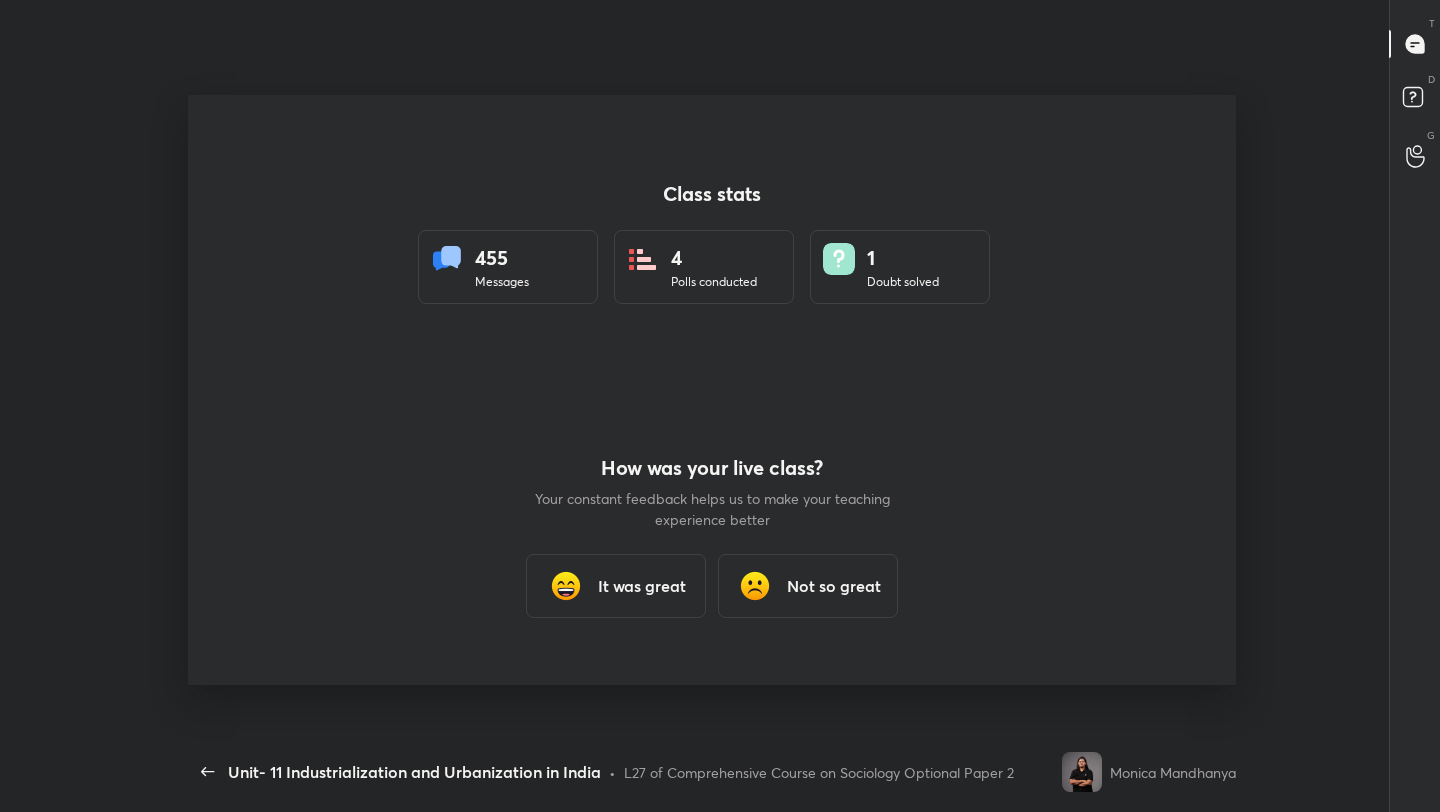 scroll, scrollTop: 99316, scrollLeft: 98935, axis: both 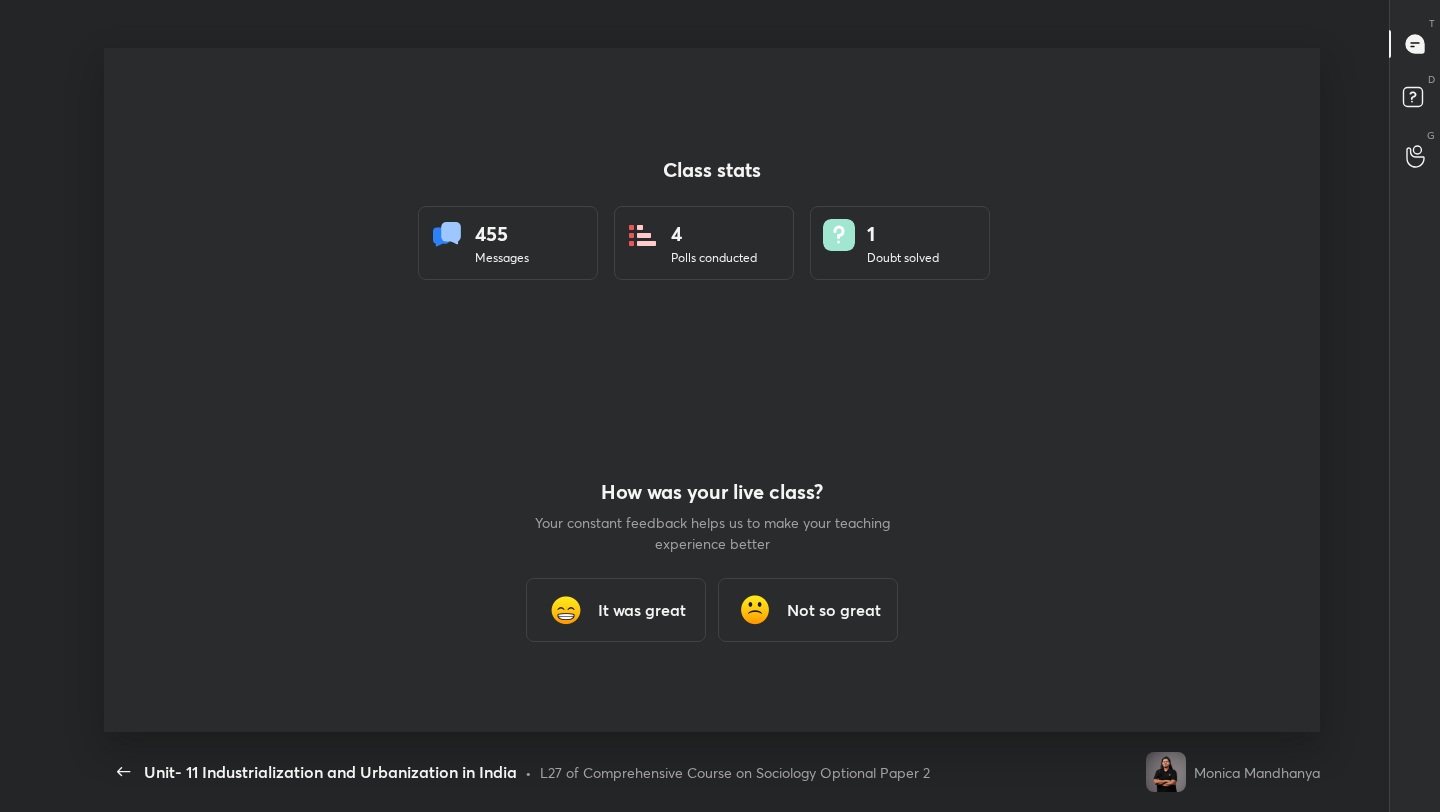 click on "It was great" at bounding box center (642, 610) 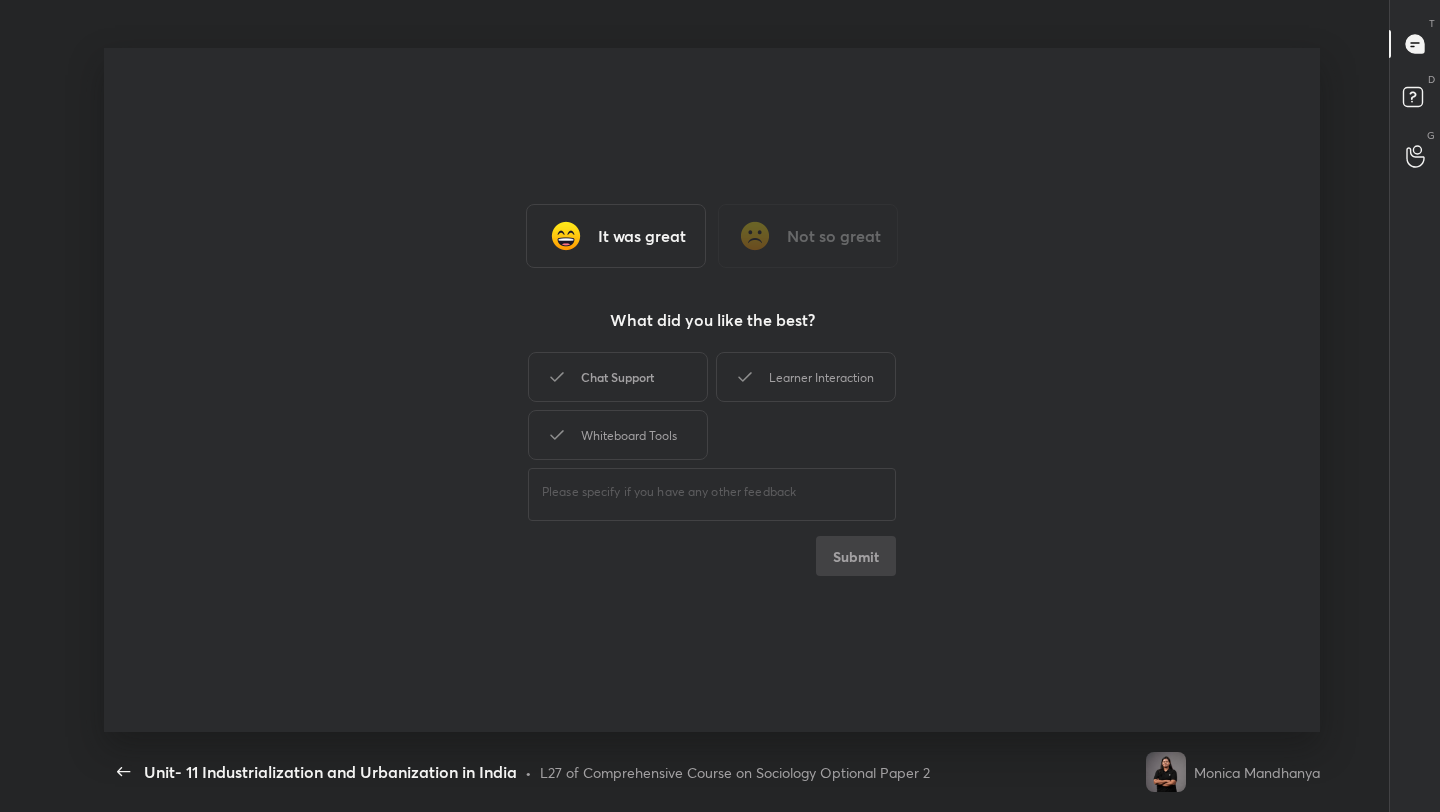 drag, startPoint x: 614, startPoint y: 373, endPoint x: 639, endPoint y: 373, distance: 25 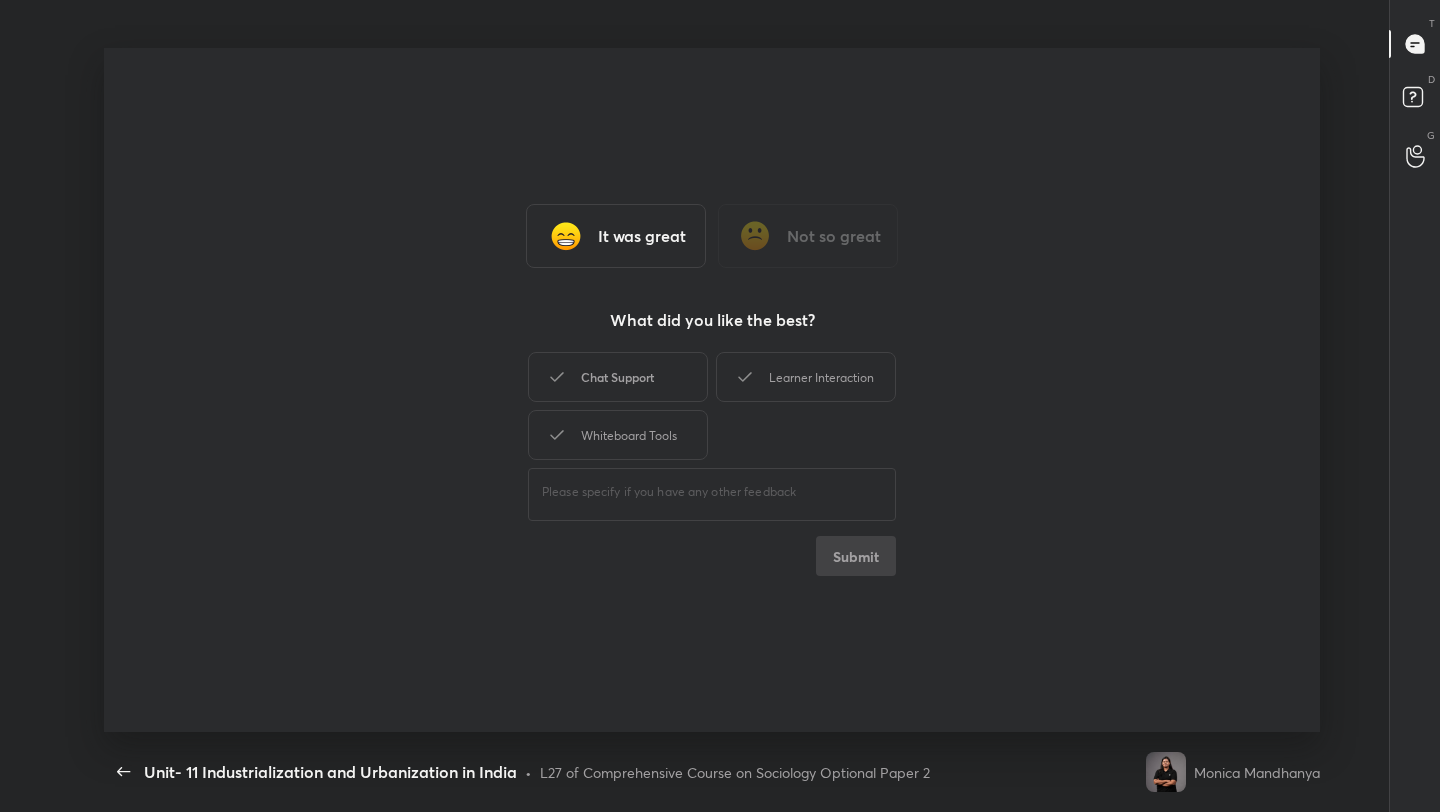 click on "Chat Support" at bounding box center [618, 377] 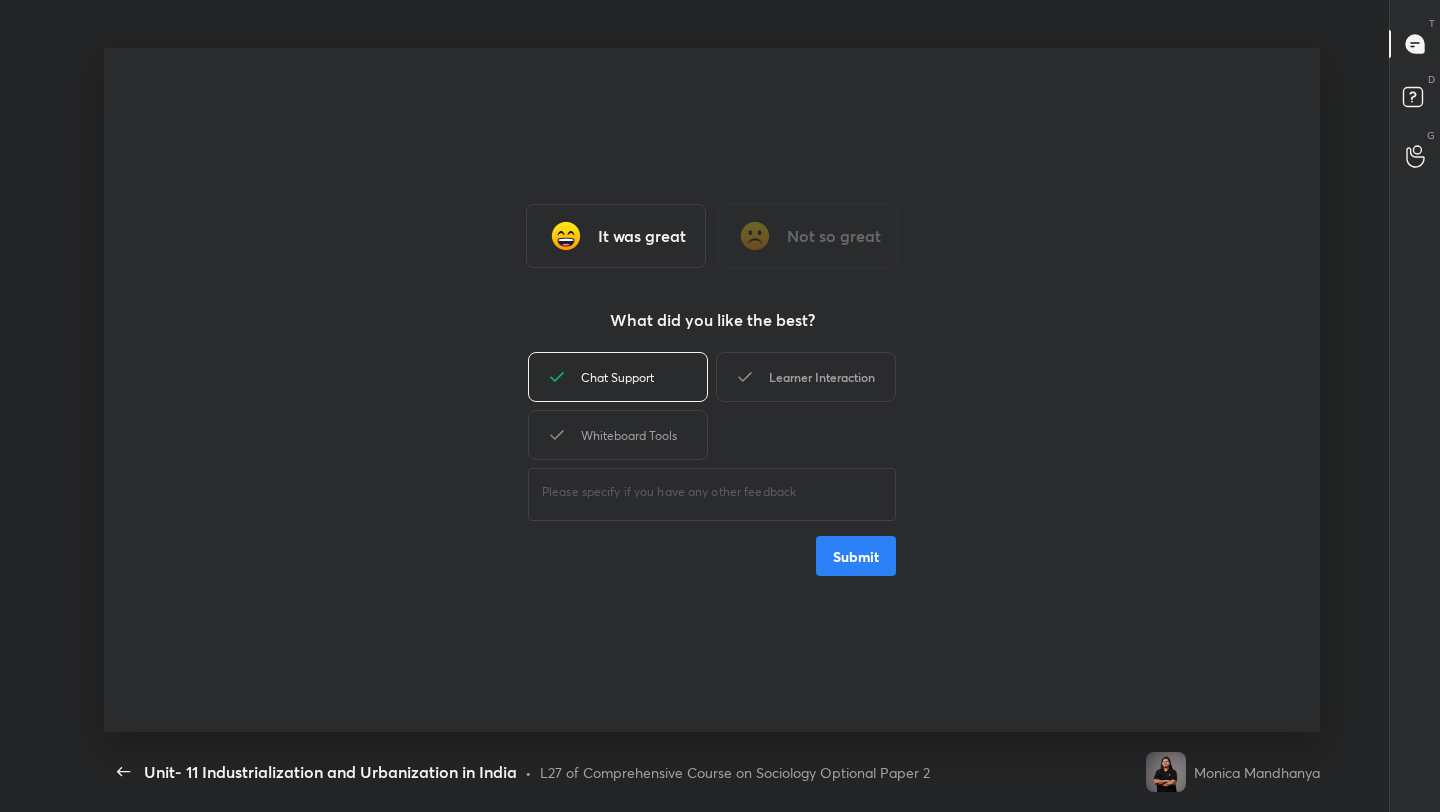 click on "Learner Interaction" at bounding box center (806, 377) 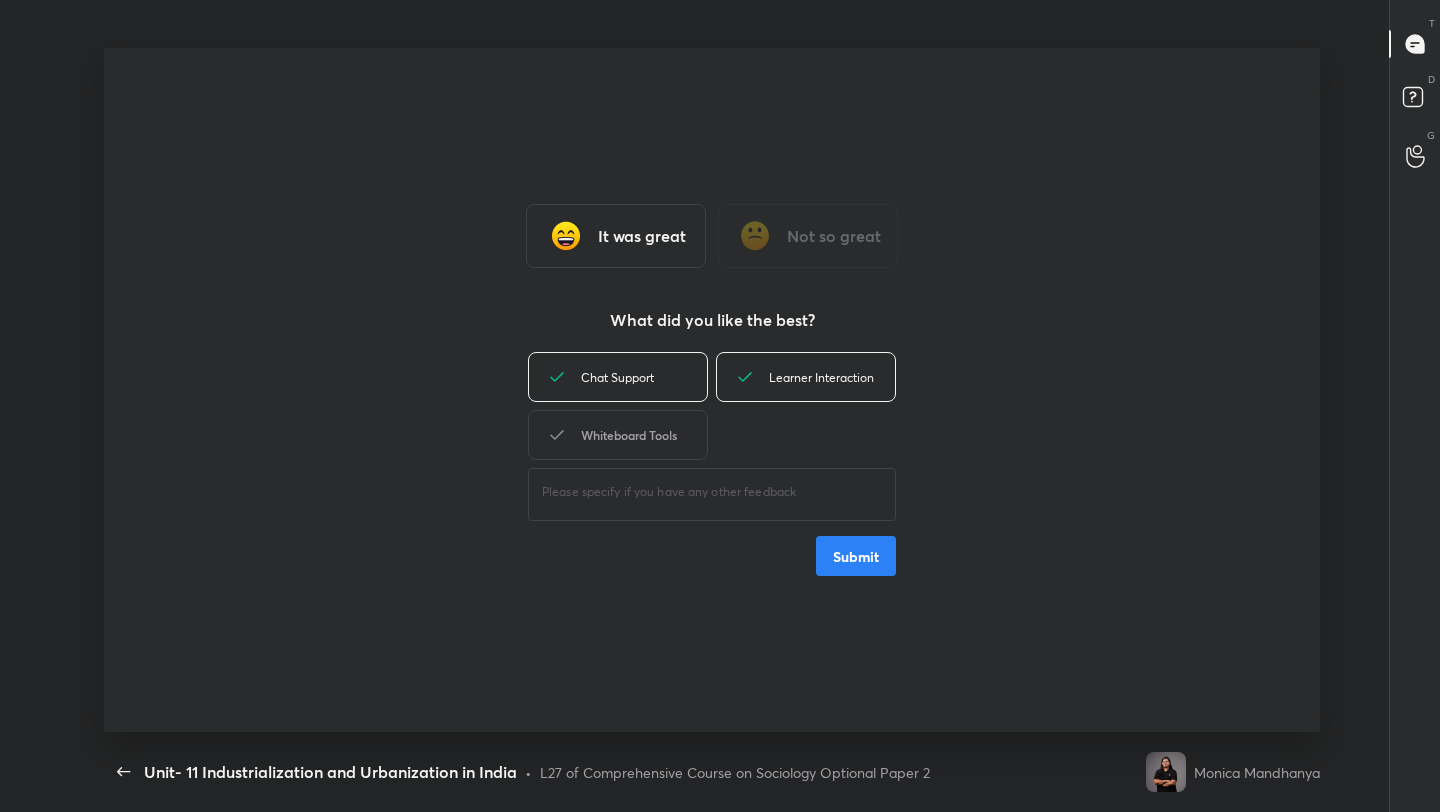 drag, startPoint x: 603, startPoint y: 438, endPoint x: 638, endPoint y: 449, distance: 36.687874 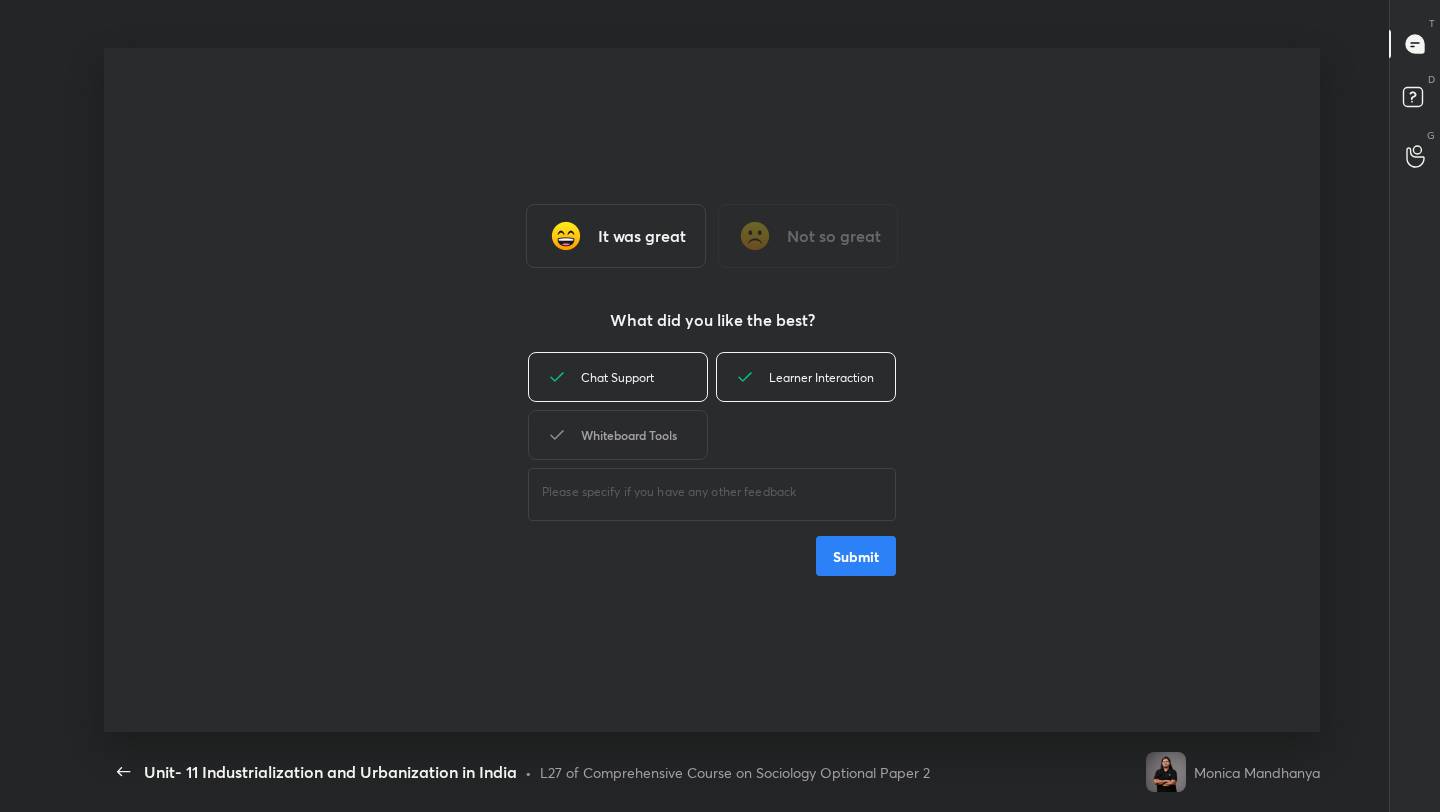 click on "Whiteboard Tools" at bounding box center (618, 435) 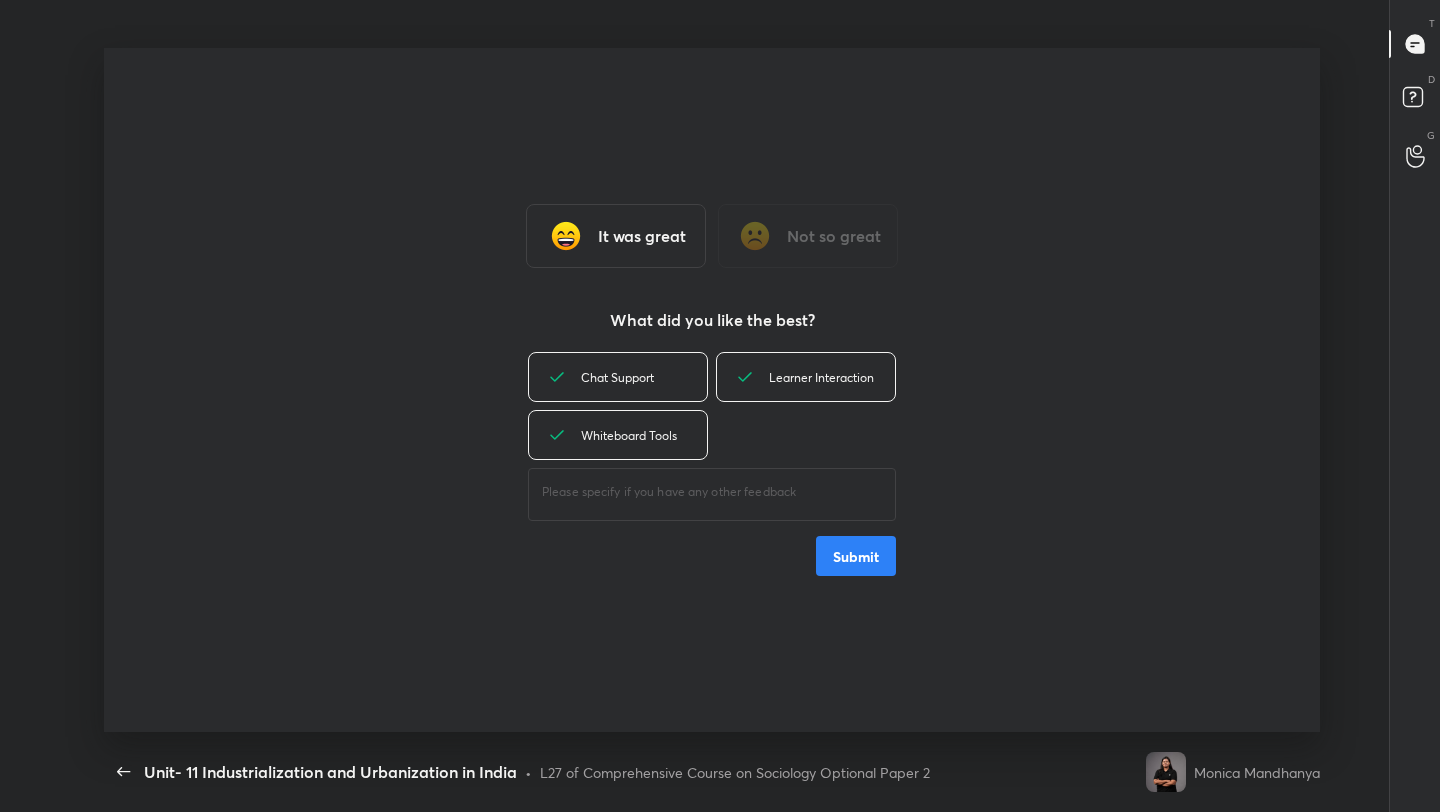 click on "Submit" at bounding box center [856, 556] 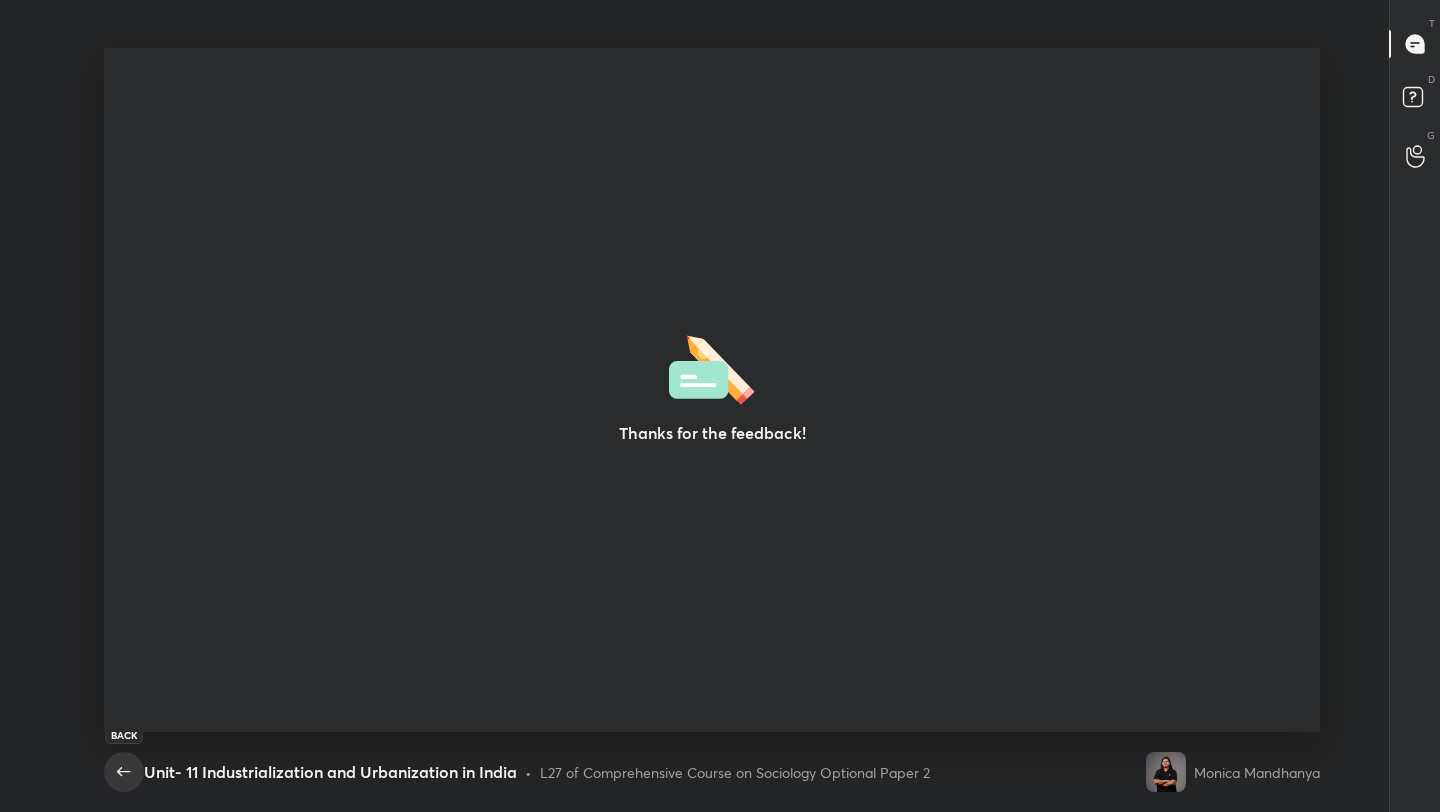 click 